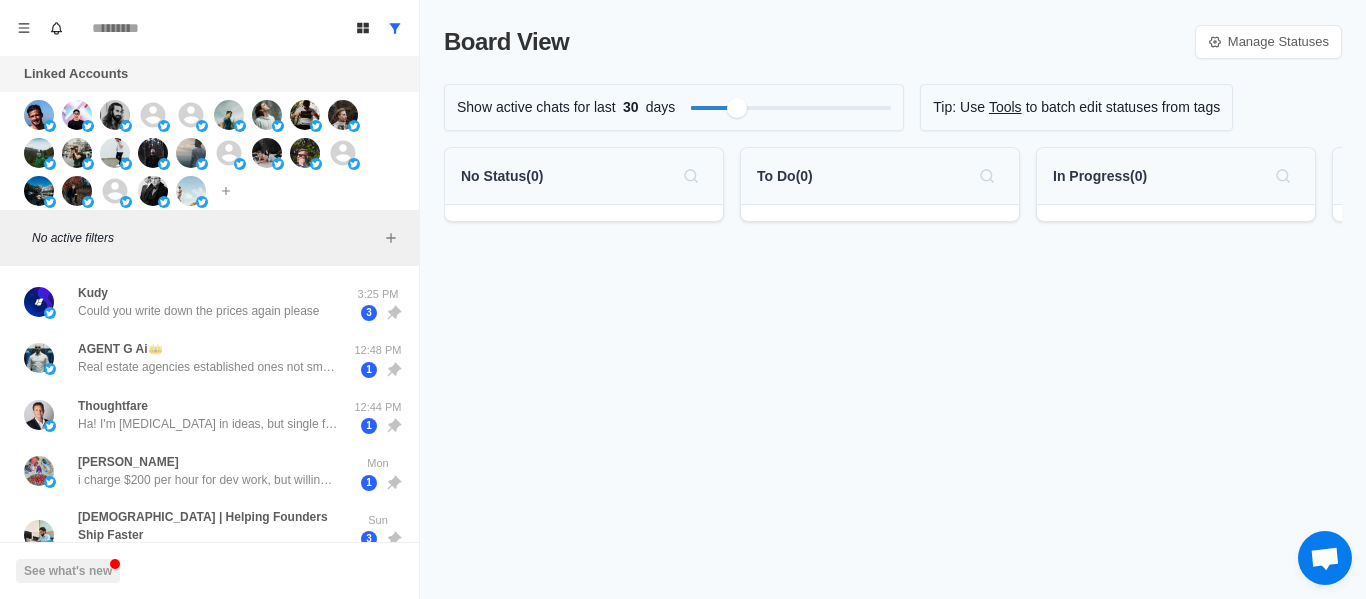 scroll, scrollTop: 0, scrollLeft: 0, axis: both 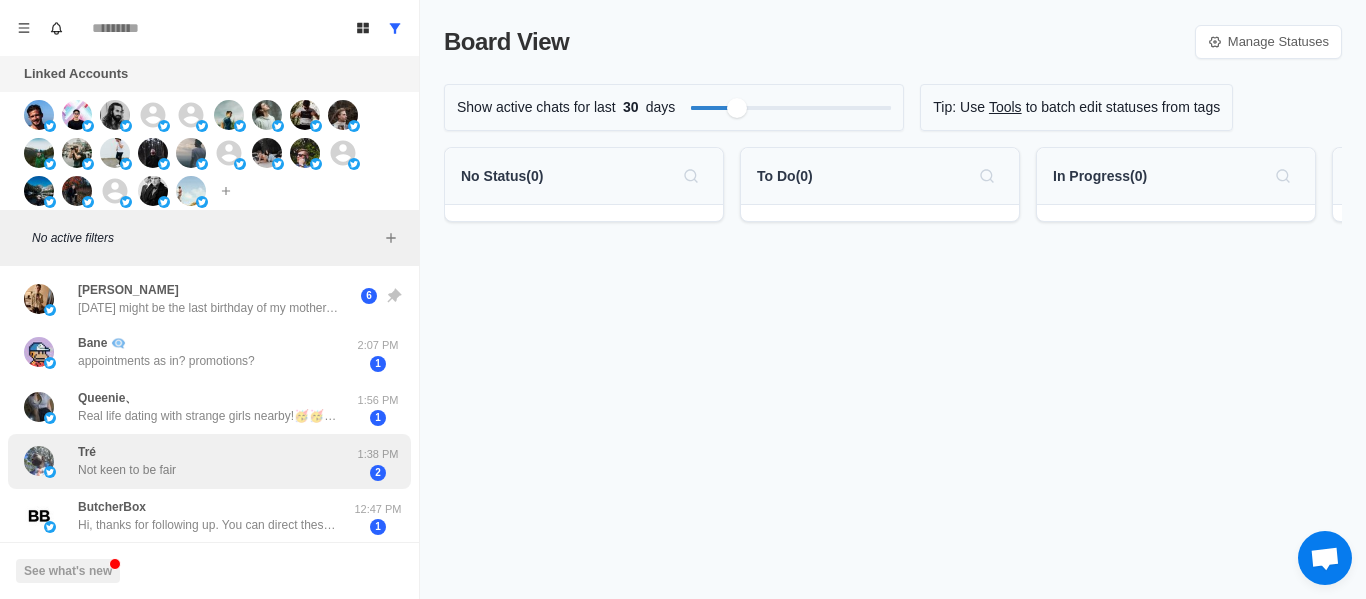 click on "Tré Not keen to be fair" at bounding box center (127, 461) 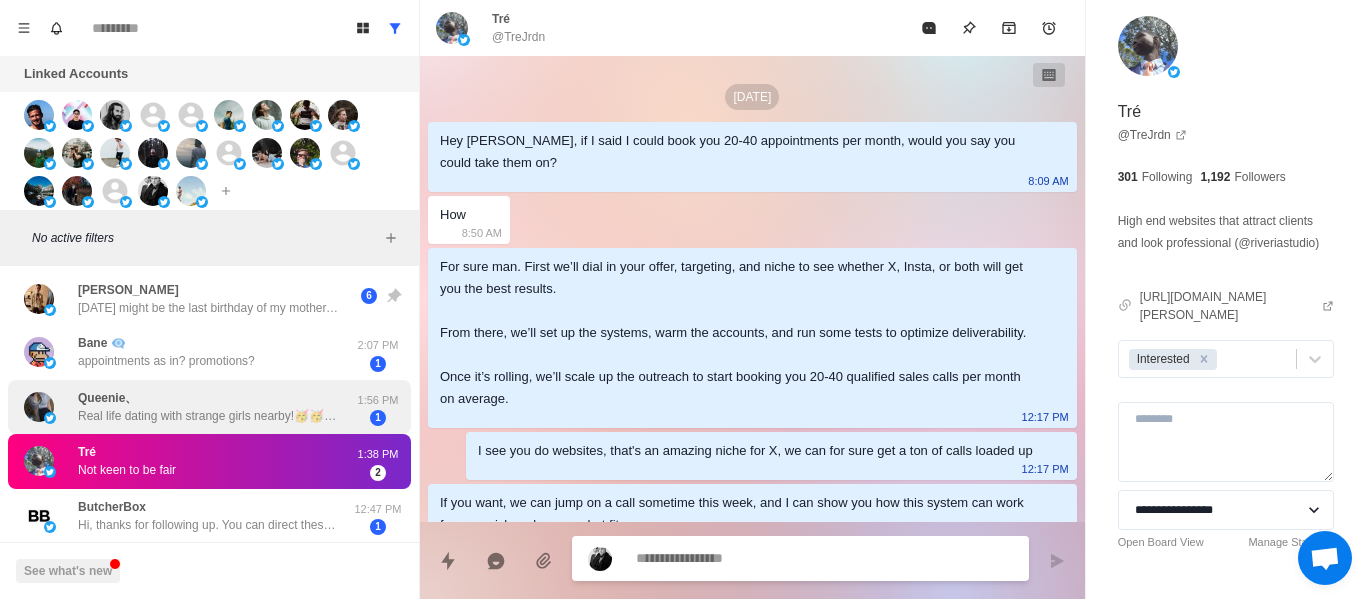 scroll, scrollTop: 162, scrollLeft: 0, axis: vertical 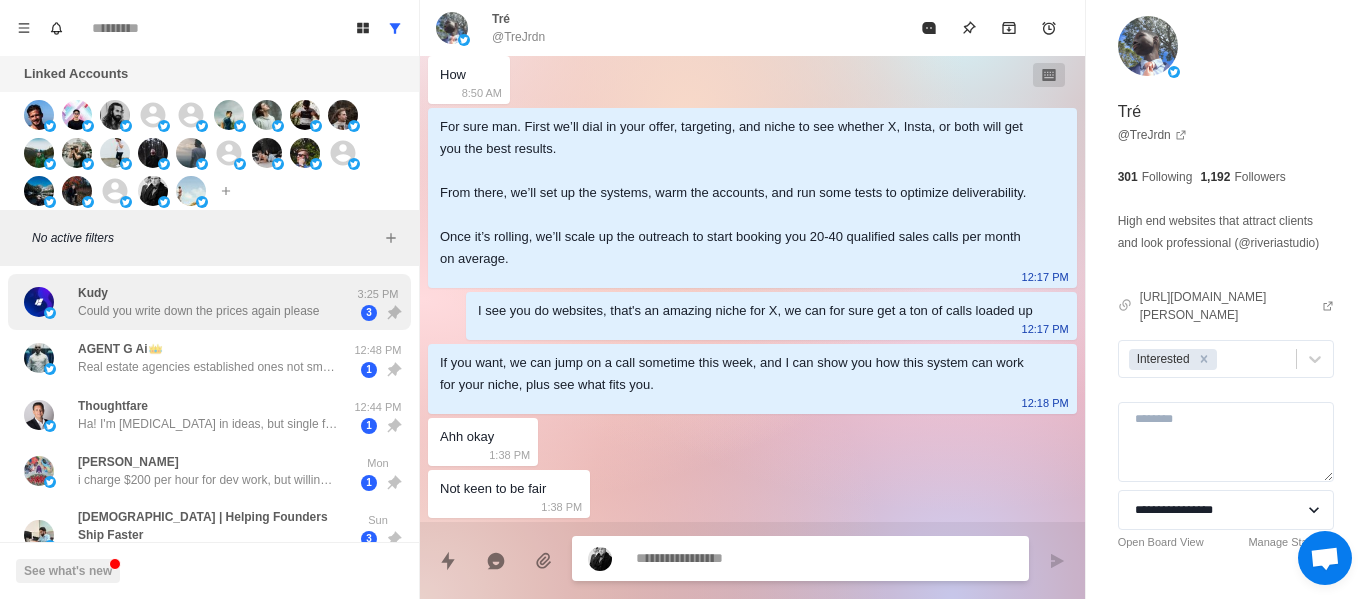 click on "Could you write down the prices again please" at bounding box center [198, 311] 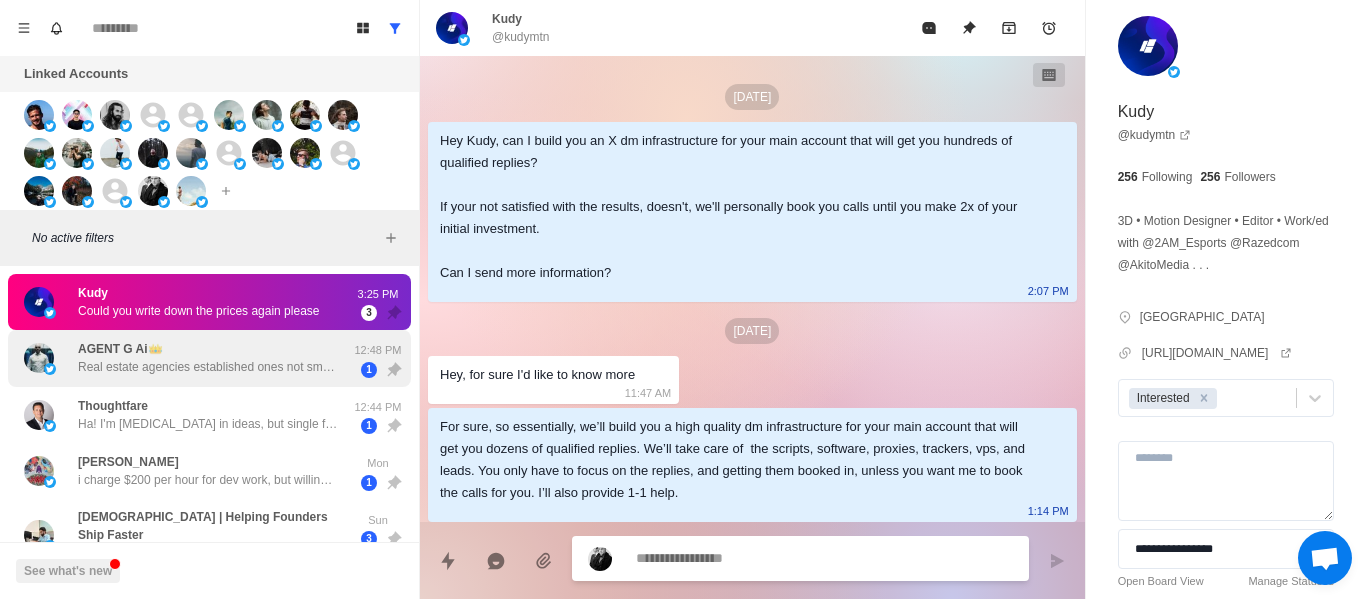 scroll, scrollTop: 2974, scrollLeft: 0, axis: vertical 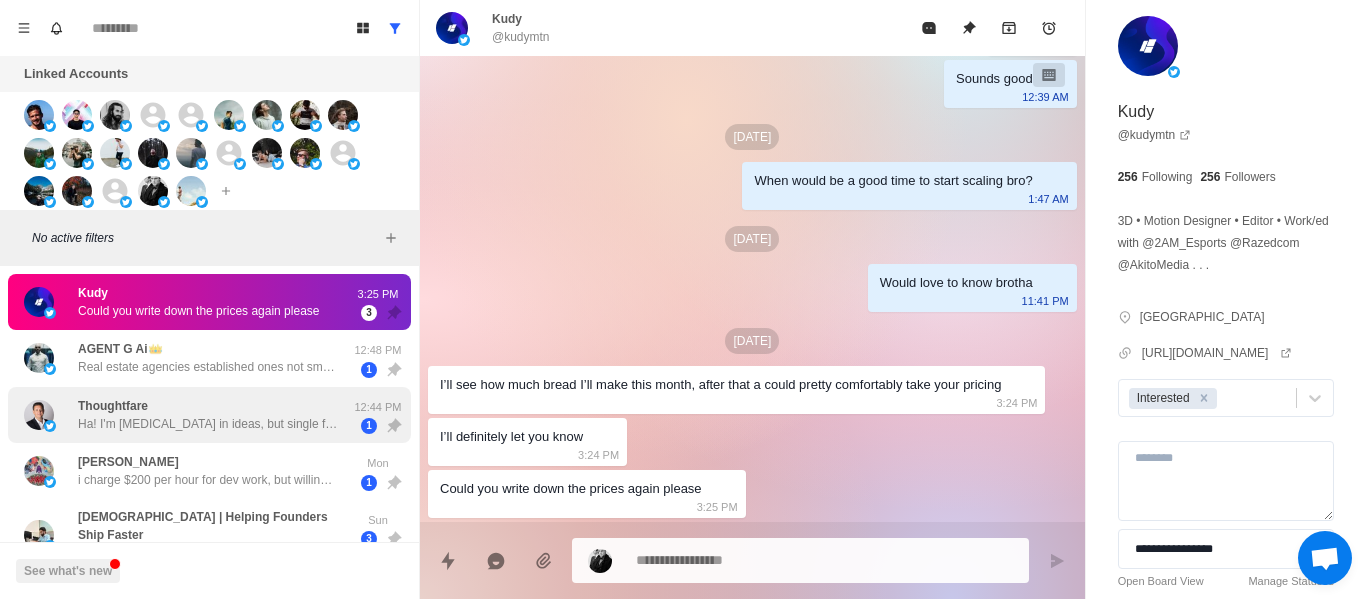 click on "Thoughtfare Ha!  I'm [MEDICAL_DATA] in ideas, but single fatherhood has me crazy short on time.  Been learning Rust from the floor up and found some drag-n-drop libraries for Dioxus and a state control library for my orchestration platform called Retake.  Now it's just hack and [PERSON_NAME] to get things put together, but then again that's a big time sync.  Top heavy on ideas, and critically short on time brother" at bounding box center (208, 415) 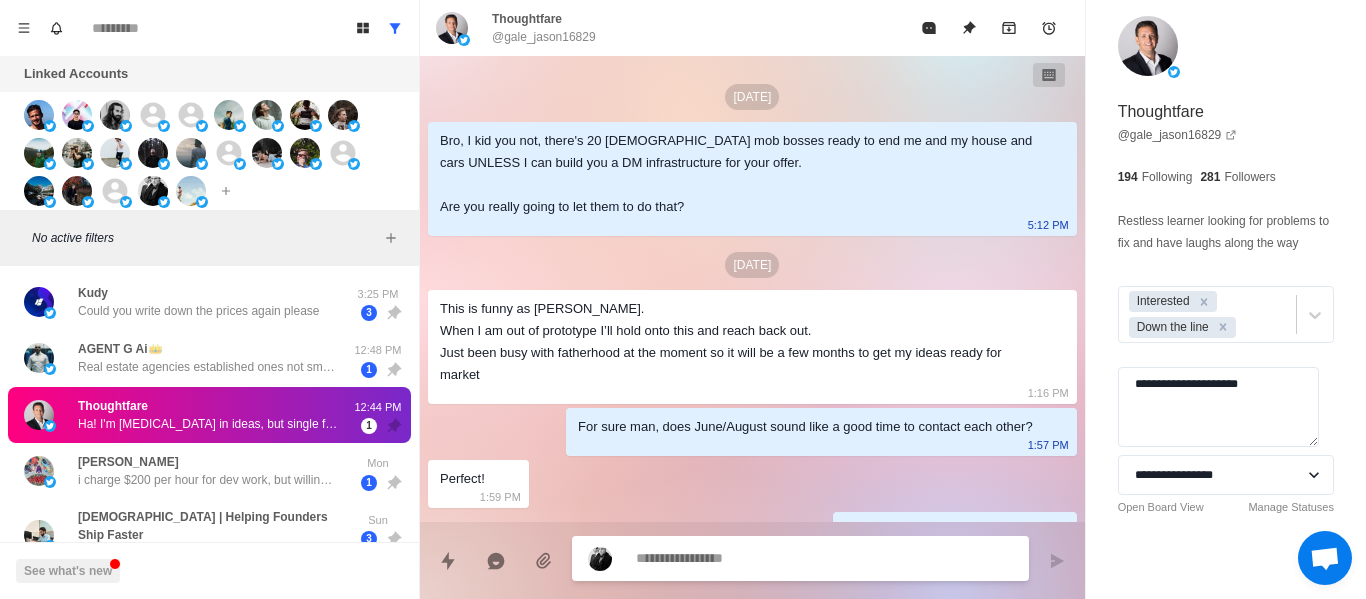 scroll, scrollTop: 432, scrollLeft: 0, axis: vertical 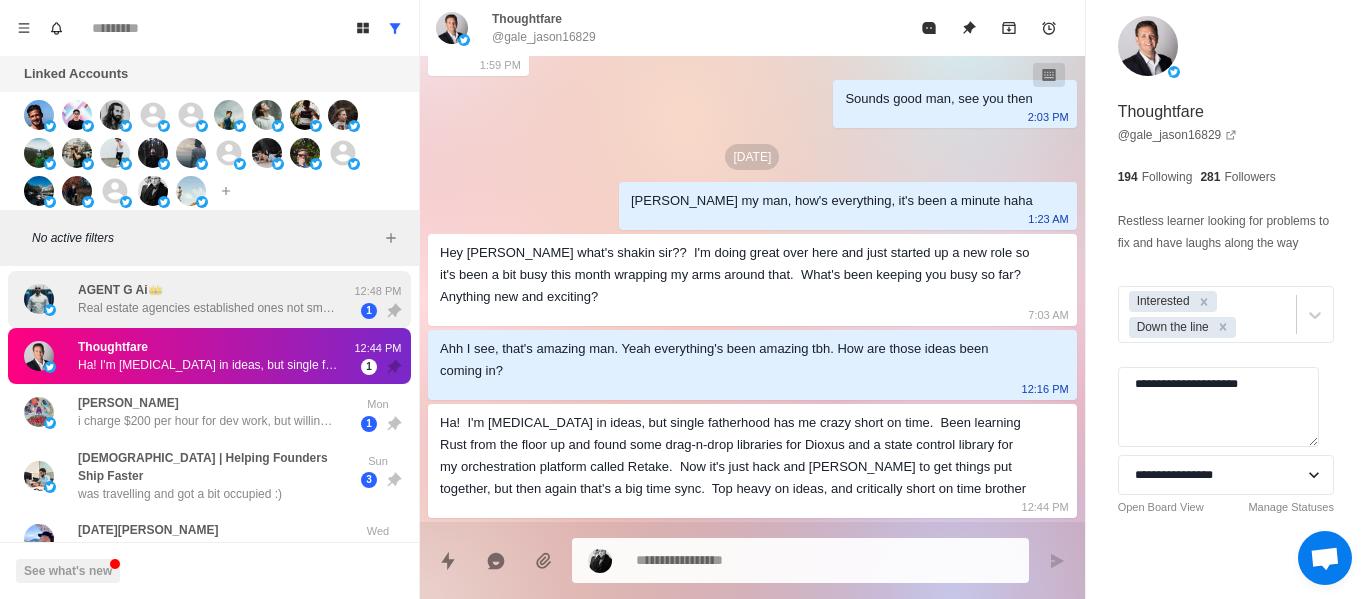 click on "AGENT G Ai👑 Real estate agencies established ones not small agents
Insurance brokers
Solar companies 12:48 PM 1" at bounding box center (209, 299) 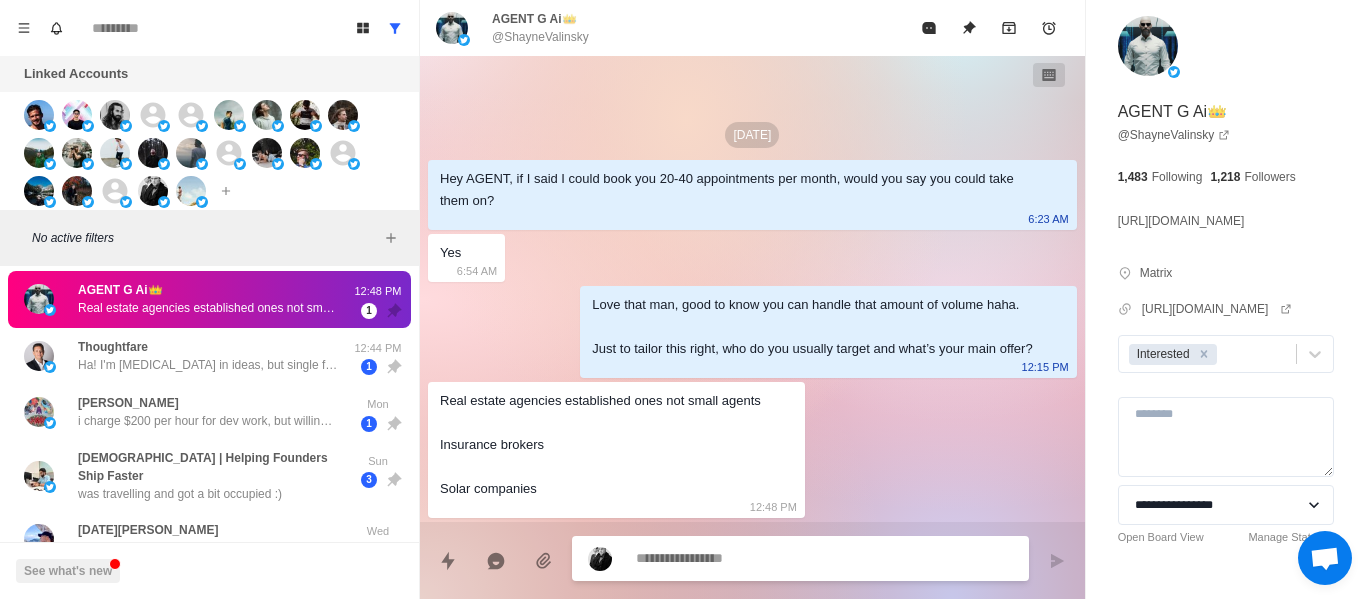 click at bounding box center (824, 558) 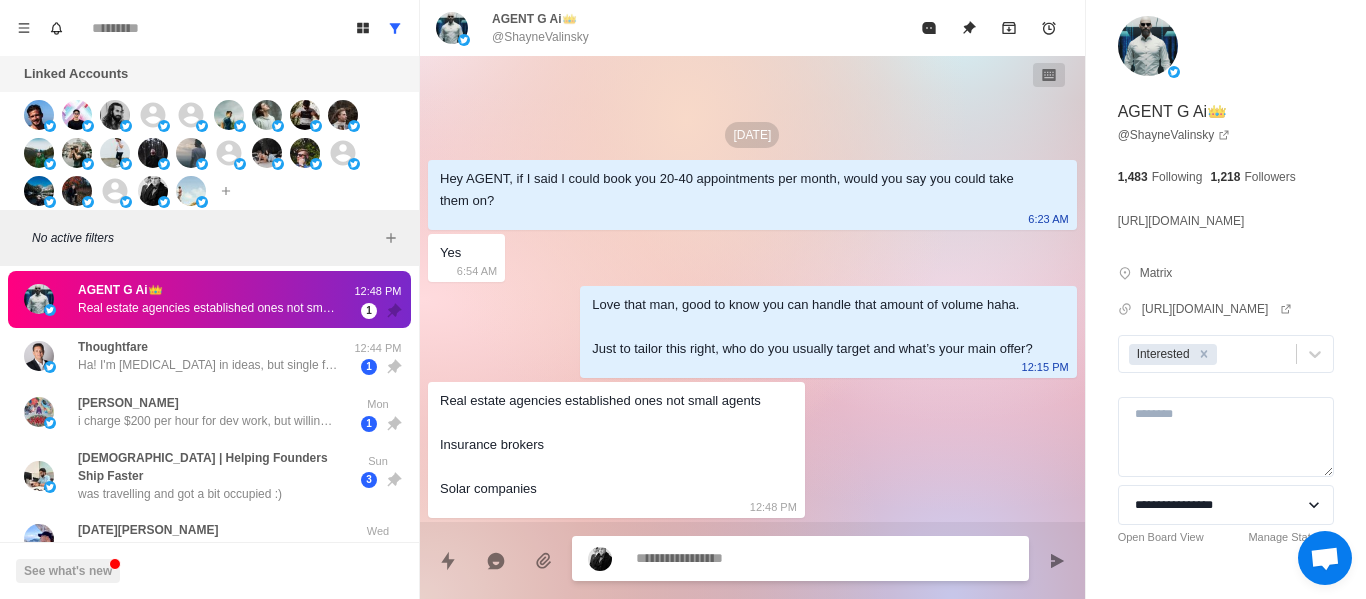 type on "*" 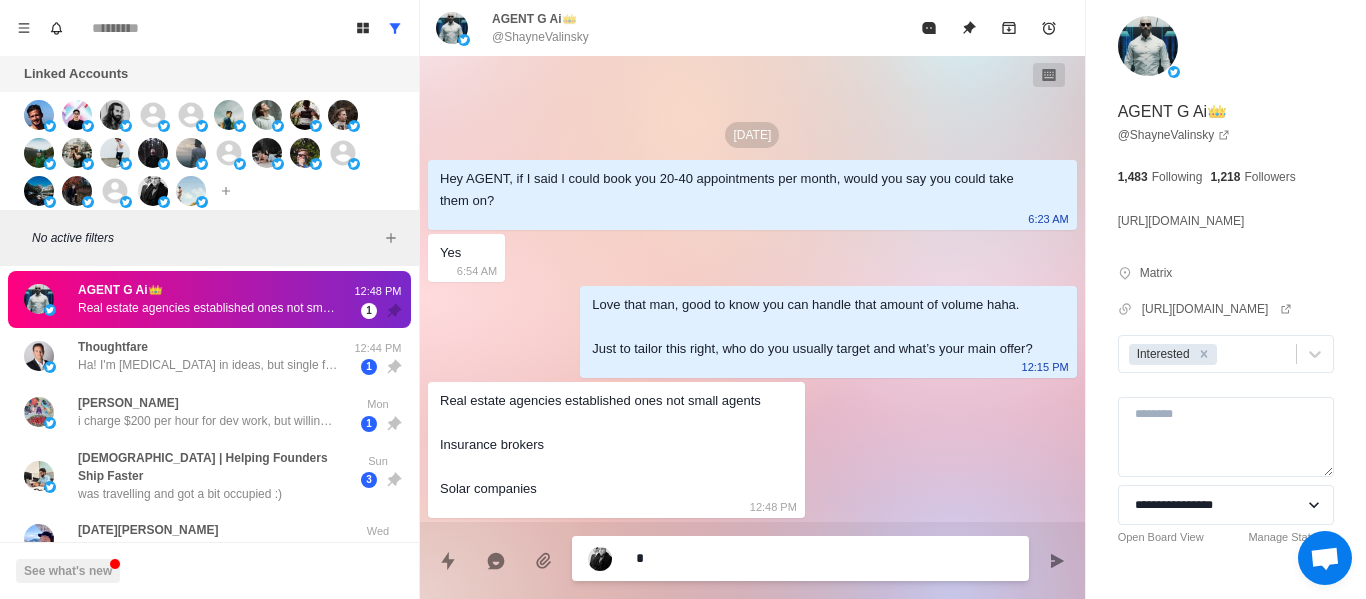 type on "*" 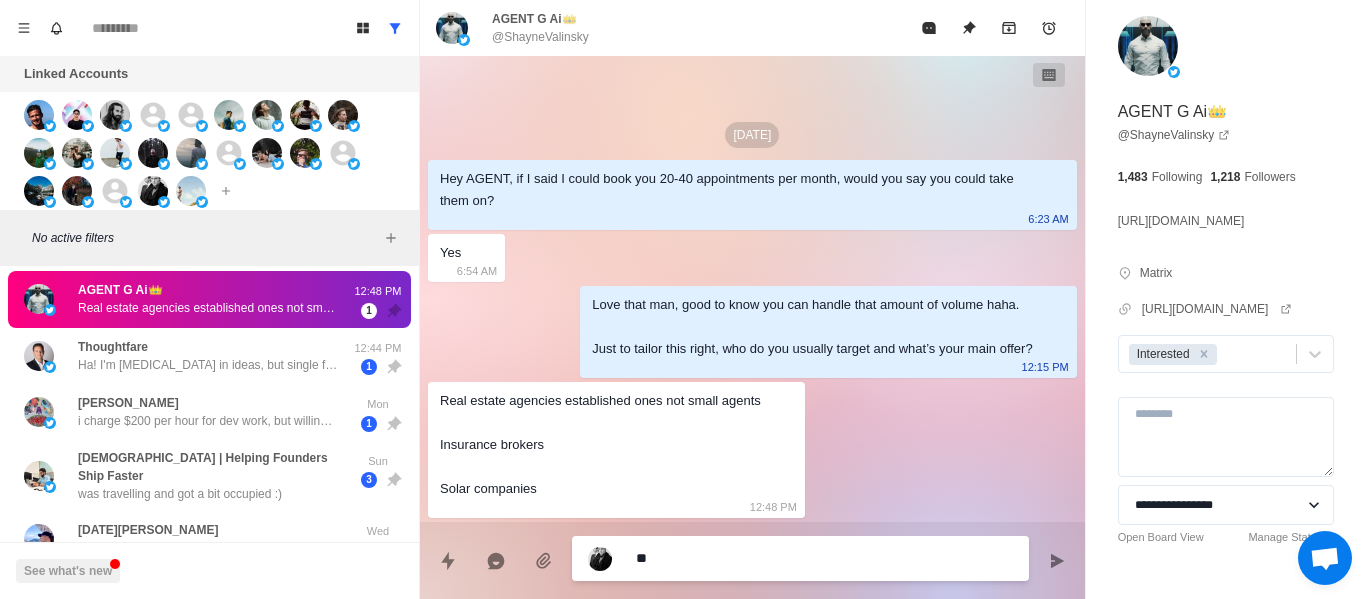 type on "*" 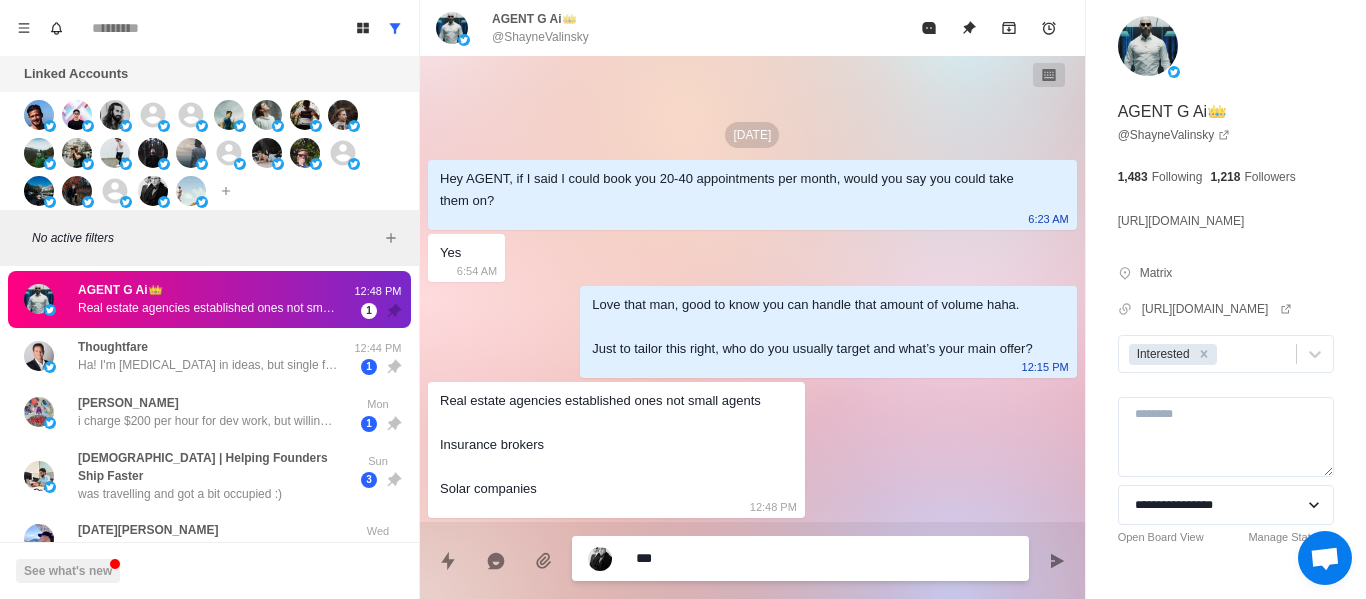 type on "*" 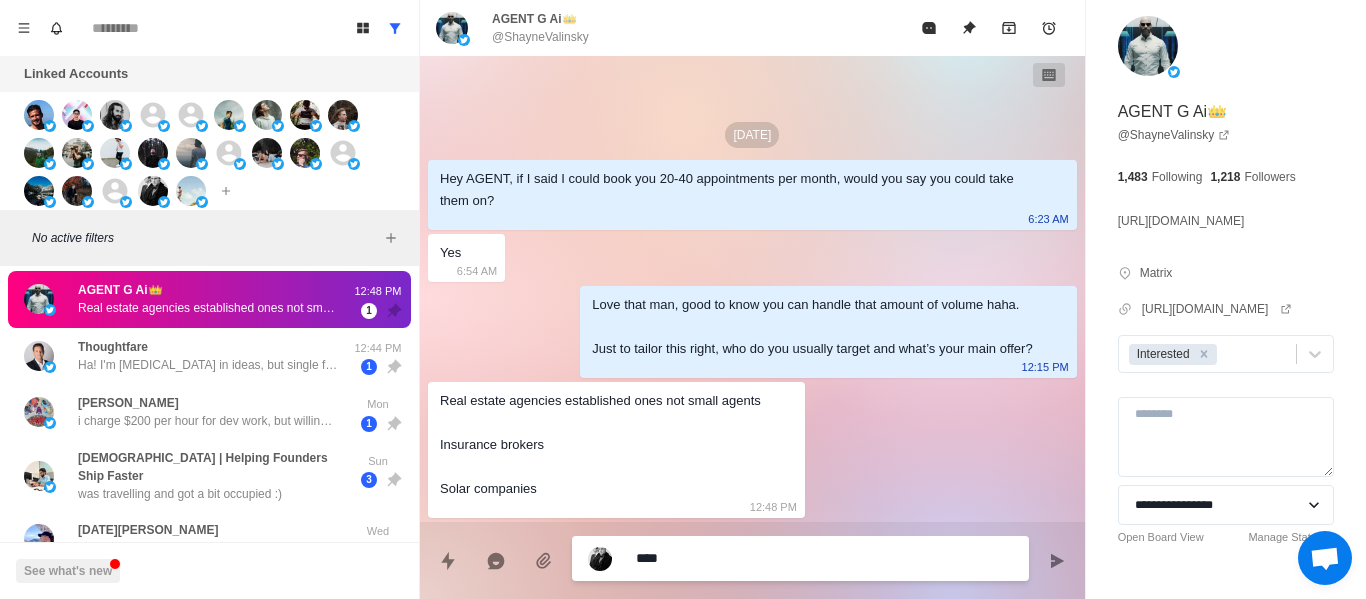 type on "*" 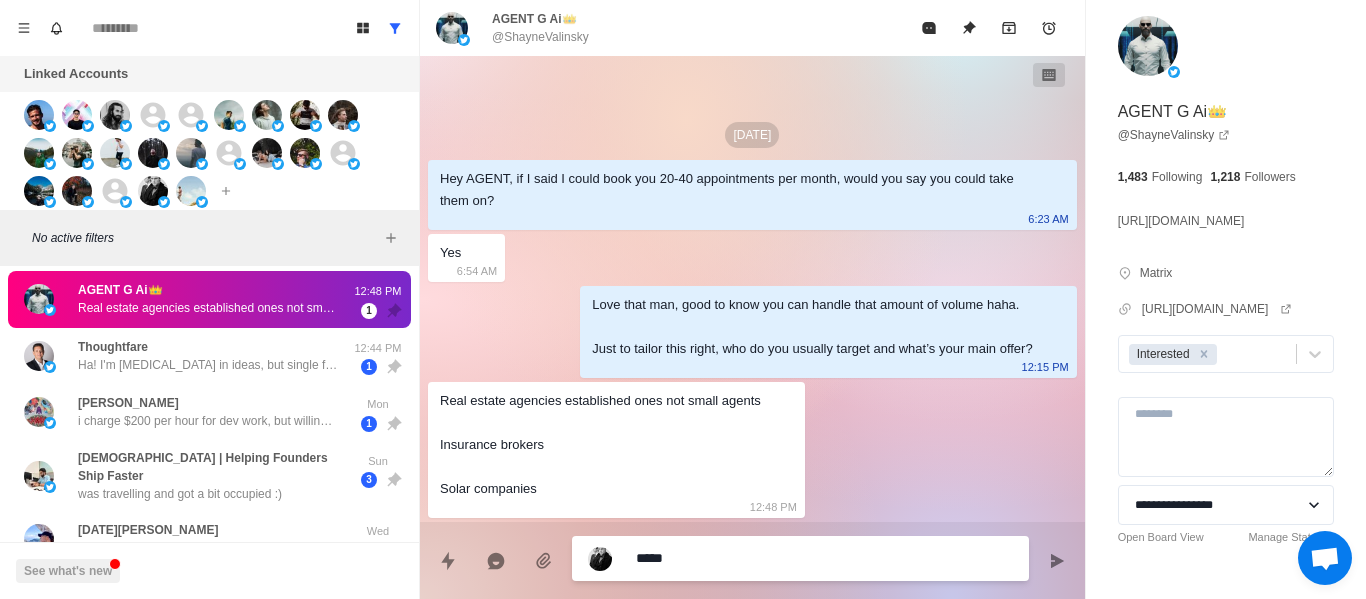 type on "*" 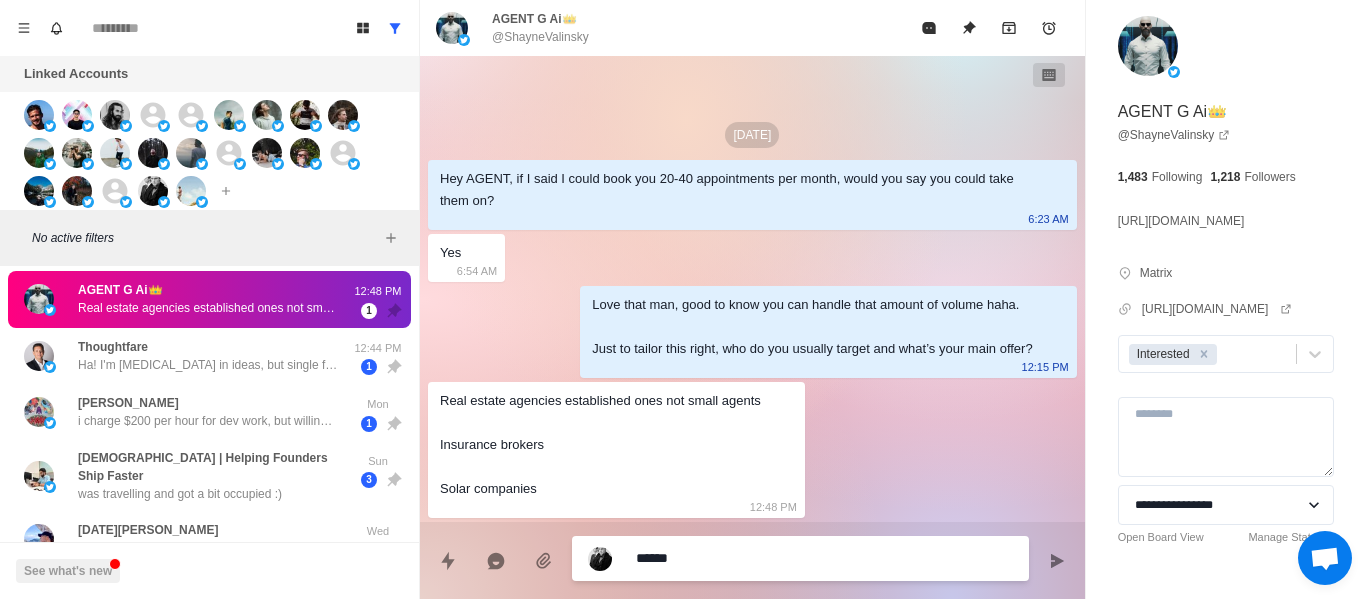 type on "*" 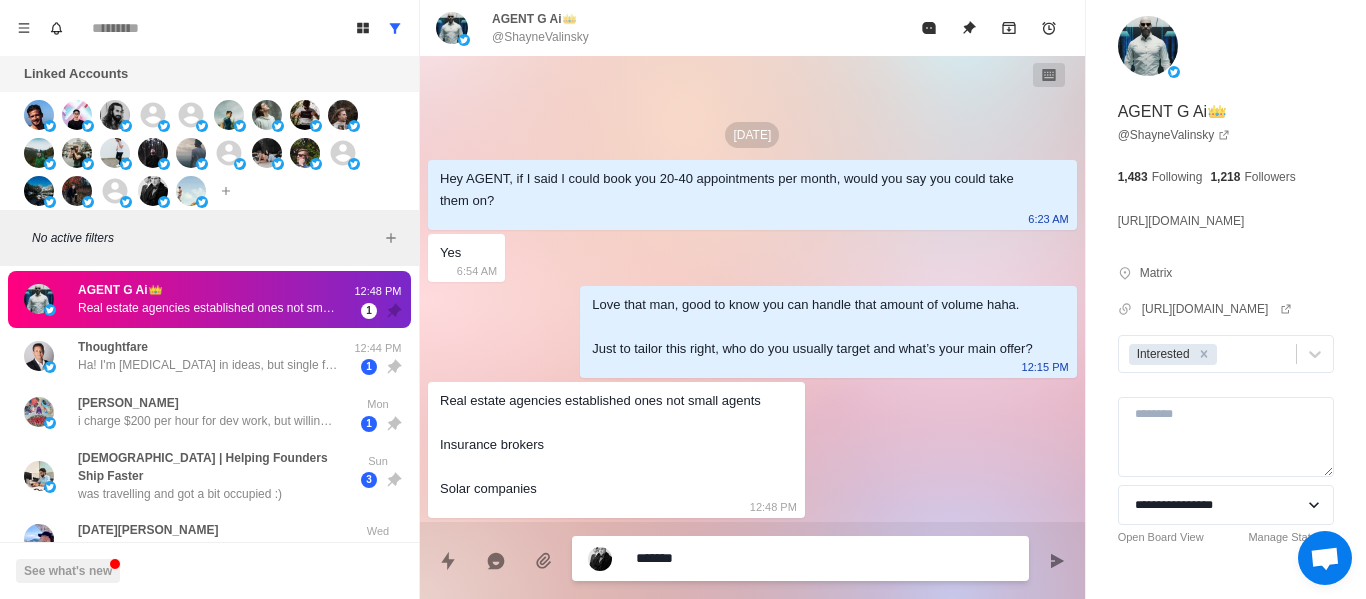type on "*" 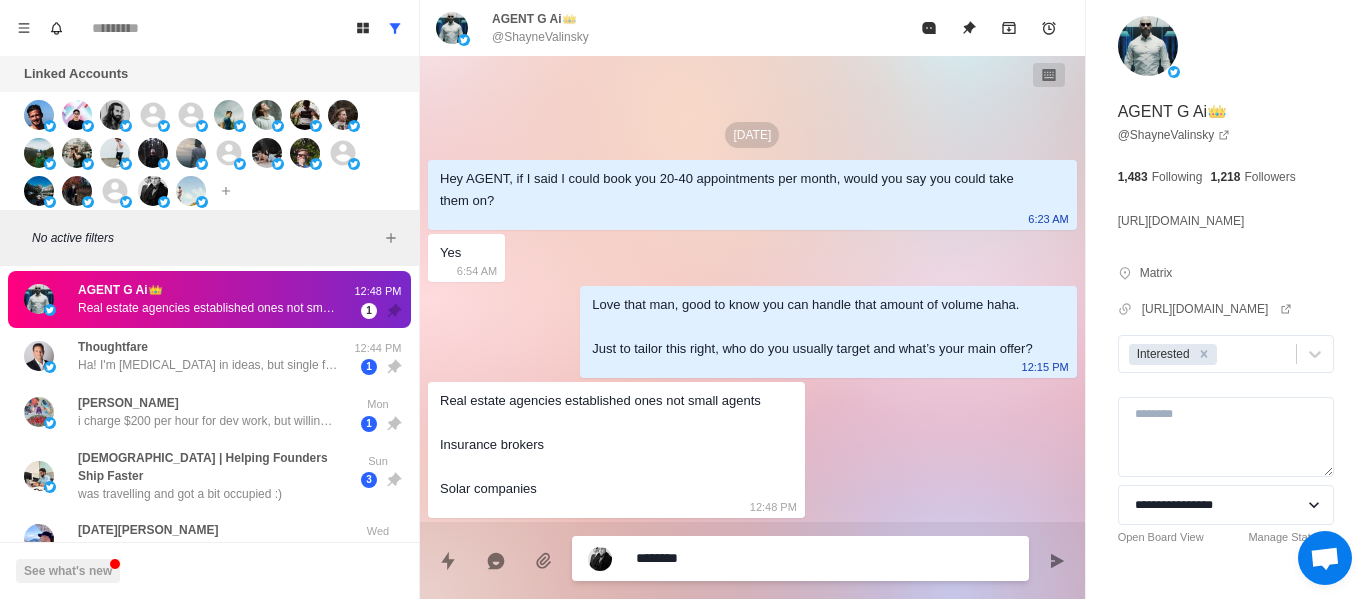 type on "*" 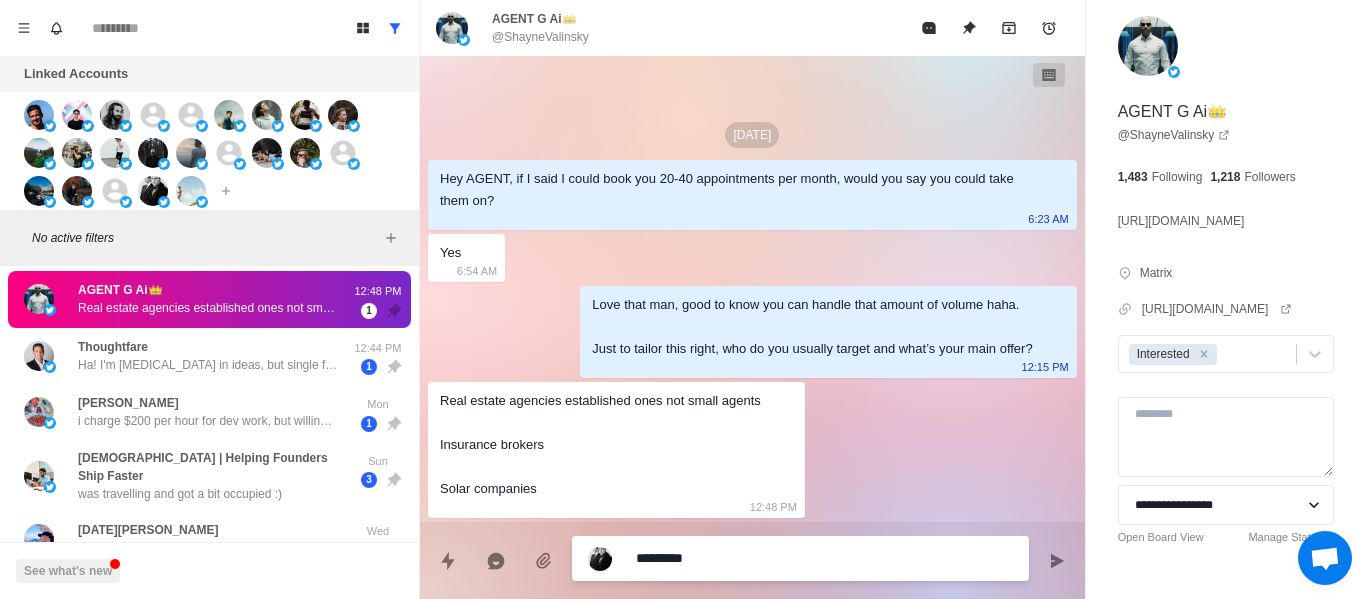 type on "*" 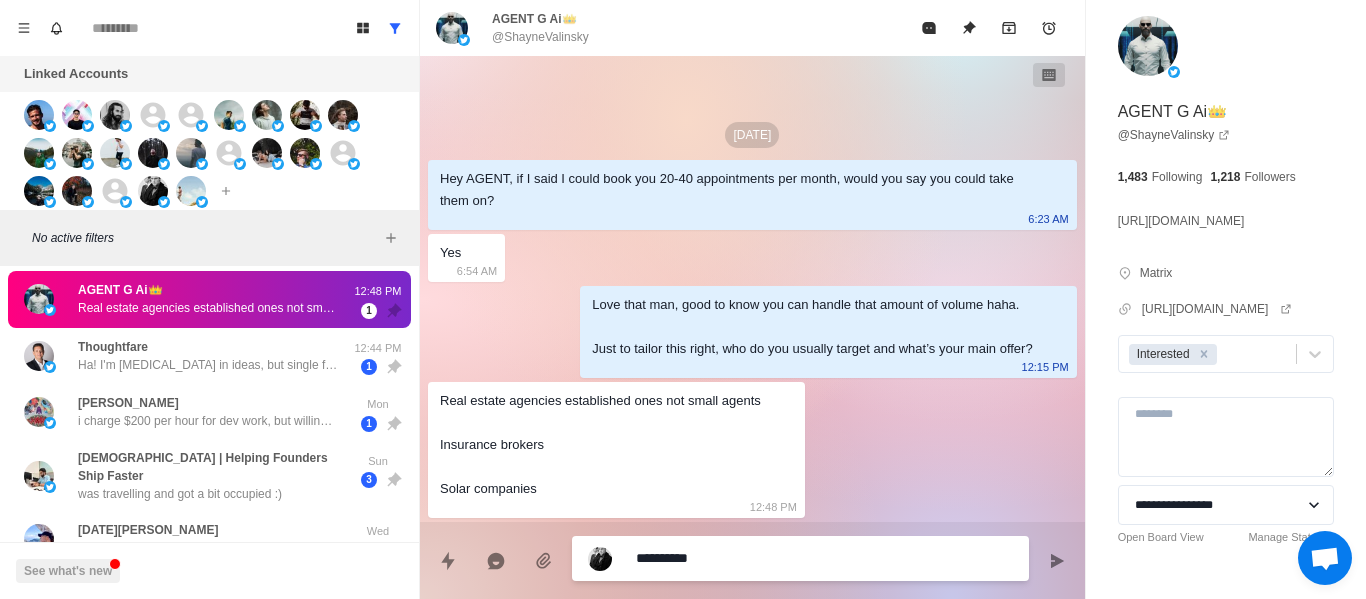 type on "*" 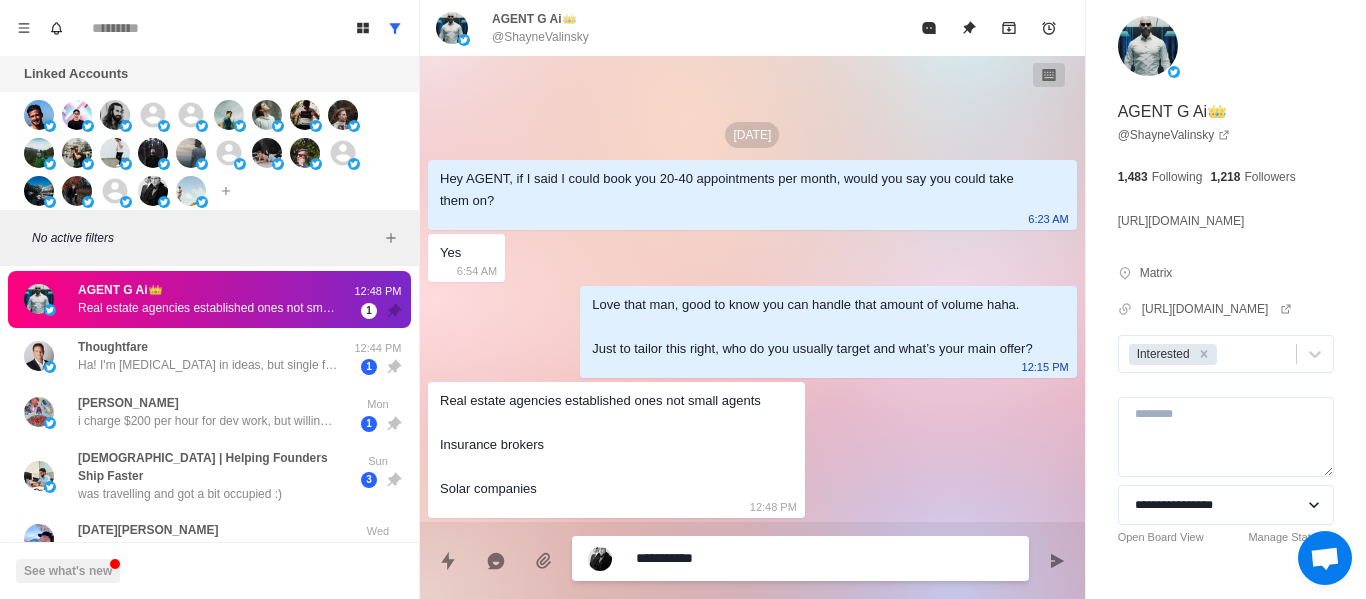 type on "*" 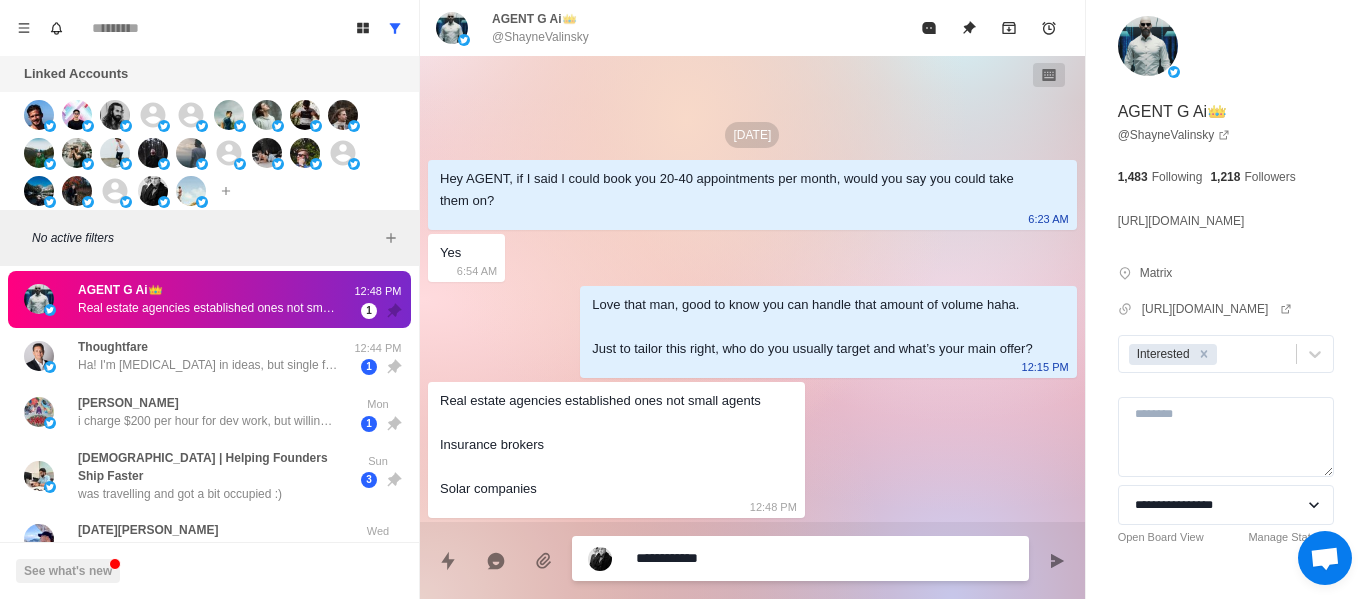 type on "*" 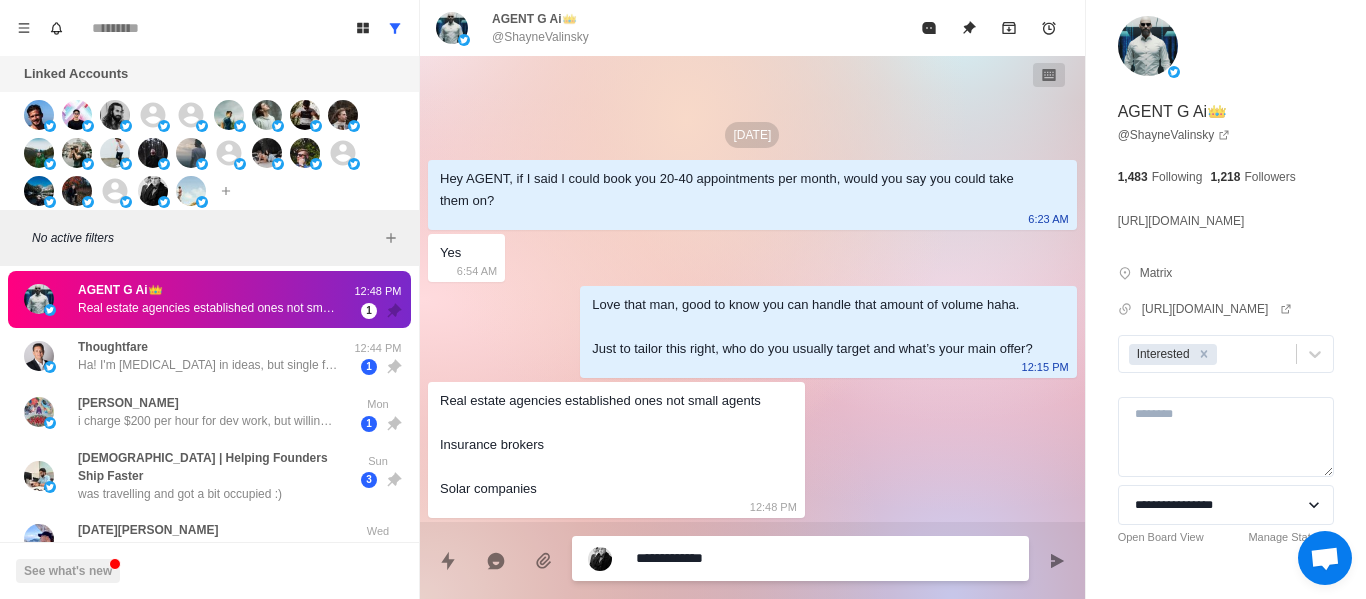 type on "*" 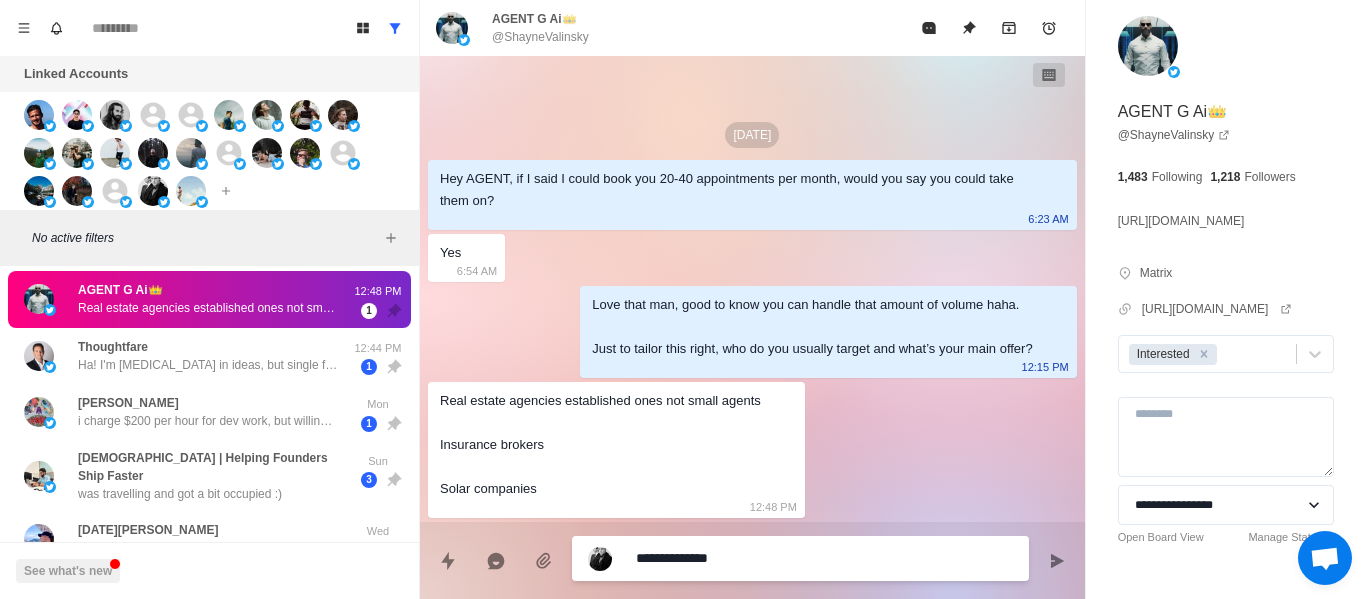type on "*" 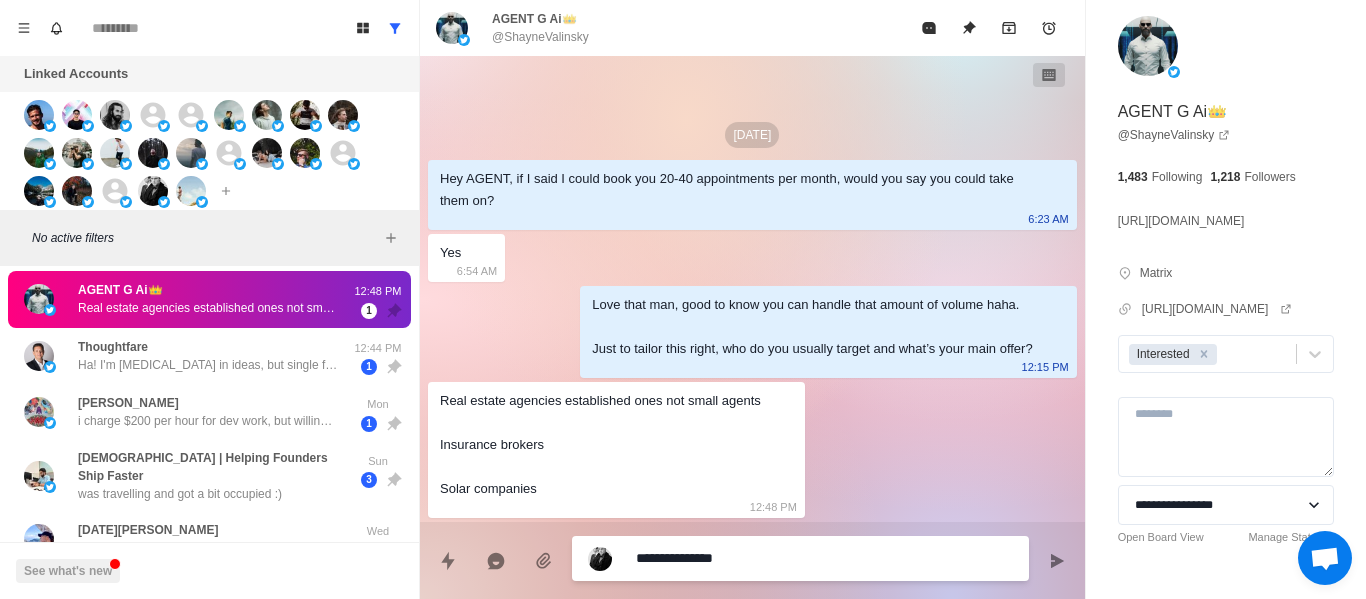 type on "*" 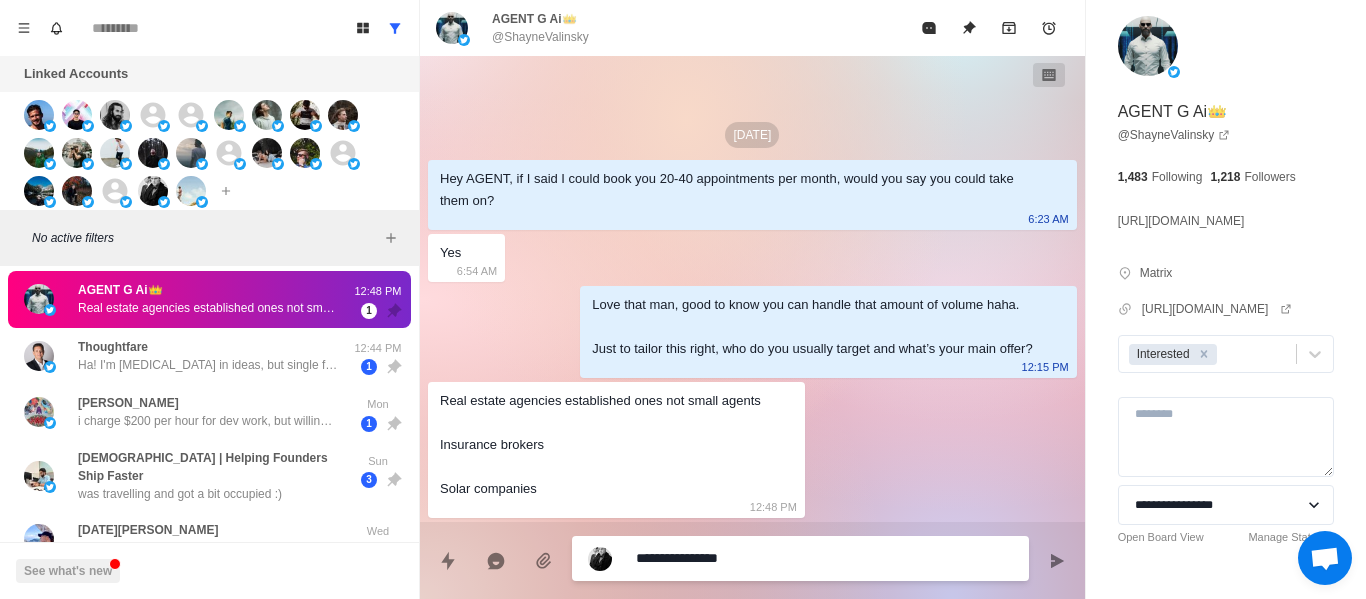 type on "*" 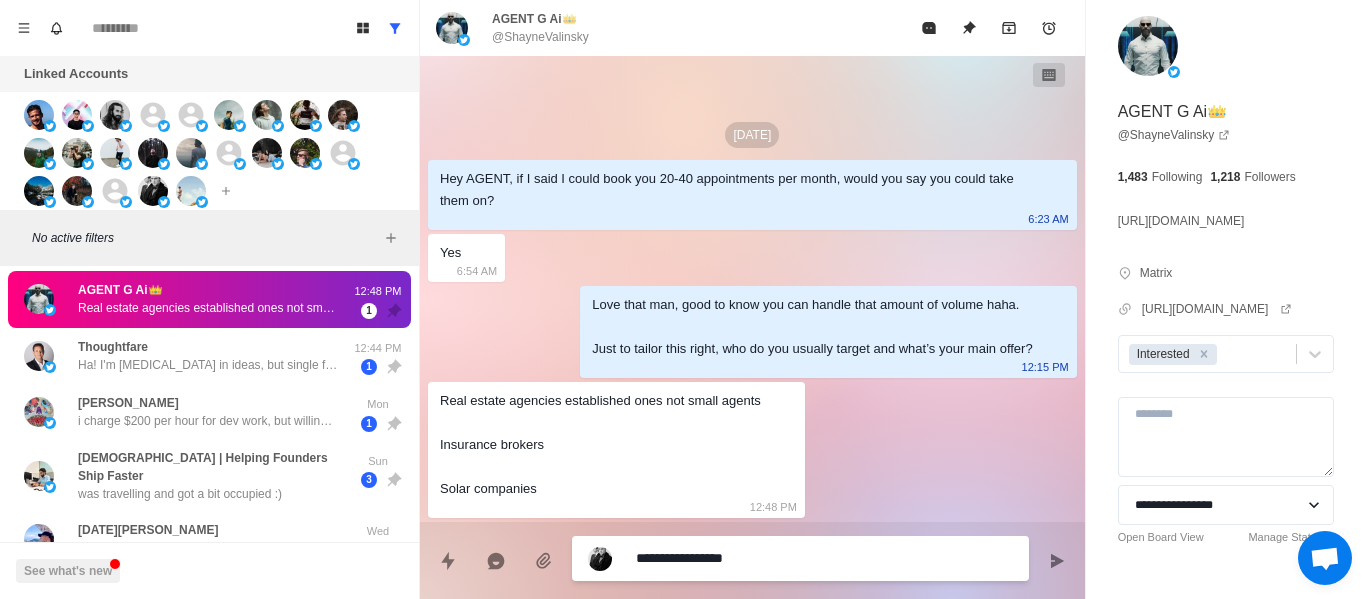 type on "*" 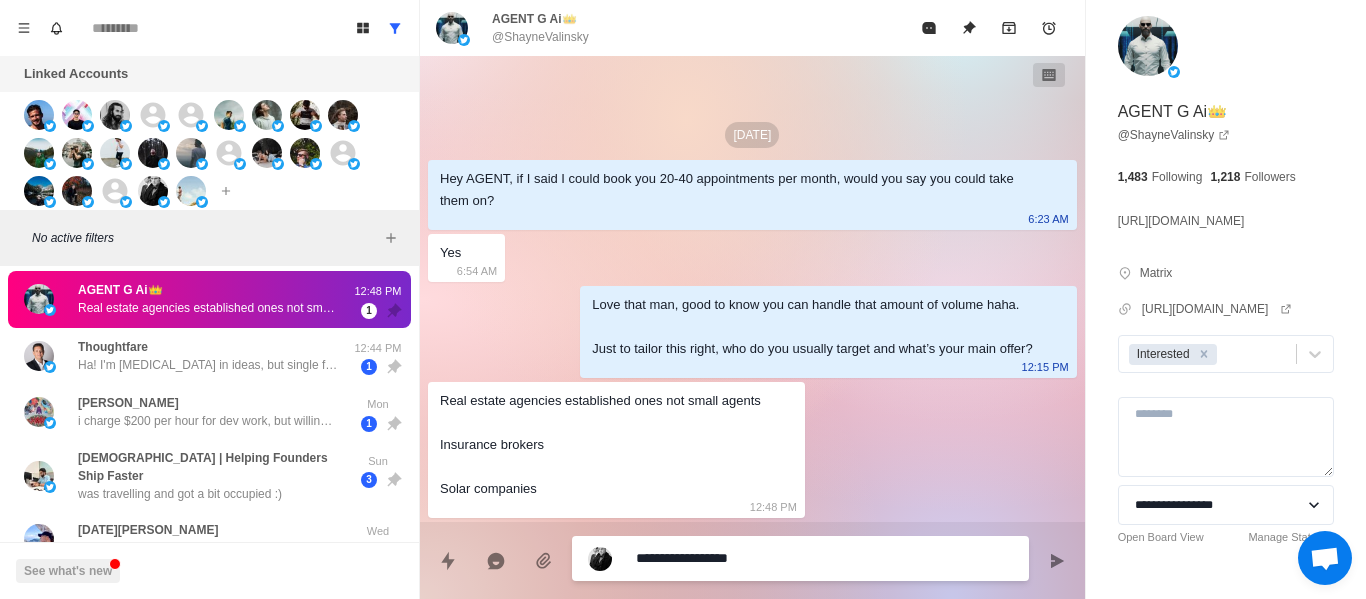 type on "*" 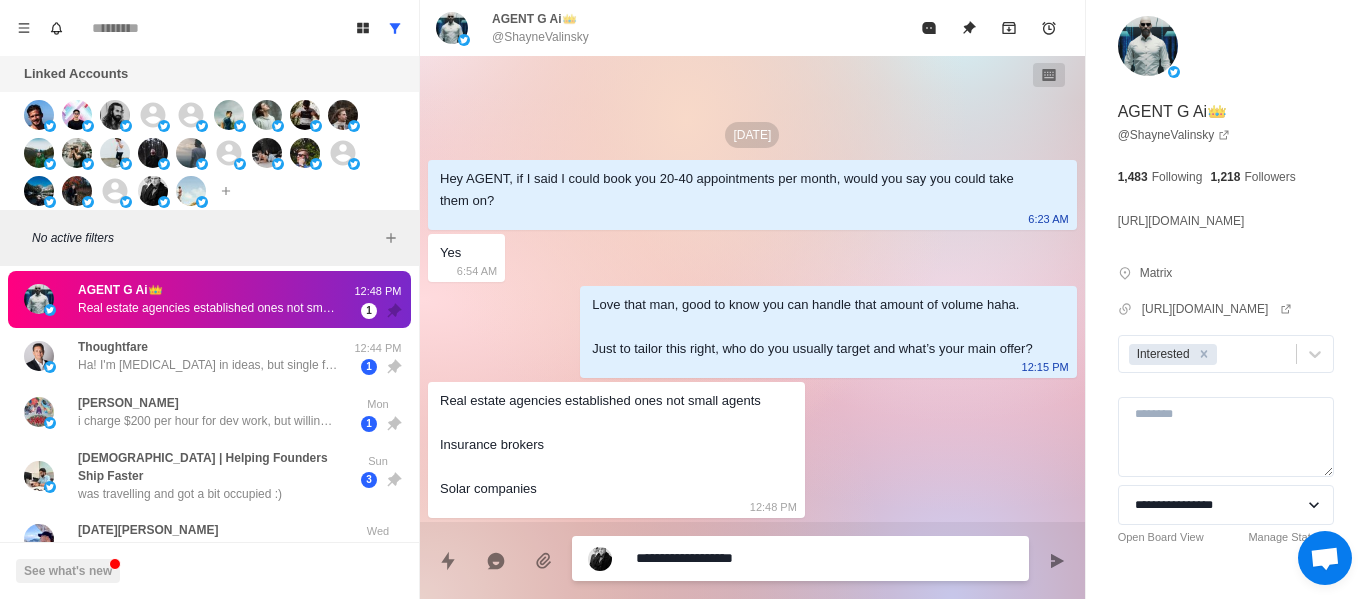 type on "**********" 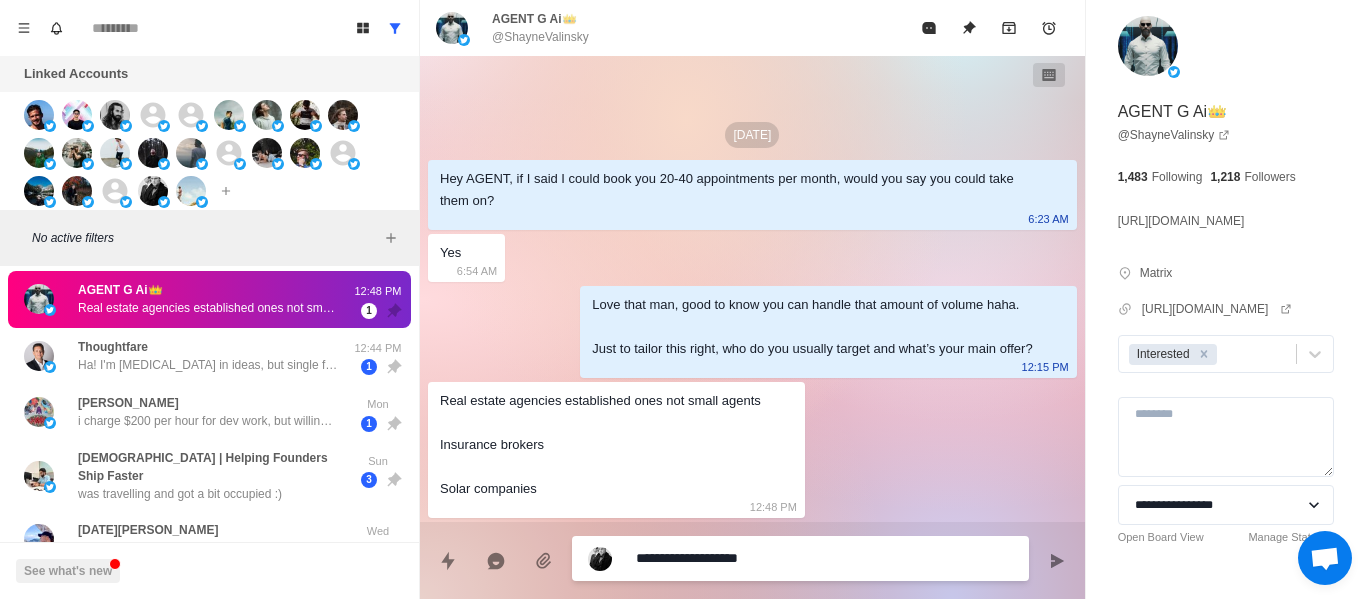 type on "*" 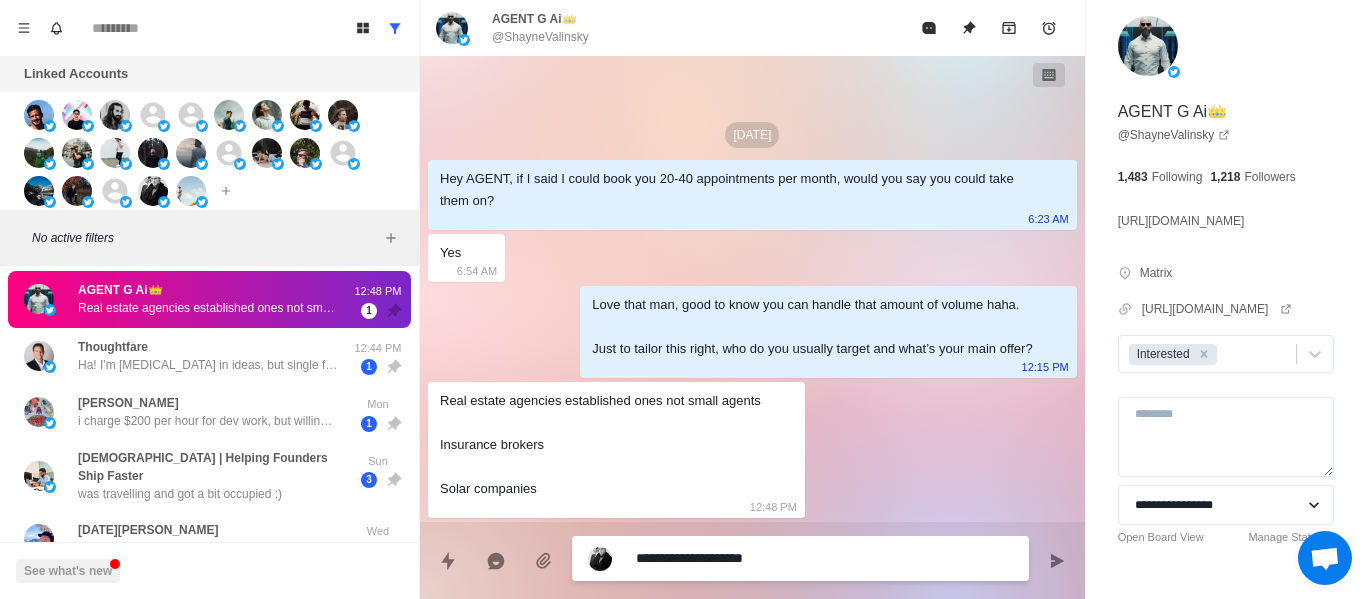 type on "*" 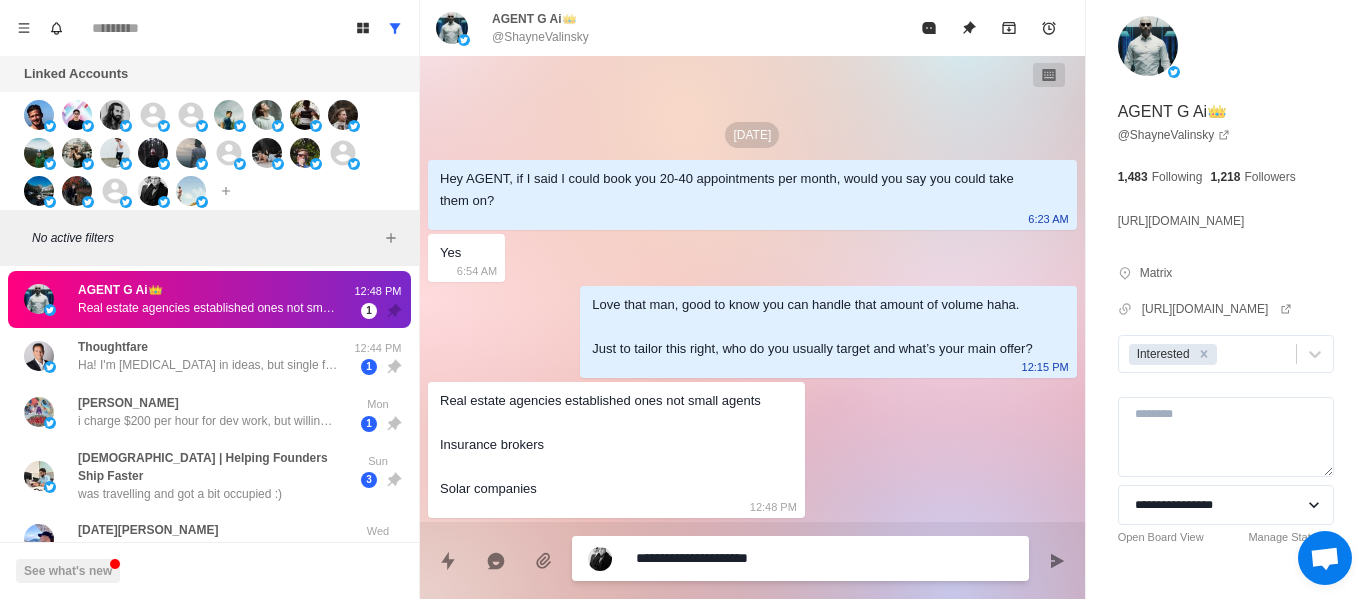 type on "*" 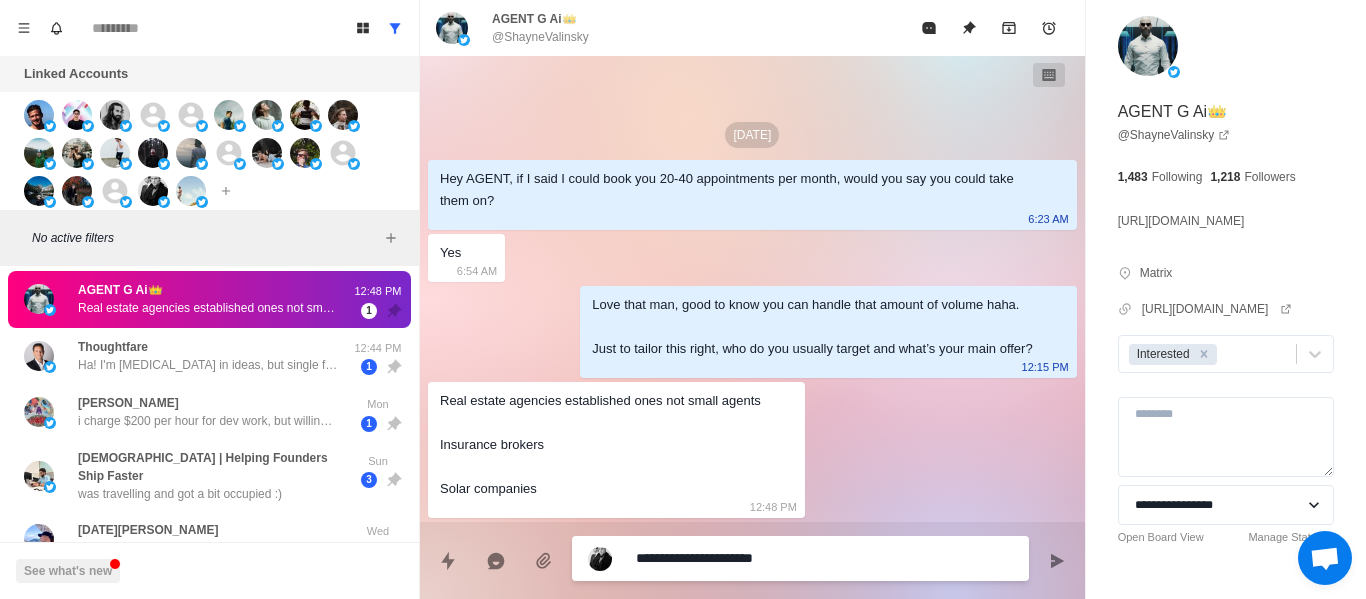 type on "*" 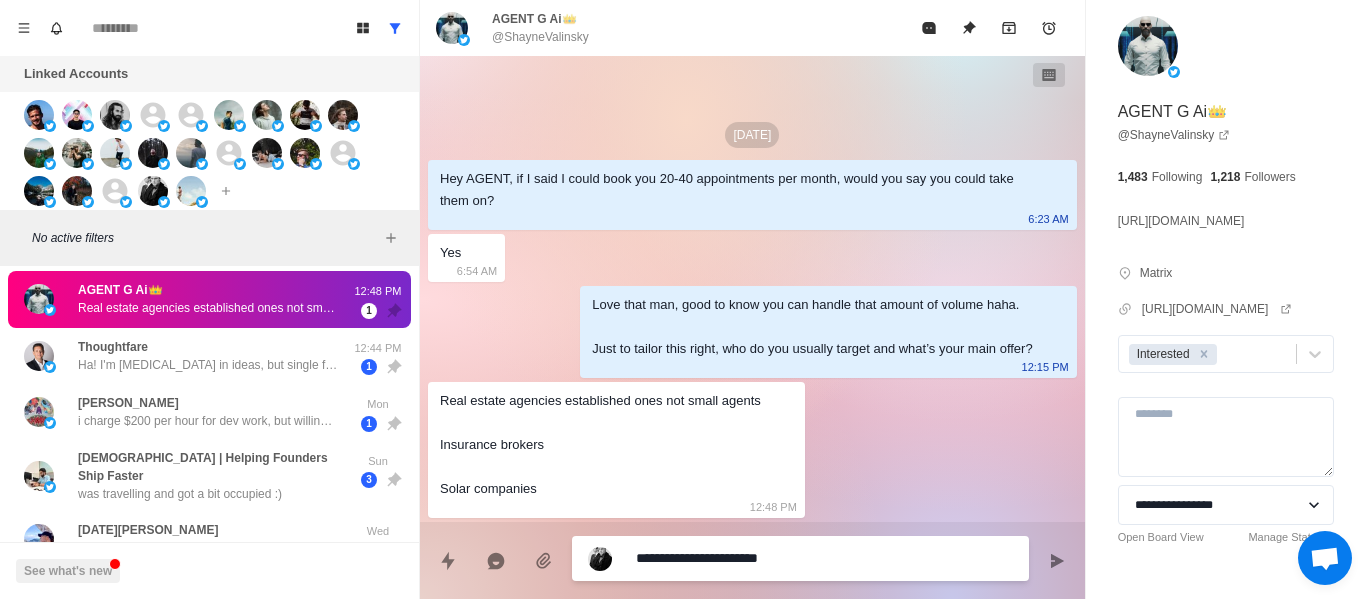 type on "*" 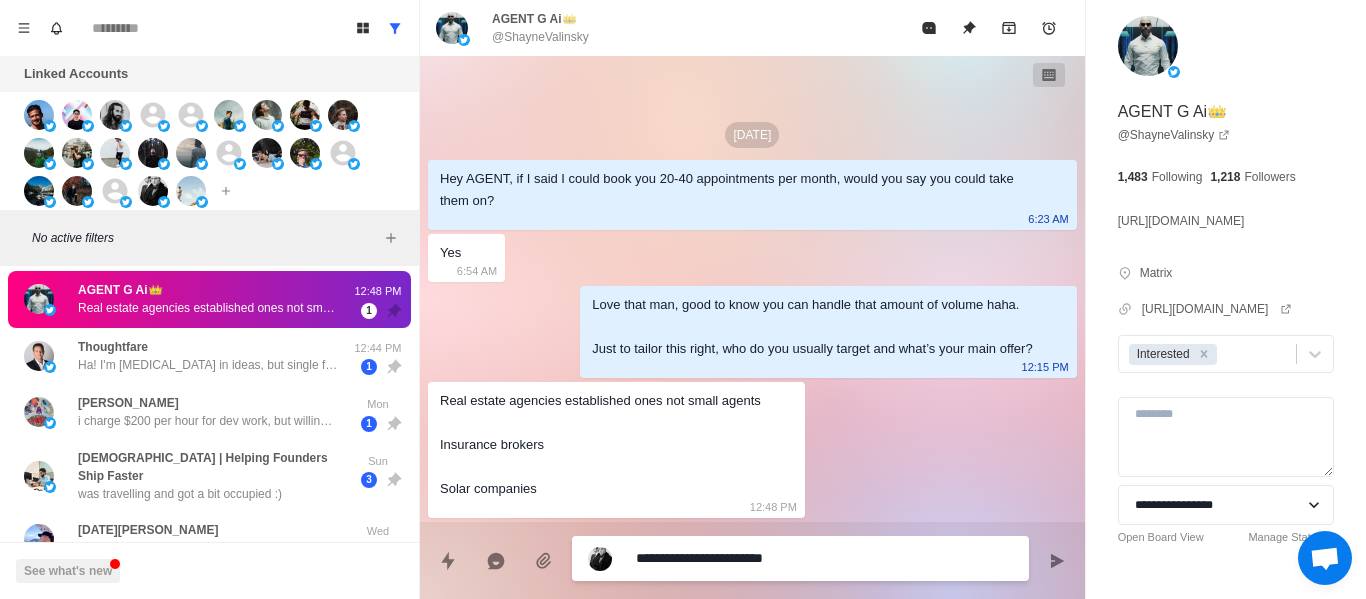 type on "*" 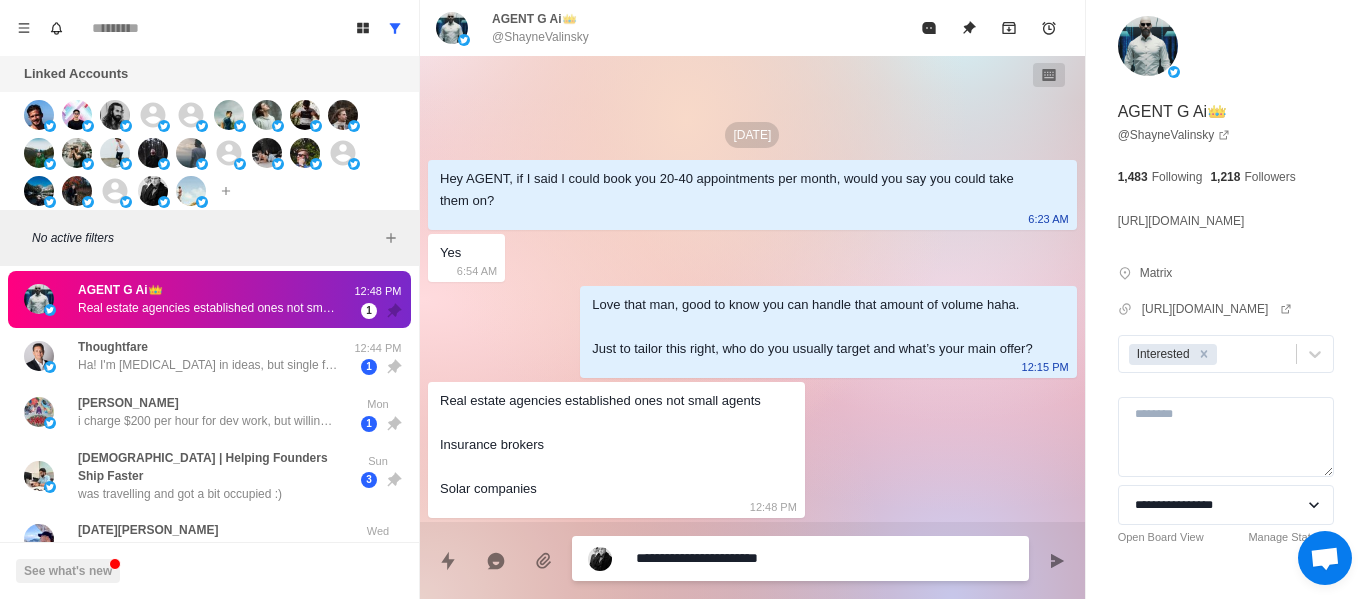 type on "*" 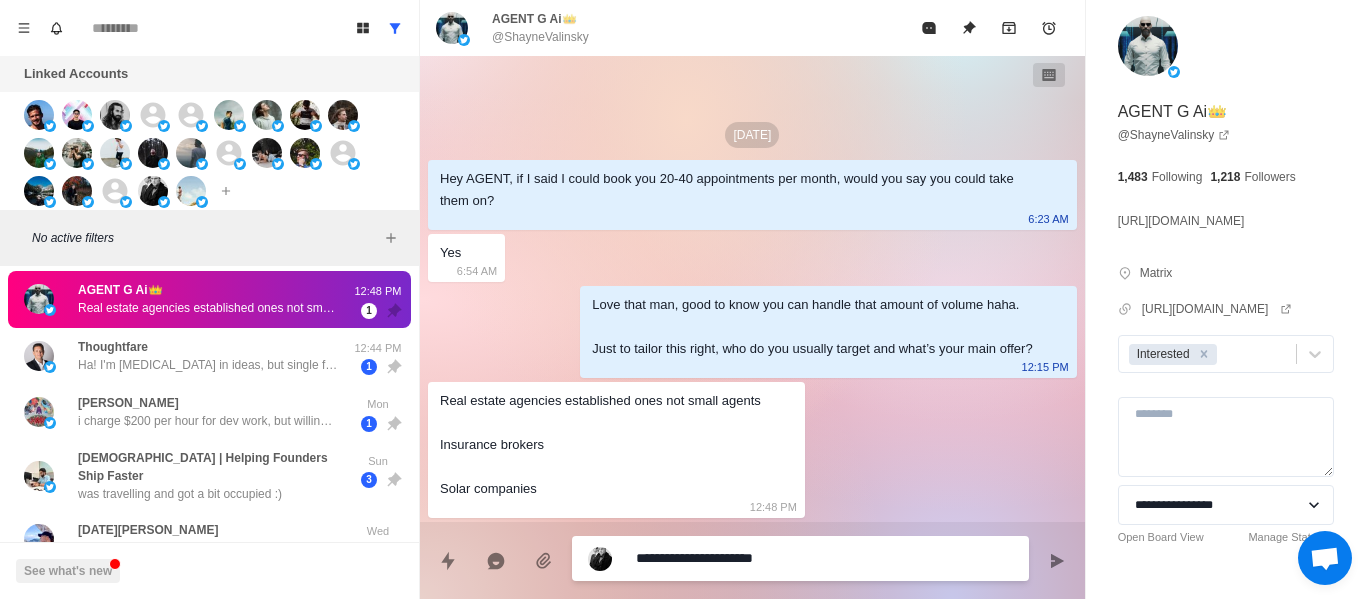 type on "*" 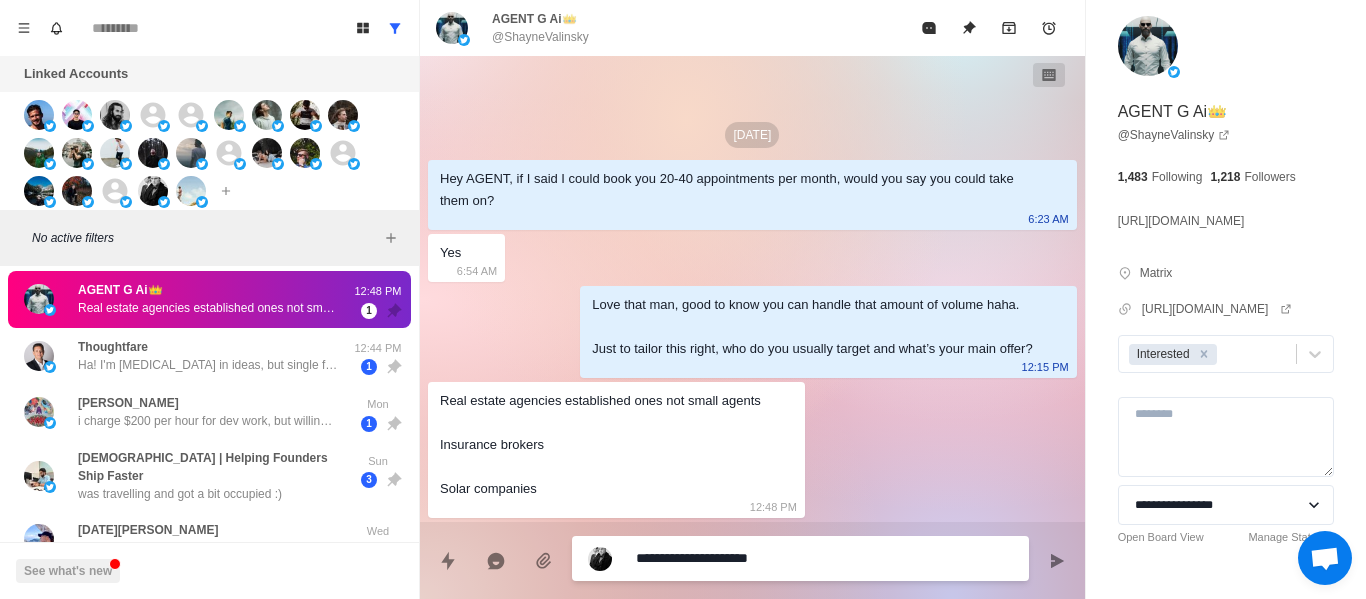 type on "*" 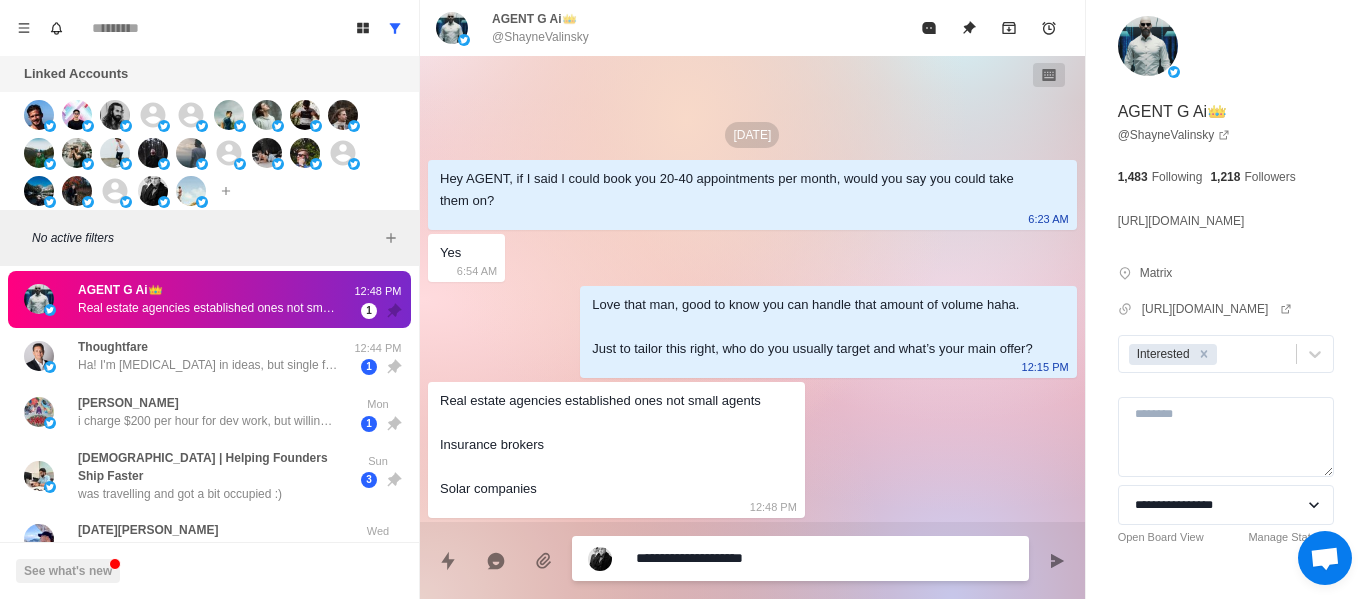 type on "*" 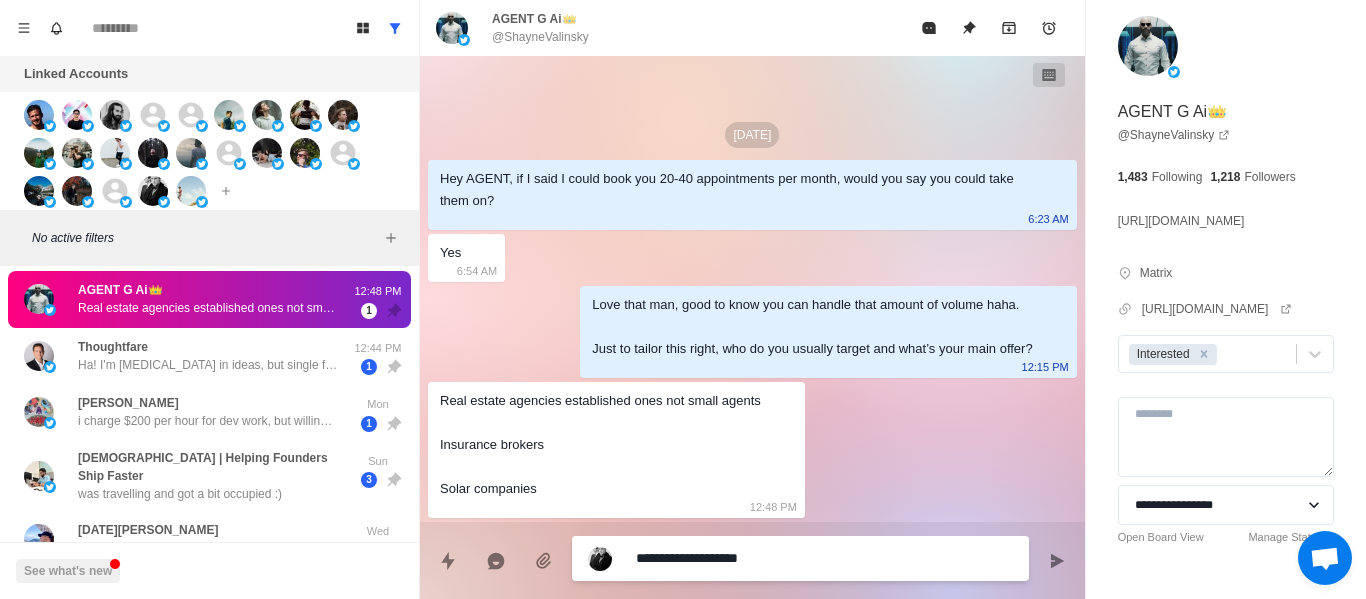 type on "*" 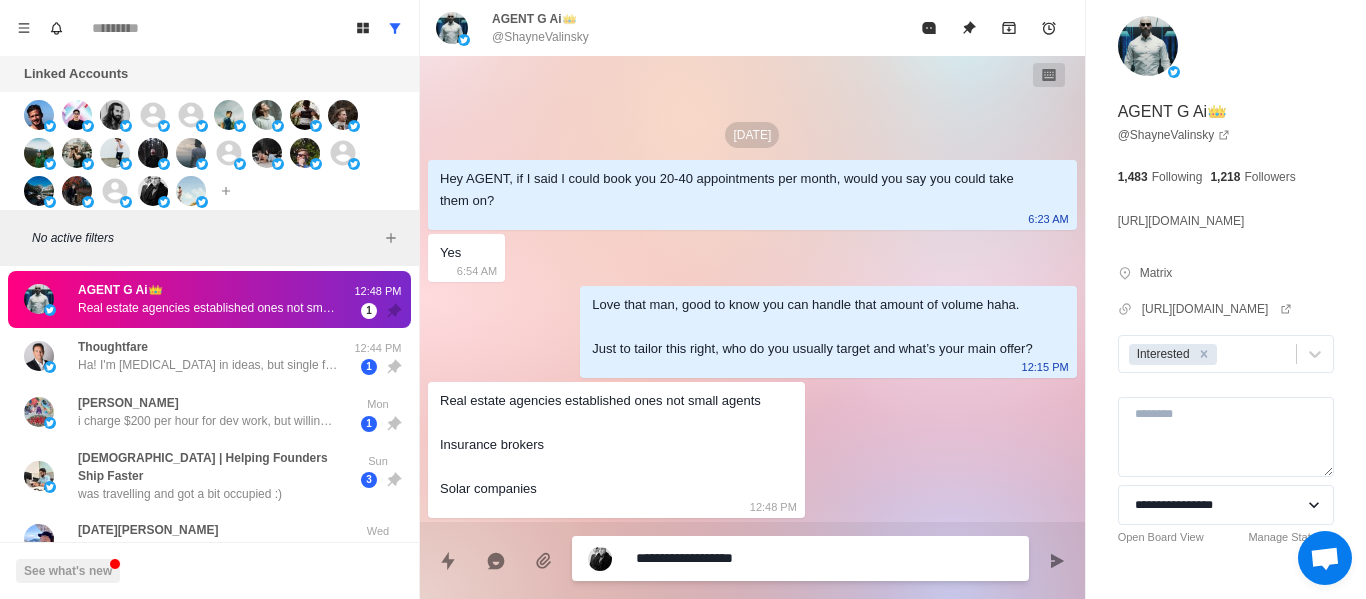 type on "*" 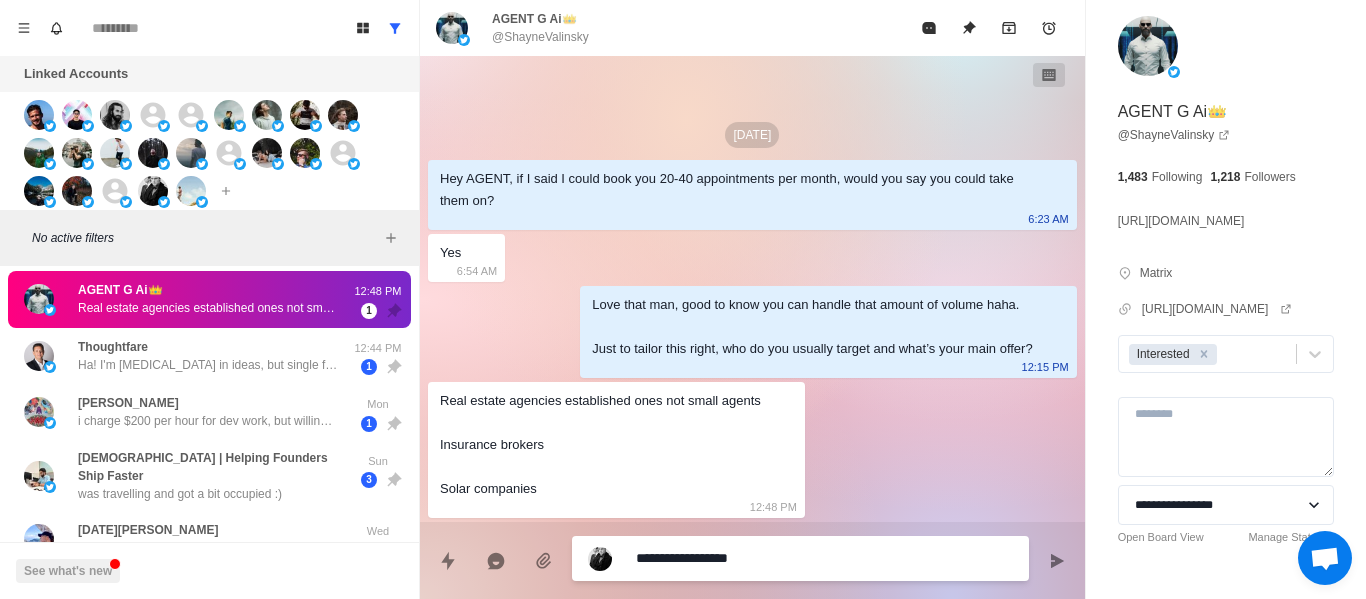 type on "*" 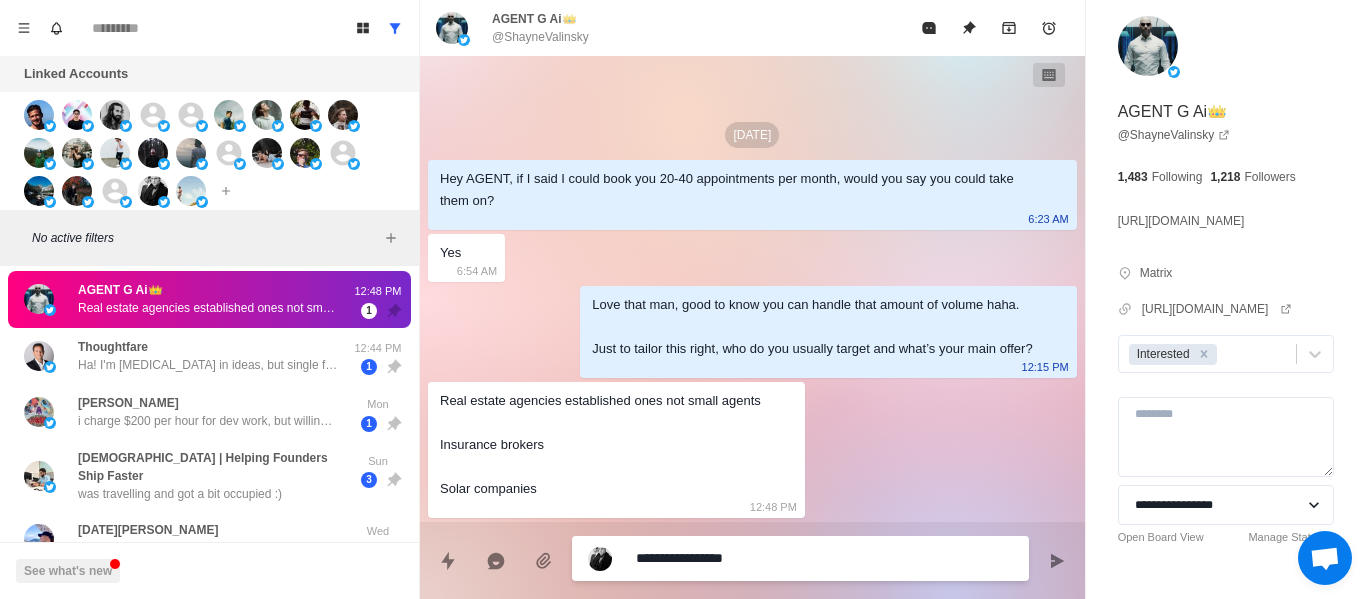 type on "*" 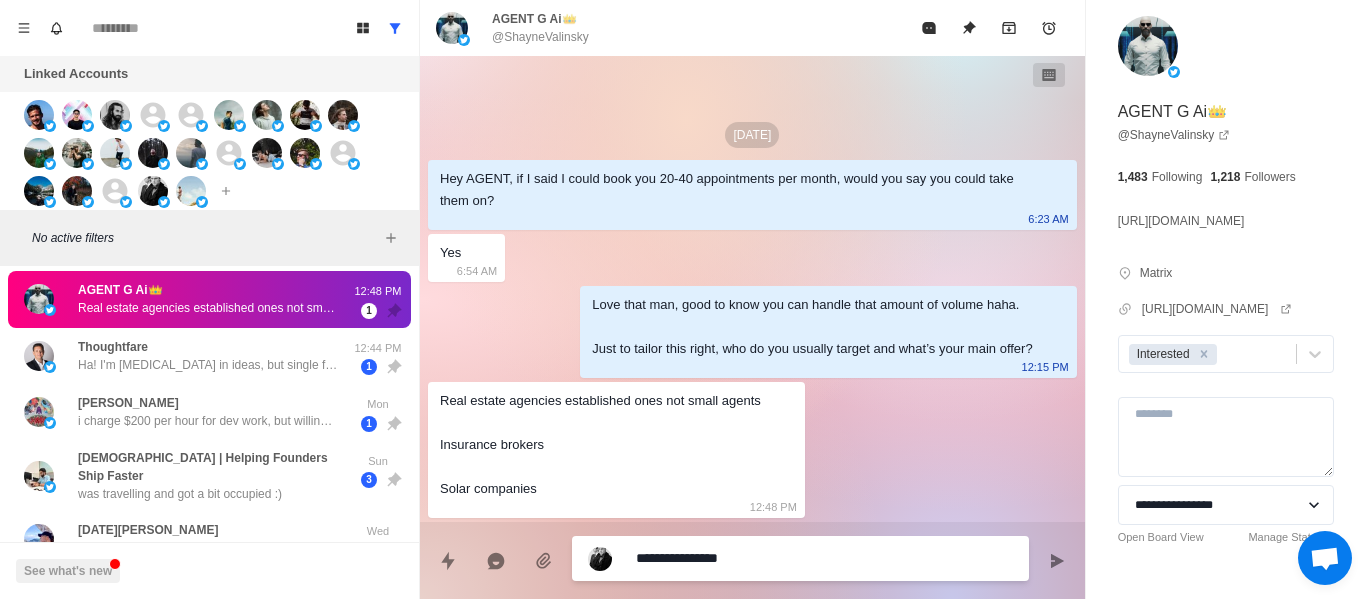 type on "*" 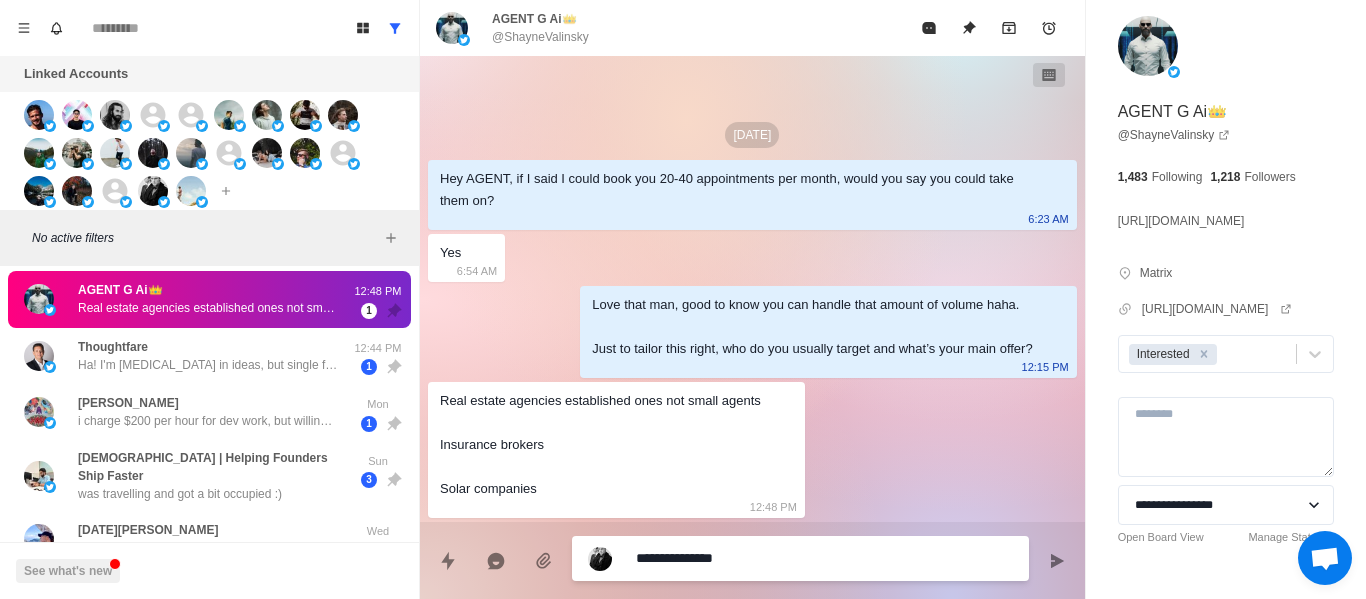type on "*" 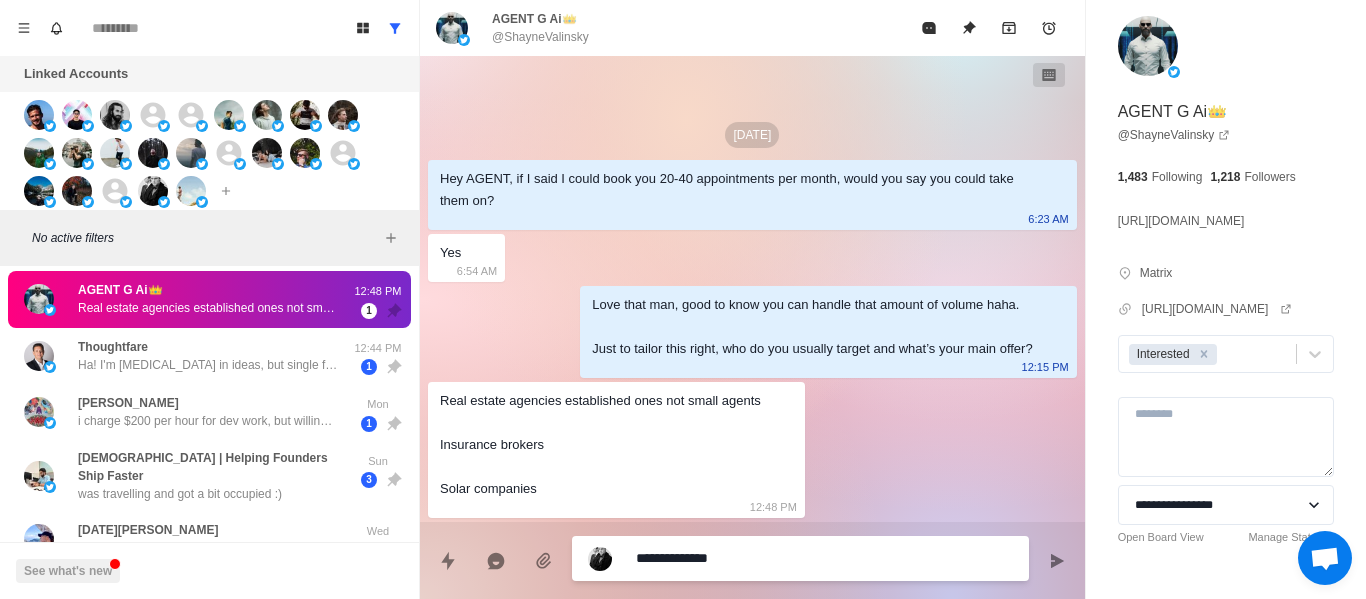 type on "*" 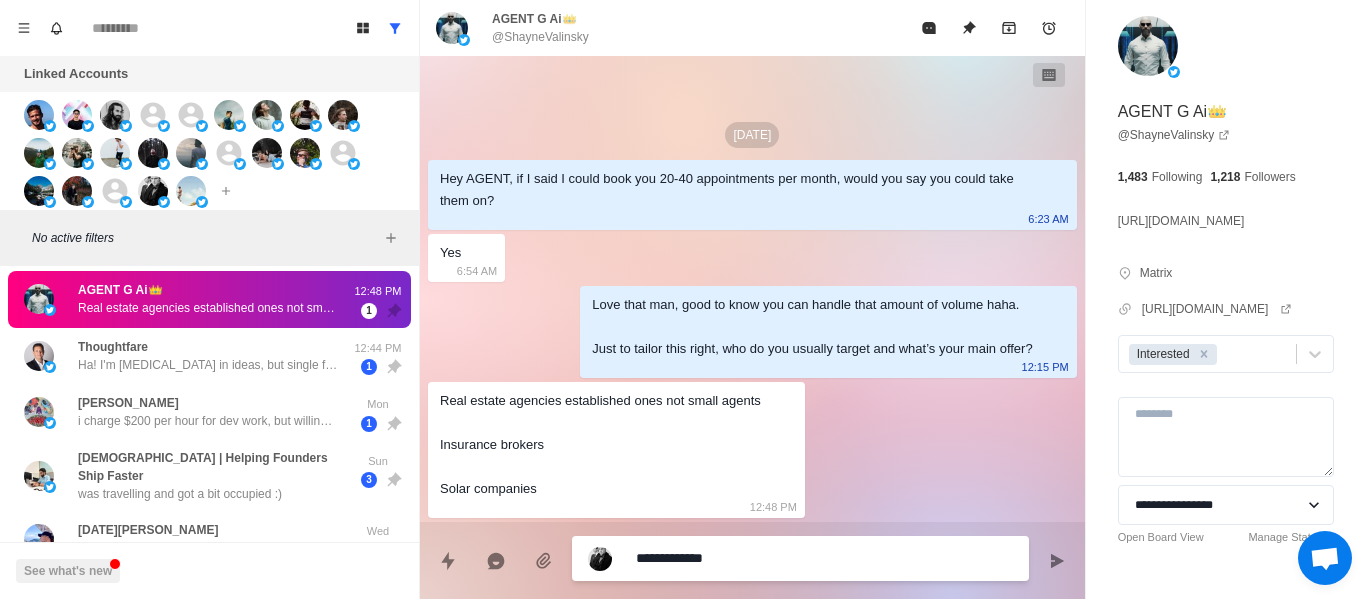 type on "*" 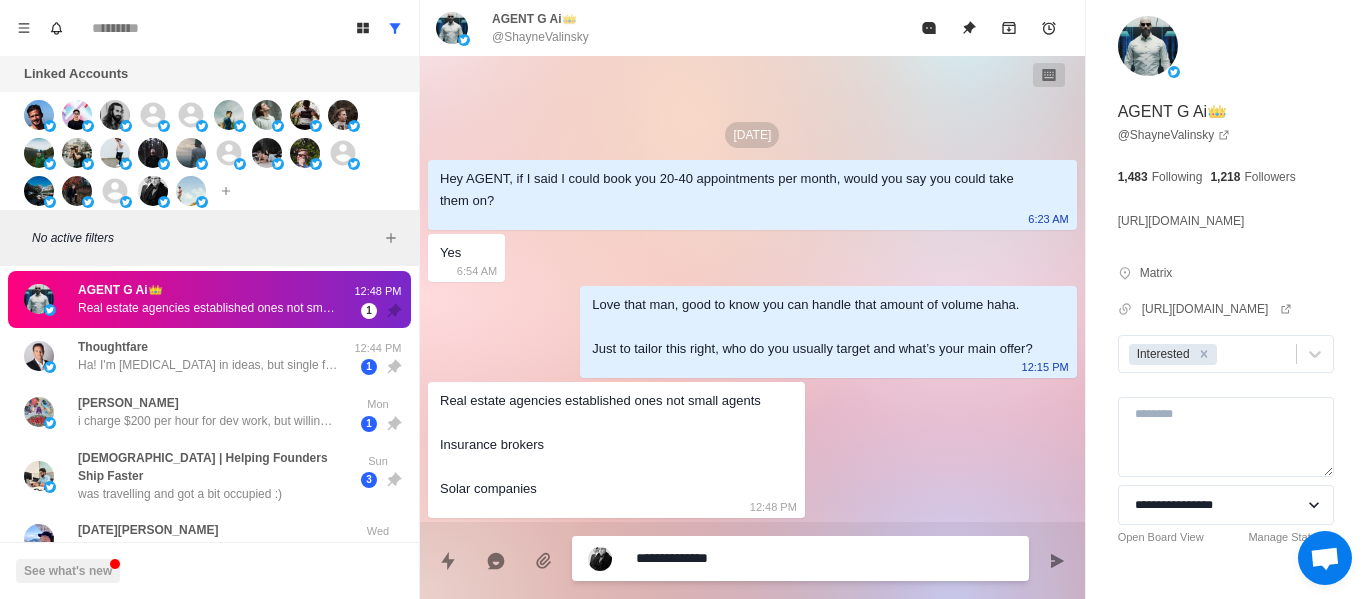 type on "*" 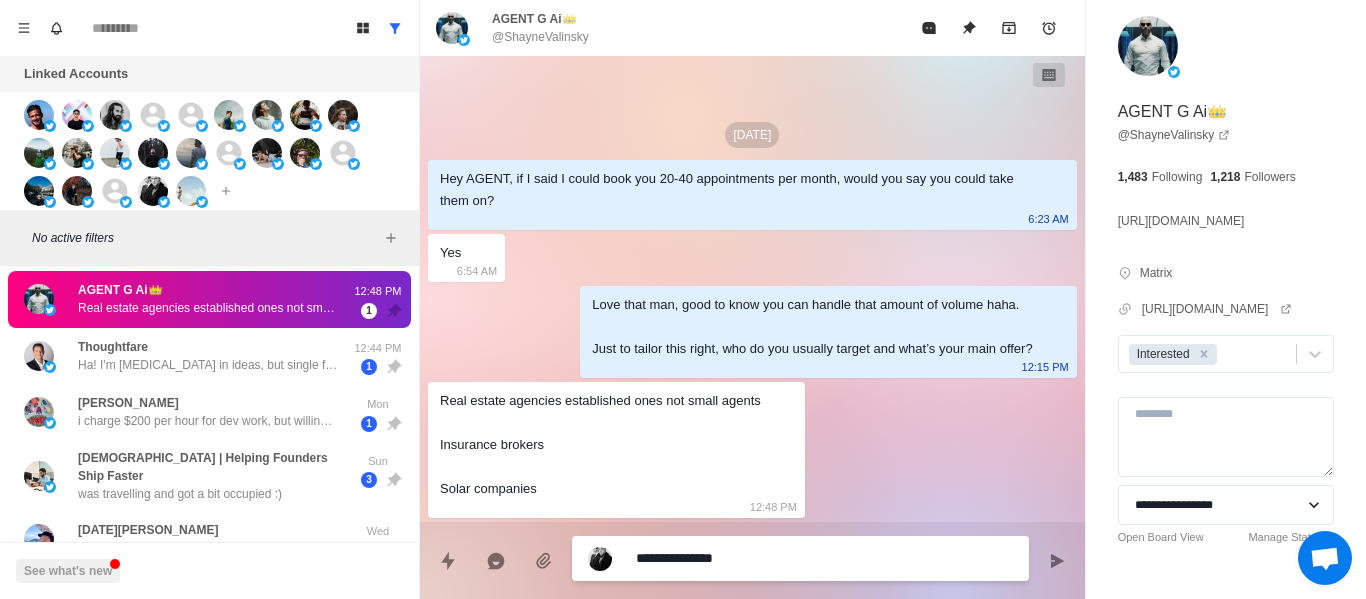 type on "*" 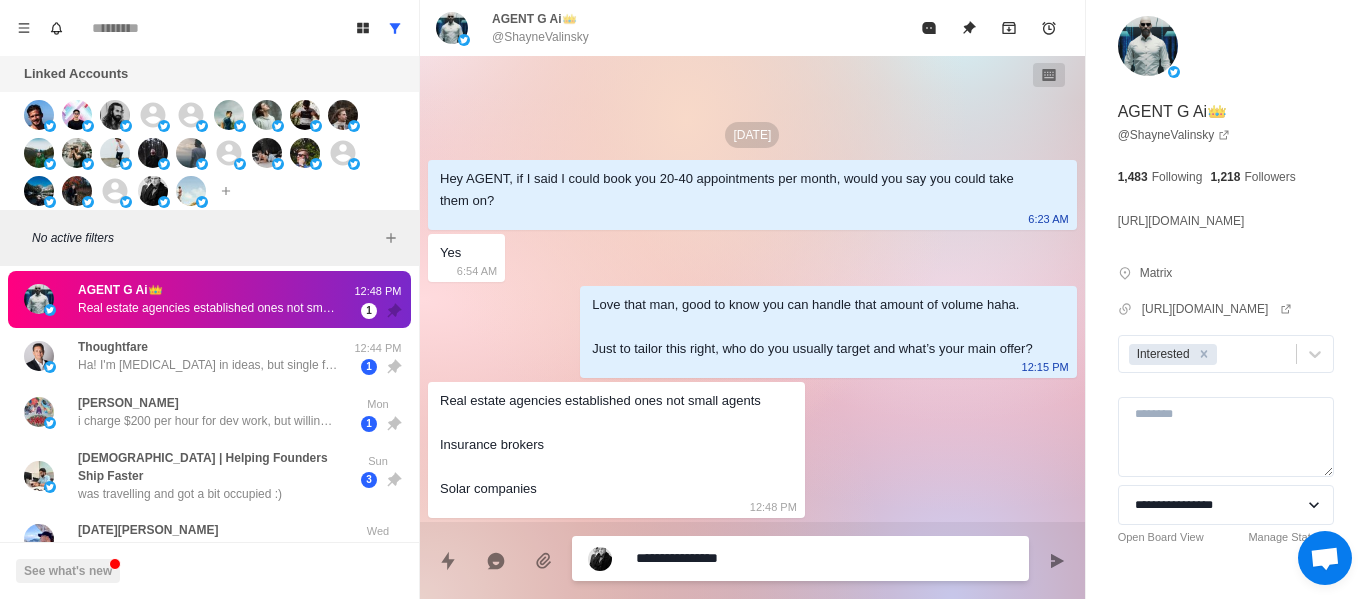type on "*" 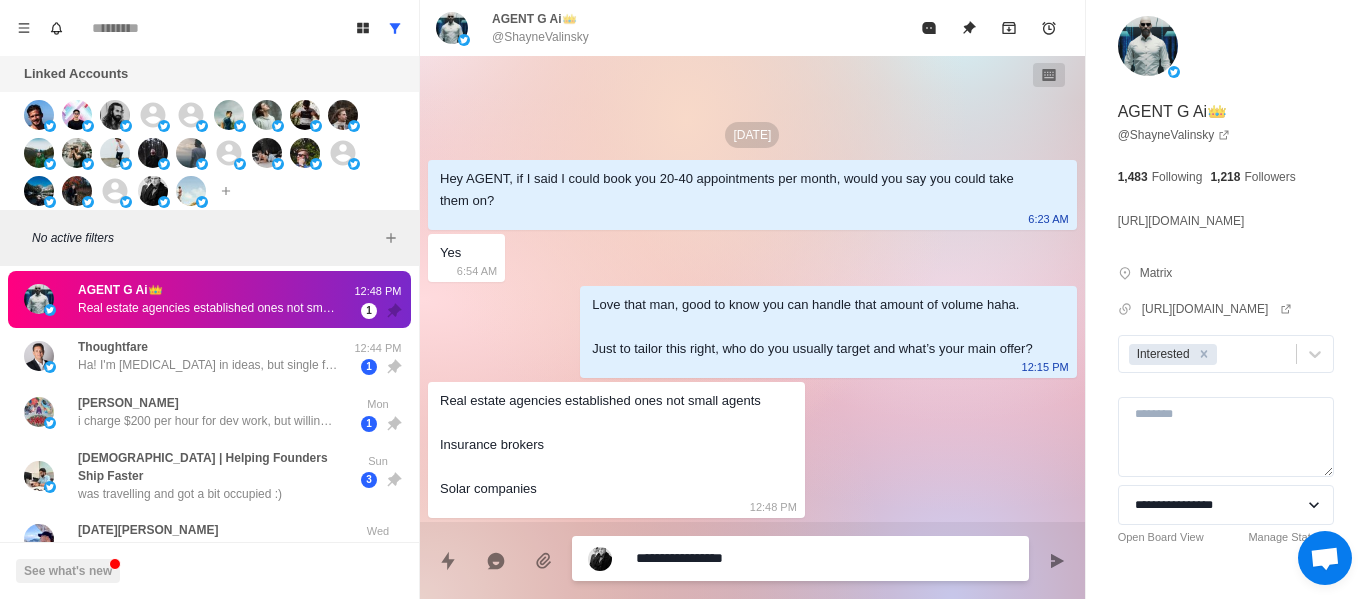 type on "*" 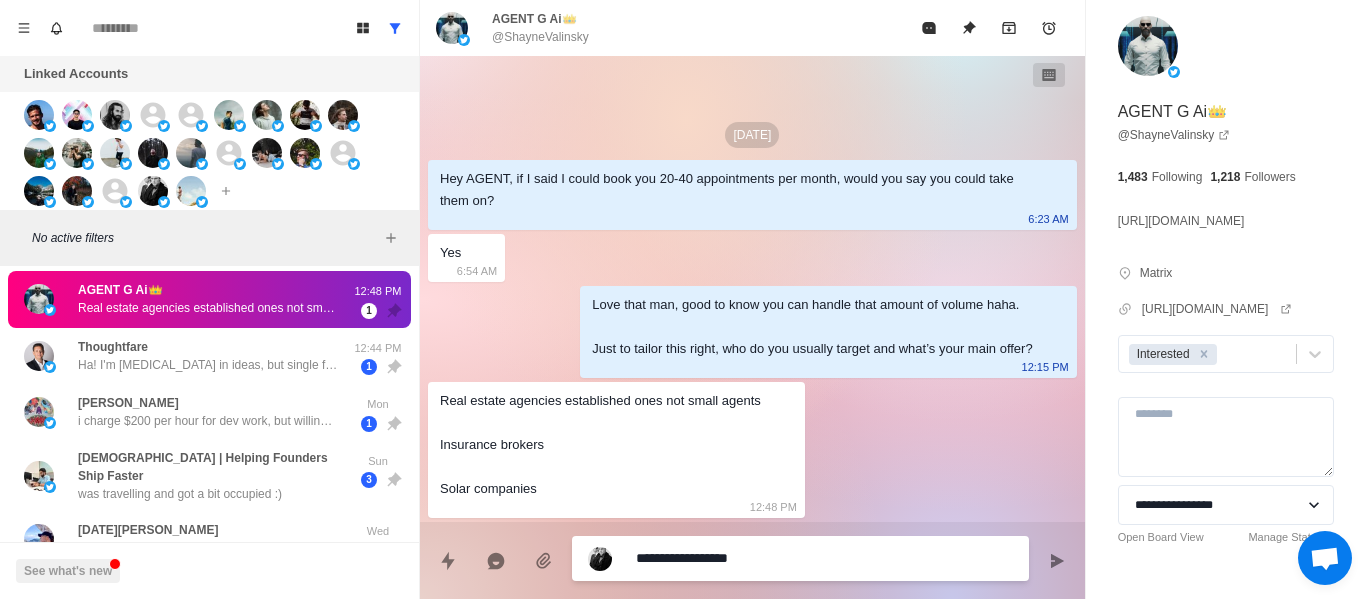 type on "*" 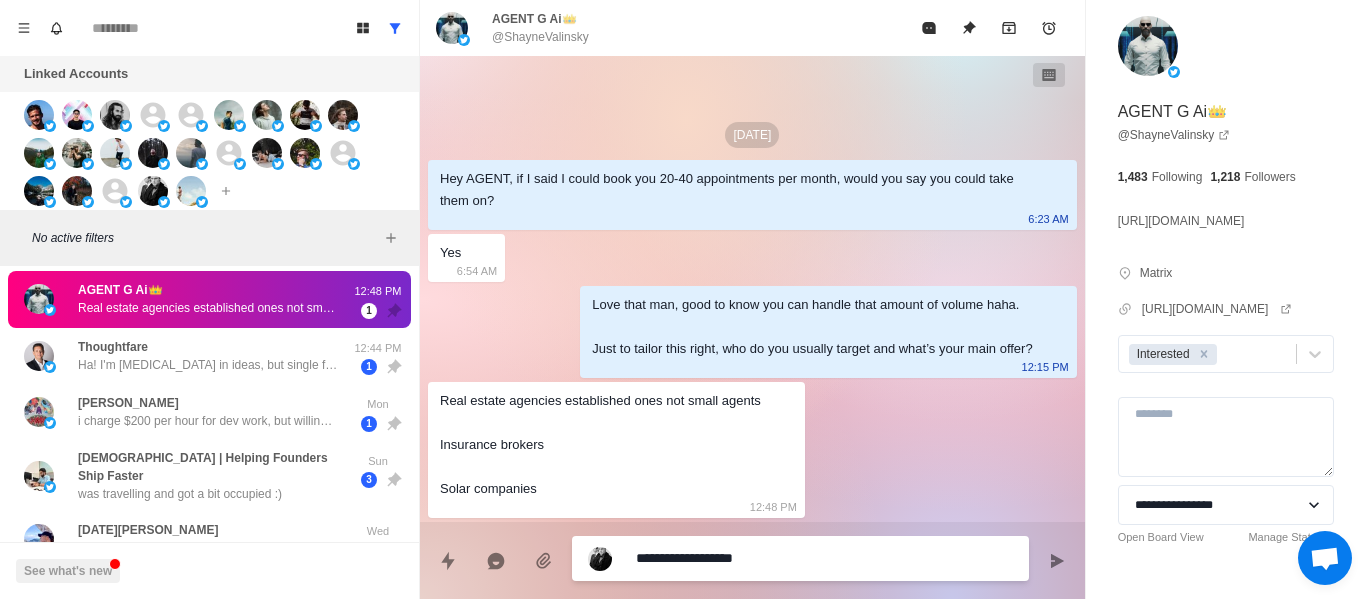 type on "*" 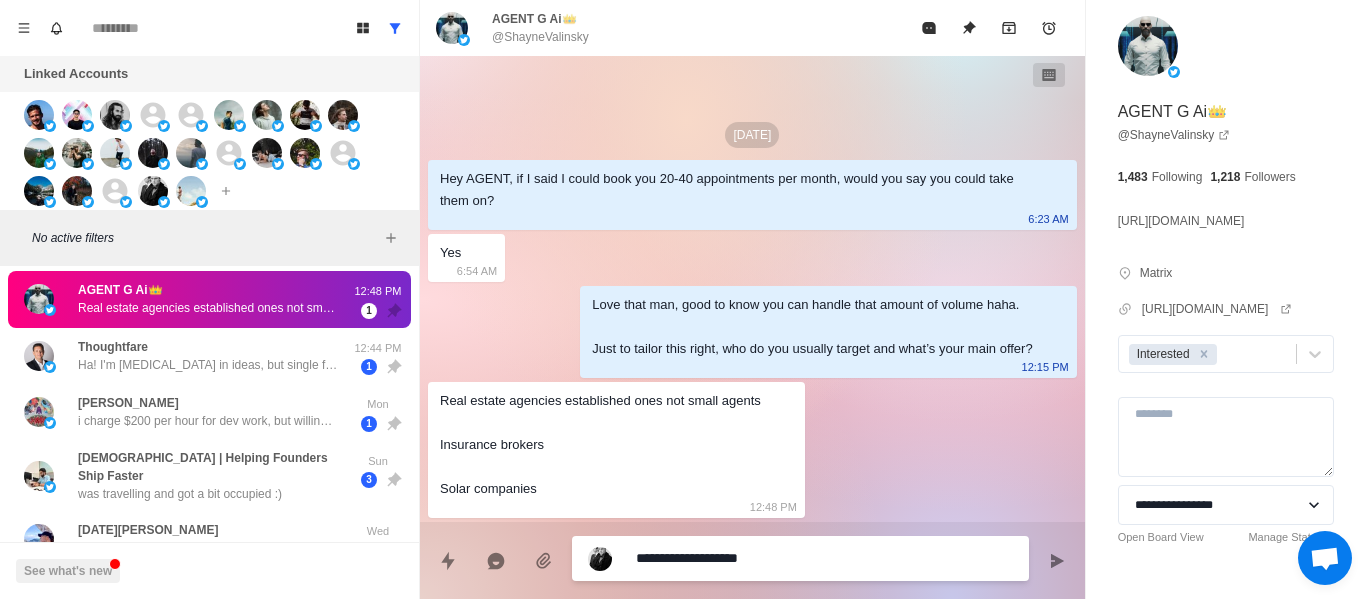 type on "*" 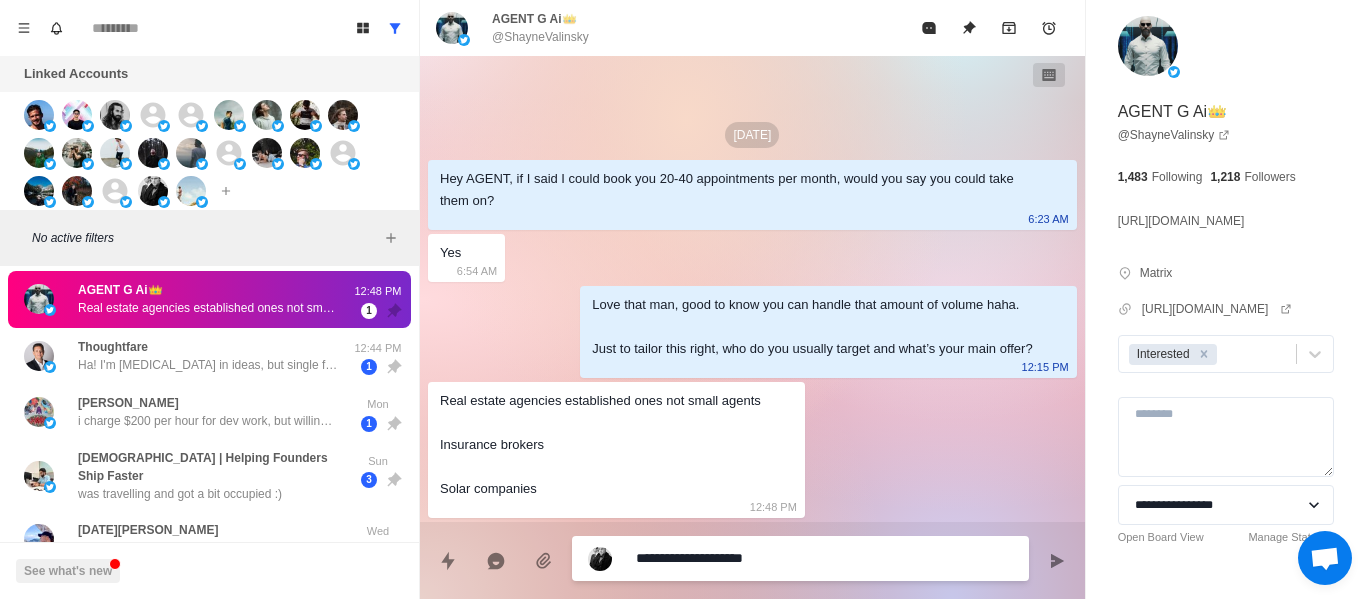 type on "*" 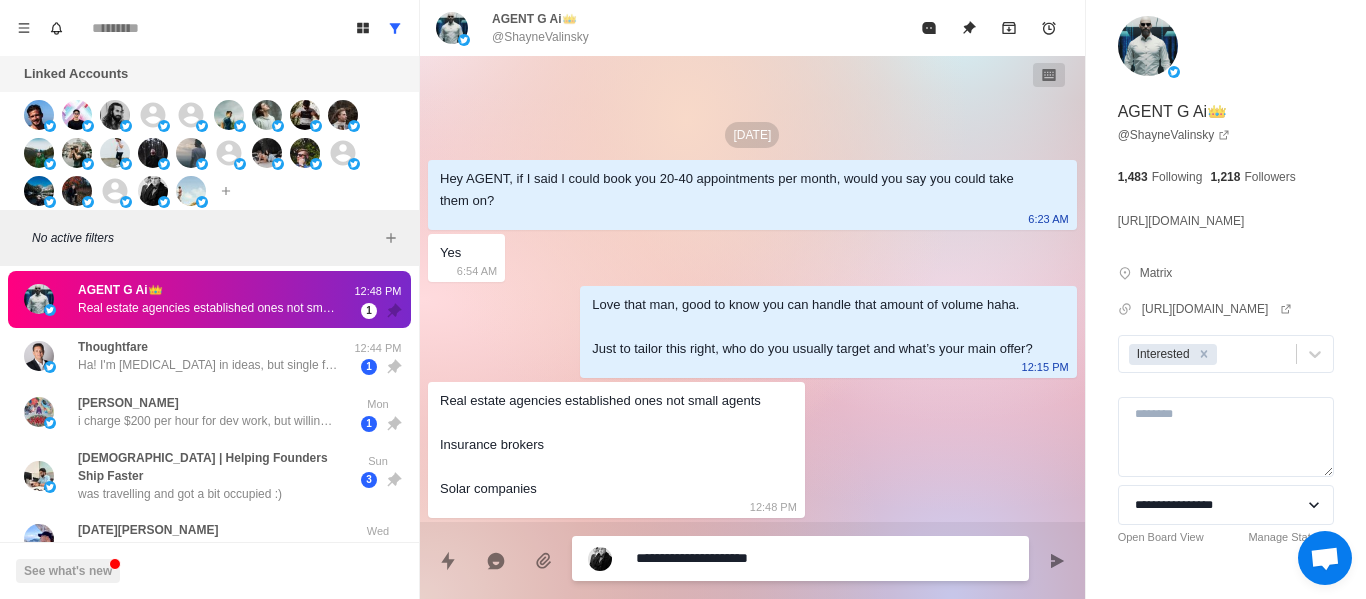 type on "*" 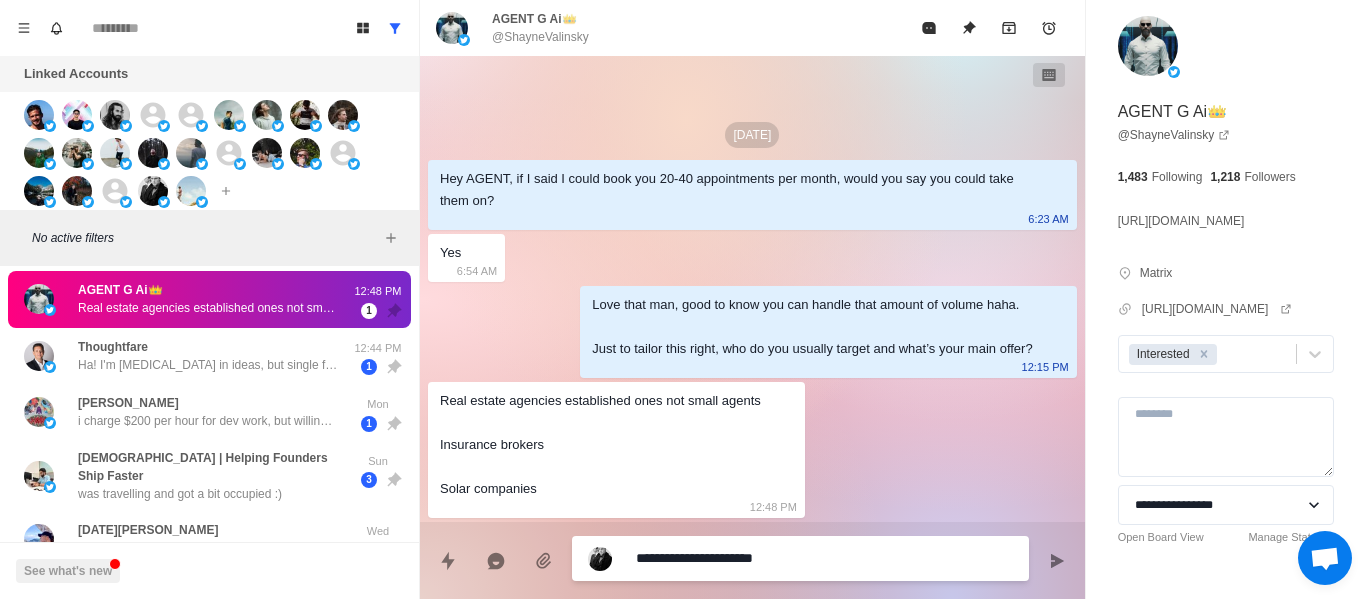 type on "*" 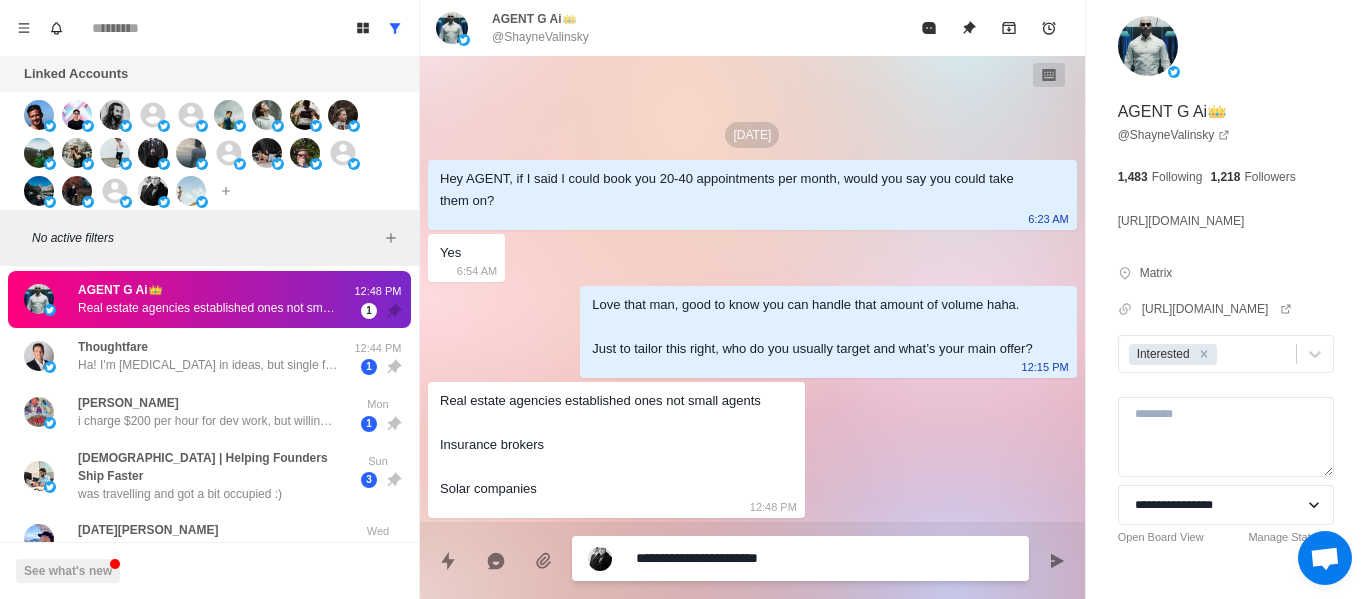 type on "*" 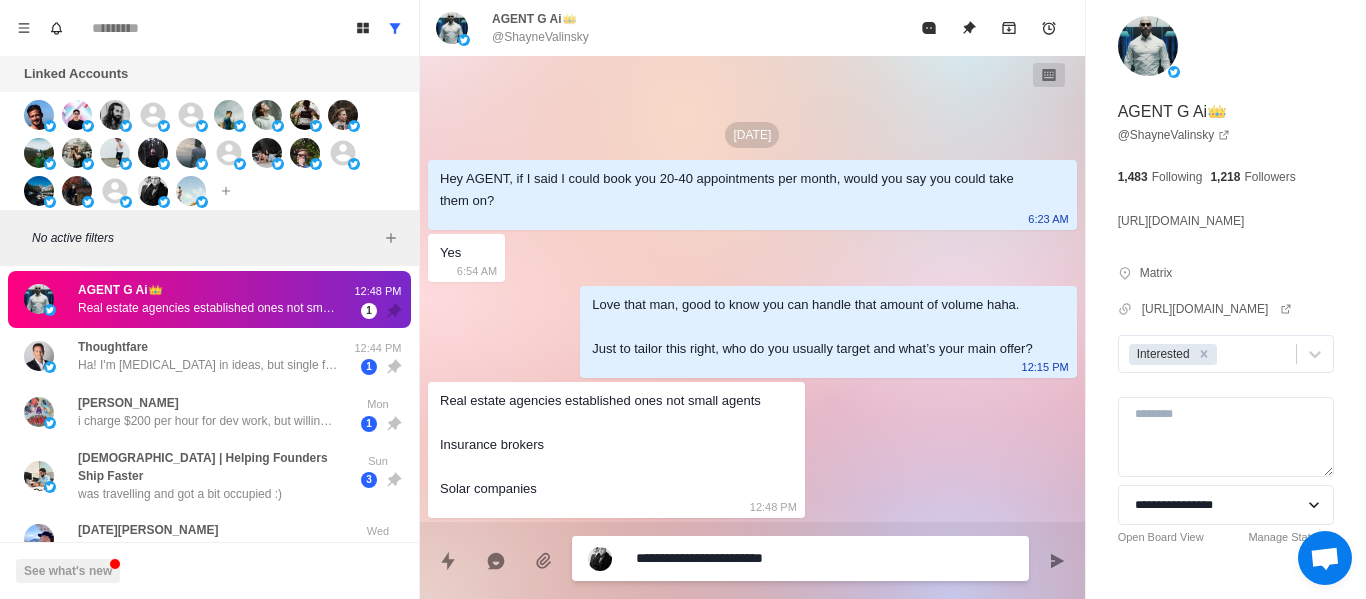 type on "*" 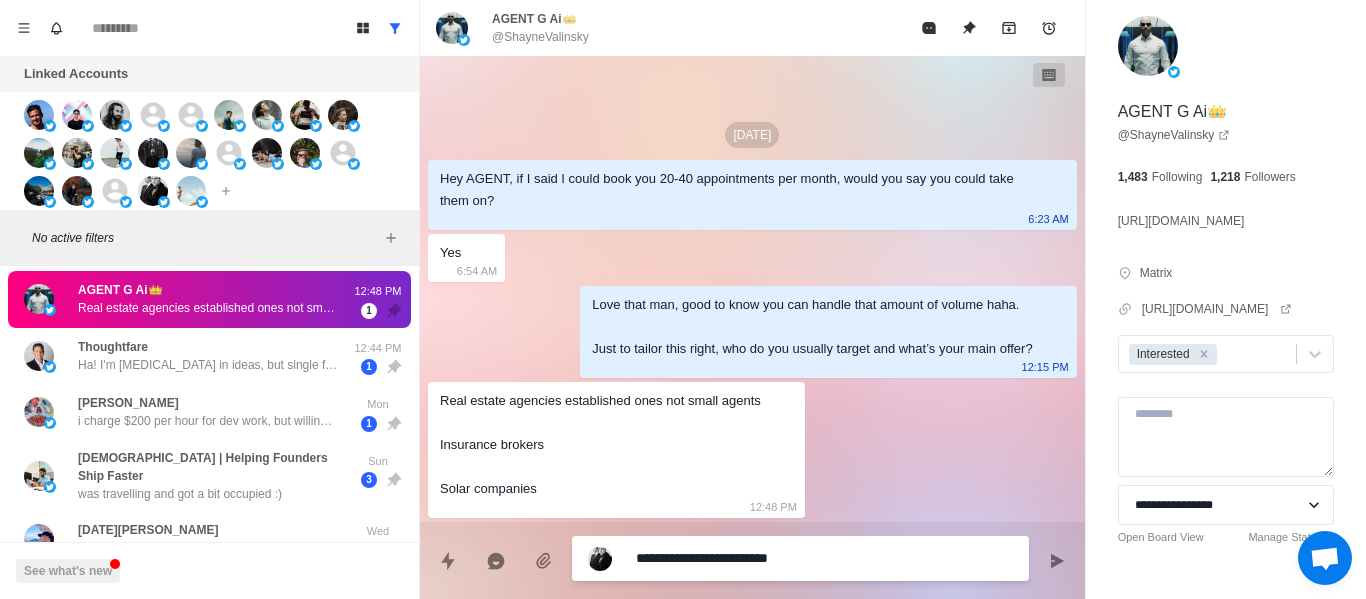 type on "*" 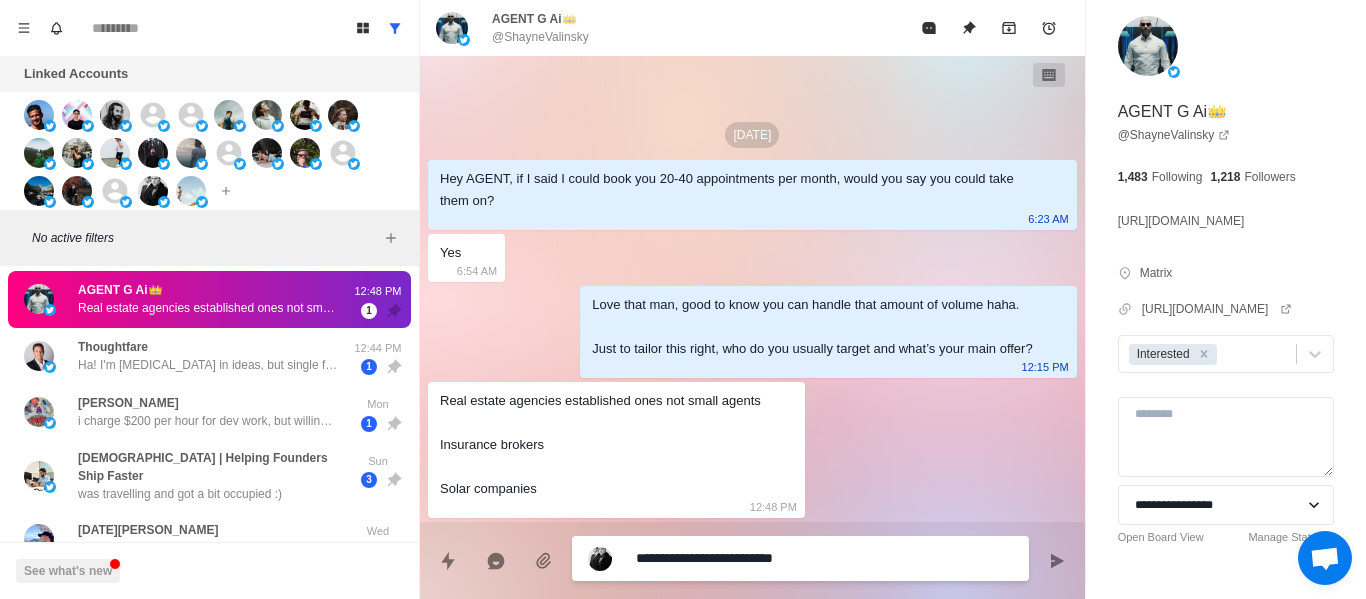 type on "*" 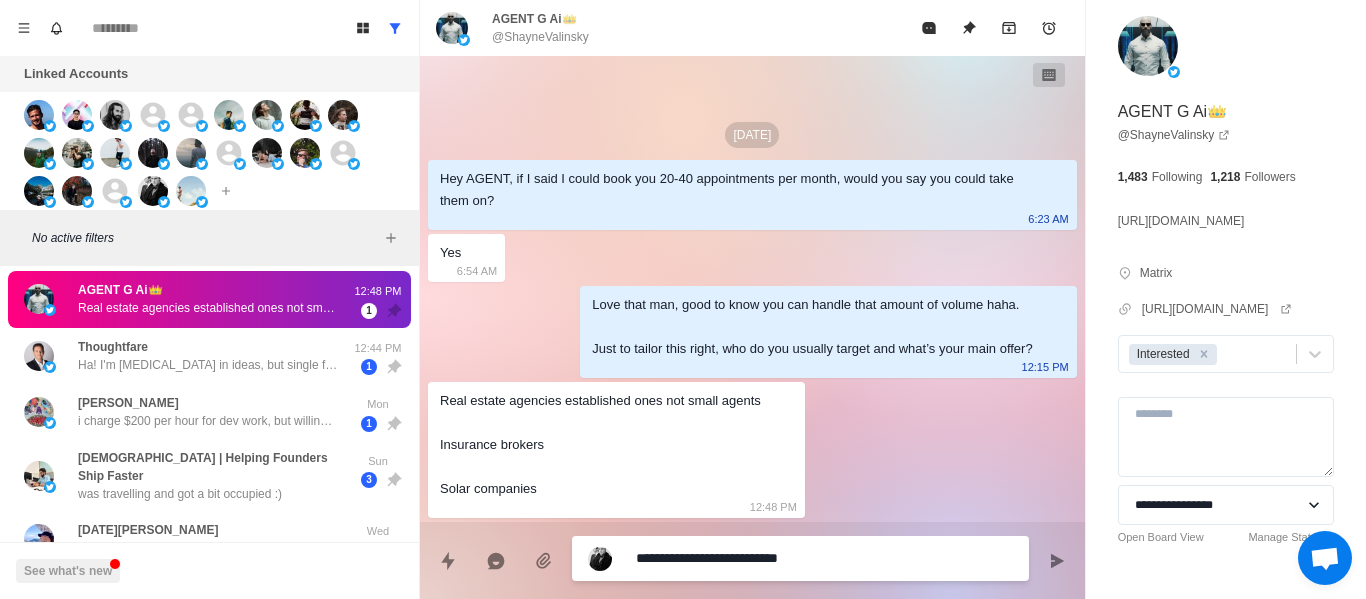 type on "*" 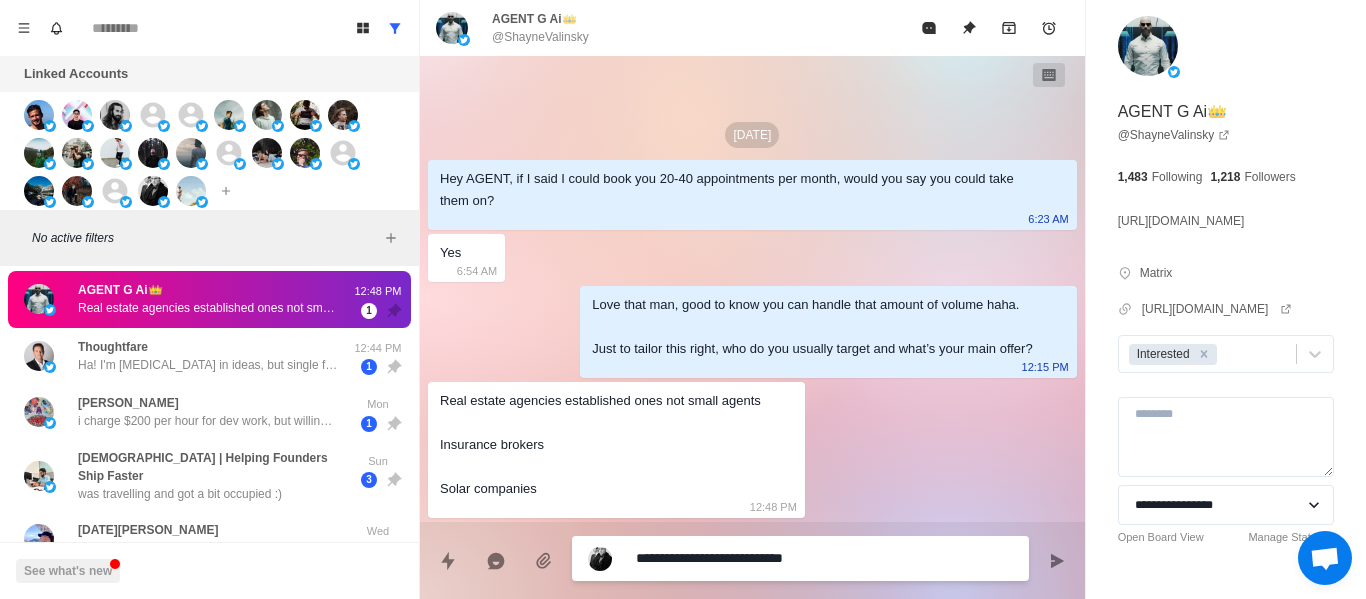 type on "*" 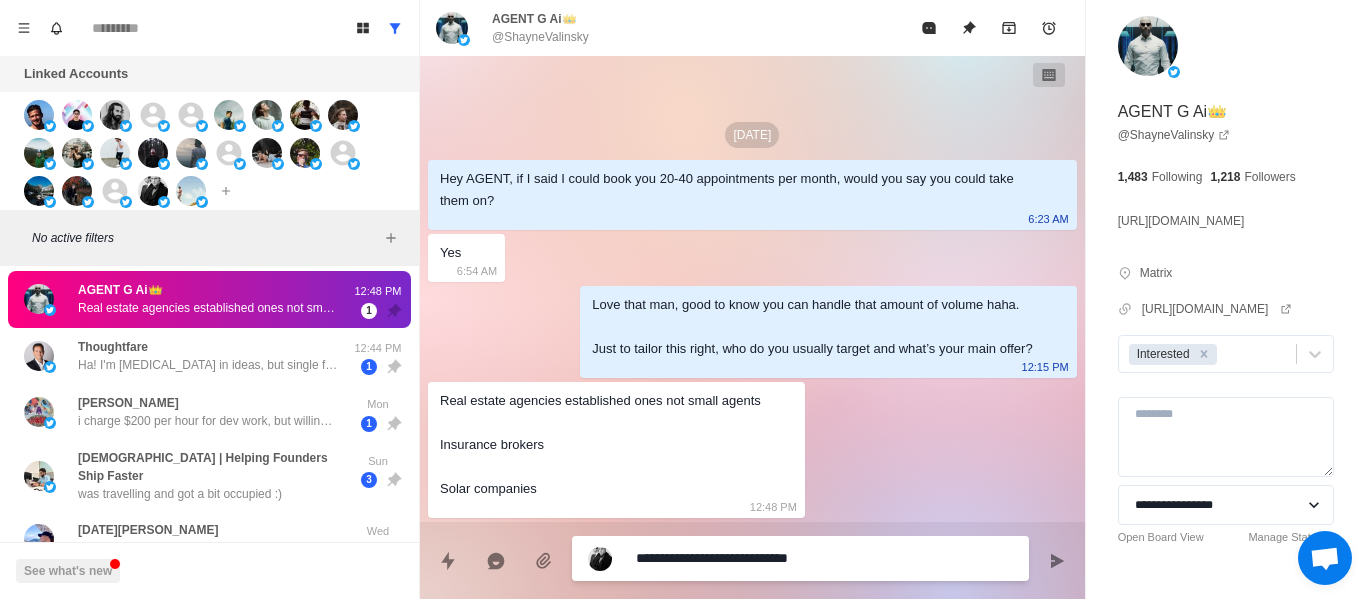 type on "*" 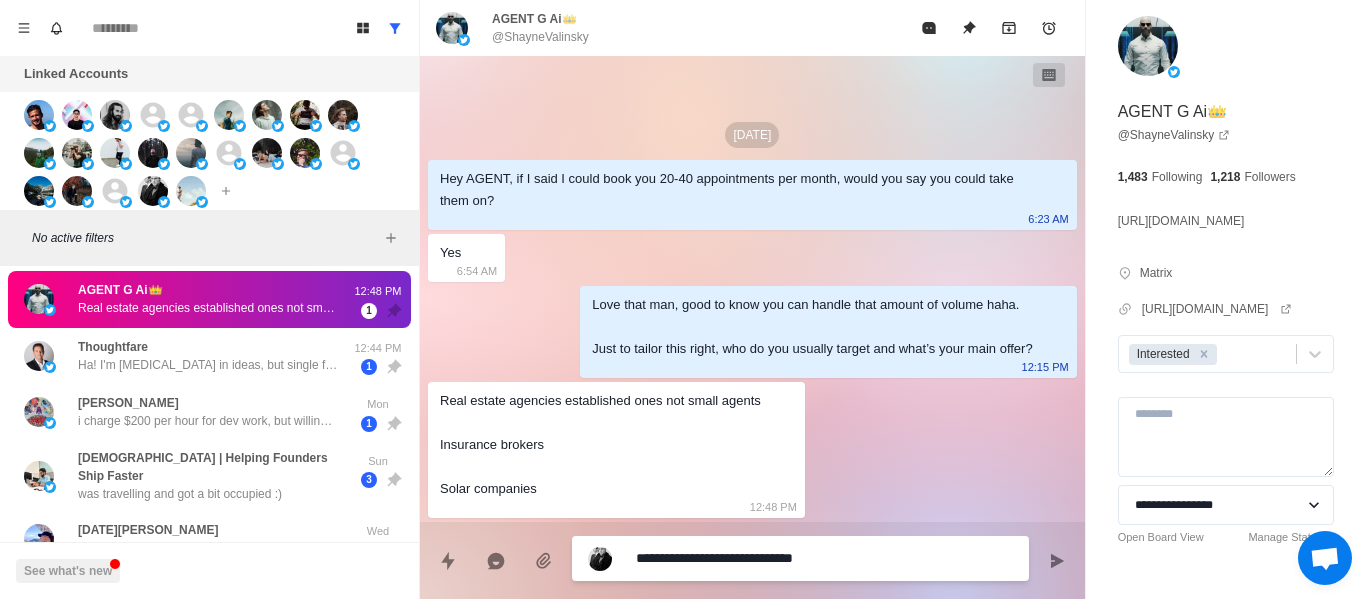 type on "*" 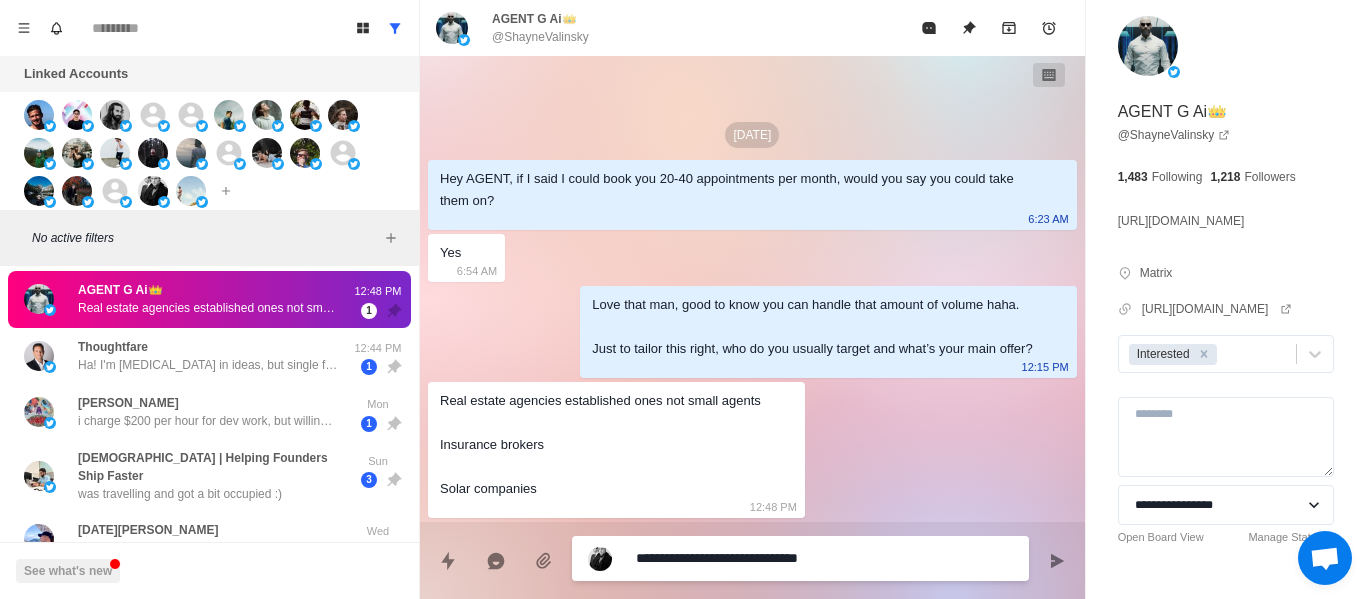 type on "*" 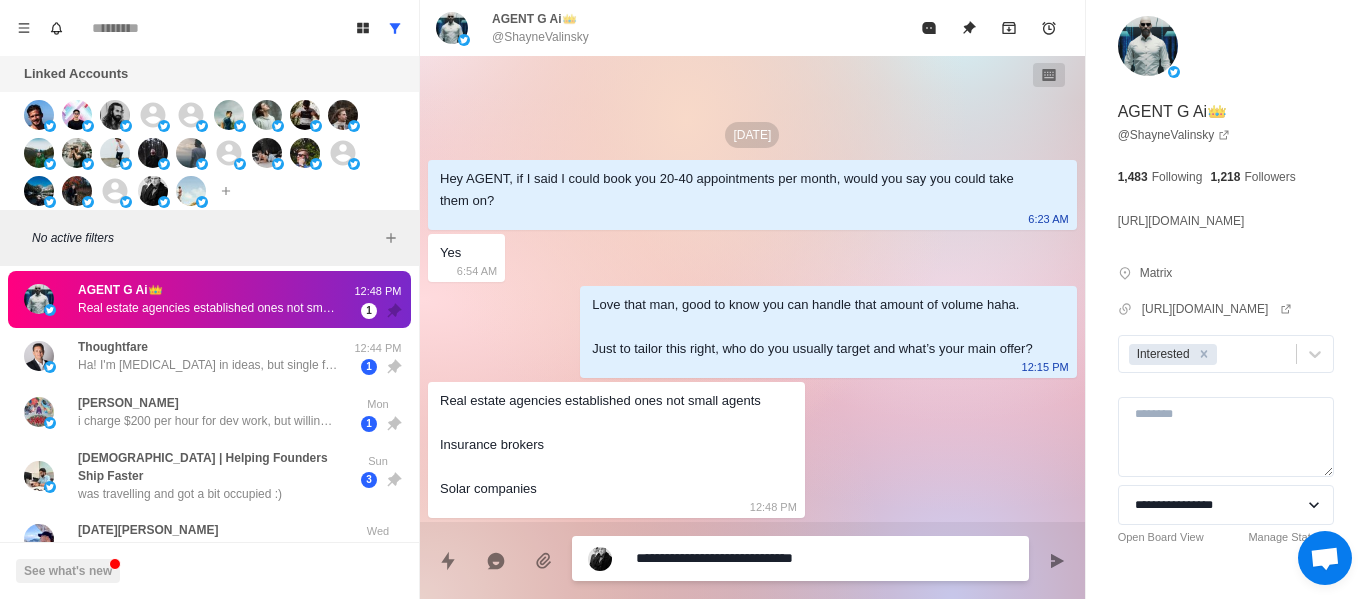 type on "*" 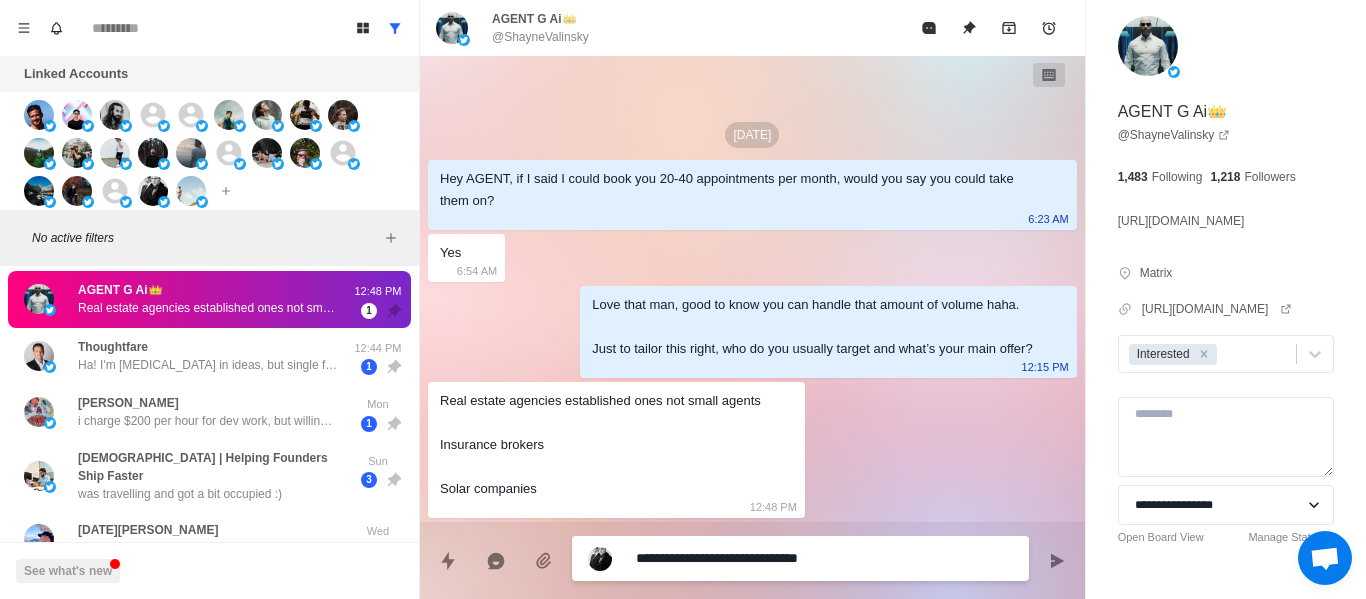 type on "**********" 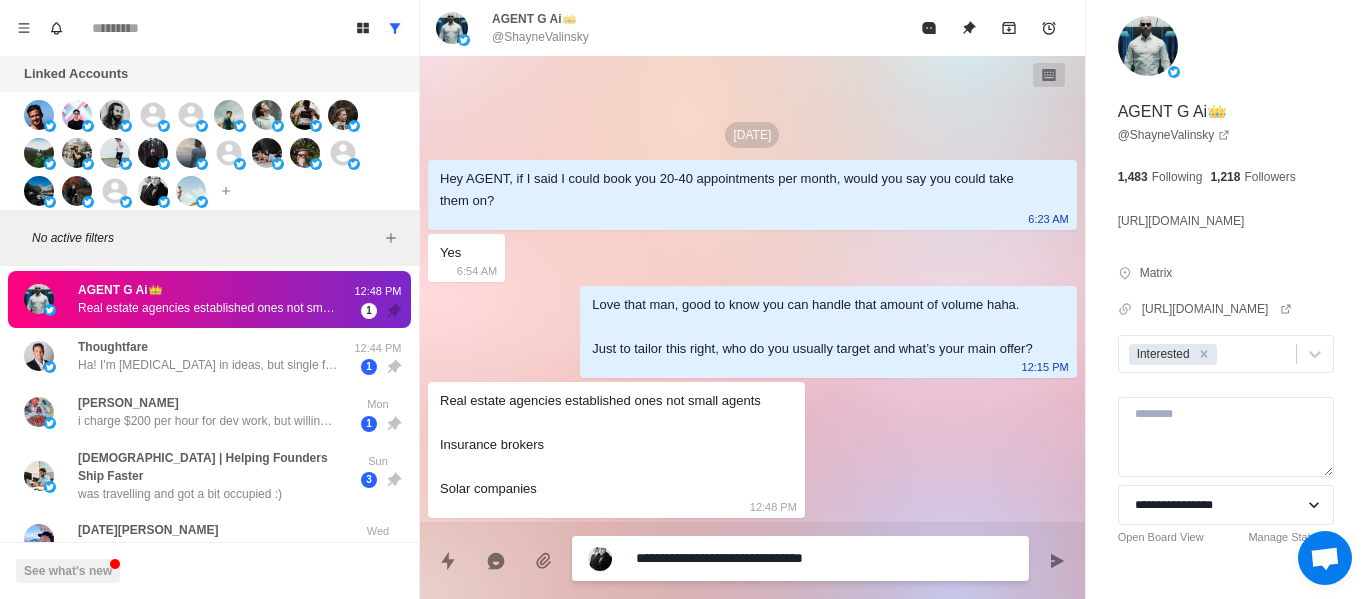 type on "*" 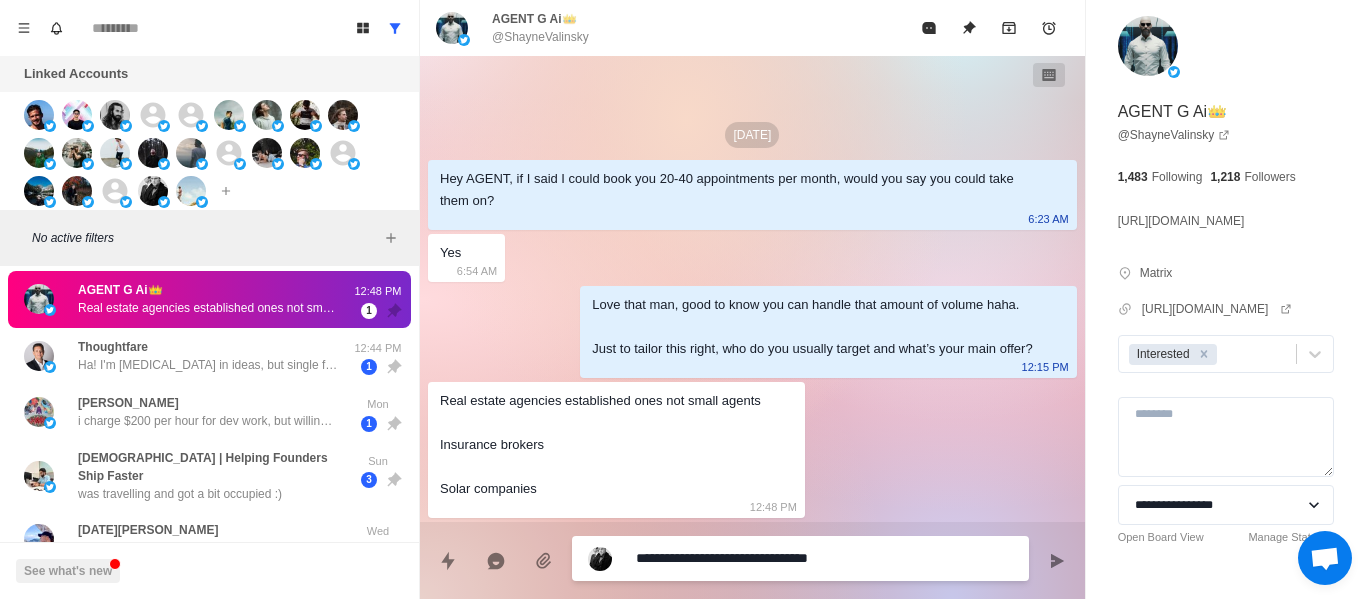type on "*" 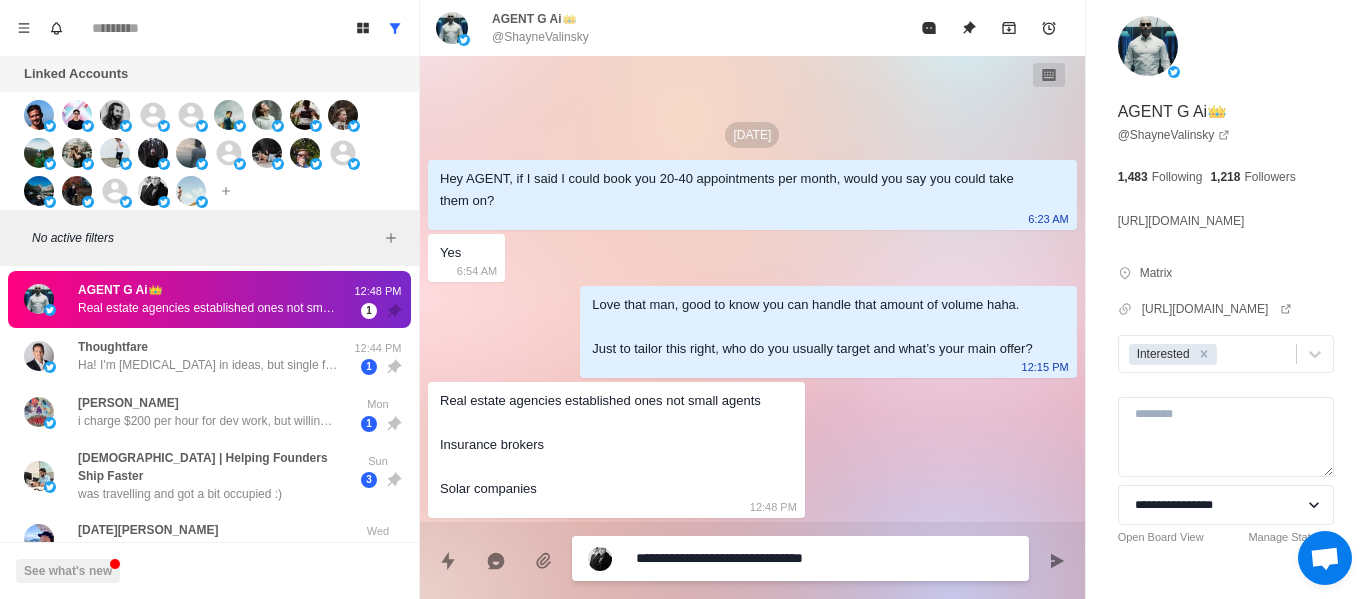 type on "*" 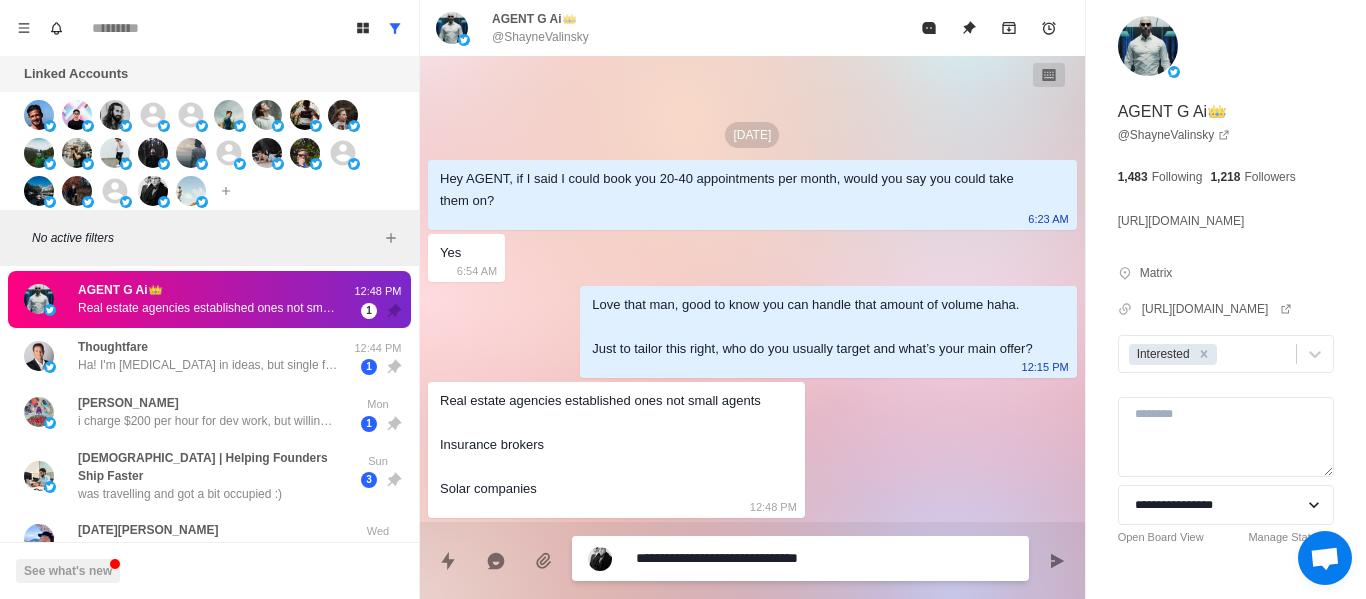 type on "*" 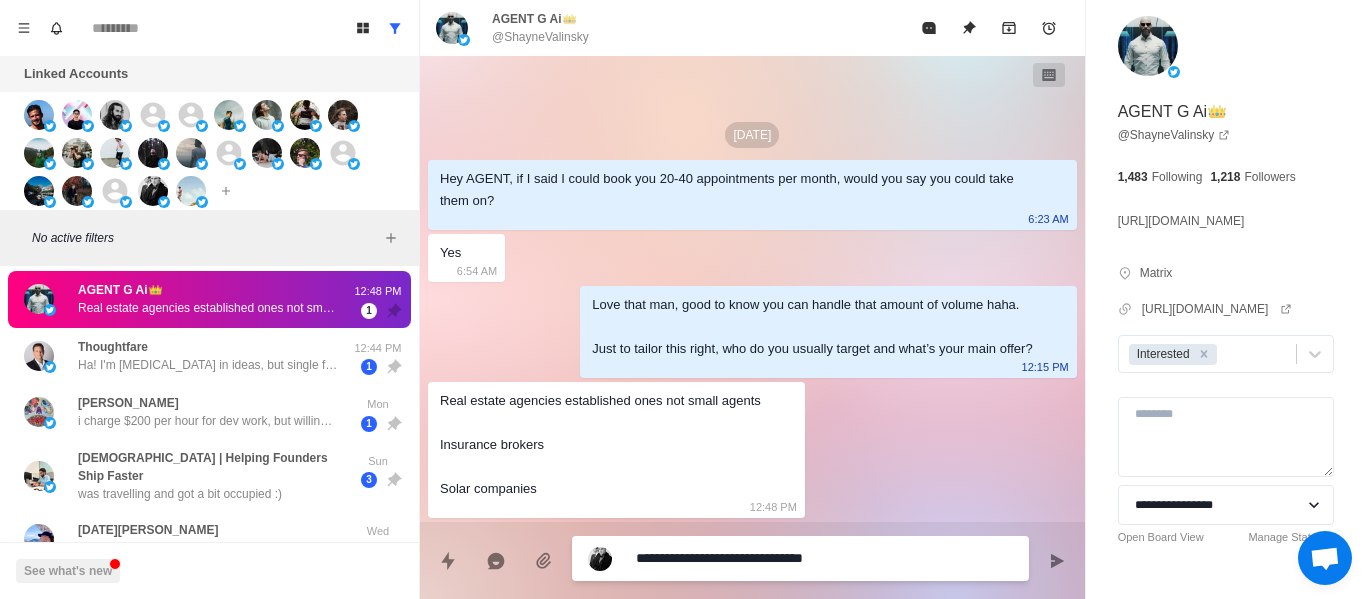 type on "*" 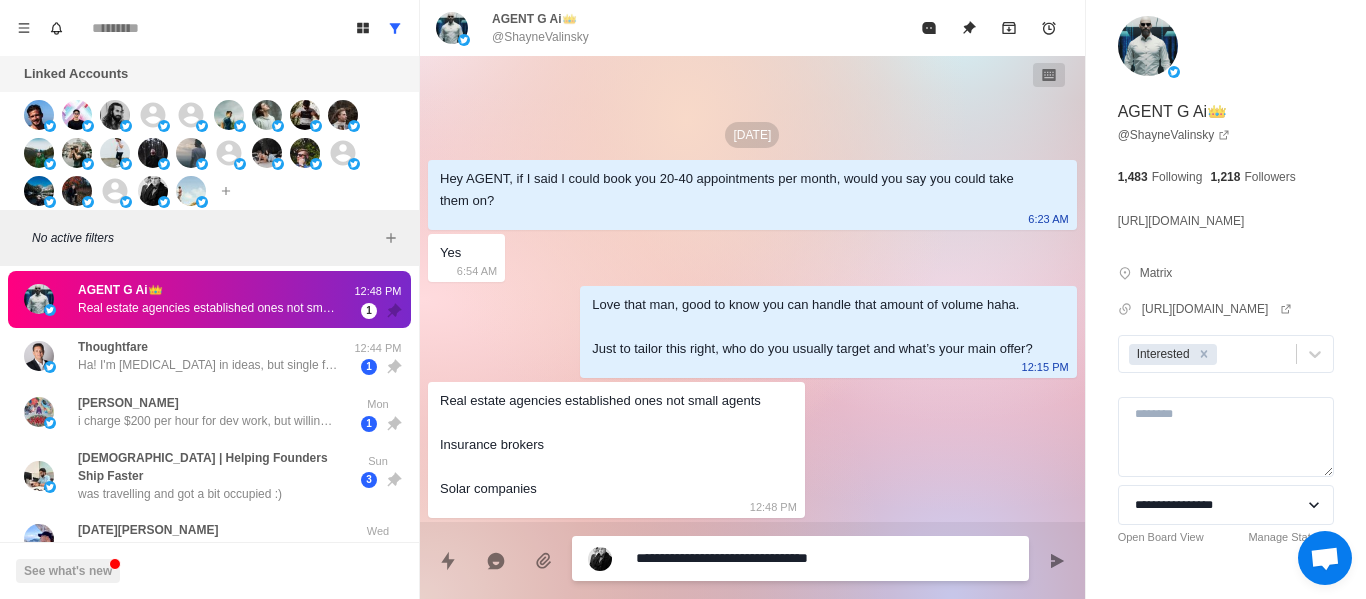 type on "*" 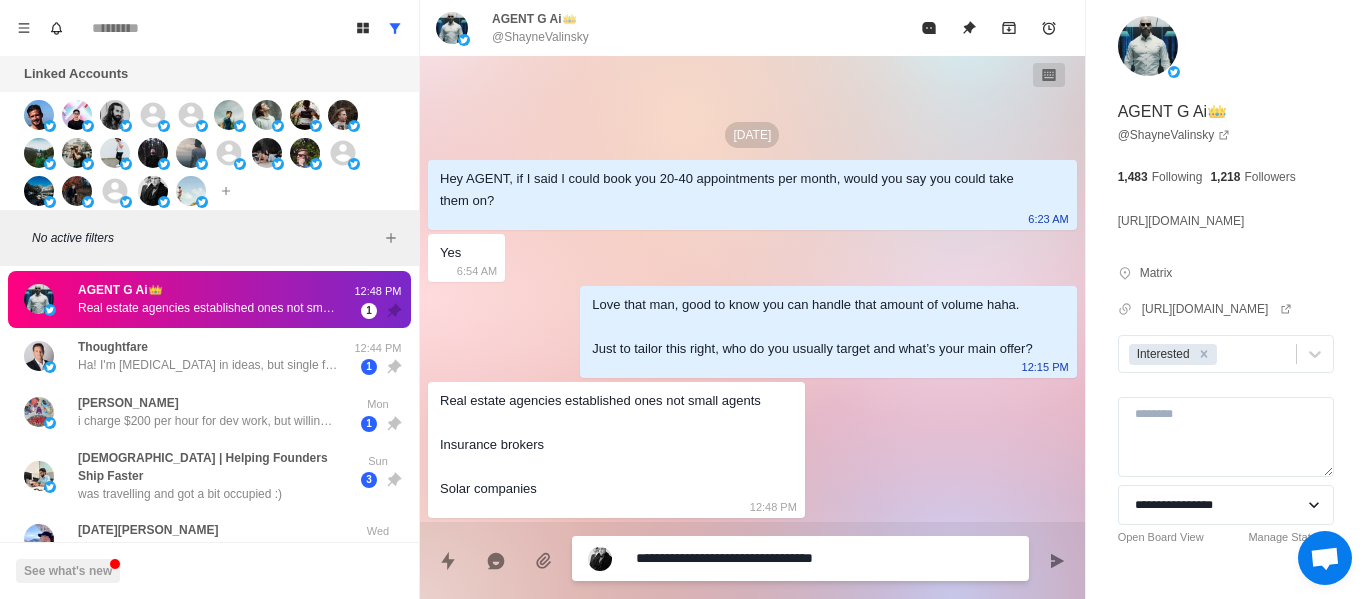 type on "*" 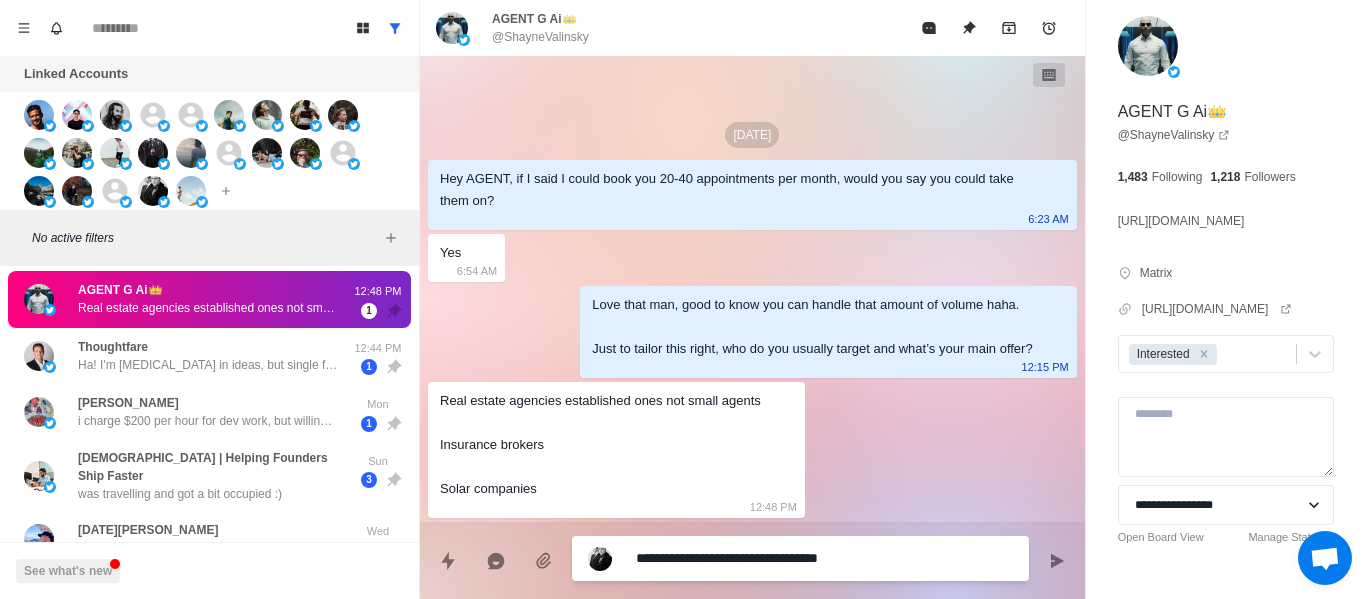type on "*" 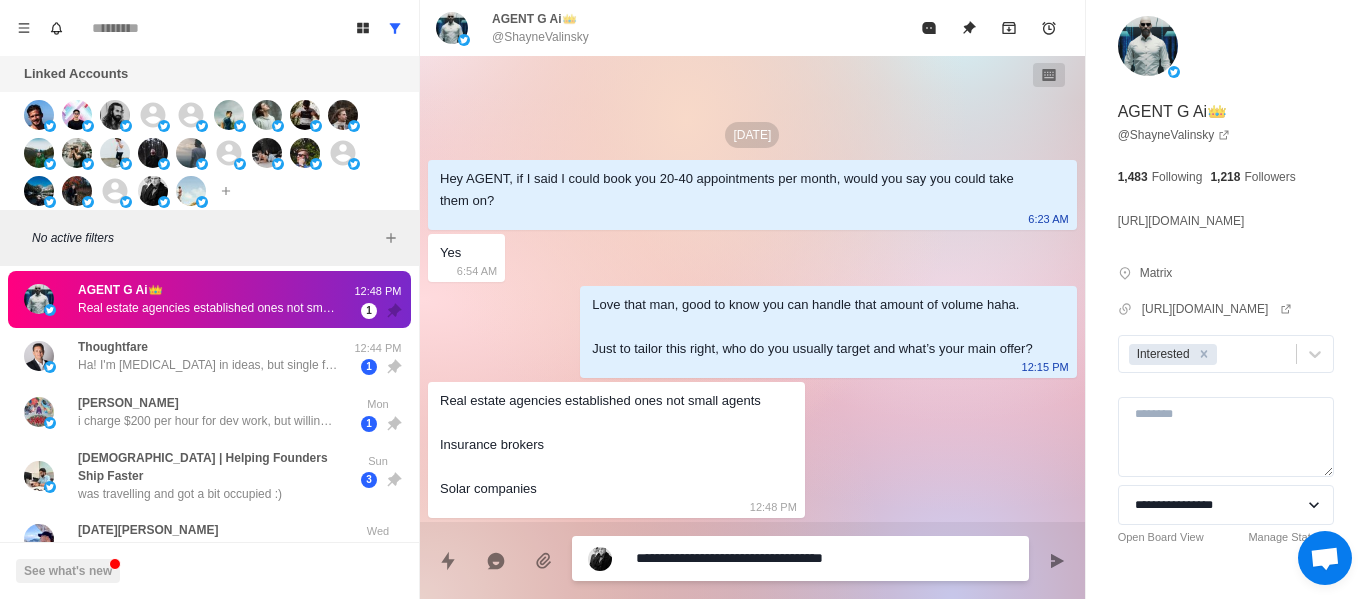 type on "*" 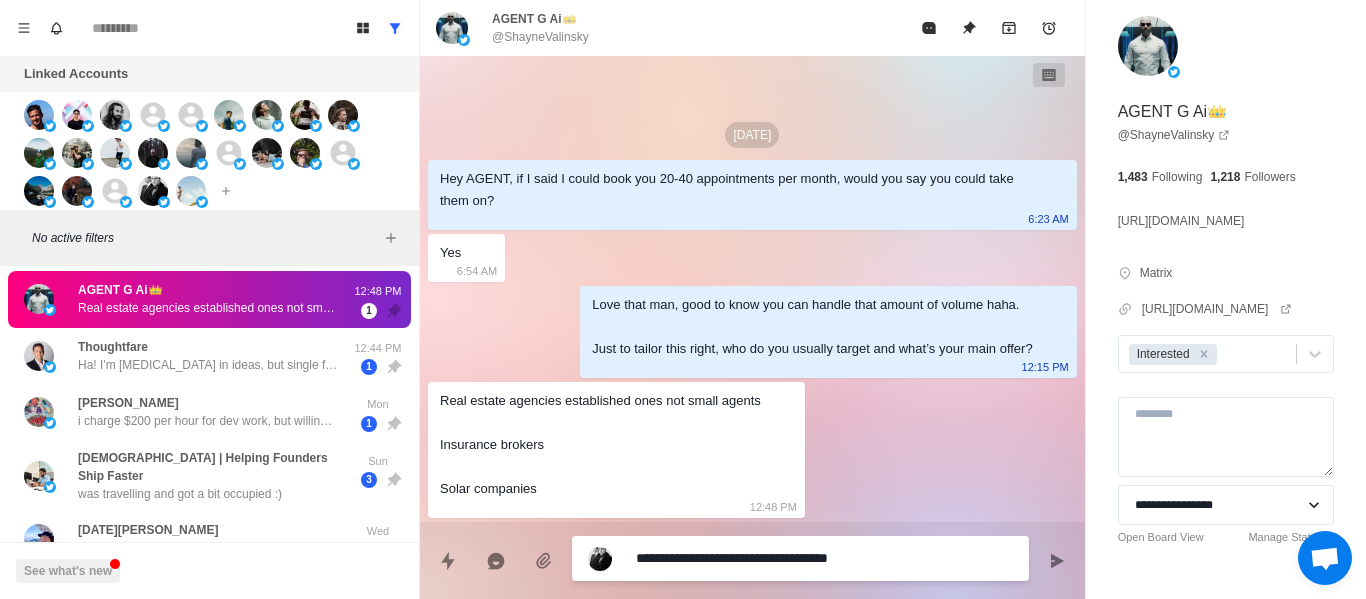 type on "*" 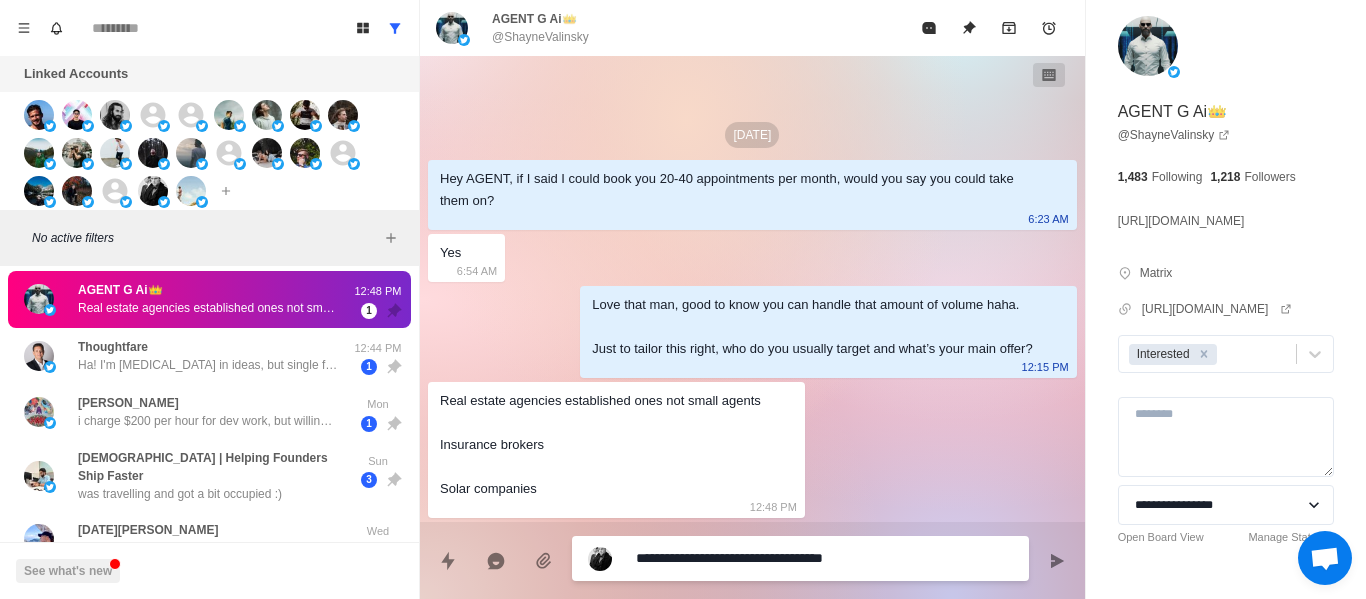 type on "*" 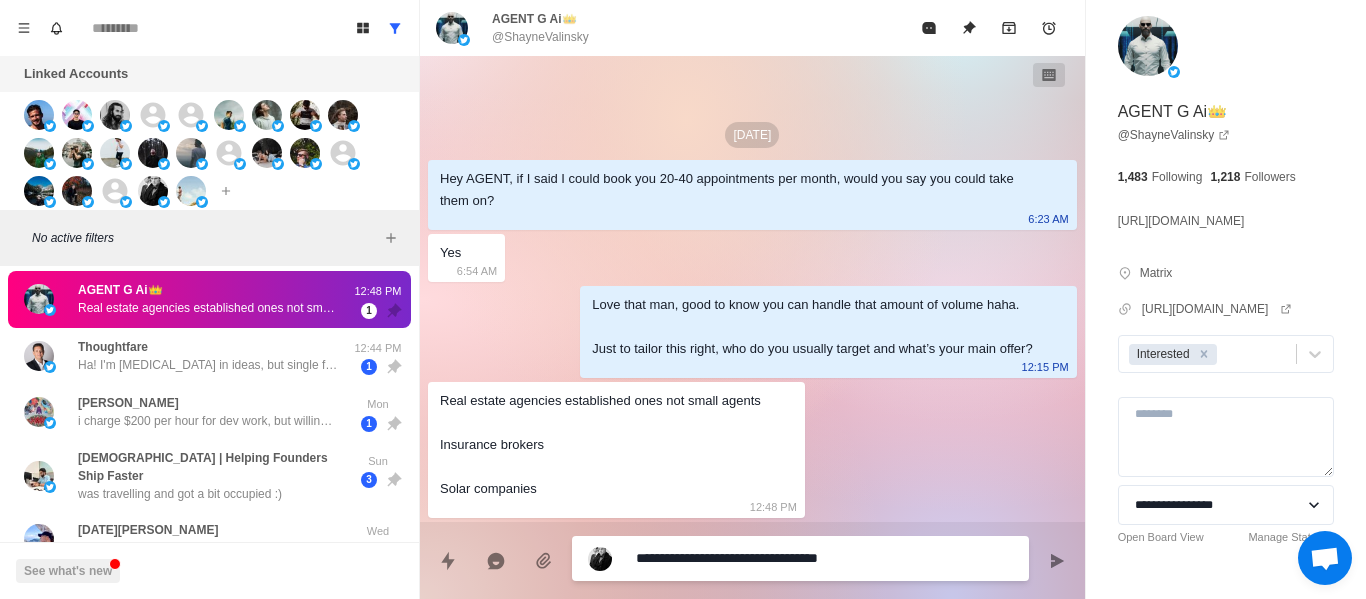 type on "*" 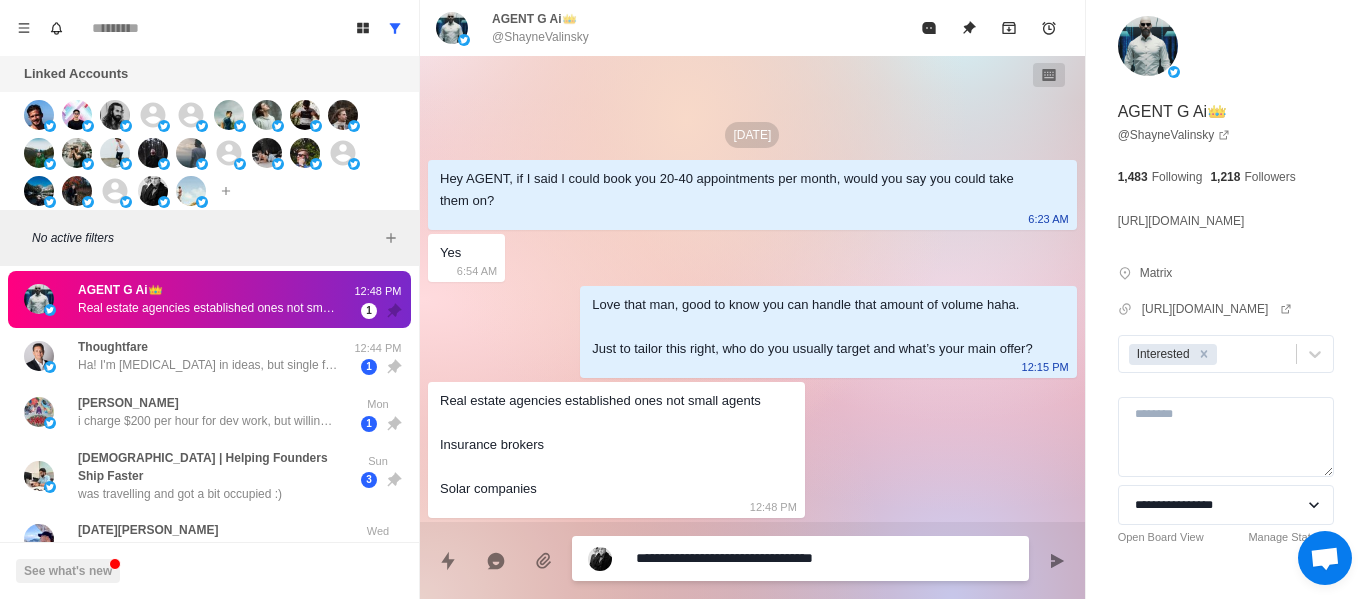 type on "*" 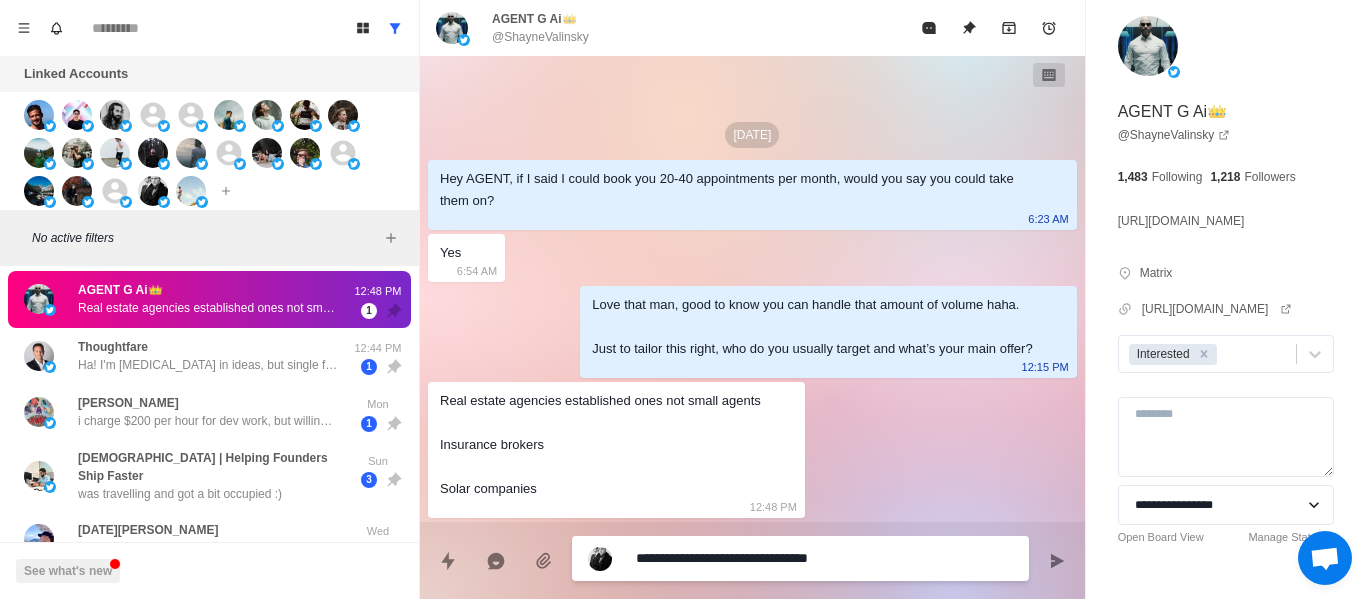 type on "*" 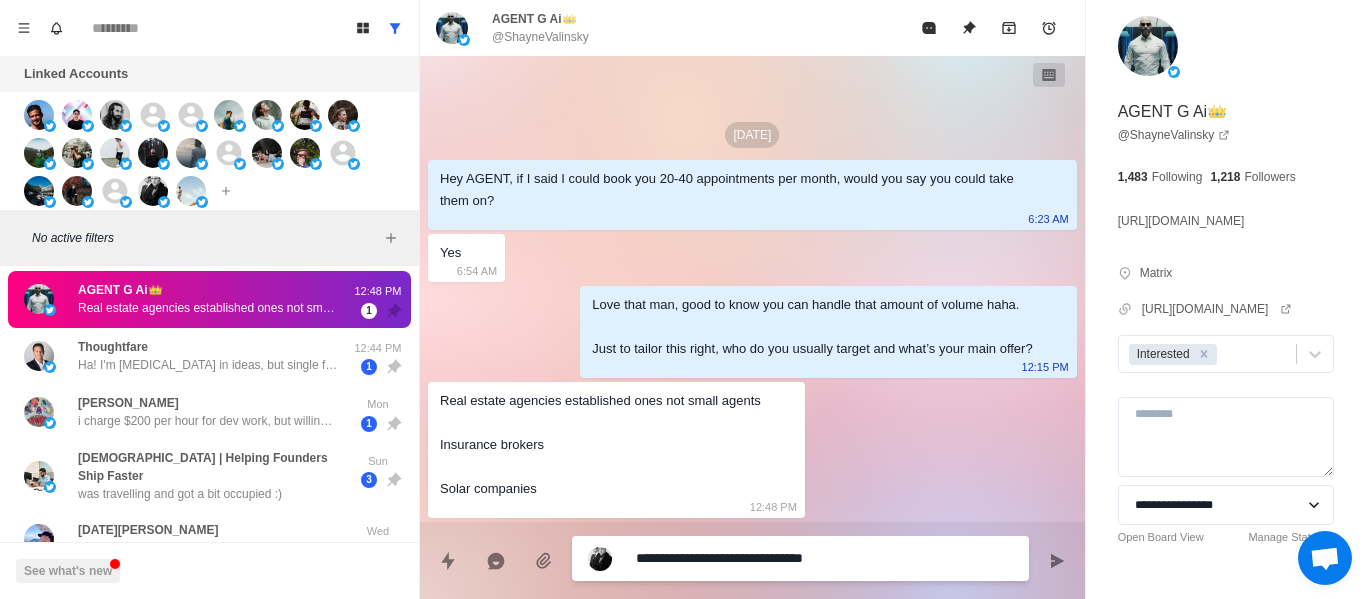 type on "*" 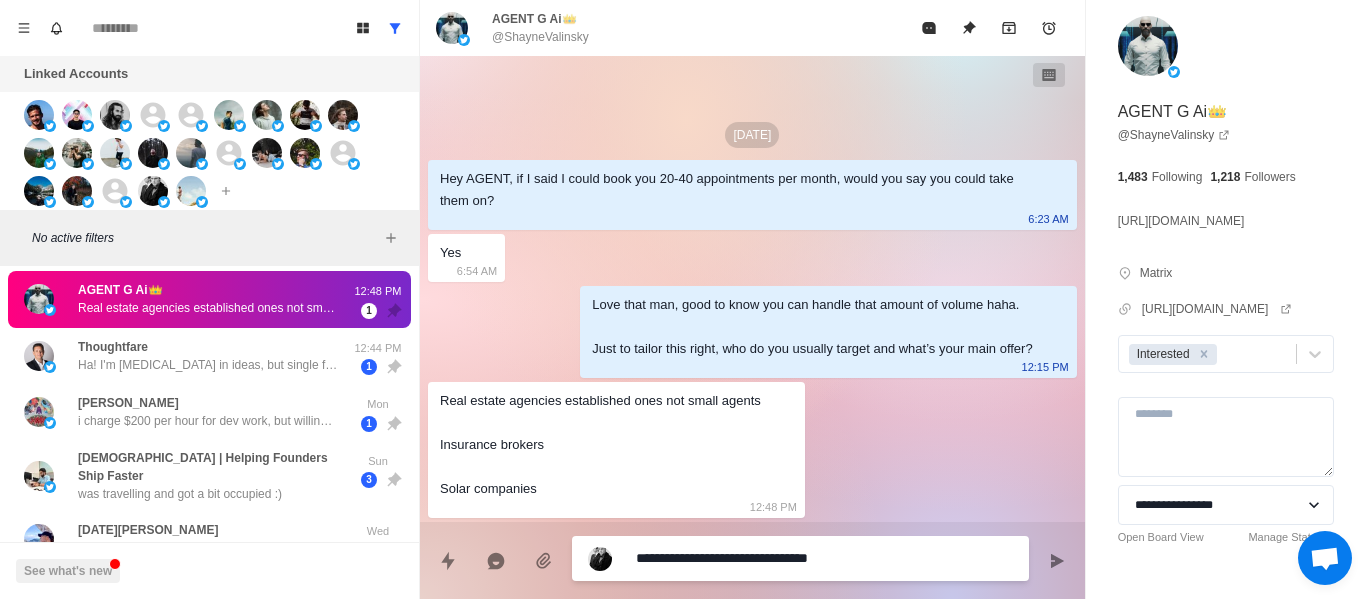 type on "*" 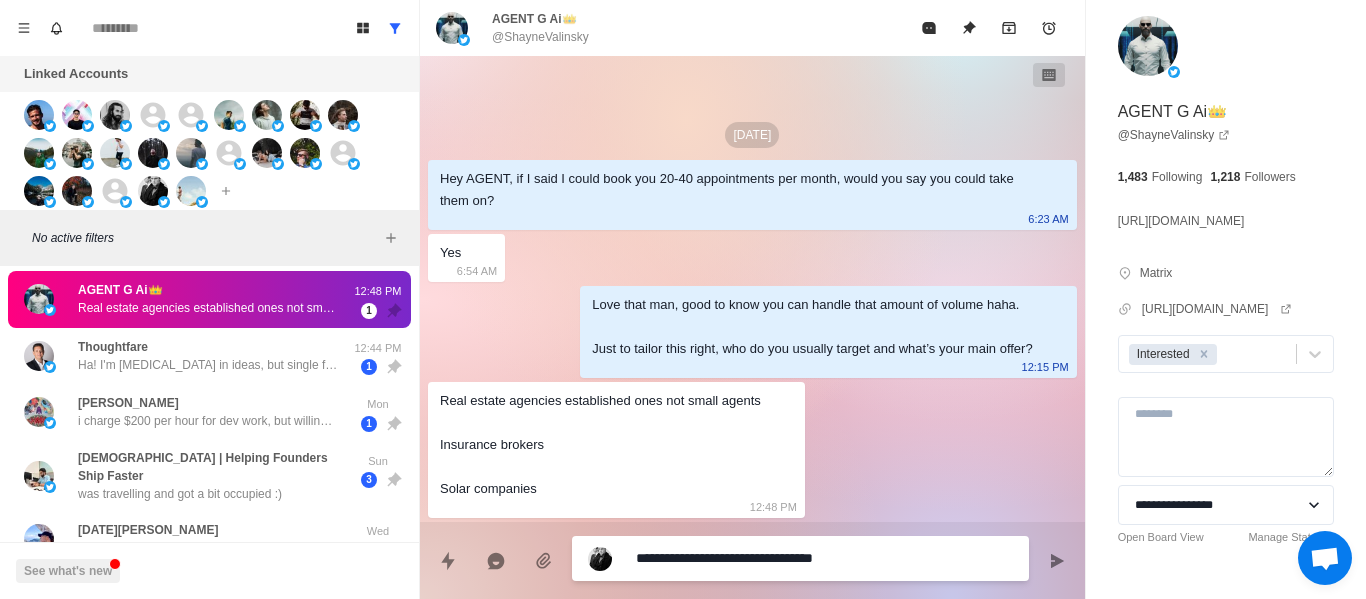 type on "*" 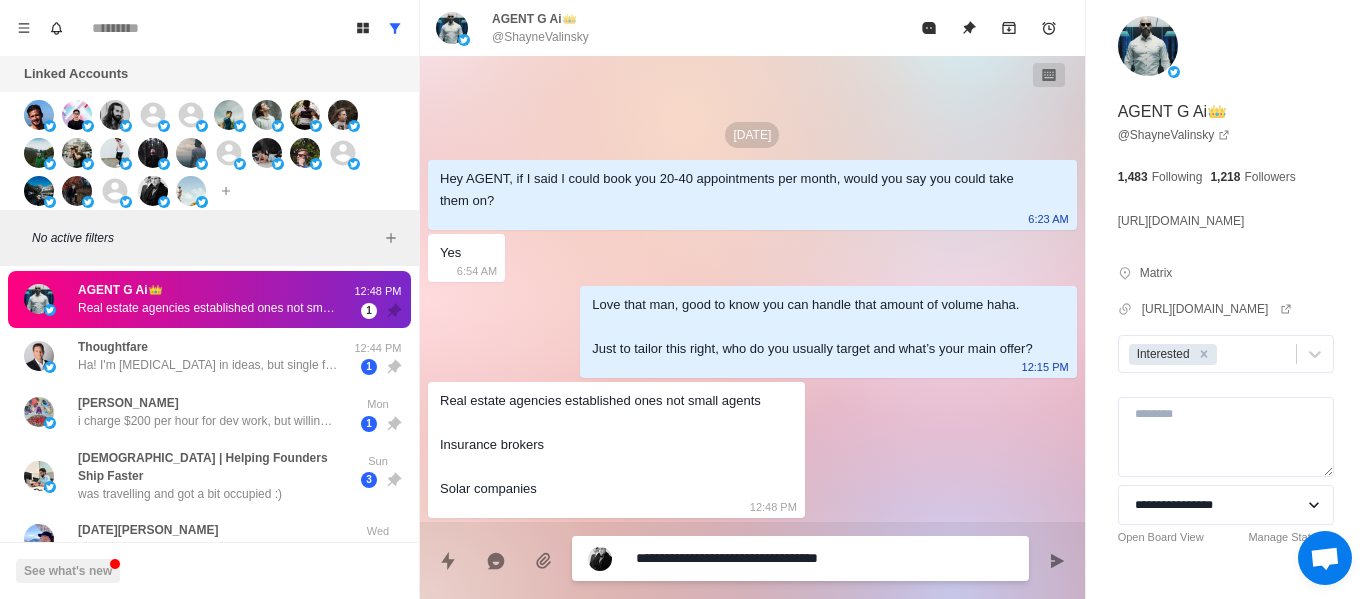 type on "*" 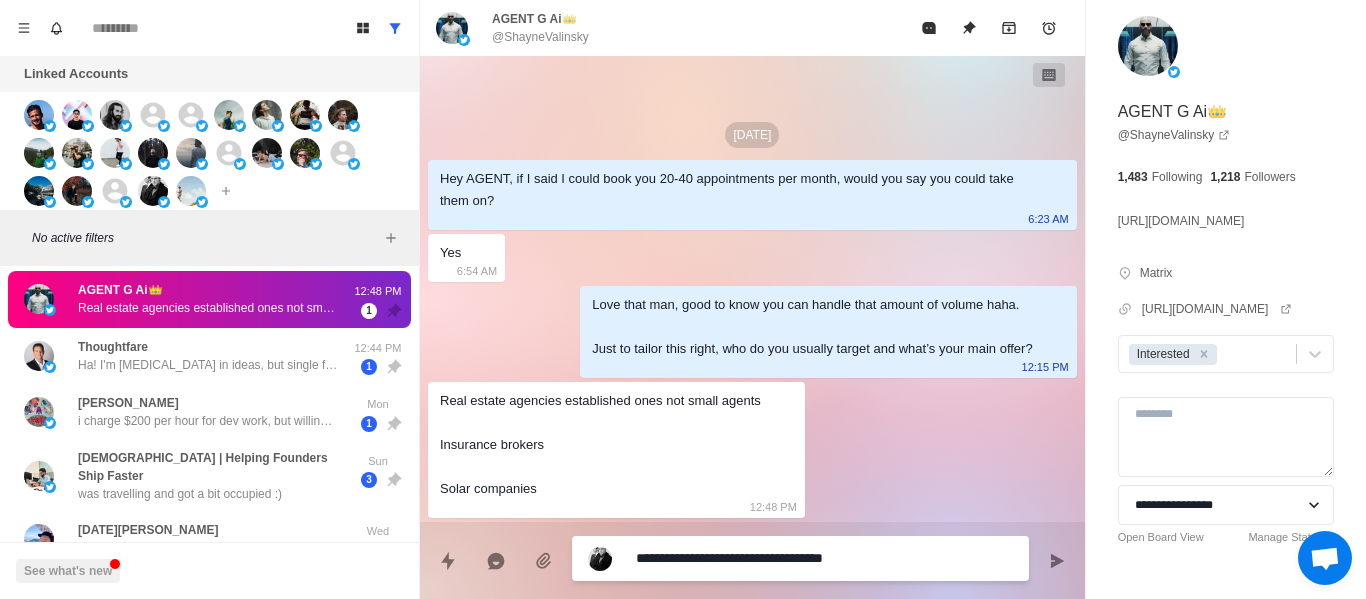 type on "*" 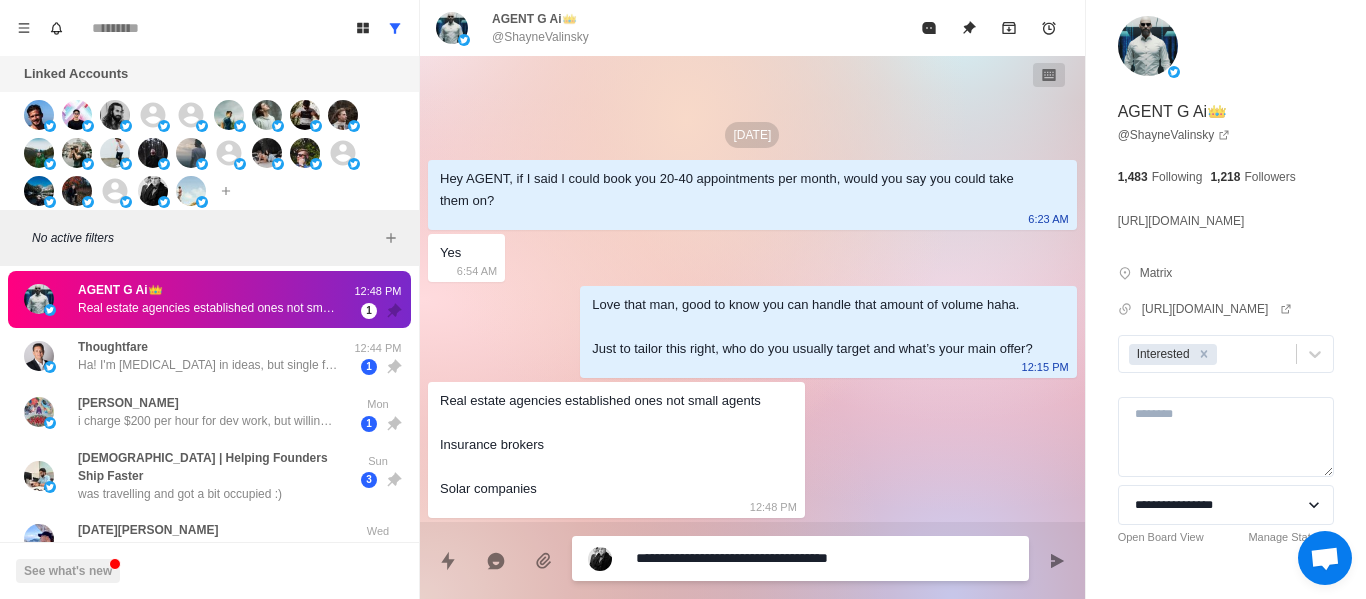 type on "*" 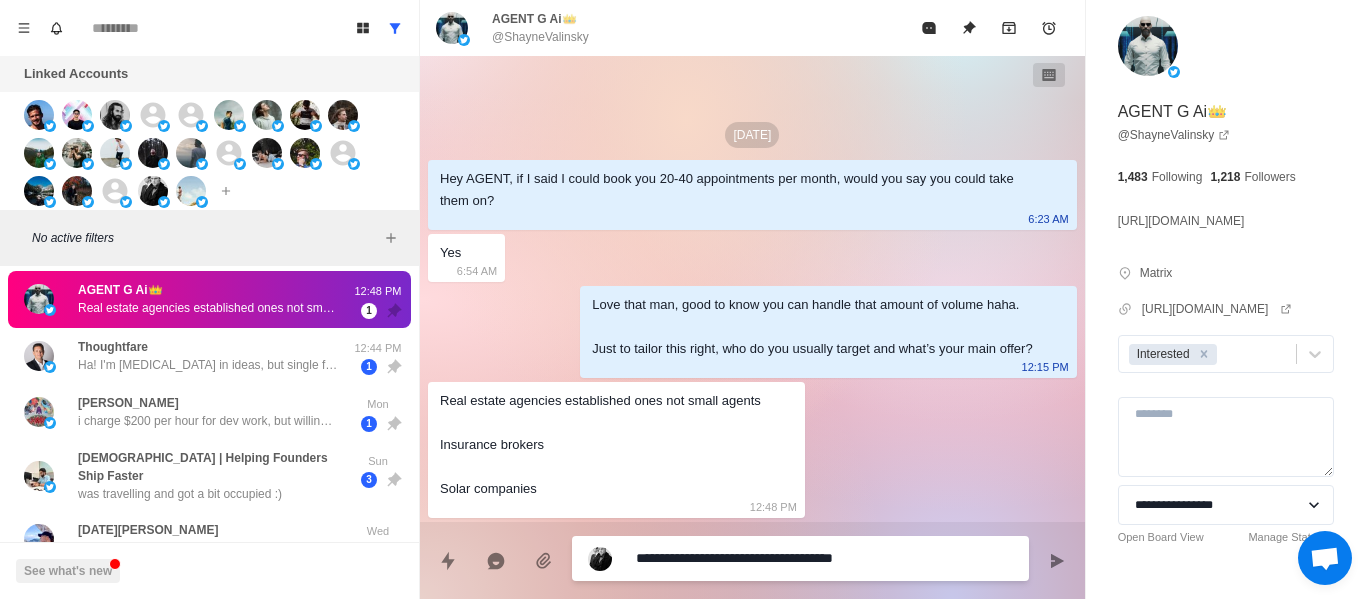 type on "*" 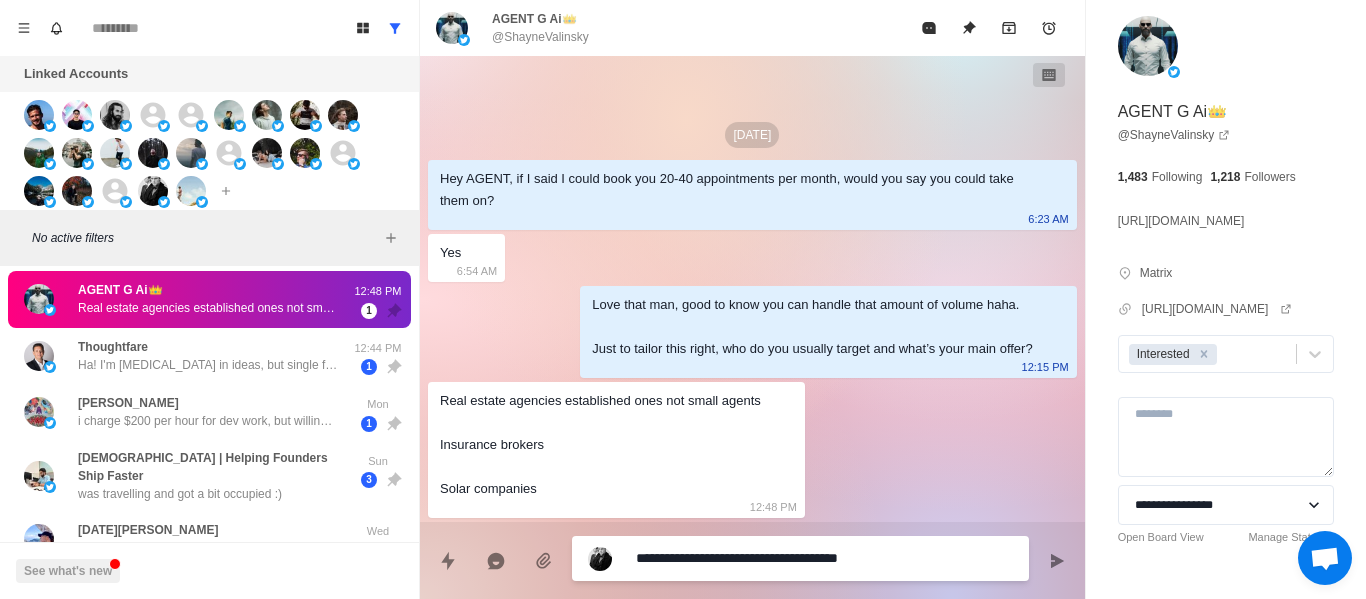 type on "*" 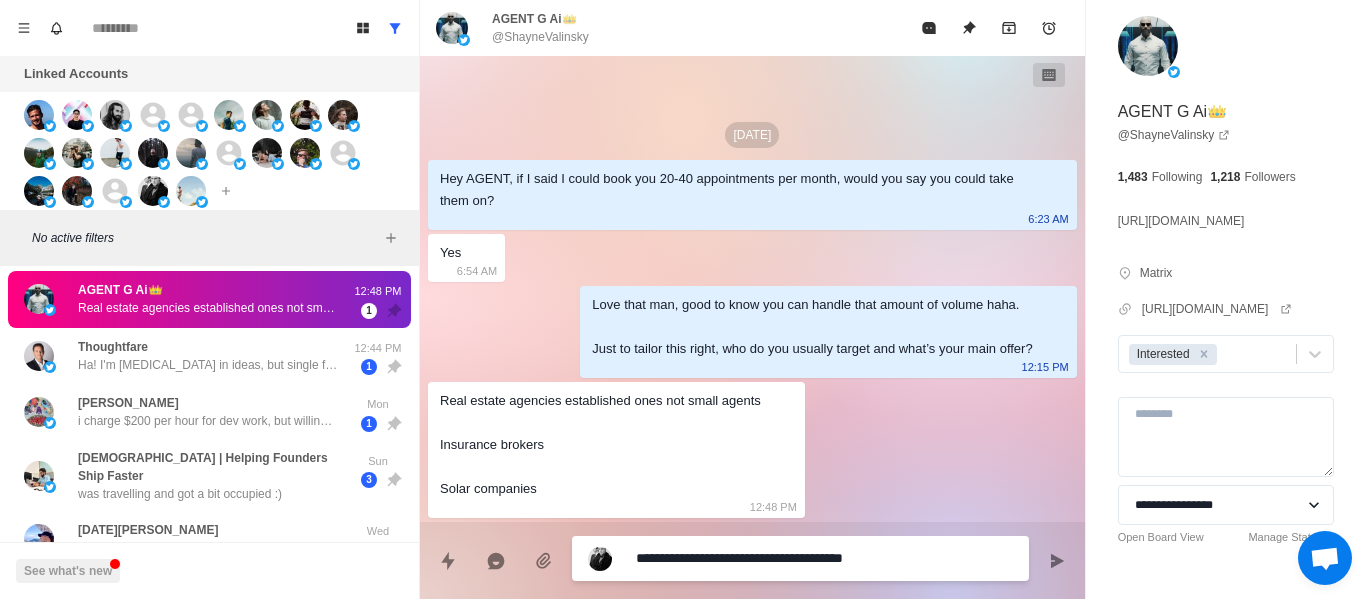 type on "*" 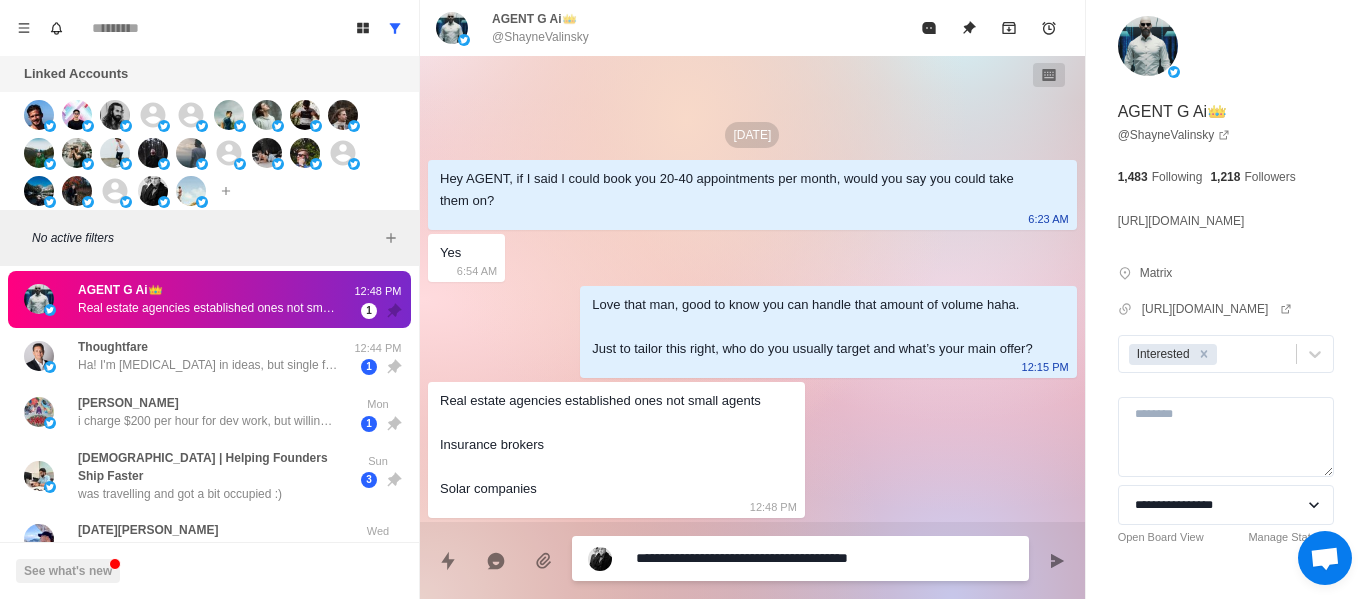 type on "*" 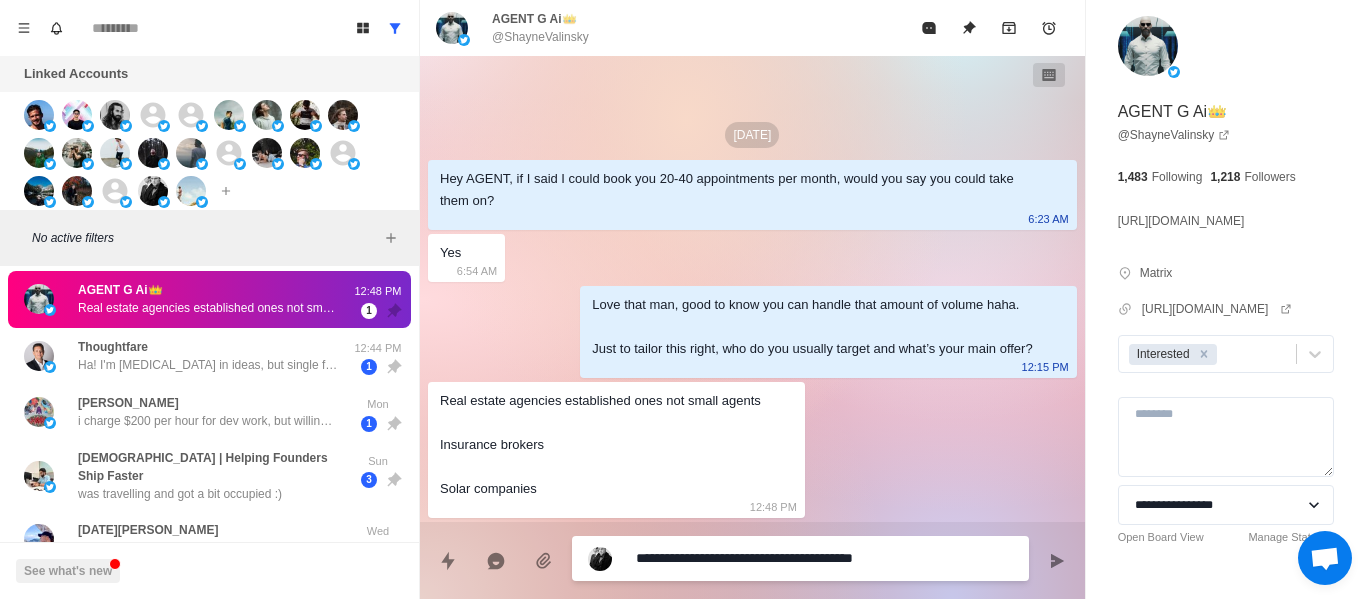 type on "*" 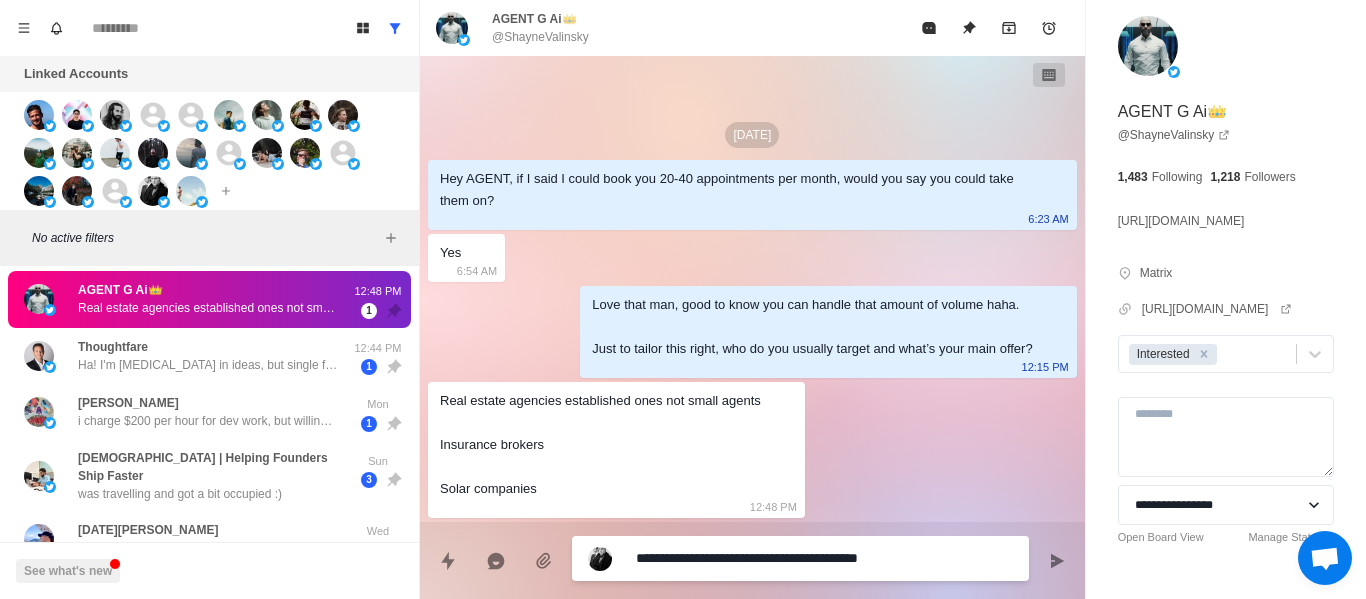 type on "*" 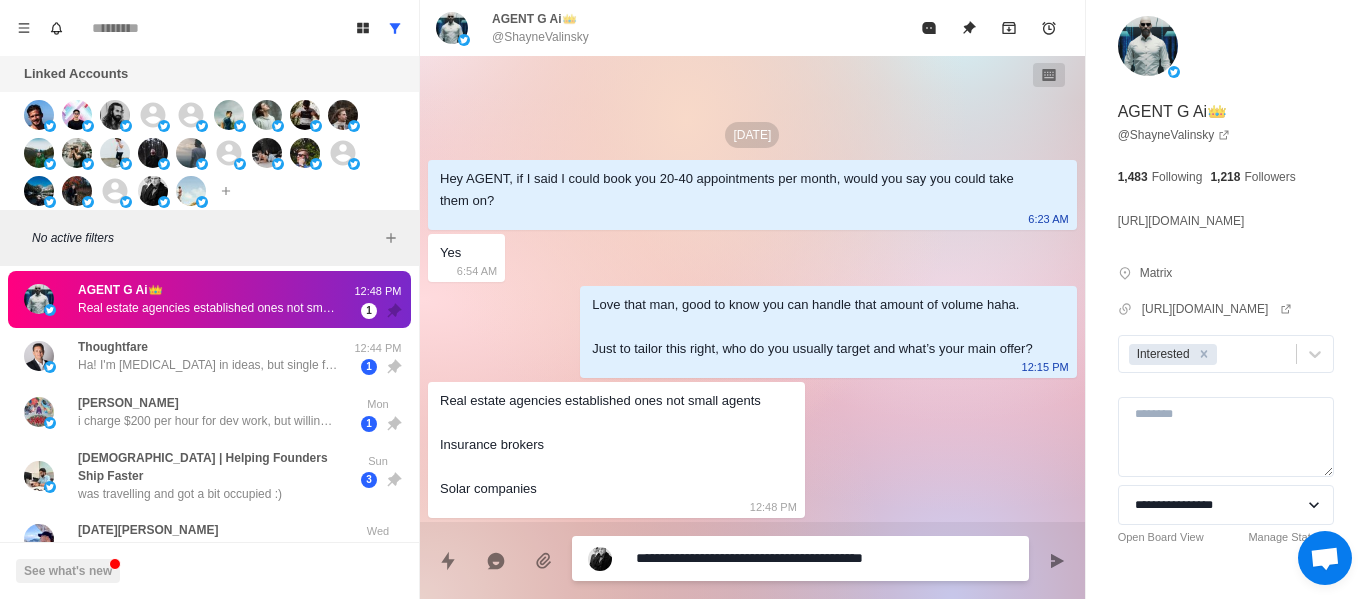 type on "*" 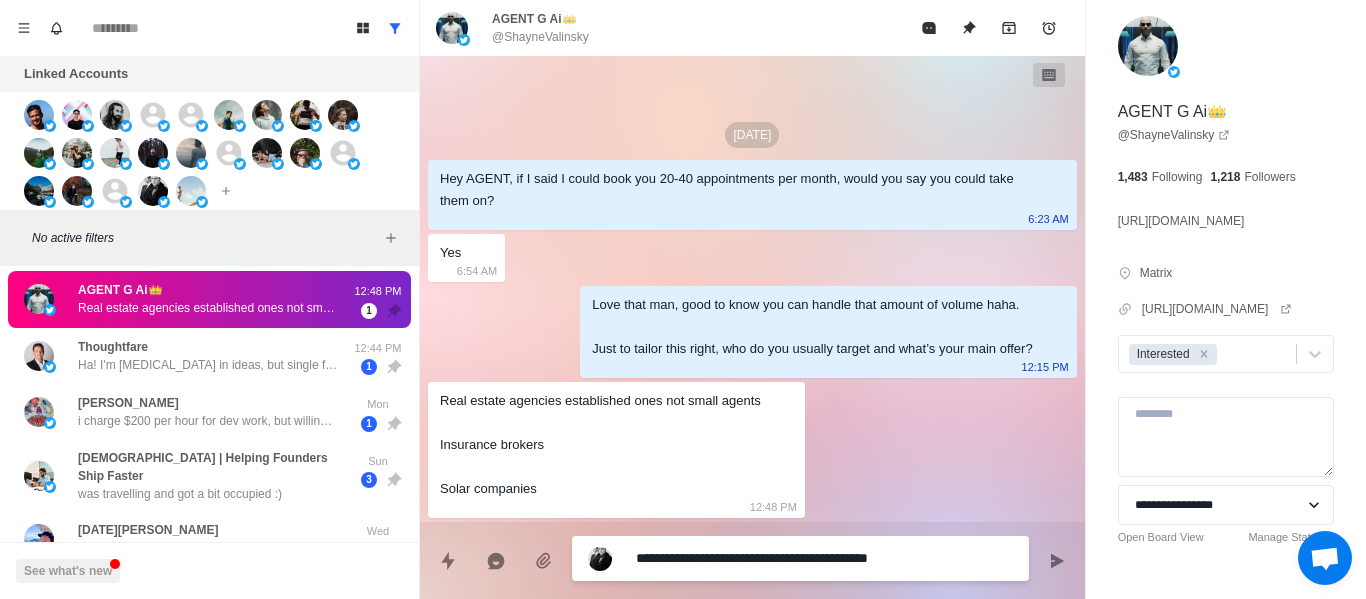 type on "*" 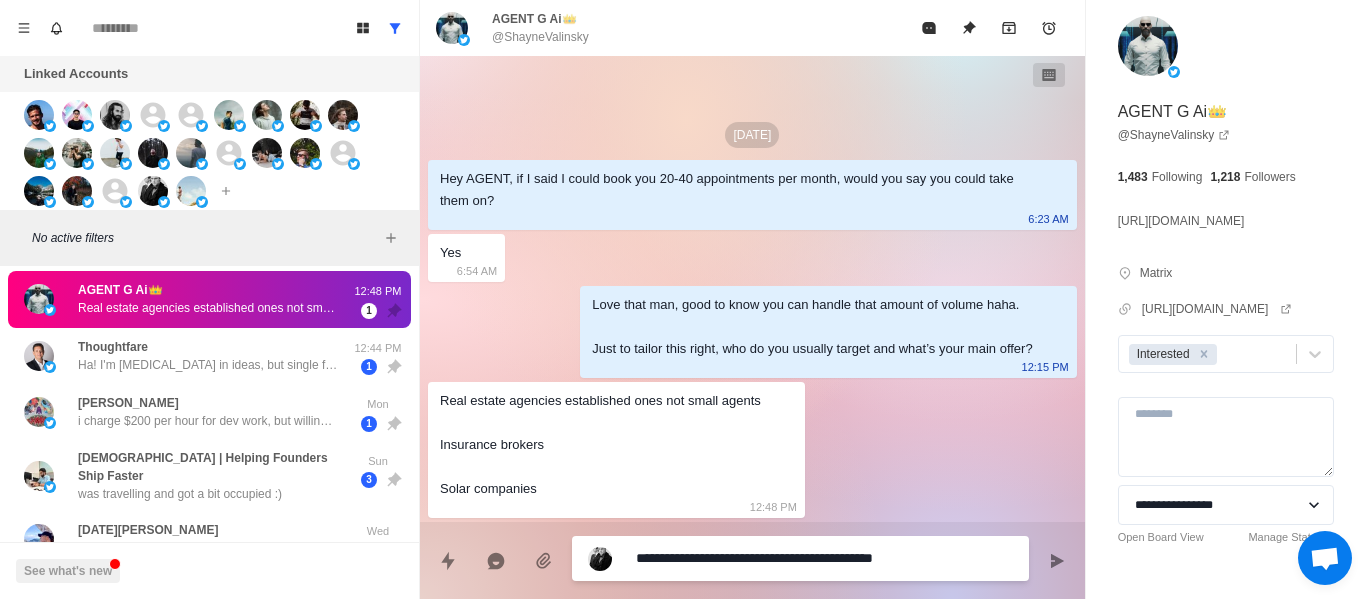 type on "*" 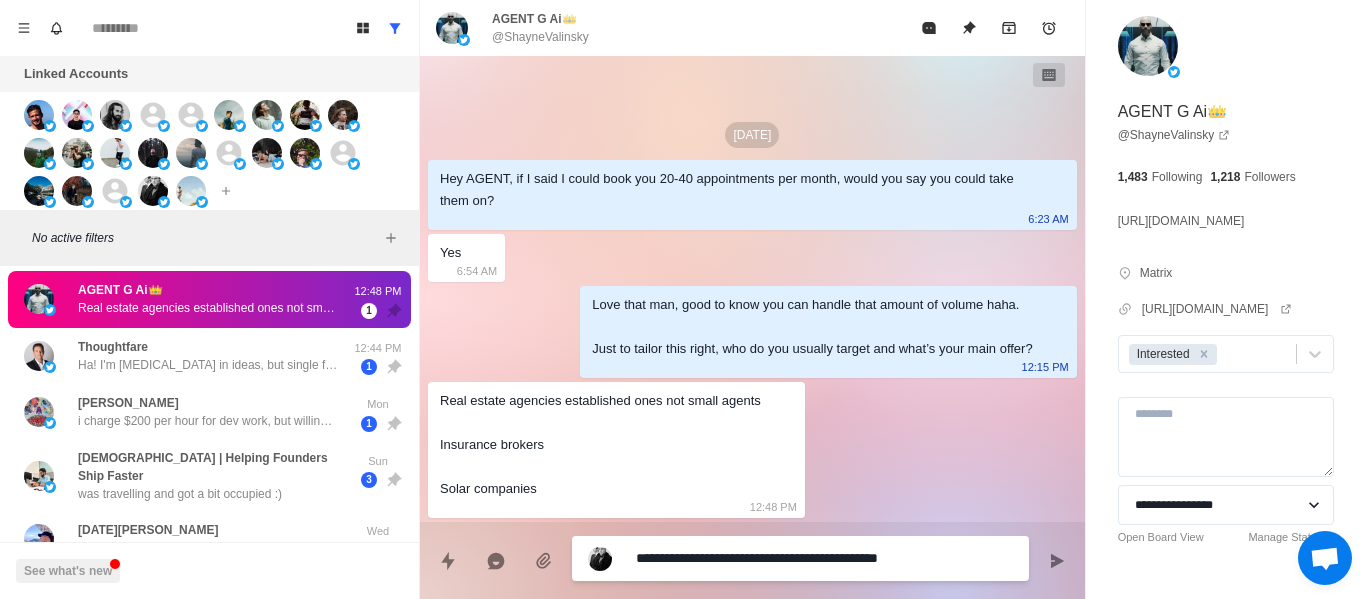 type on "*" 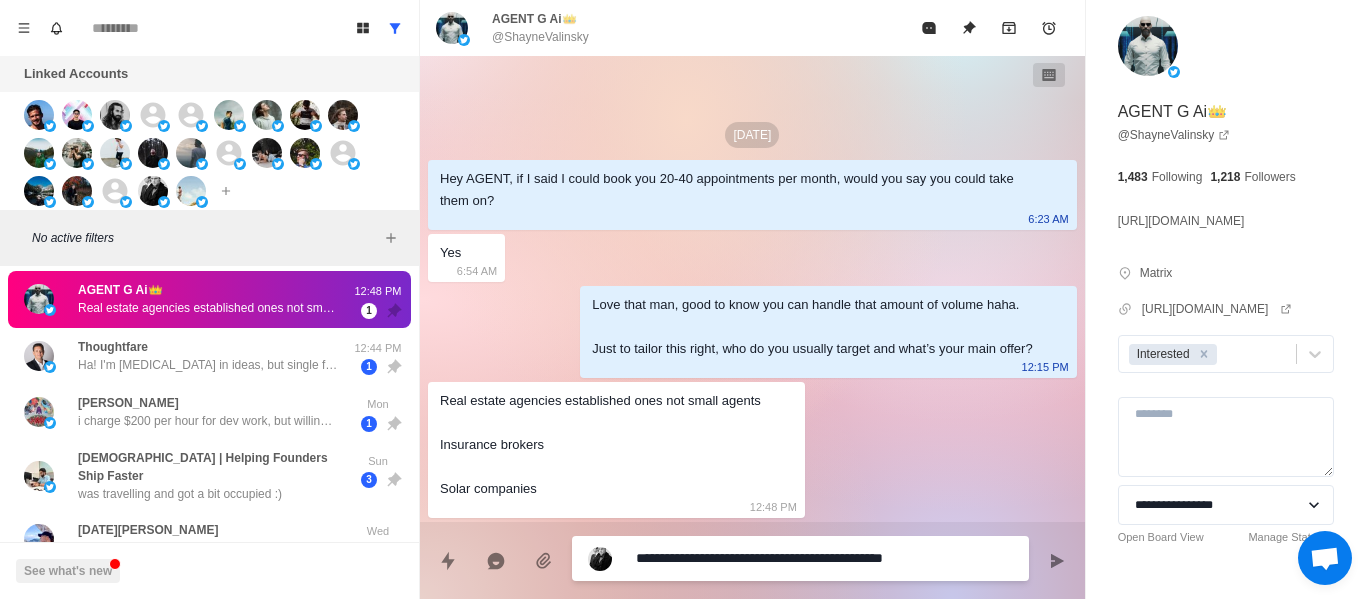 type on "*" 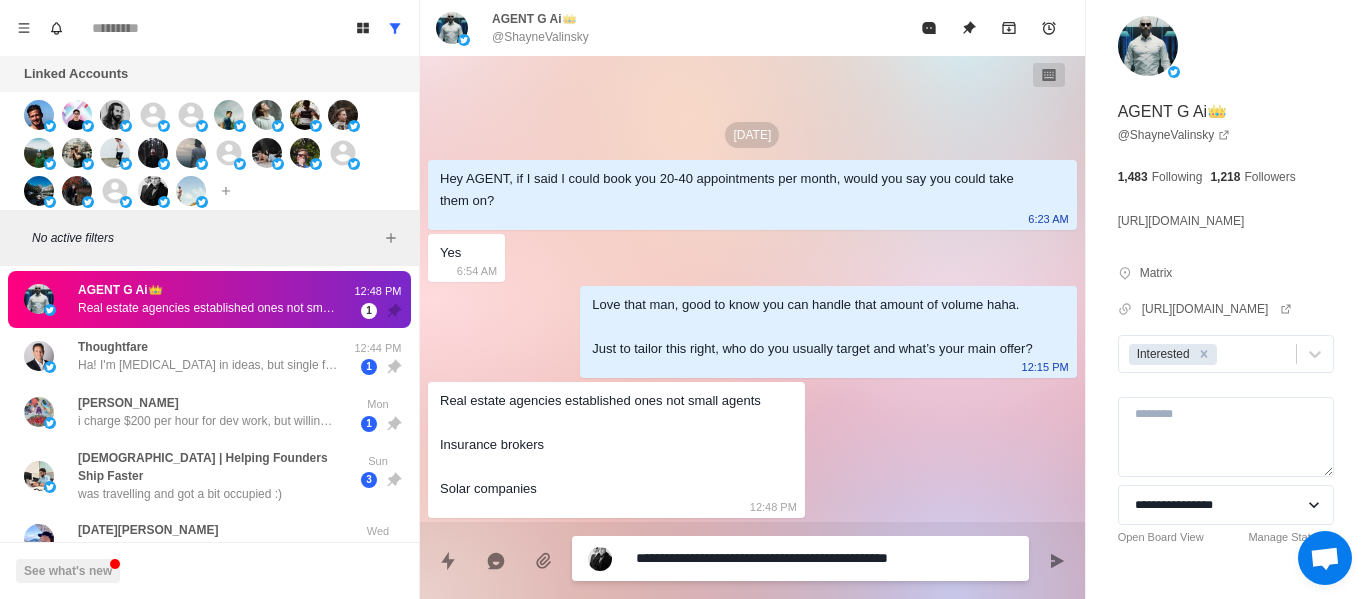 type on "*" 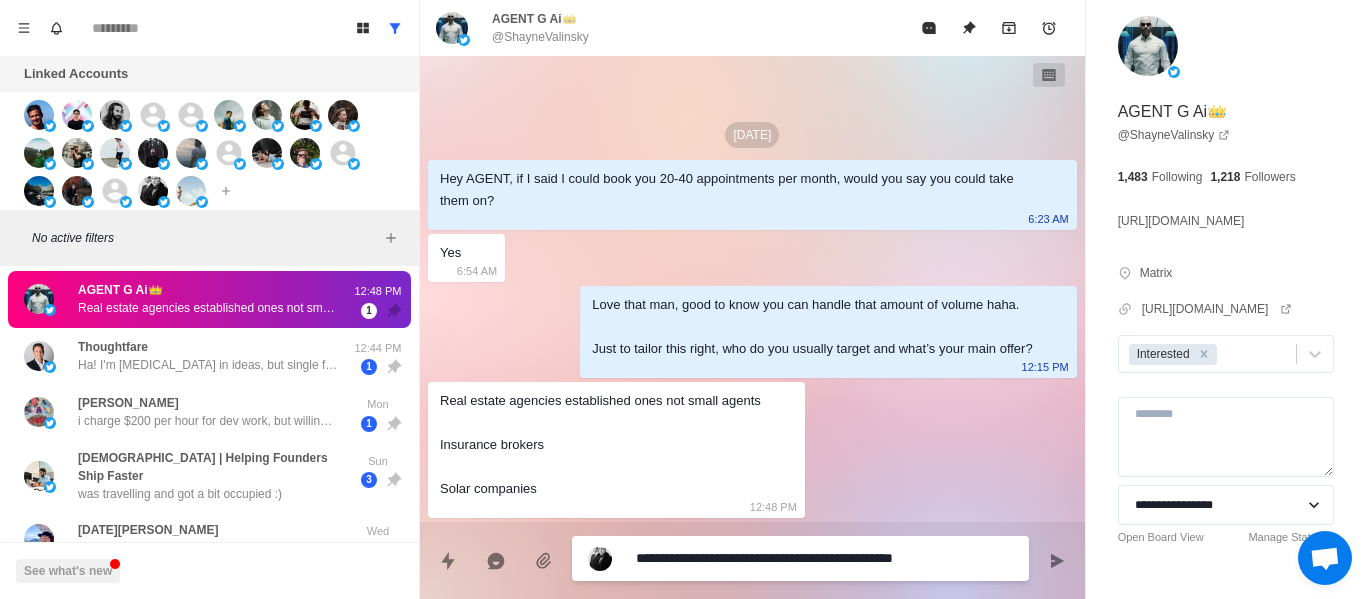 type on "*" 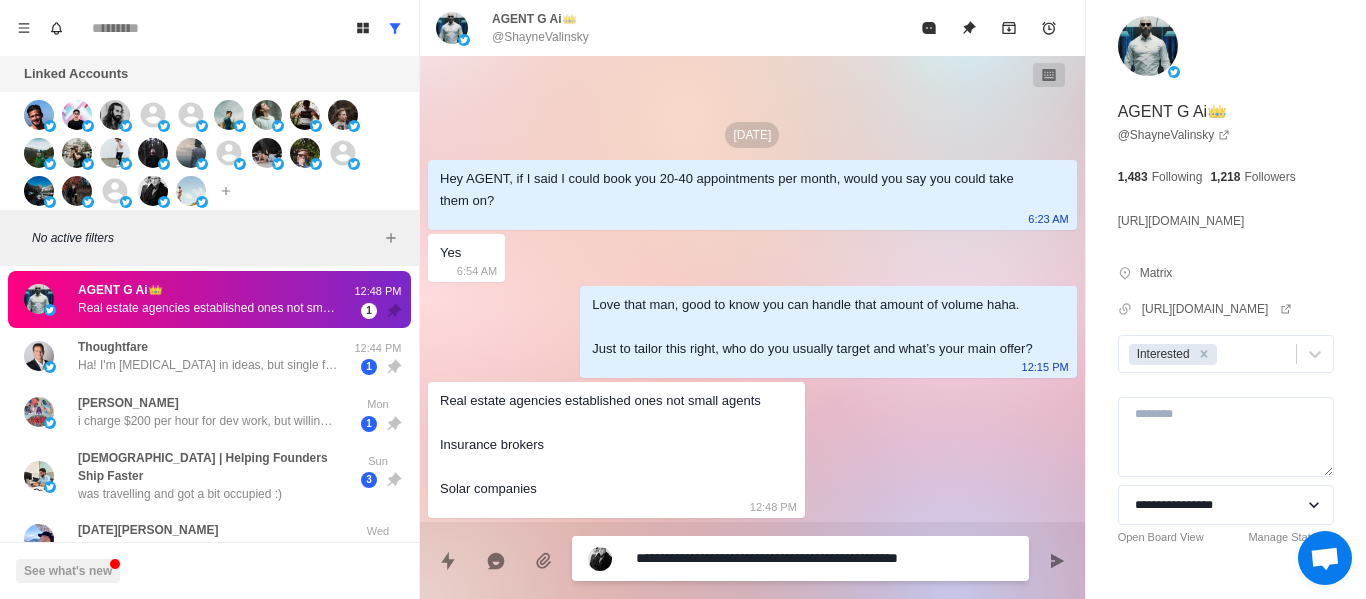 type on "*" 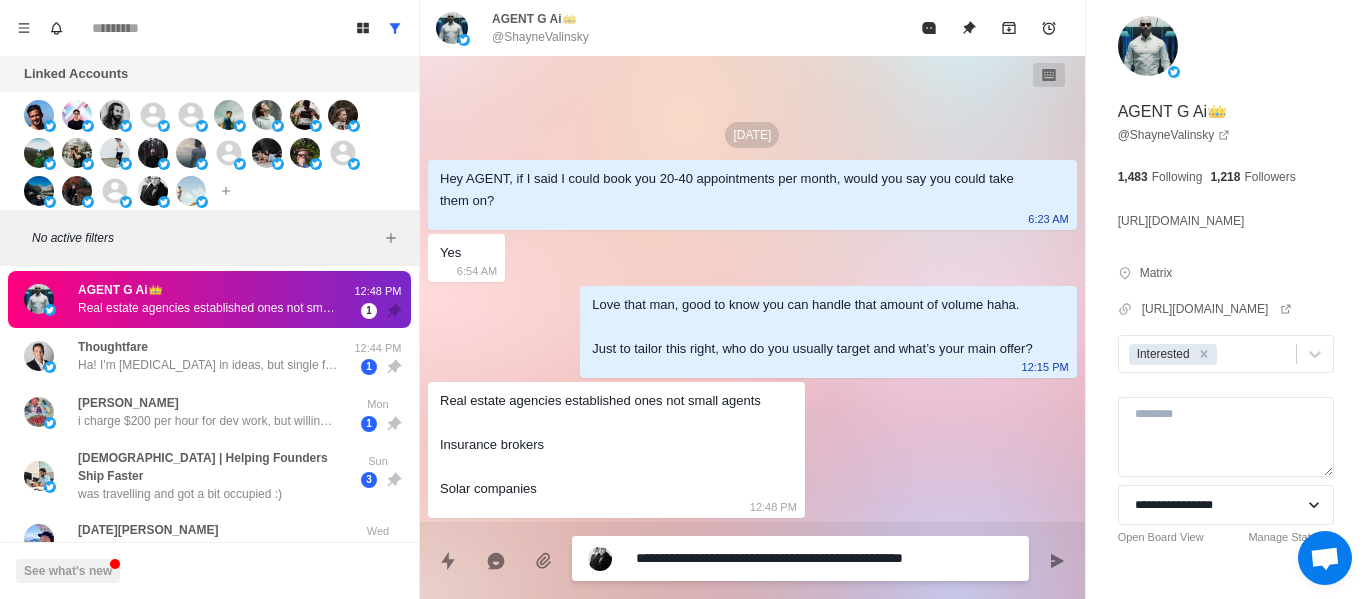 type on "*" 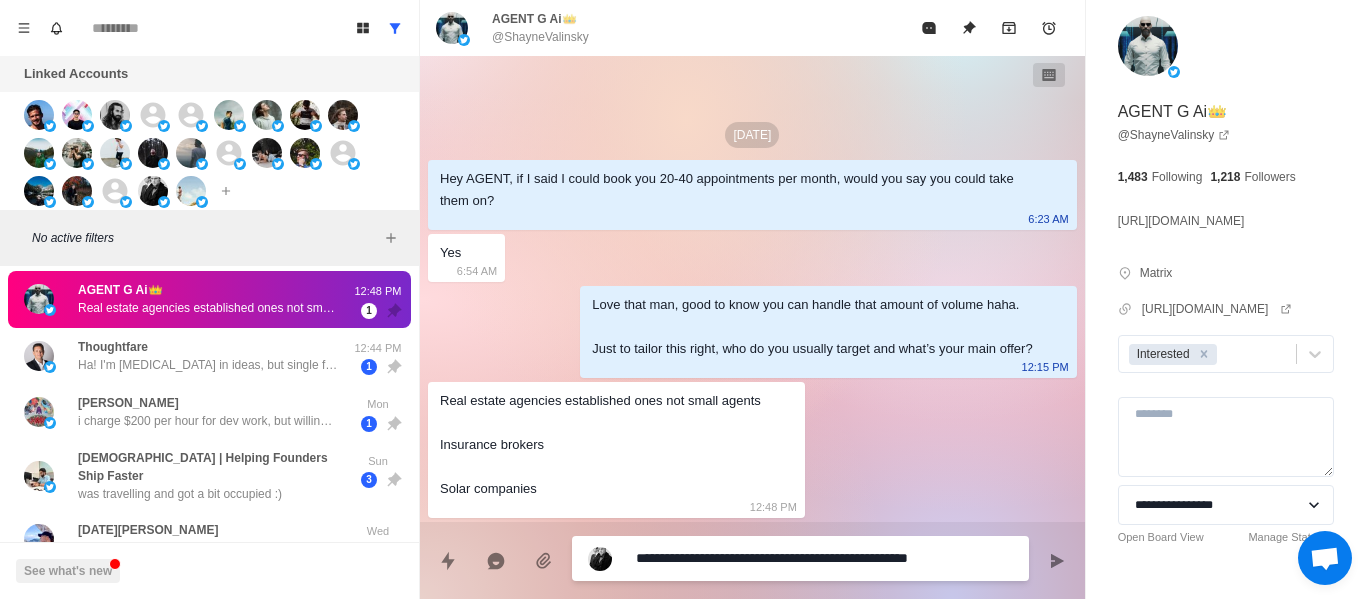 type on "*" 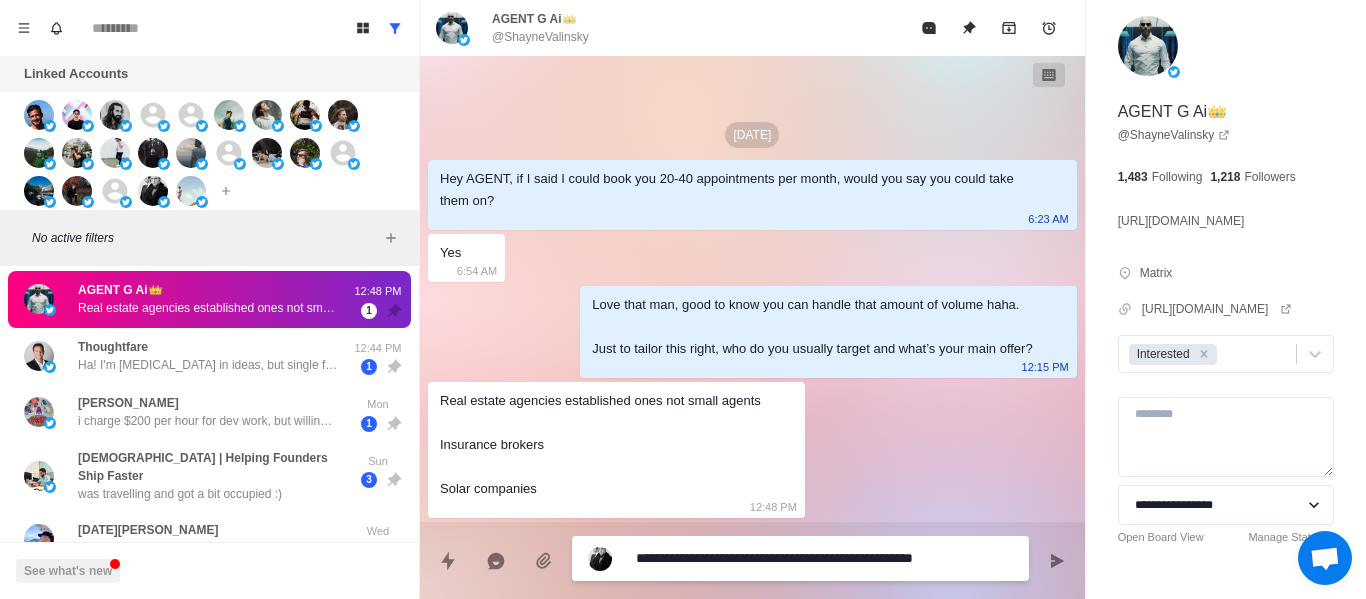 type on "*" 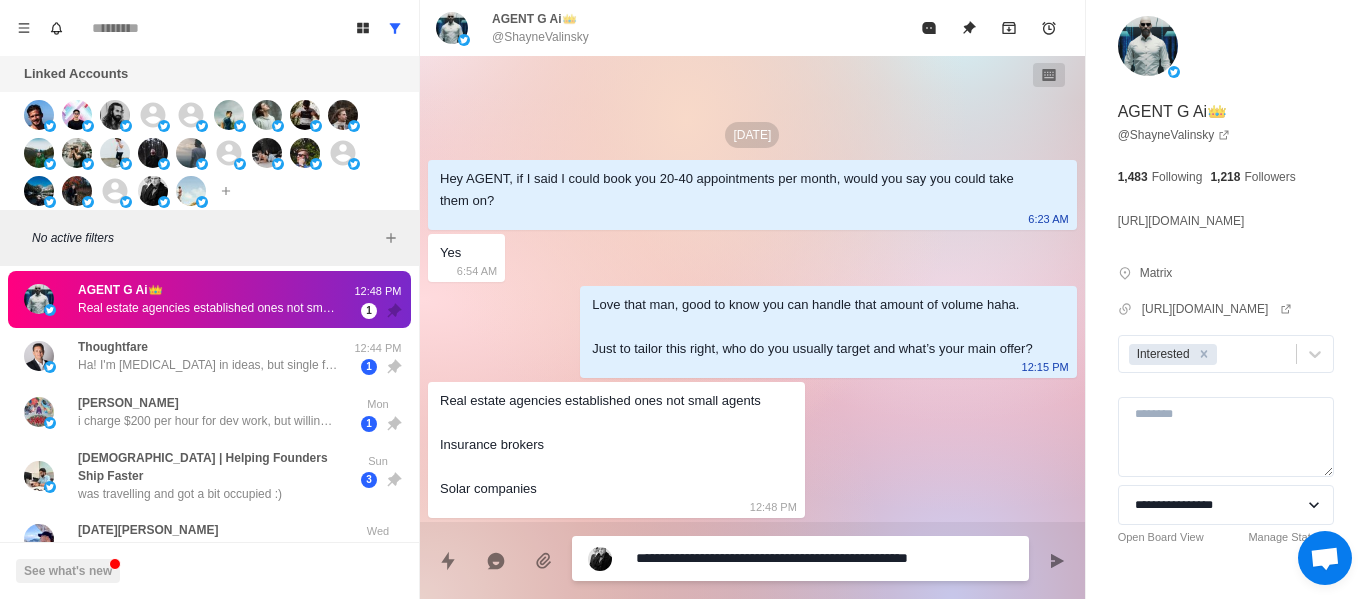 type on "*" 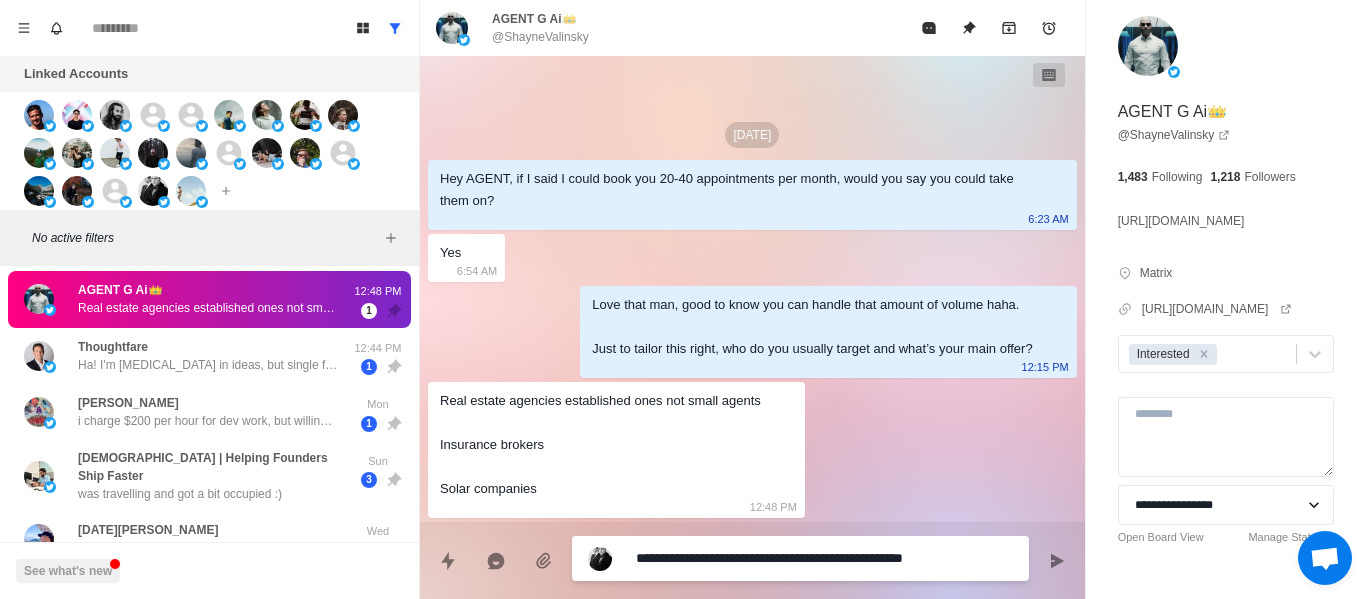type on "*" 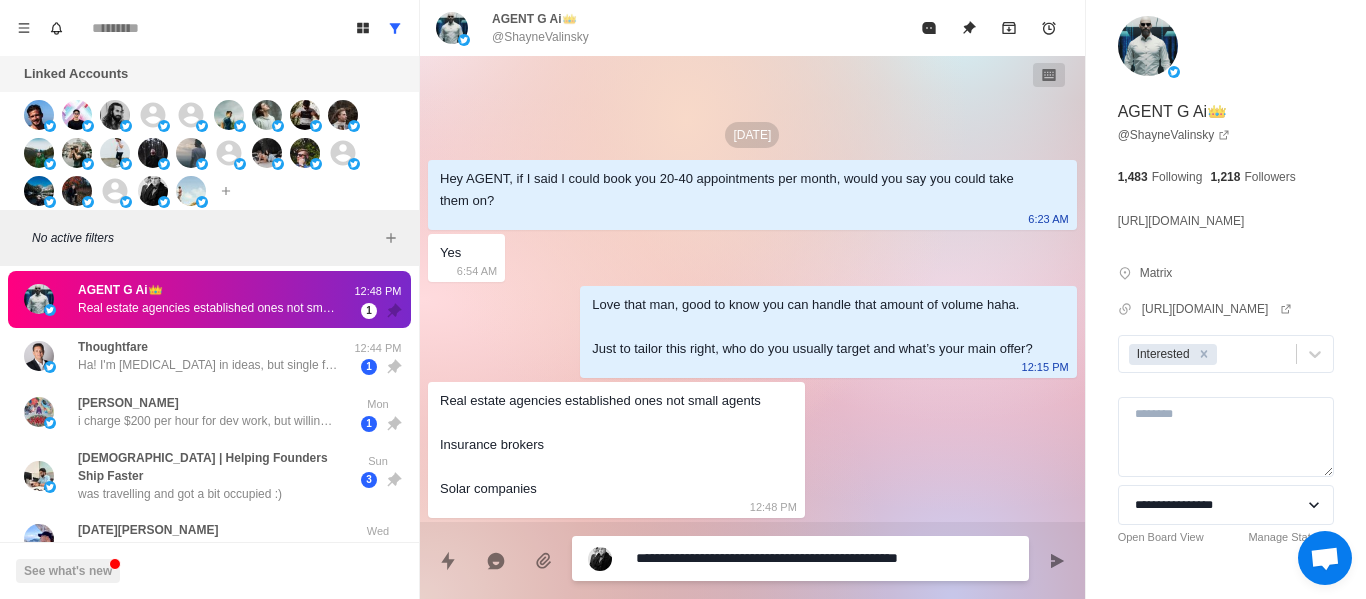type on "*" 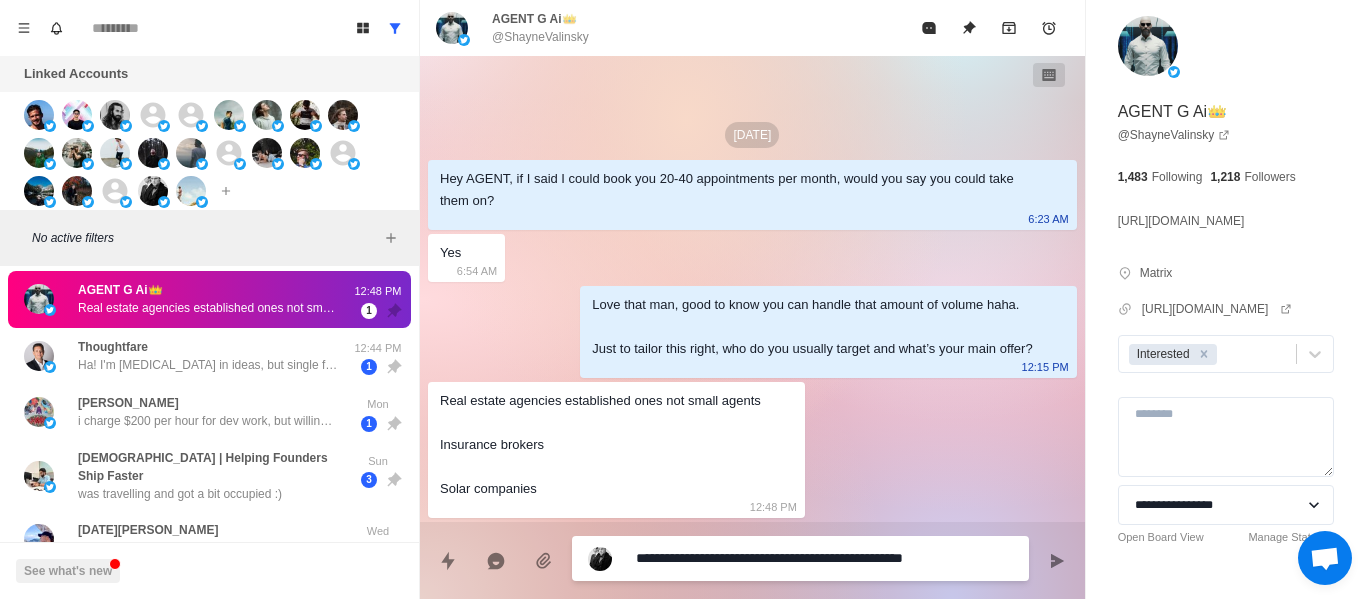 type on "*" 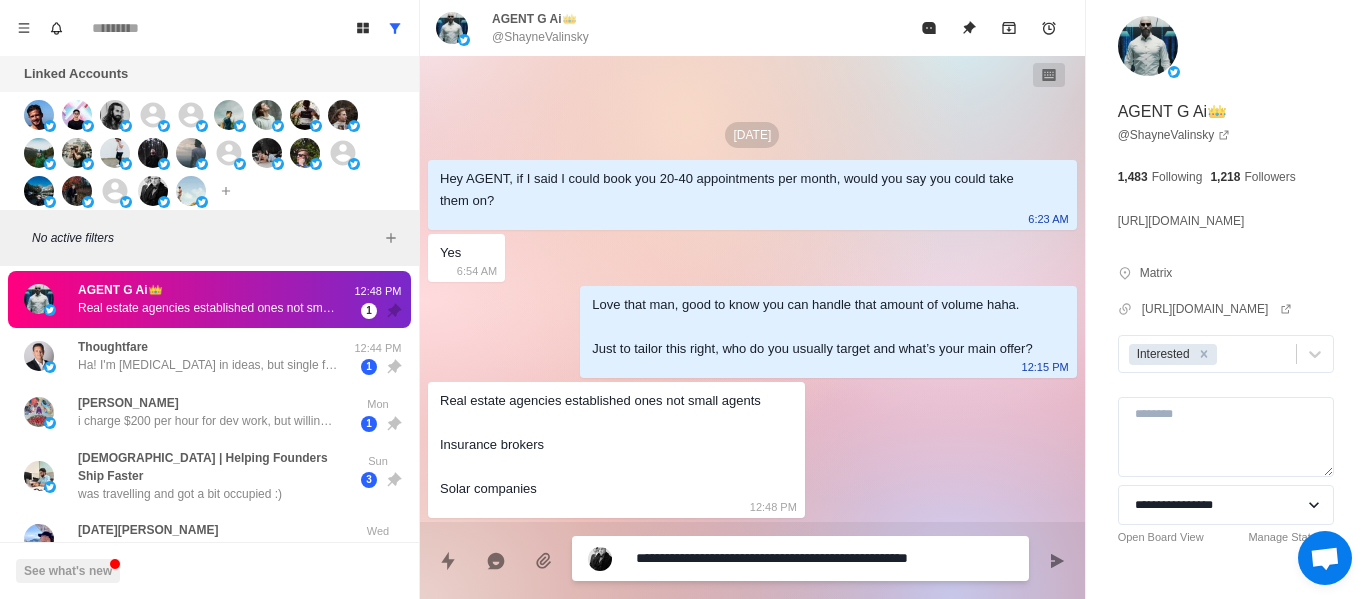 type on "*" 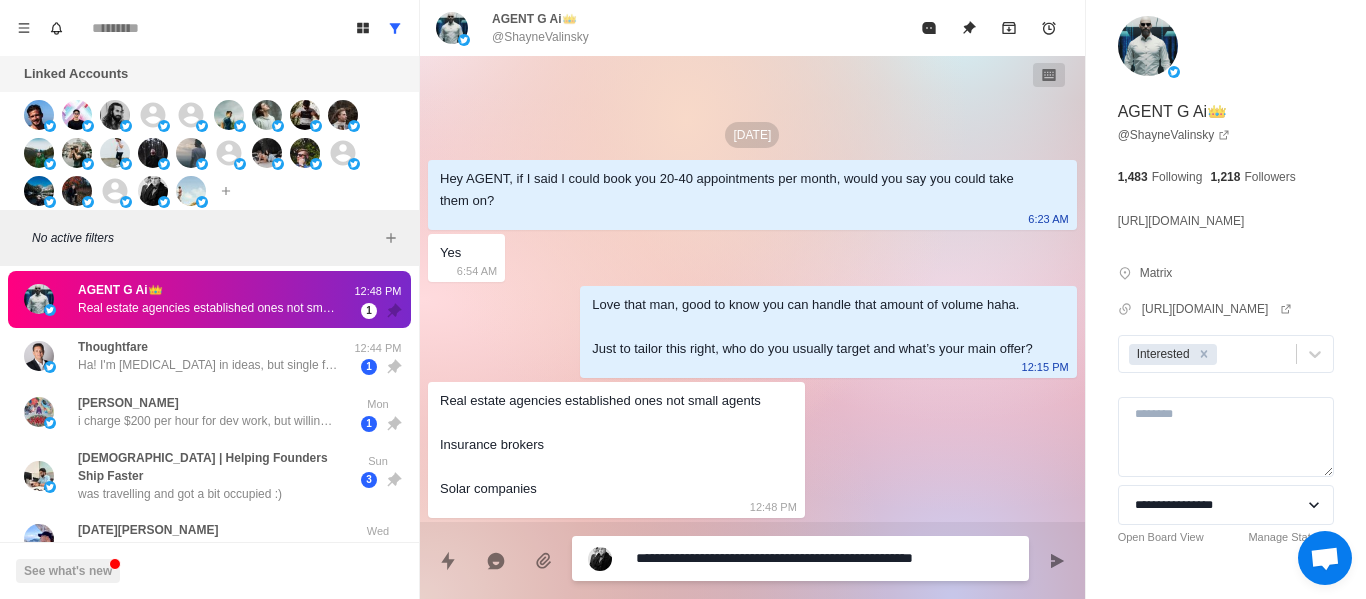 type on "*" 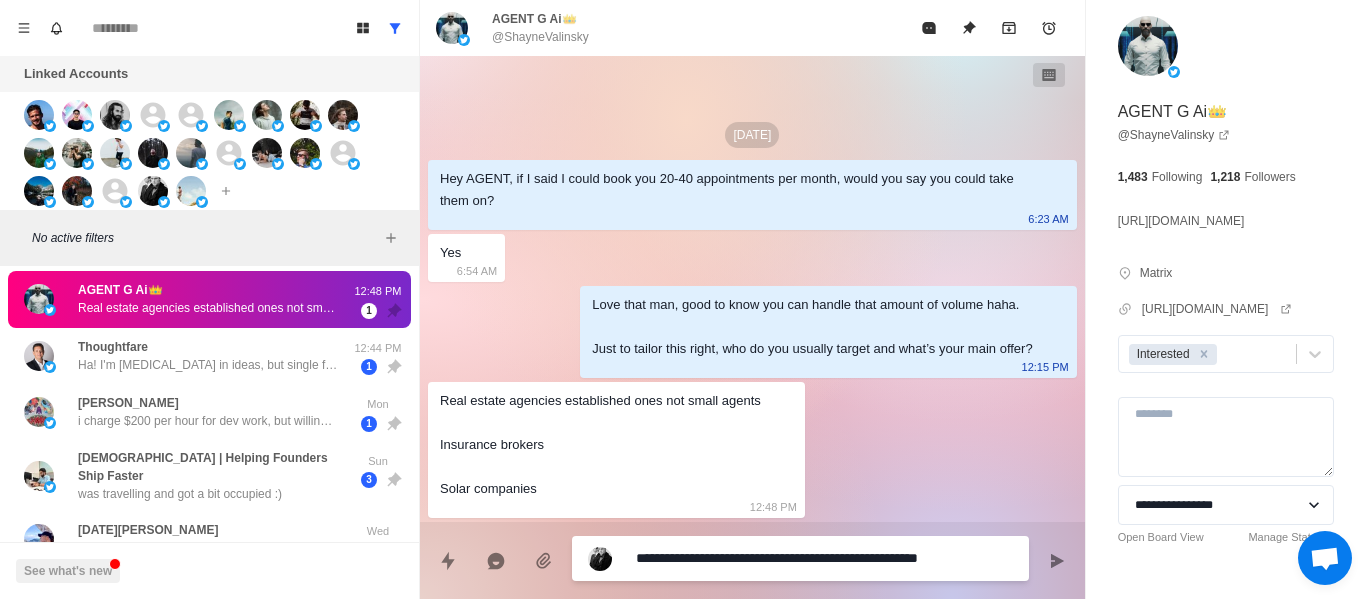 type 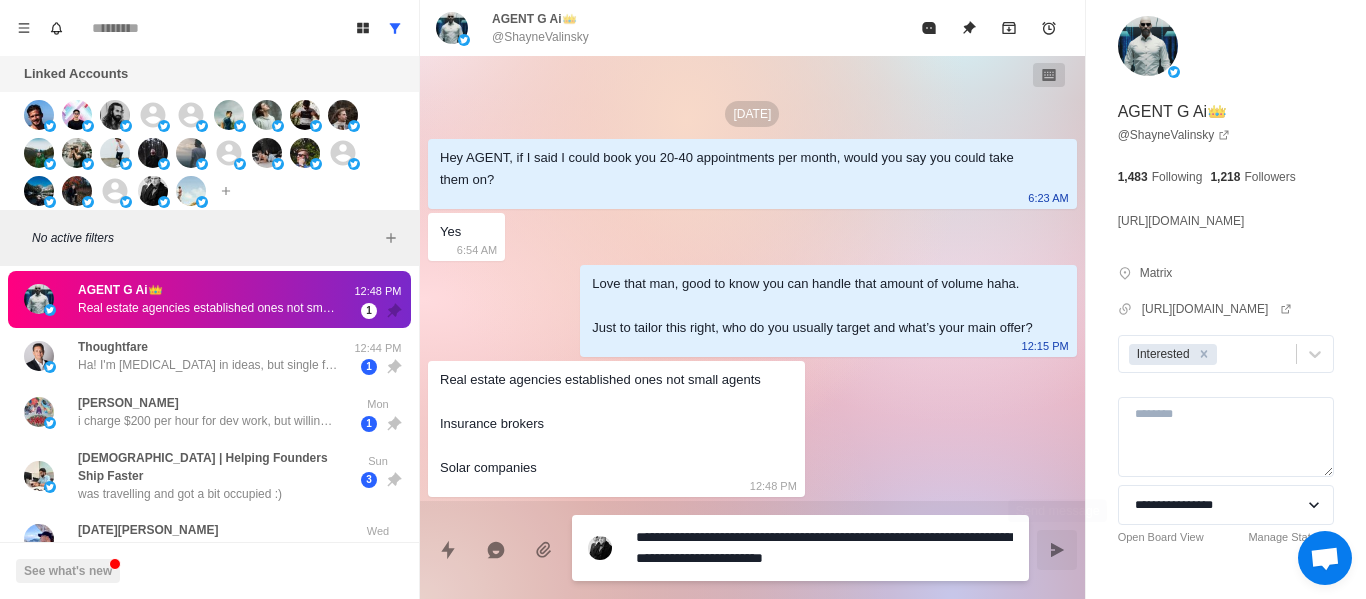 click 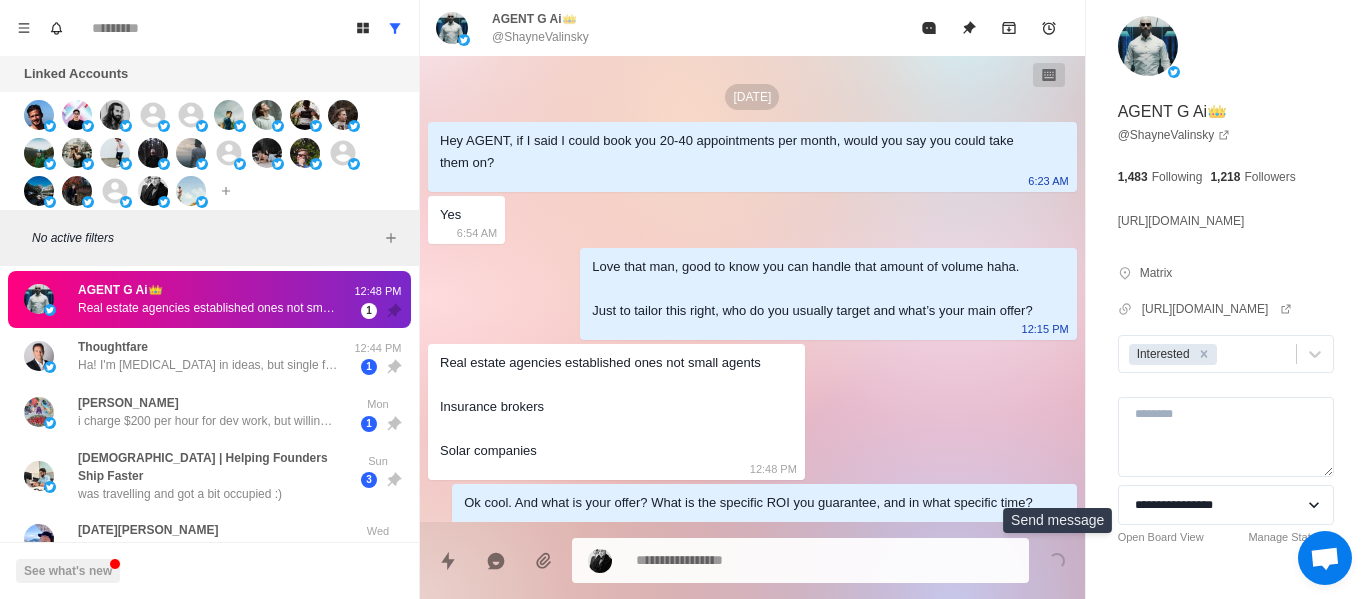 scroll, scrollTop: 14, scrollLeft: 0, axis: vertical 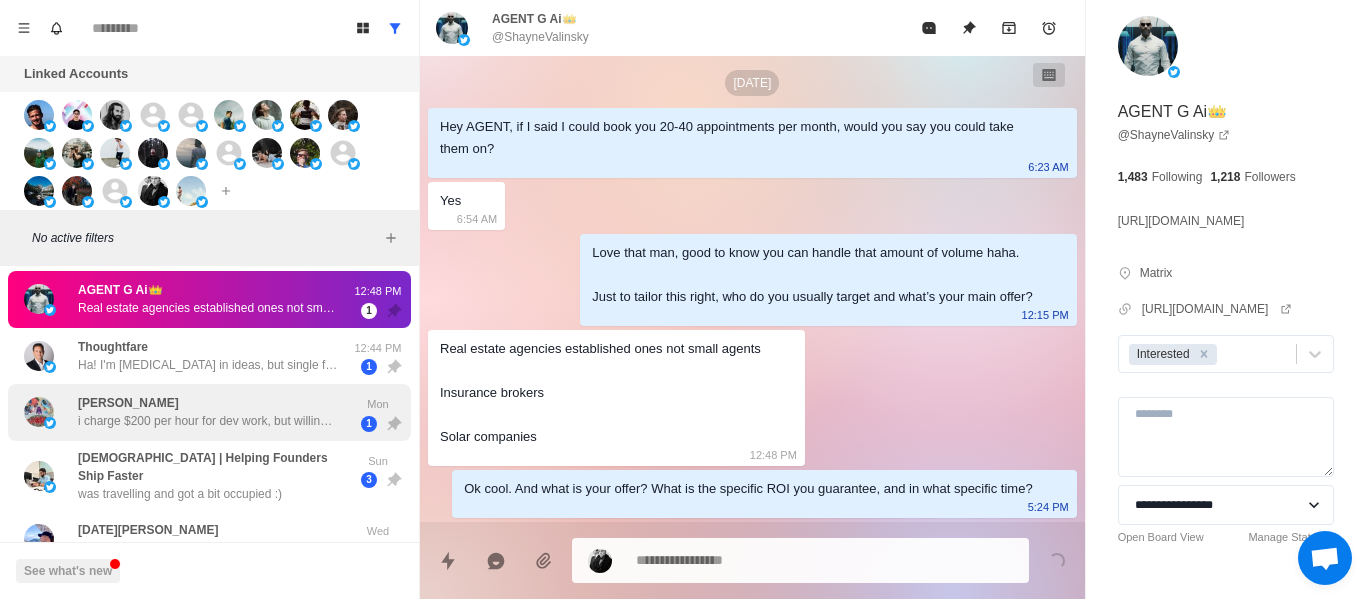 click on "[PERSON_NAME] i charge $200 per hour for dev work, but willing to do $50 to $100 for 30-60 min meetings as long as they pay upfront. u can sell it for whatever u want above that rate Mon 1" at bounding box center (209, 412) 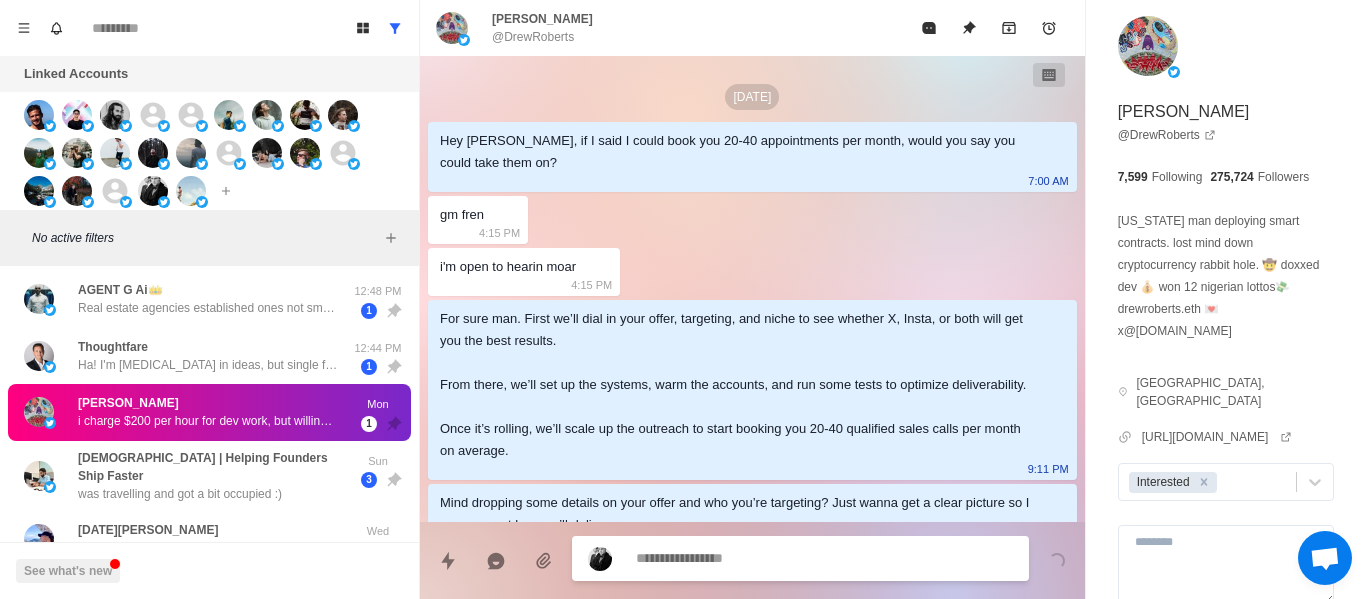 scroll, scrollTop: 286, scrollLeft: 0, axis: vertical 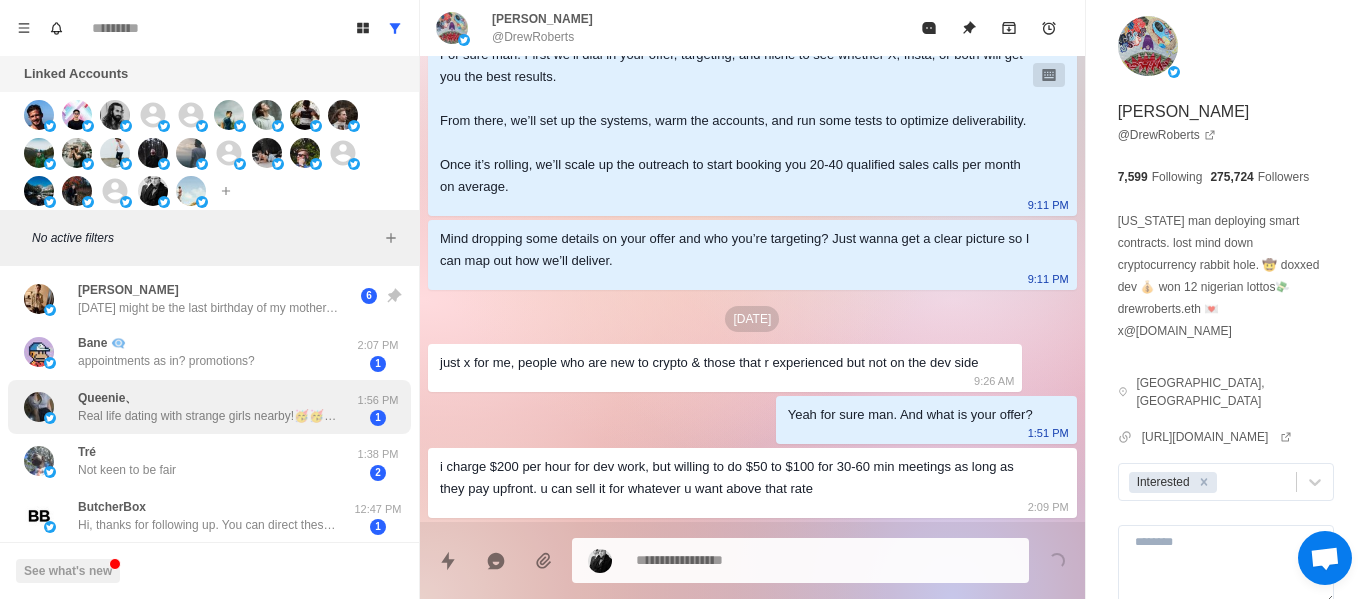 click on "[PERSON_NAME]、 Real life dating with strange girls nearby!🥳🥳
🔞Various styles,🔞sexy and hot.
💕[URL][DOMAIN_NAME]💕
Fill in the invitation code💖c4ucvg💖
Unlock private one-on-one nude chat for free! 💎 🌂 🎉 🍀 1:56 PM 1" at bounding box center [209, 407] 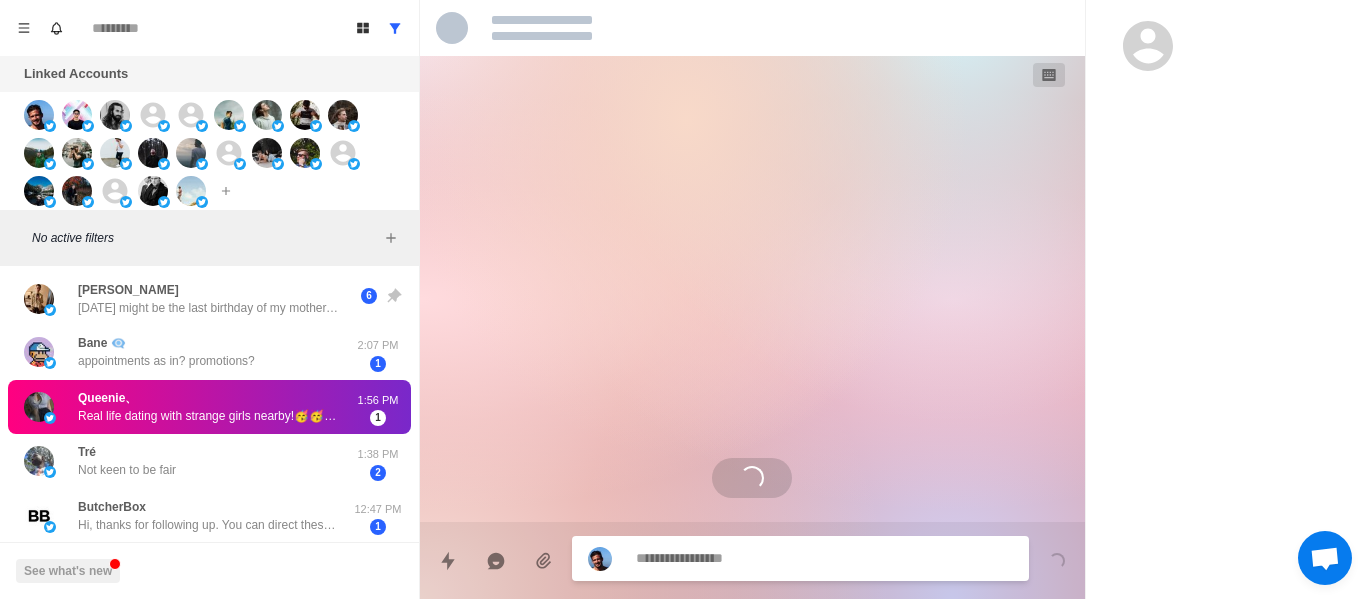 click on "[PERSON_NAME]、 Real life dating with strange girls nearby!🥳🥳
🔞Various styles,🔞sexy and hot.
💕[URL][DOMAIN_NAME]💕
Fill in the invitation code💖c4ucvg💖
Unlock private one-on-one nude chat for free! 💎 🌂 🎉 🍀 1:56 PM 1" at bounding box center (209, 407) 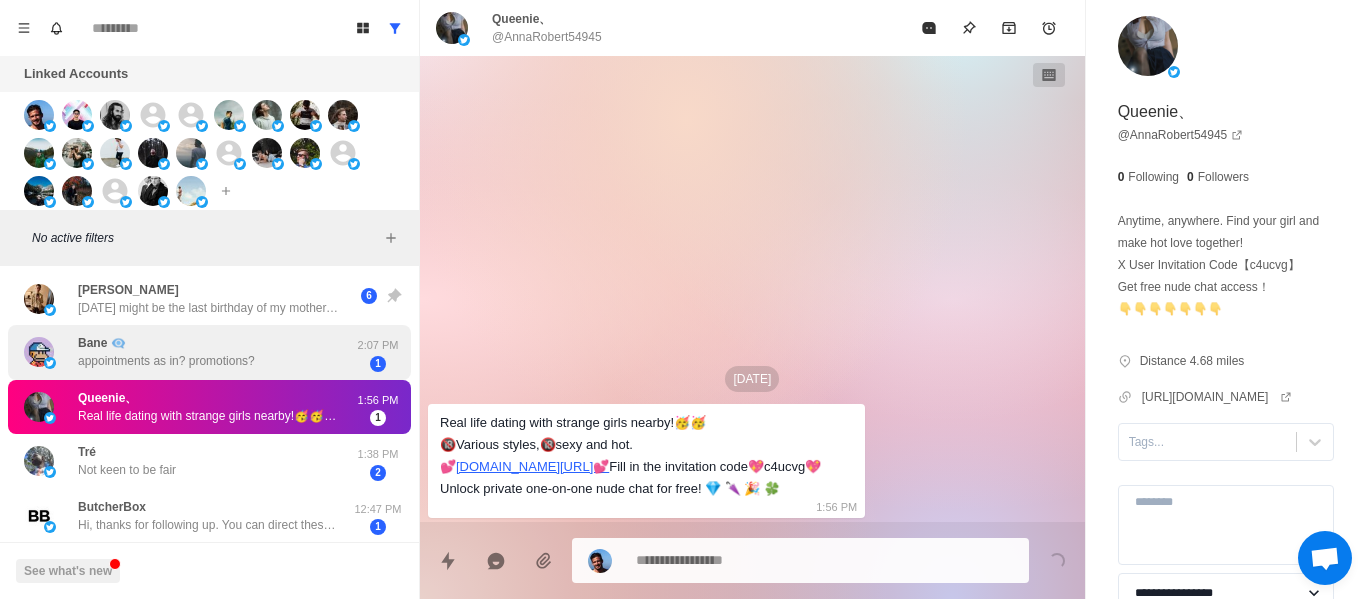 click on "Bane 👁️‍🗨️ appointments as in? promotions?" at bounding box center (188, 352) 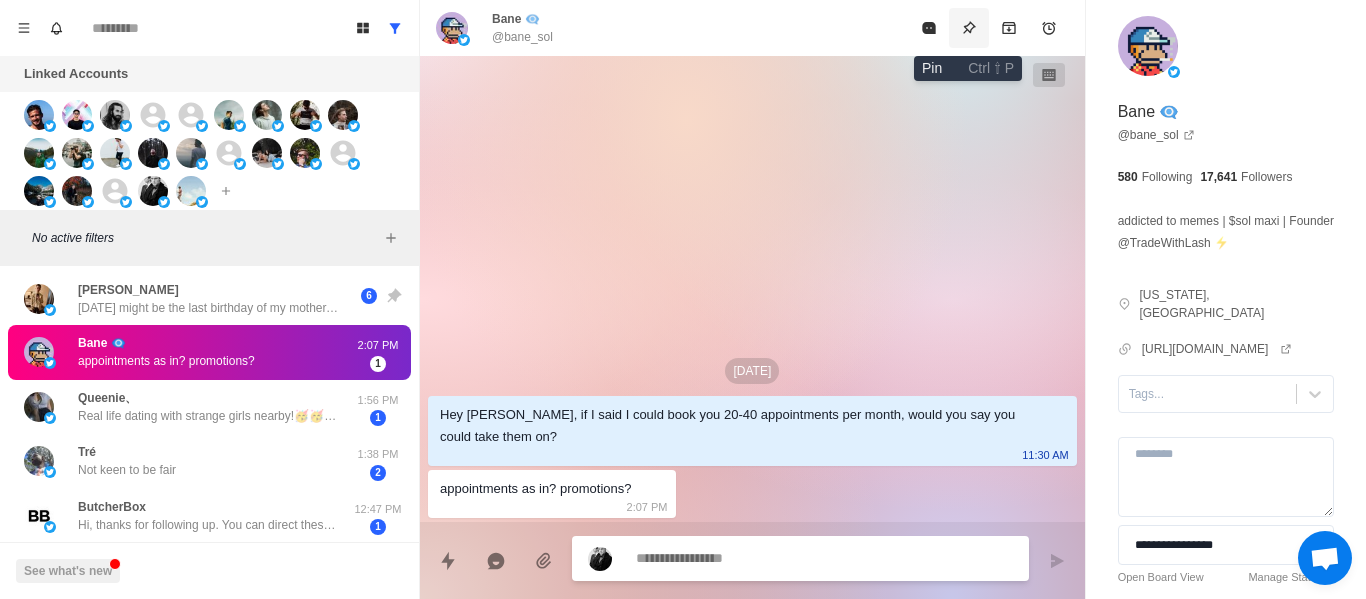 click at bounding box center (969, 28) 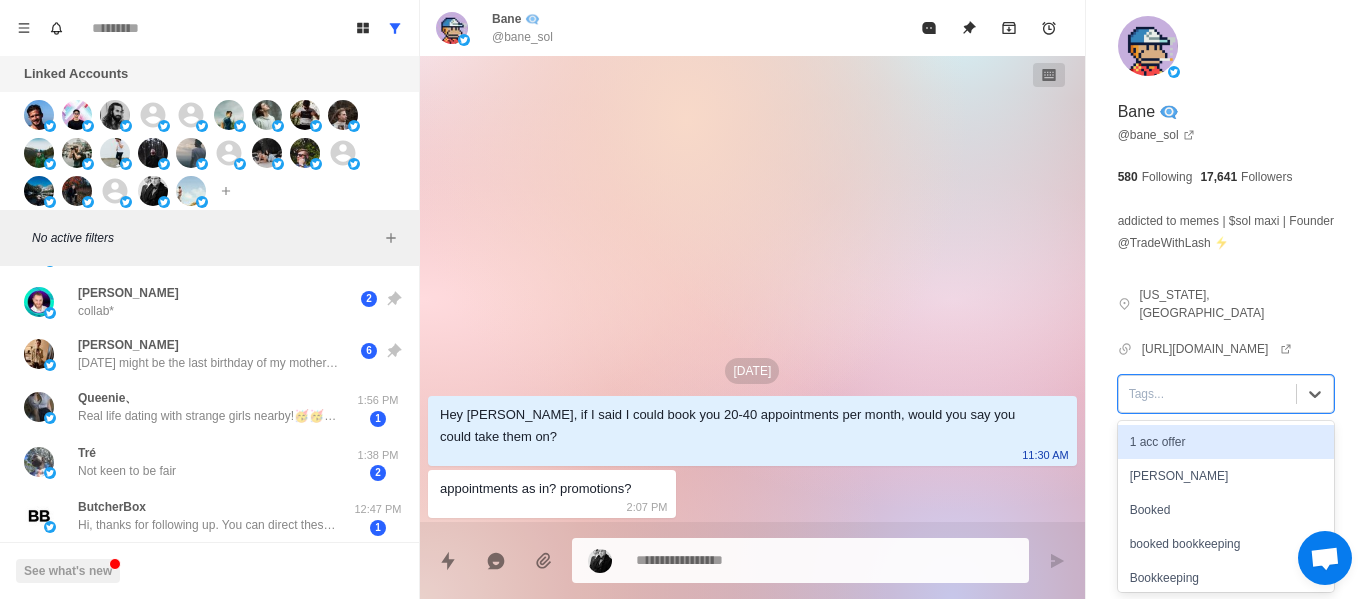 click at bounding box center (1207, 394) 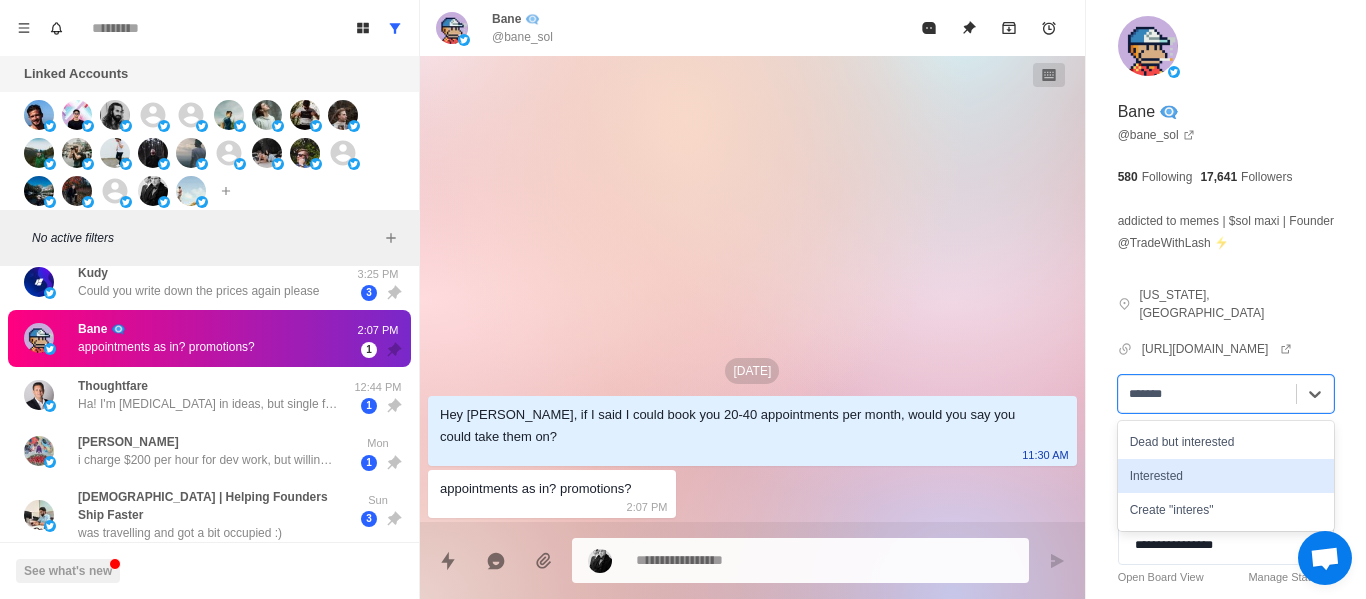 click on "Interested" at bounding box center (1226, 476) 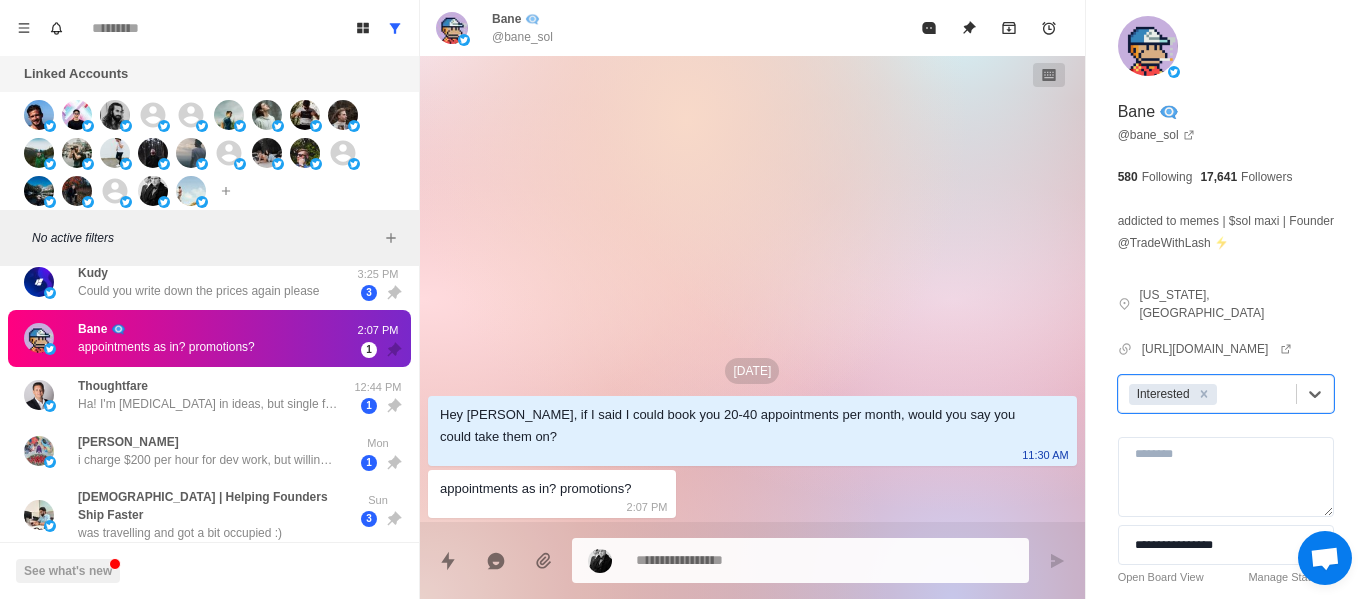 click at bounding box center (824, 560) 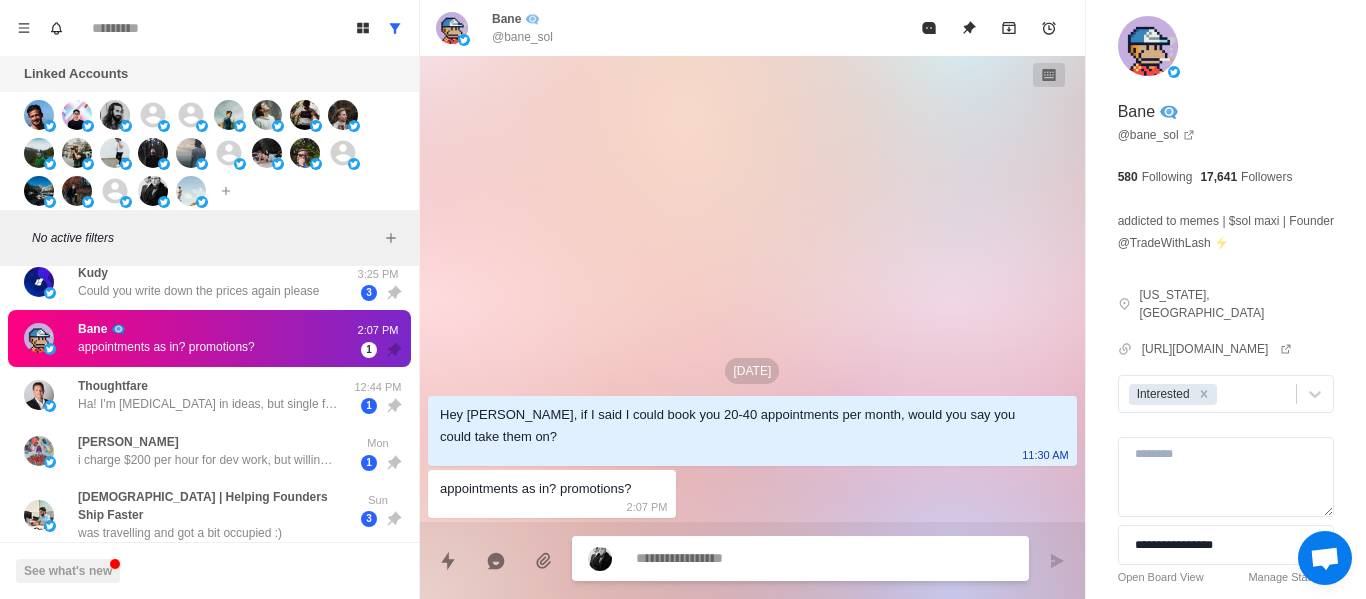 click at bounding box center [824, 558] 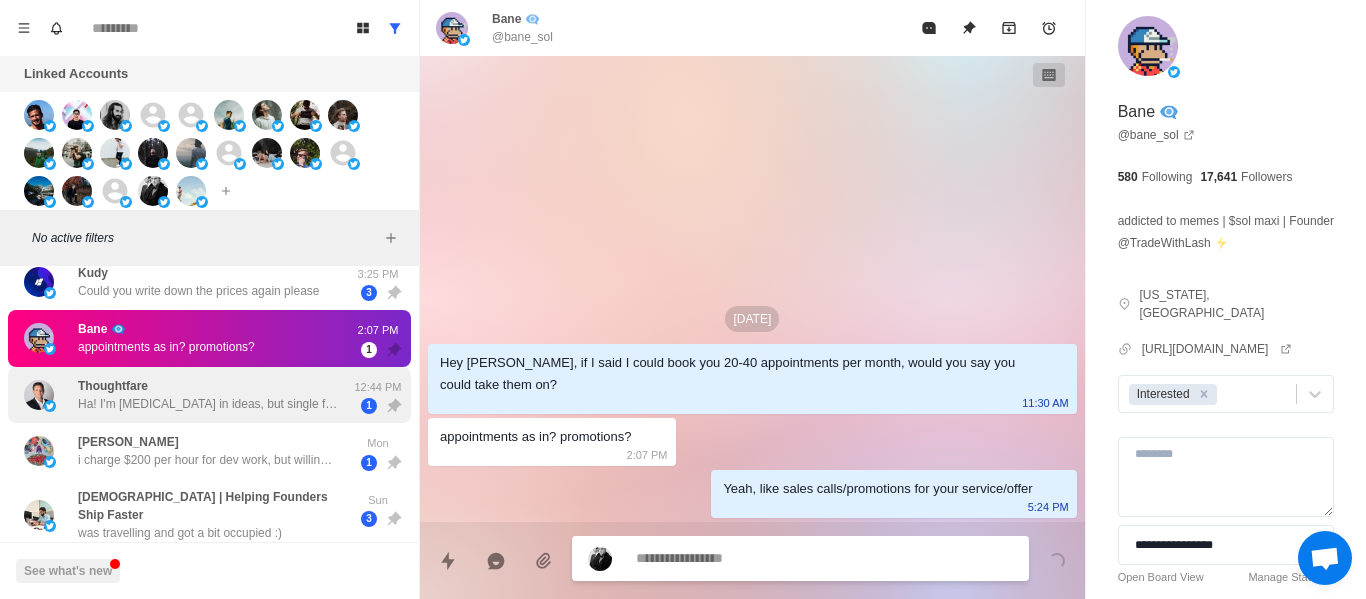 click on "Ha!  I'm [MEDICAL_DATA] in ideas, but single fatherhood has me crazy short on time.  Been learning Rust from the floor up and found some drag-n-drop libraries for Dioxus and a state control library for my orchestration platform called Retake.  Now it's just hack and [PERSON_NAME] to get things put together, but then again that's a big time sync.  Top heavy on ideas, and critically short on time brother" at bounding box center [208, 404] 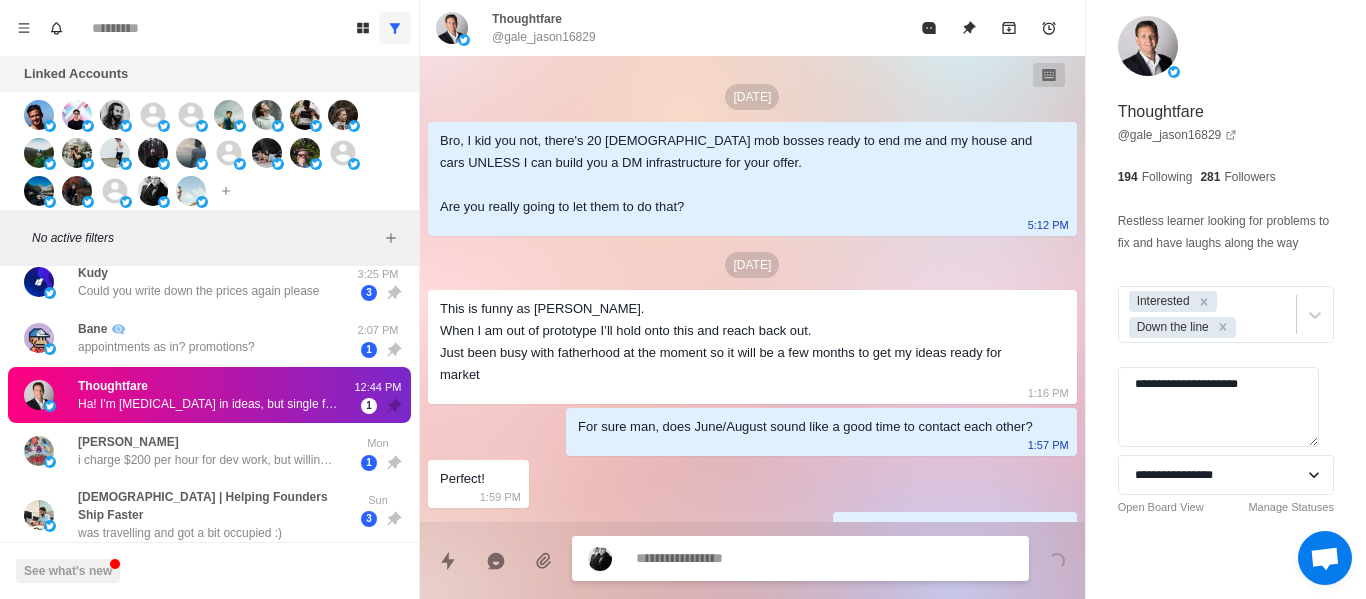 scroll, scrollTop: 432, scrollLeft: 0, axis: vertical 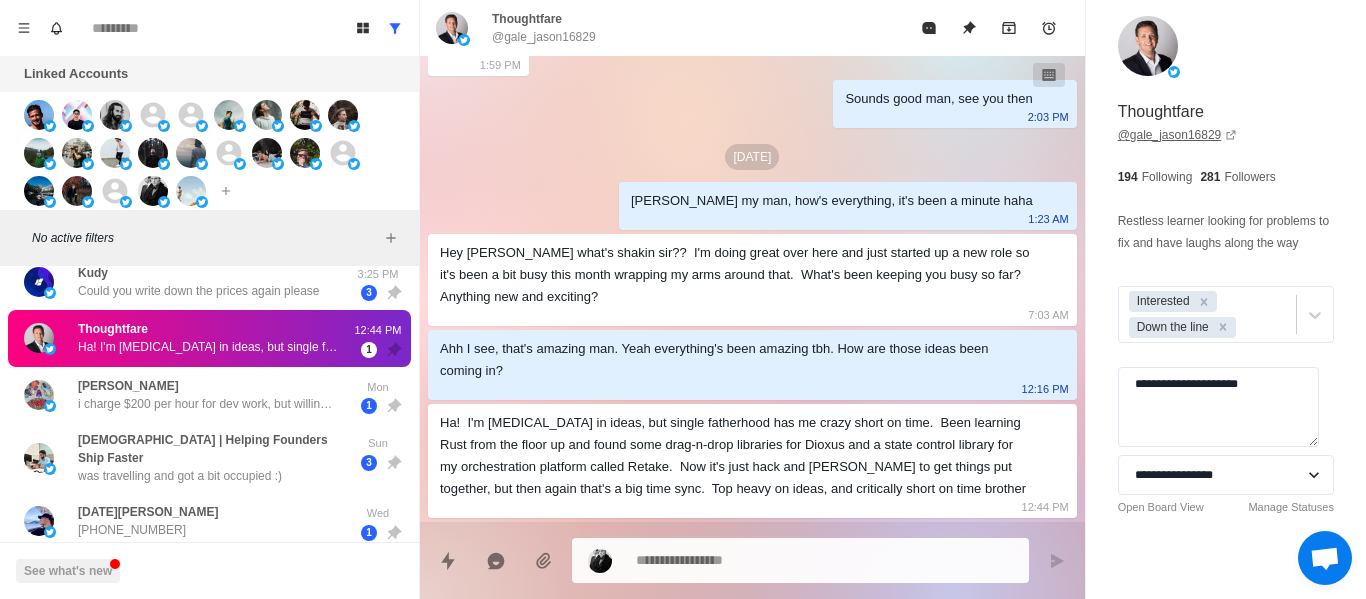 click on "@ gale_jason16829" at bounding box center [1178, 135] 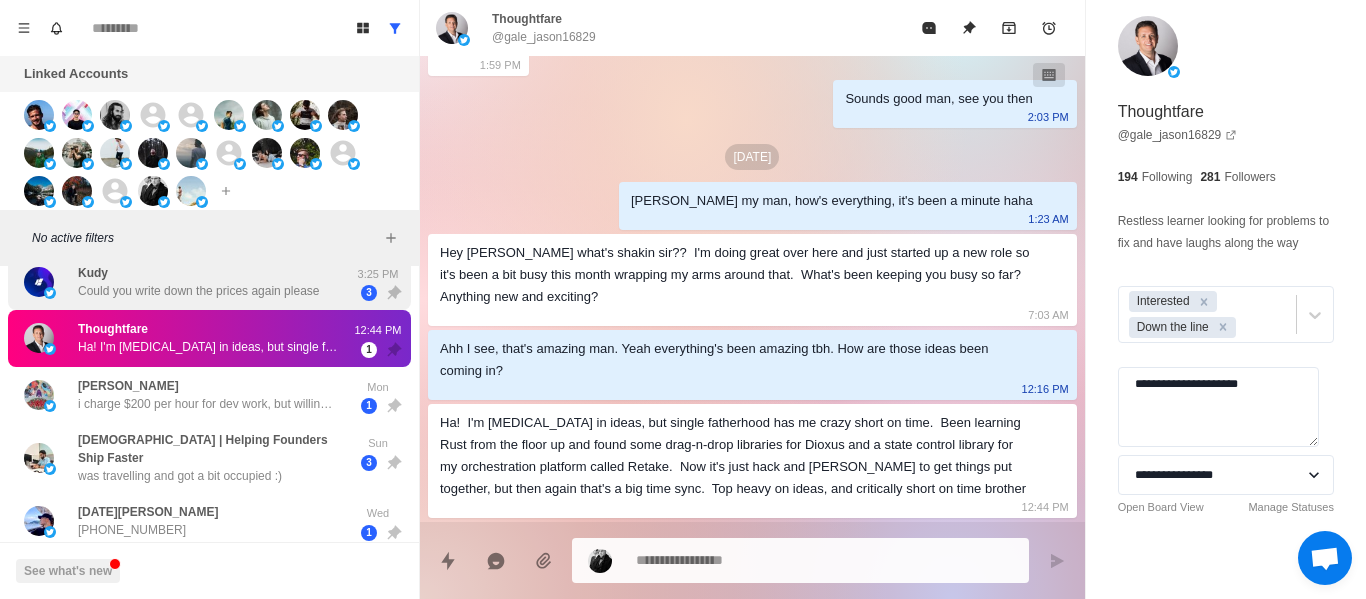 click on "Kudy Could you write down the prices again please" at bounding box center (198, 282) 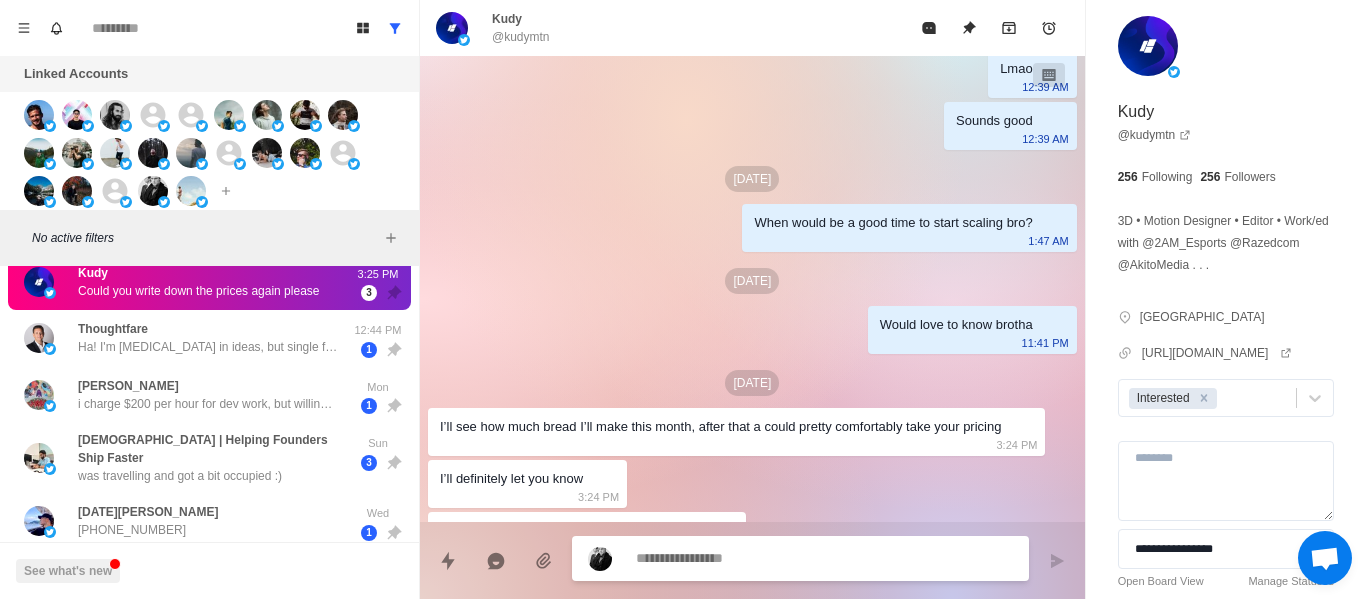 scroll, scrollTop: 2974, scrollLeft: 0, axis: vertical 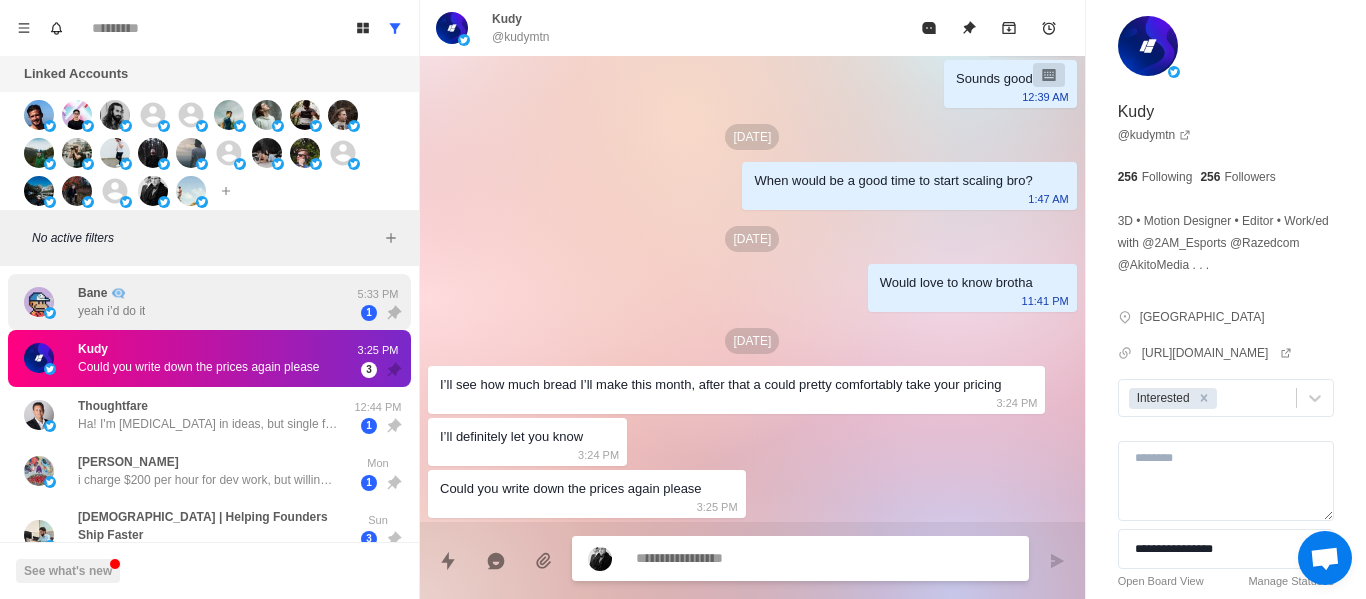 click on "Bane 👁️‍🗨️ yeah i’d do it" at bounding box center [188, 302] 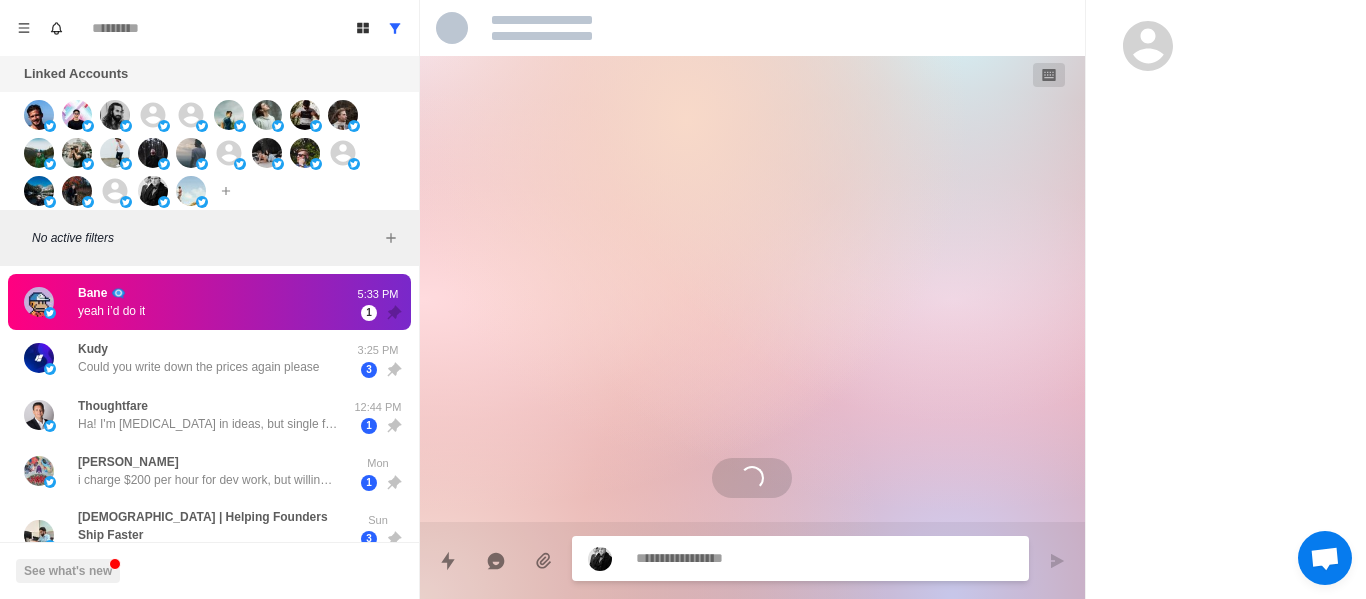 scroll, scrollTop: 0, scrollLeft: 0, axis: both 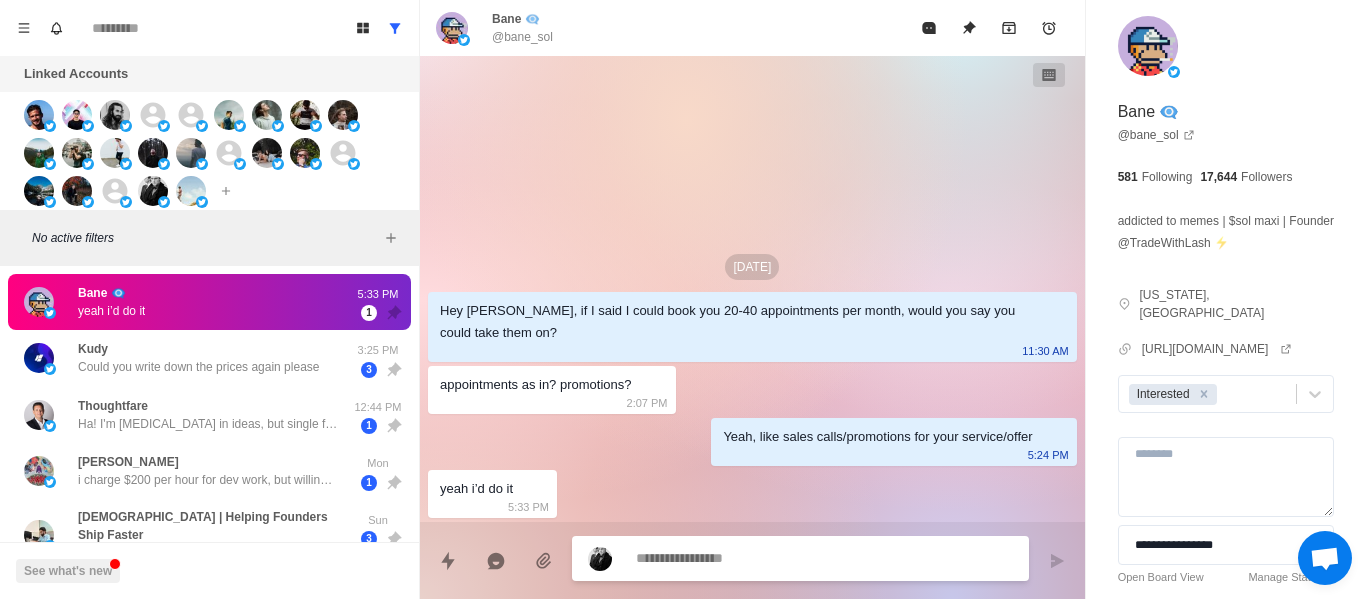 click at bounding box center [824, 558] 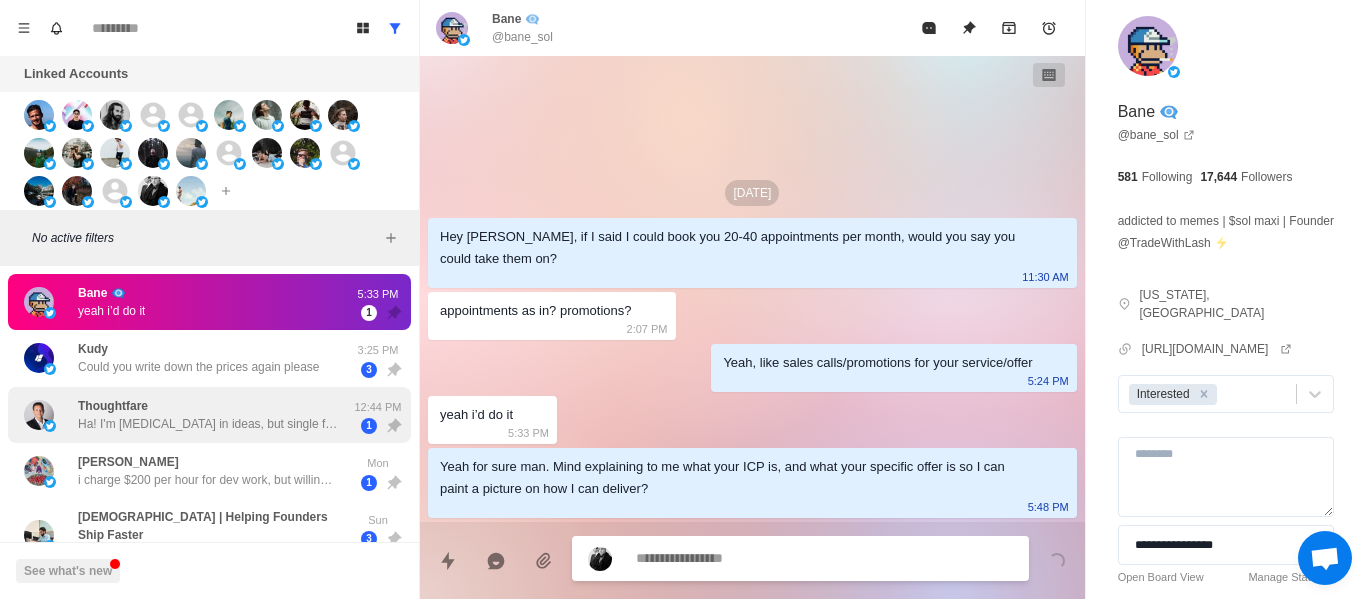 click on "Kudy Could you write down the prices again please 3:25 PM 3" at bounding box center (209, 358) 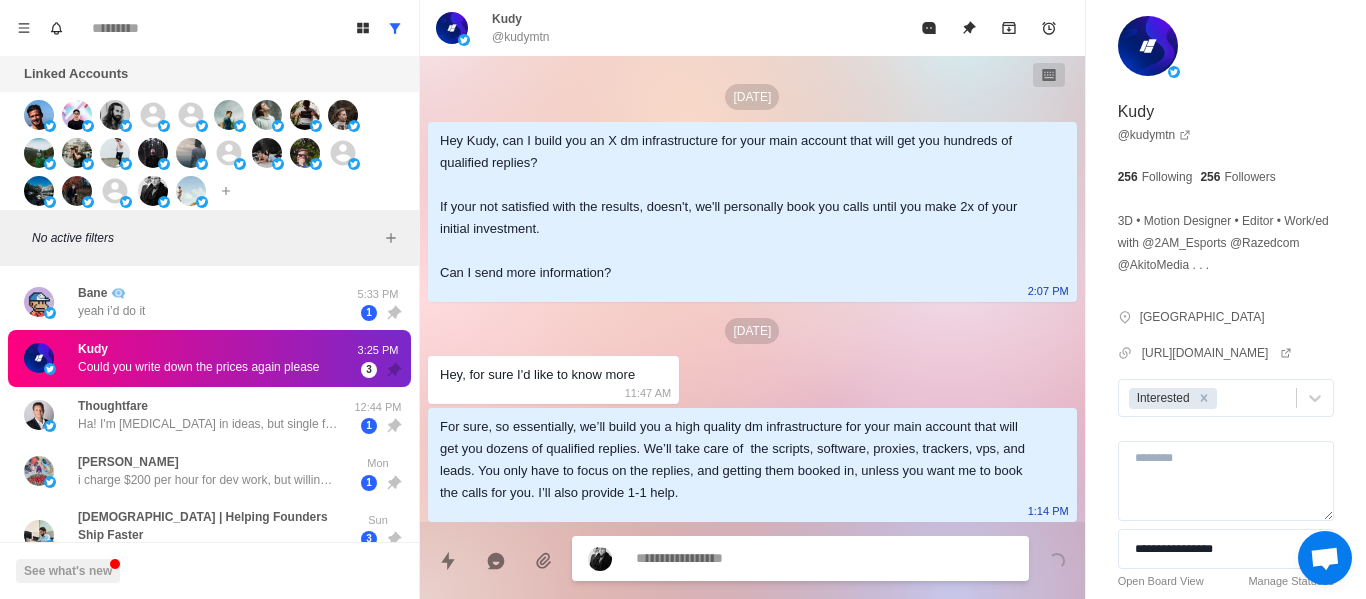 scroll, scrollTop: 2974, scrollLeft: 0, axis: vertical 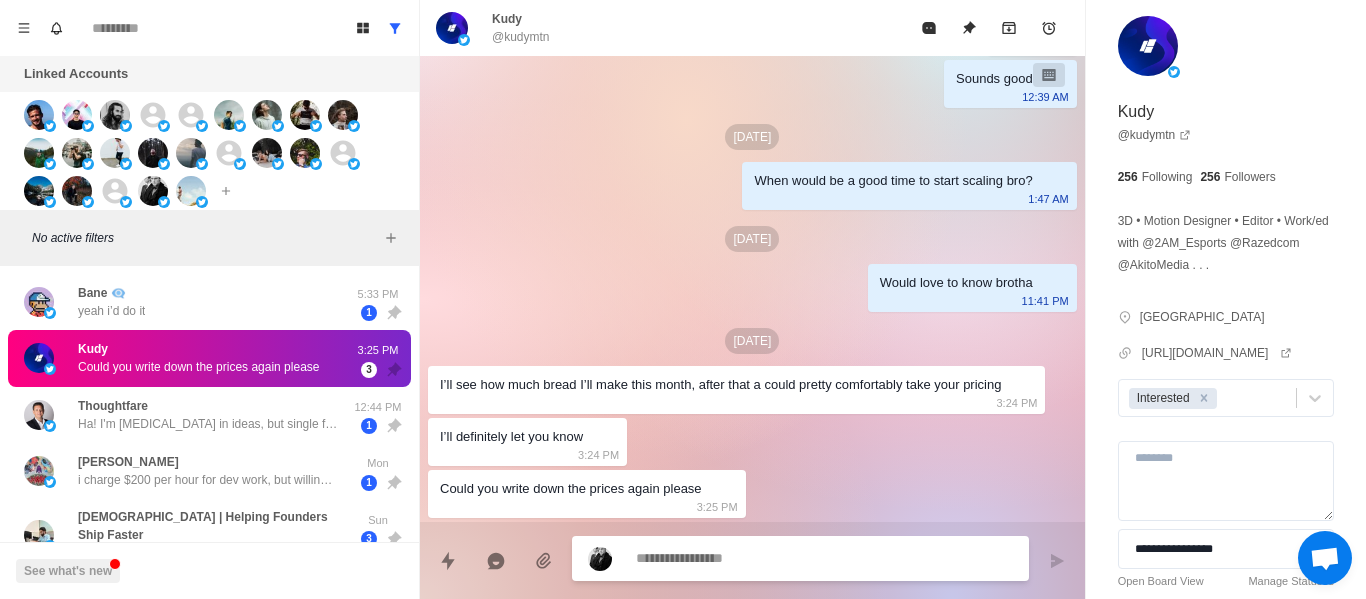 click at bounding box center [824, 558] 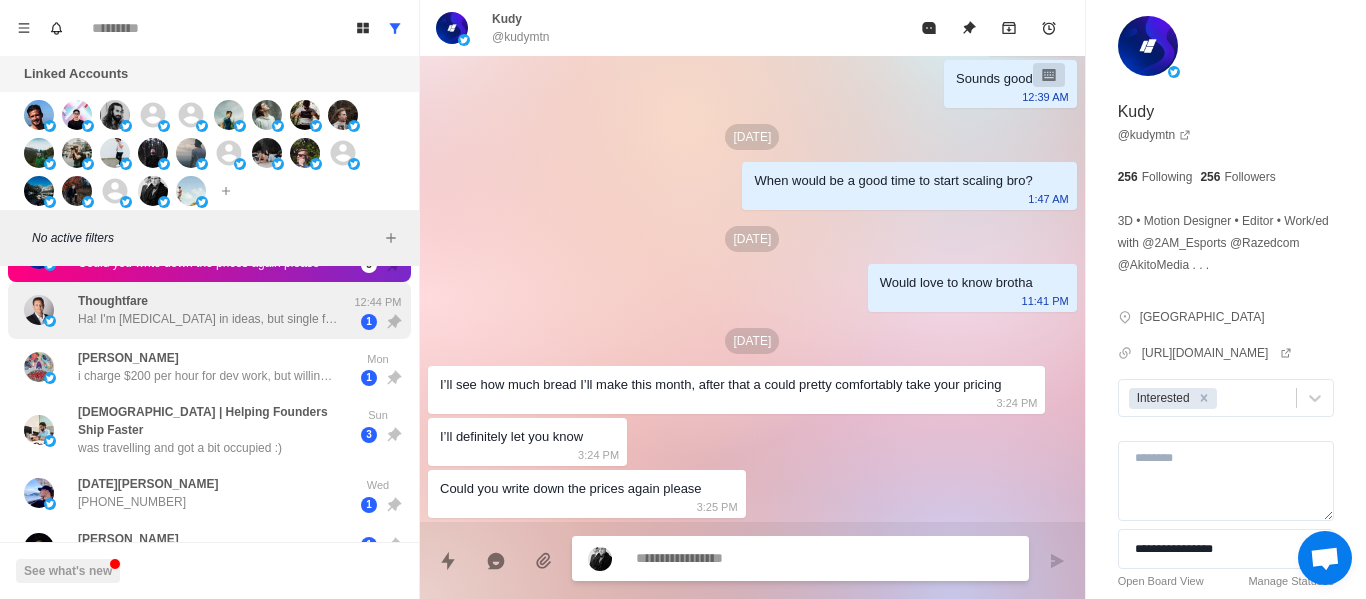 scroll, scrollTop: 0, scrollLeft: 0, axis: both 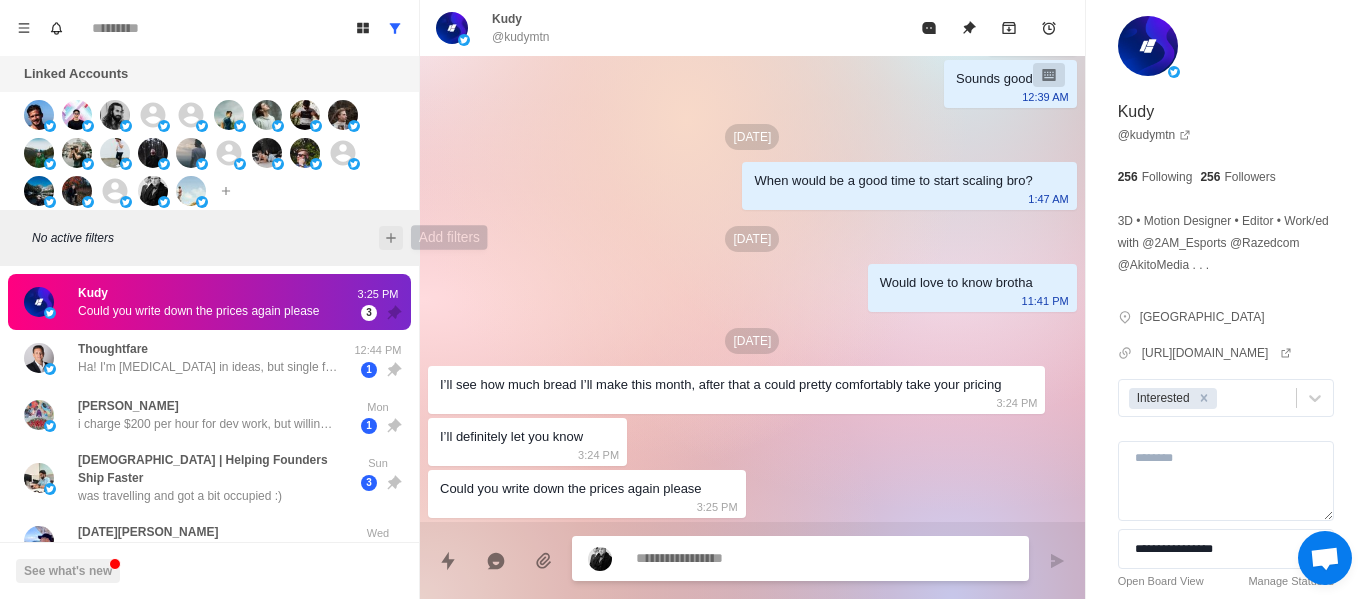 click 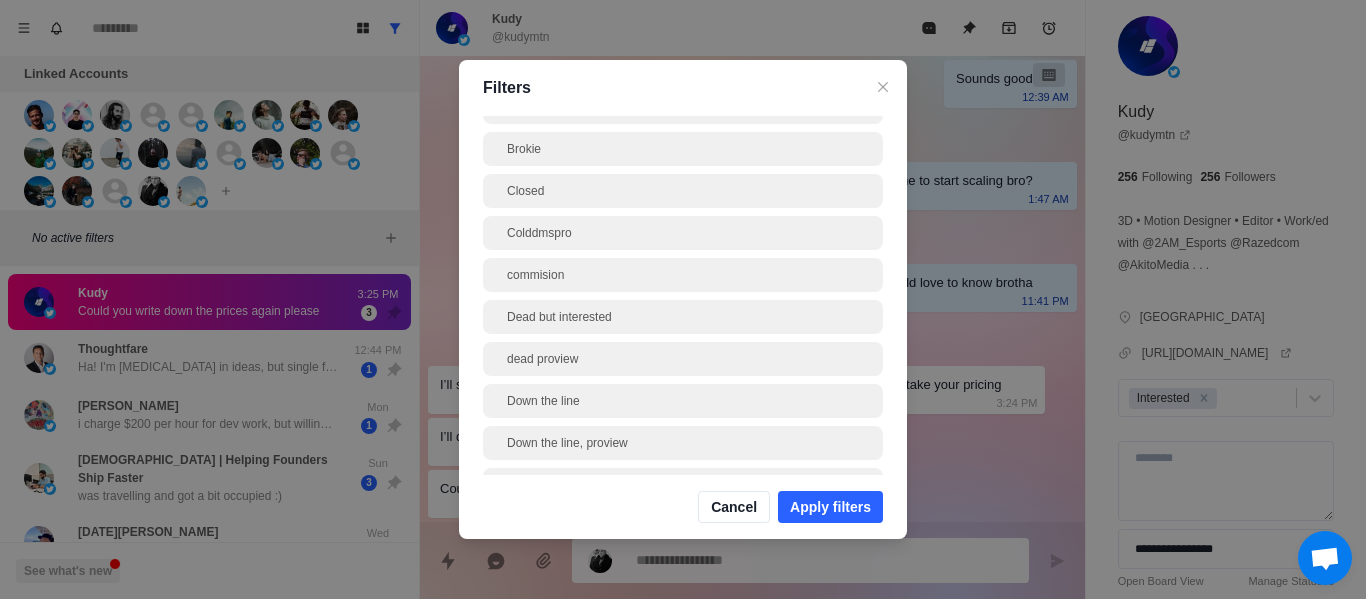 scroll, scrollTop: 500, scrollLeft: 0, axis: vertical 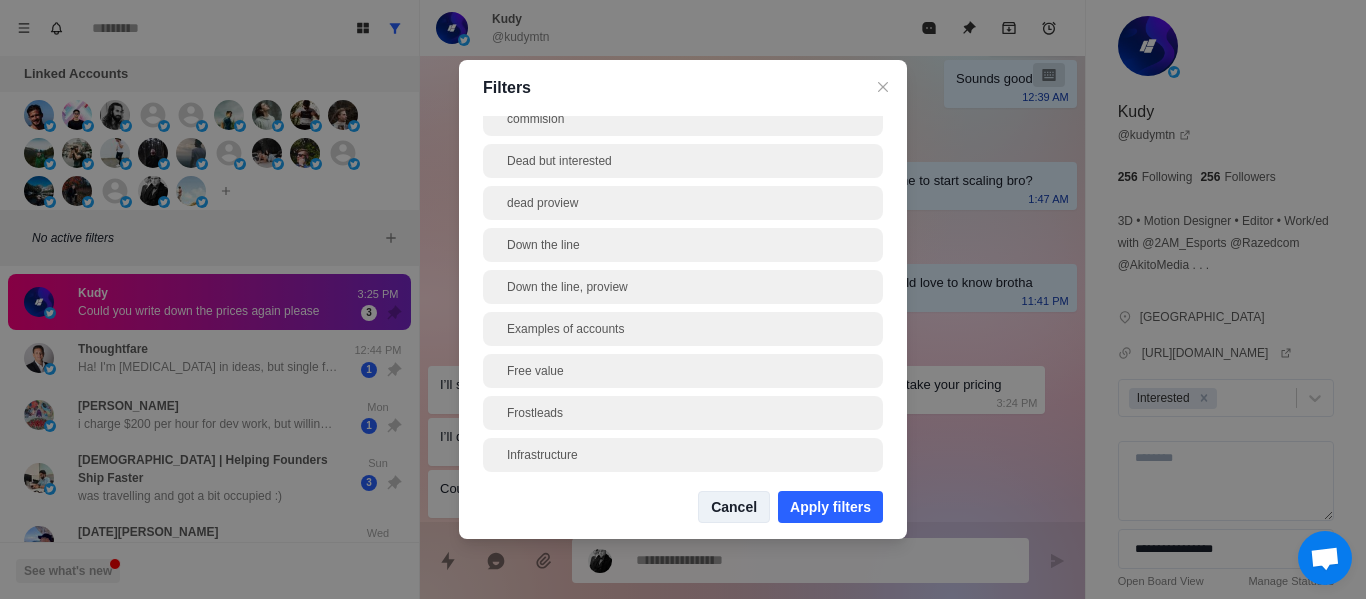 drag, startPoint x: 749, startPoint y: 515, endPoint x: 407, endPoint y: 170, distance: 485.787 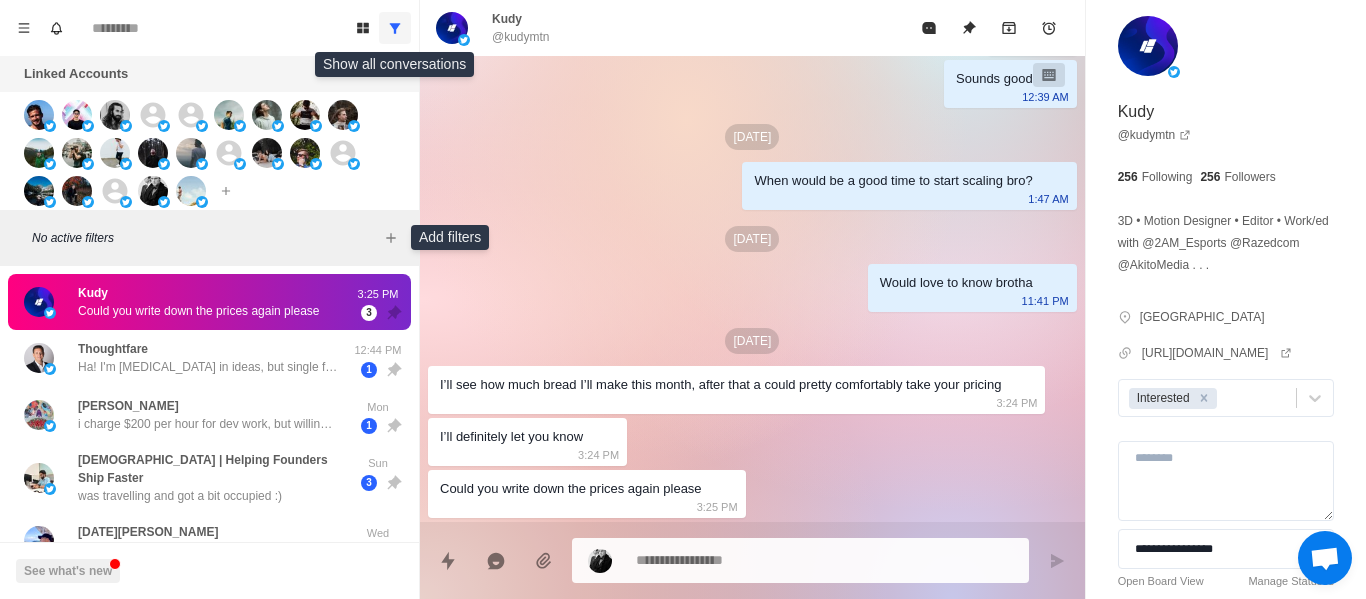 click at bounding box center [395, 28] 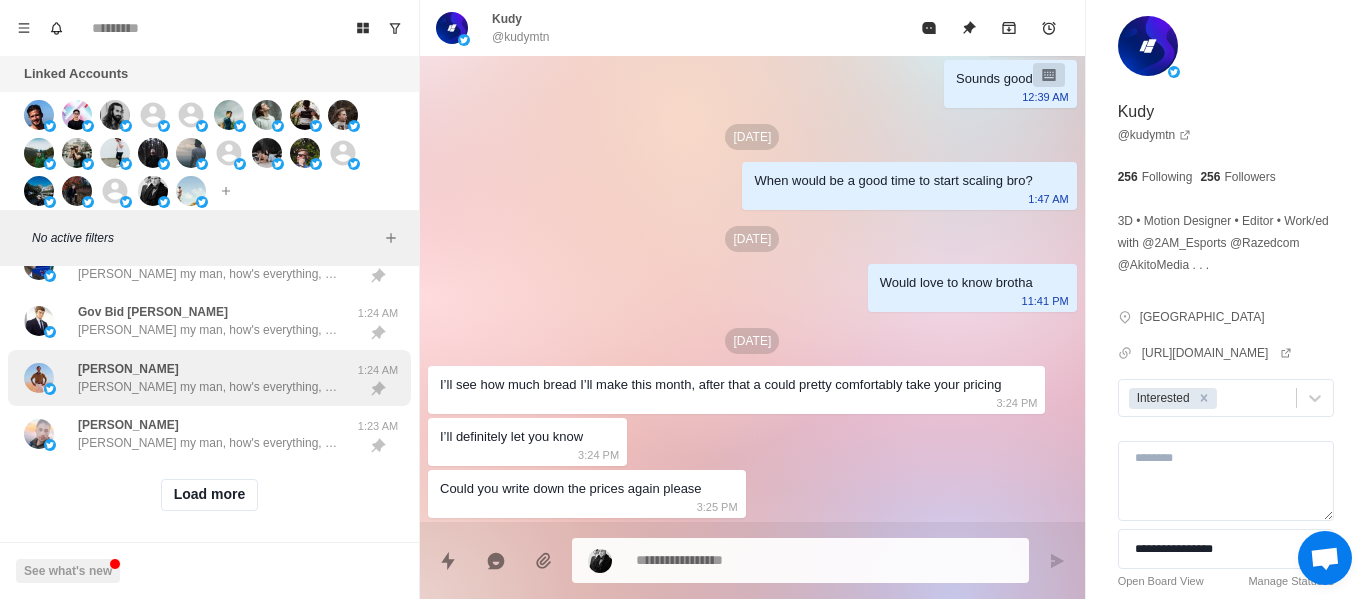 scroll, scrollTop: 963, scrollLeft: 0, axis: vertical 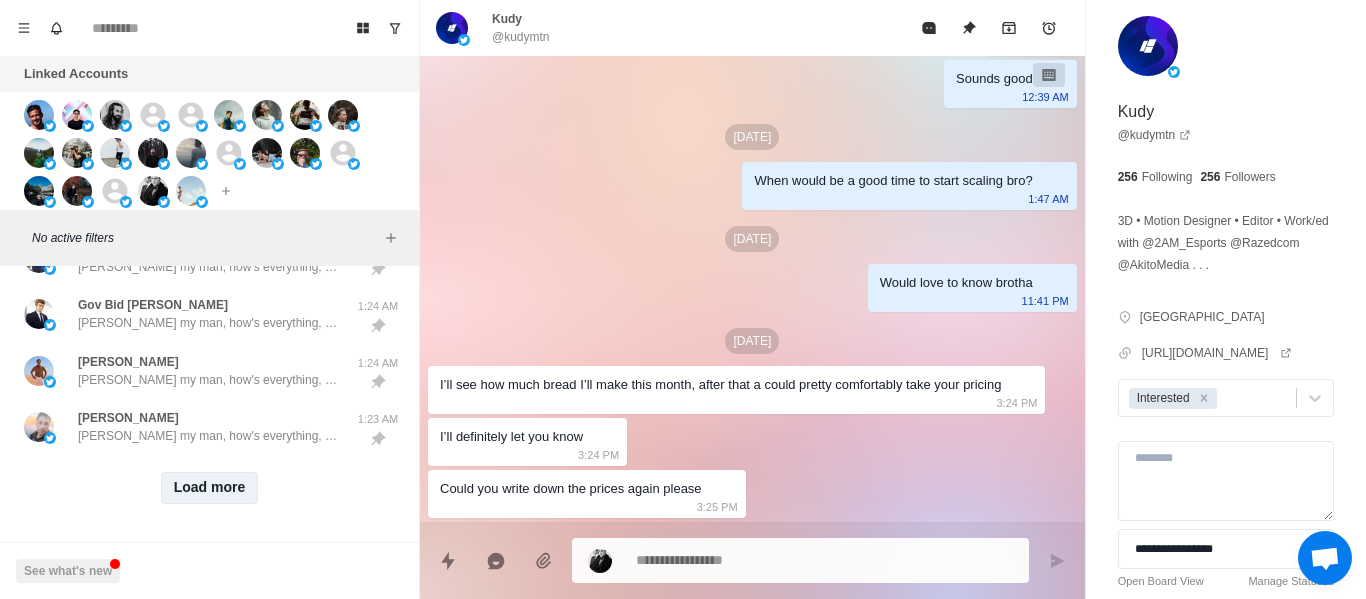 click on "Load more" at bounding box center [210, 488] 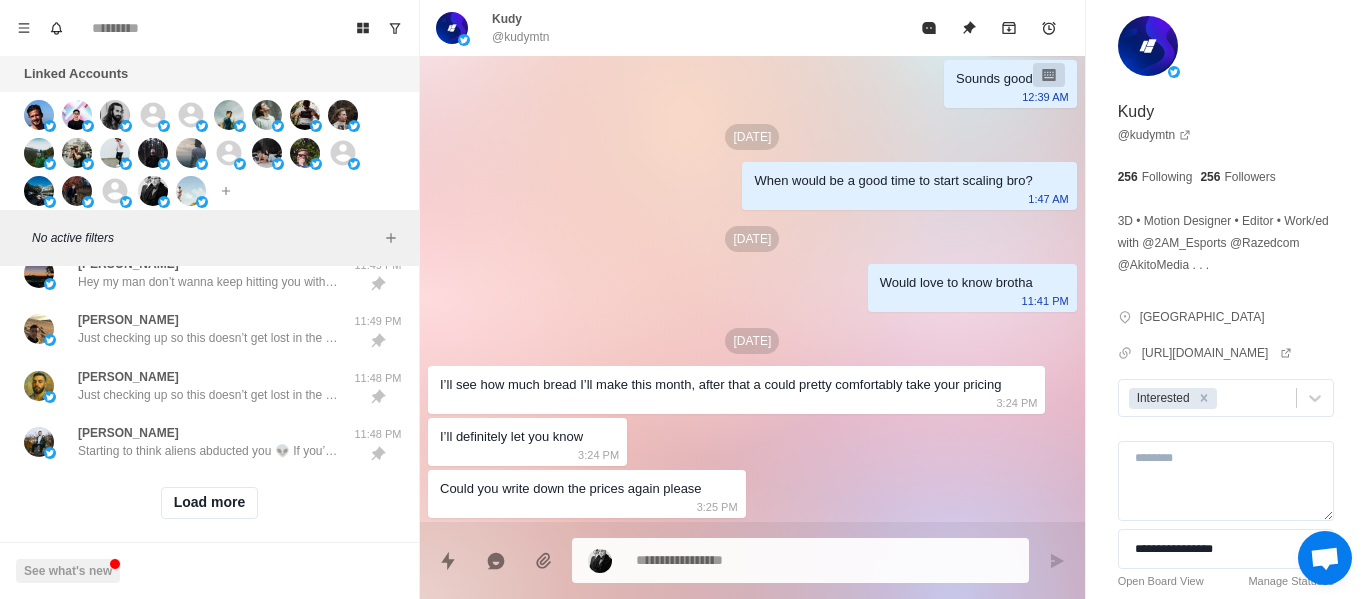 scroll, scrollTop: 2093, scrollLeft: 0, axis: vertical 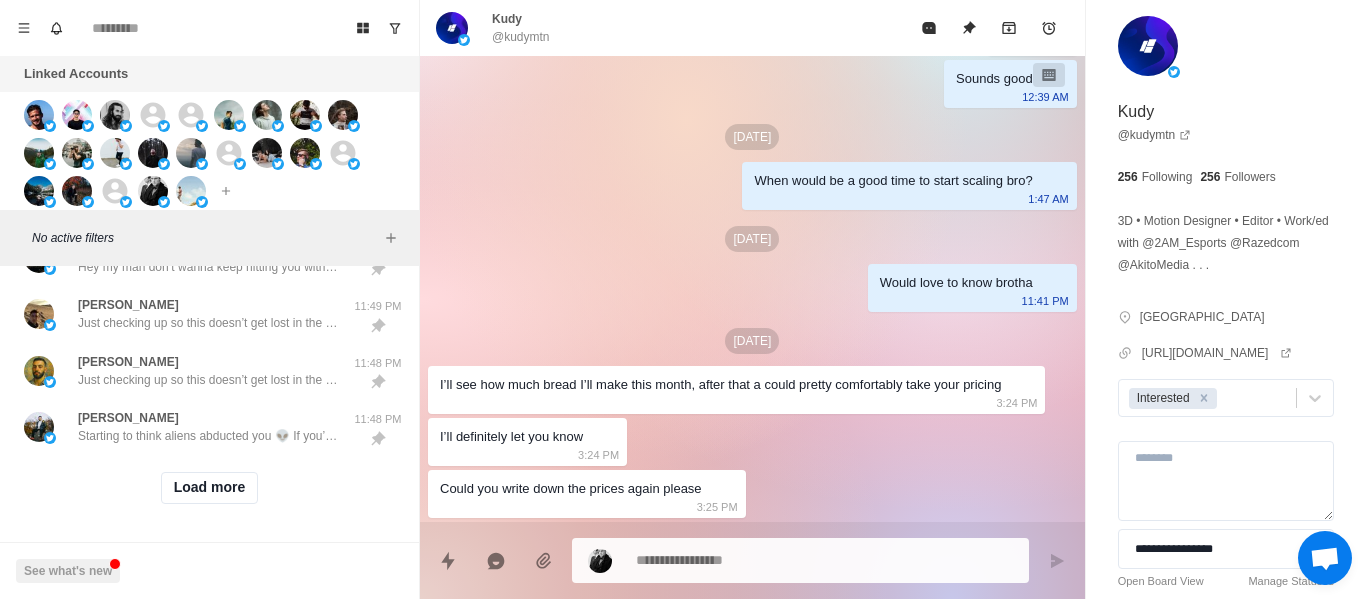 click on "Load more" at bounding box center (209, 488) 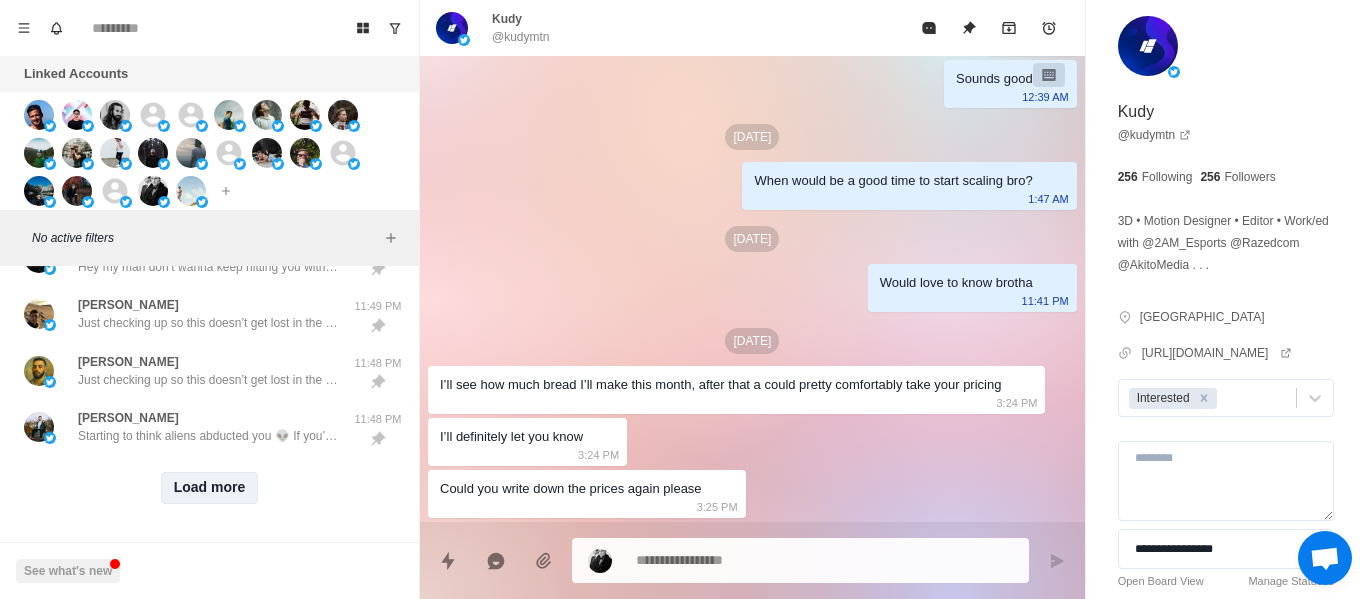 click on "Load more" at bounding box center [210, 488] 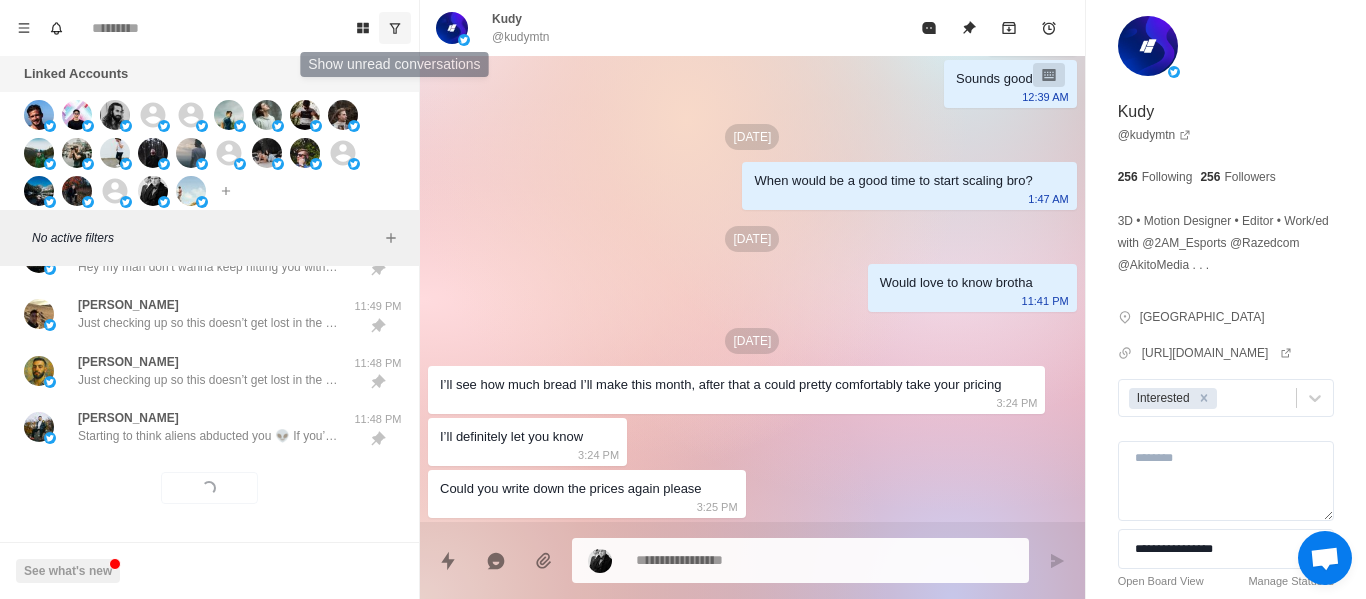click 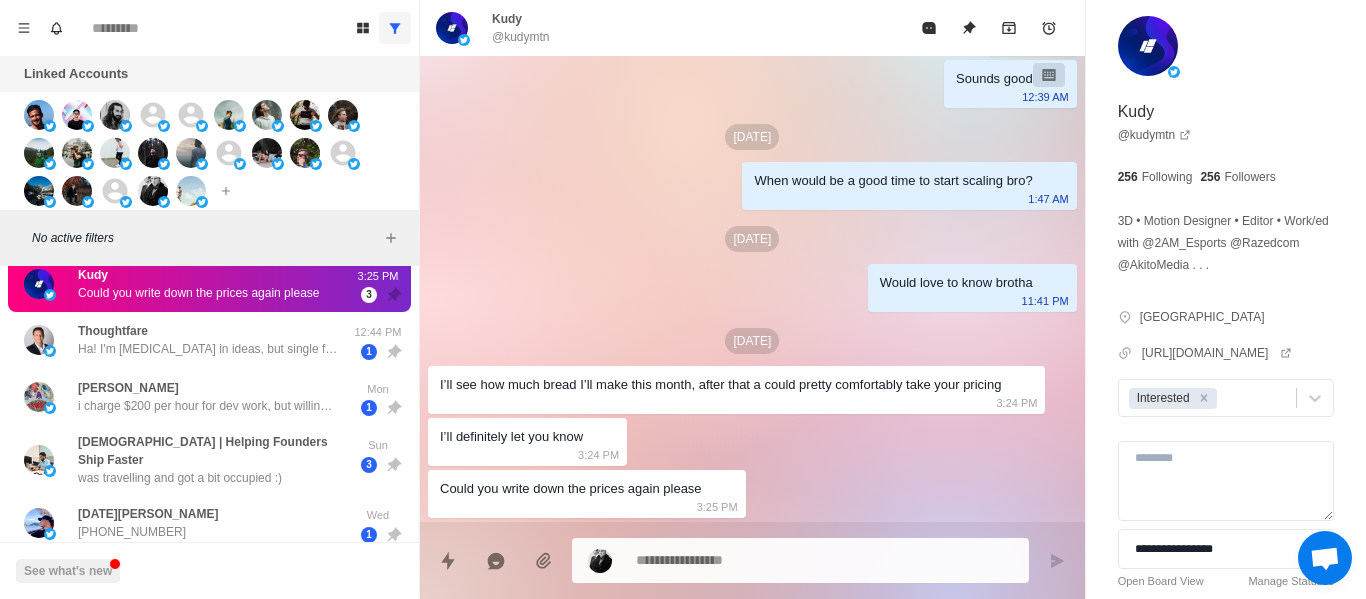 scroll, scrollTop: 0, scrollLeft: 0, axis: both 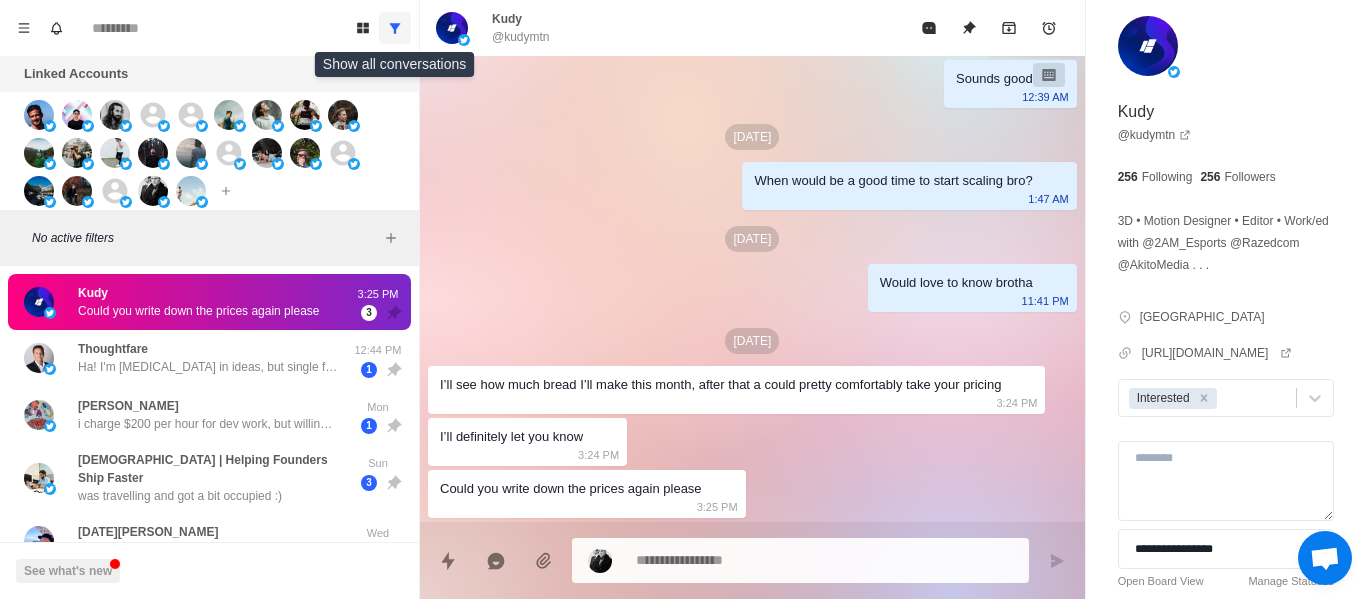 click 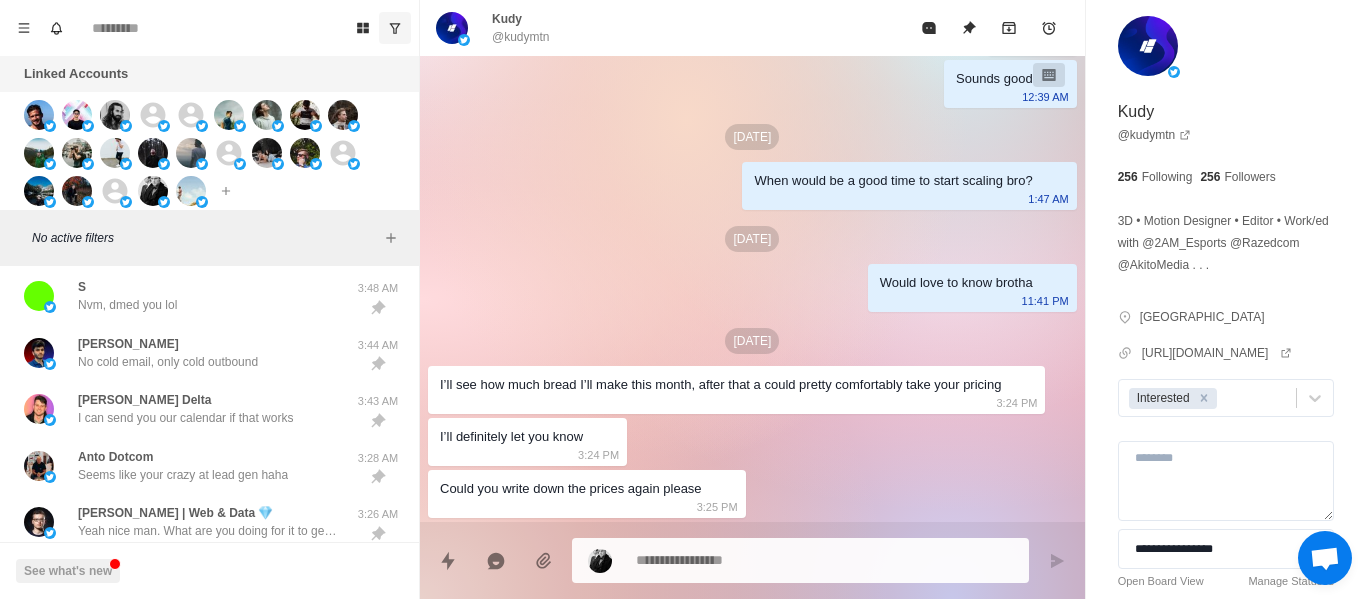 scroll, scrollTop: 400, scrollLeft: 0, axis: vertical 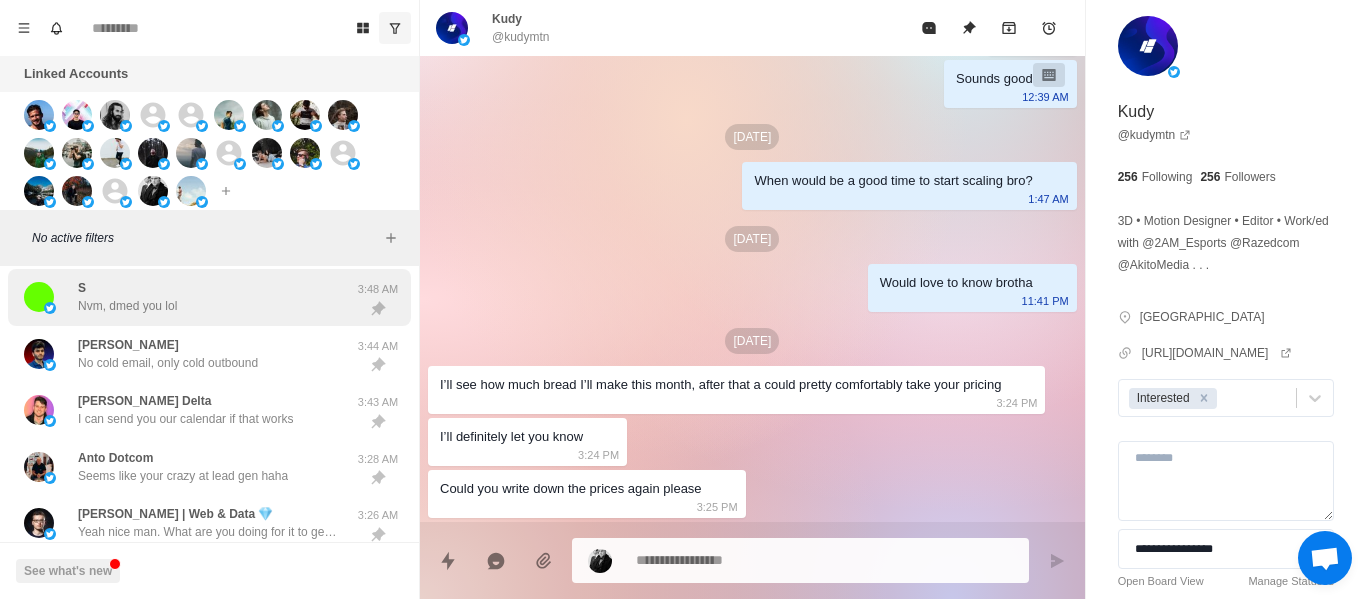 click on "S Nvm, dmed you lol" at bounding box center (188, 297) 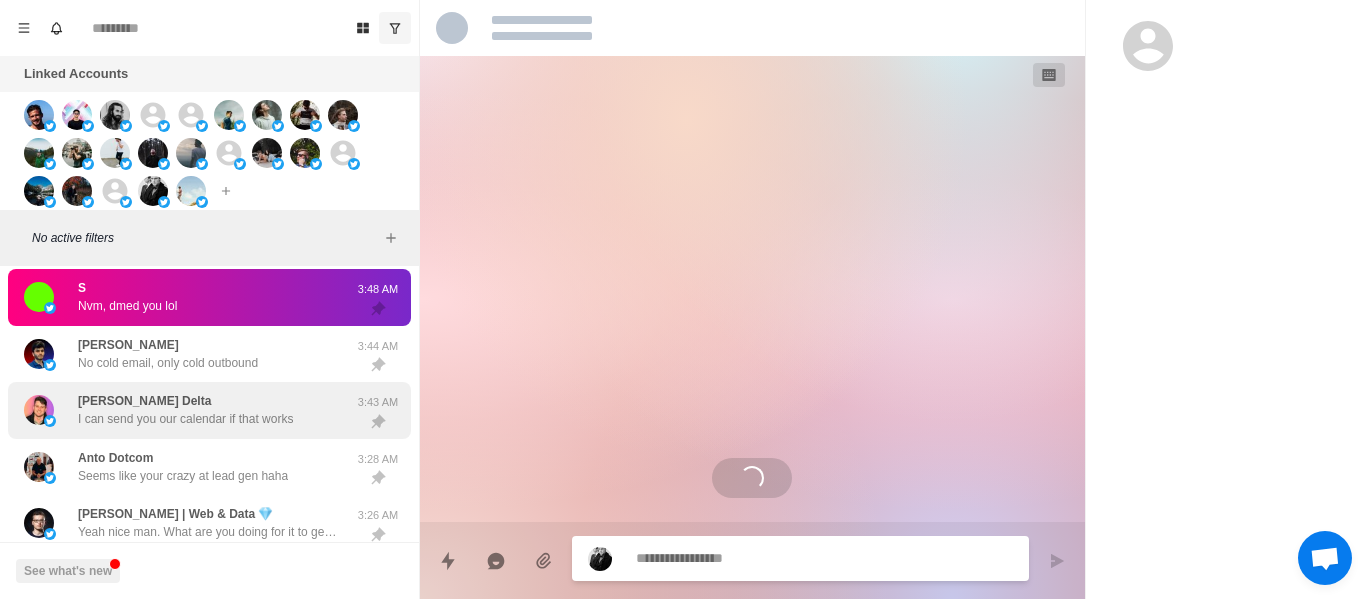 scroll, scrollTop: 0, scrollLeft: 0, axis: both 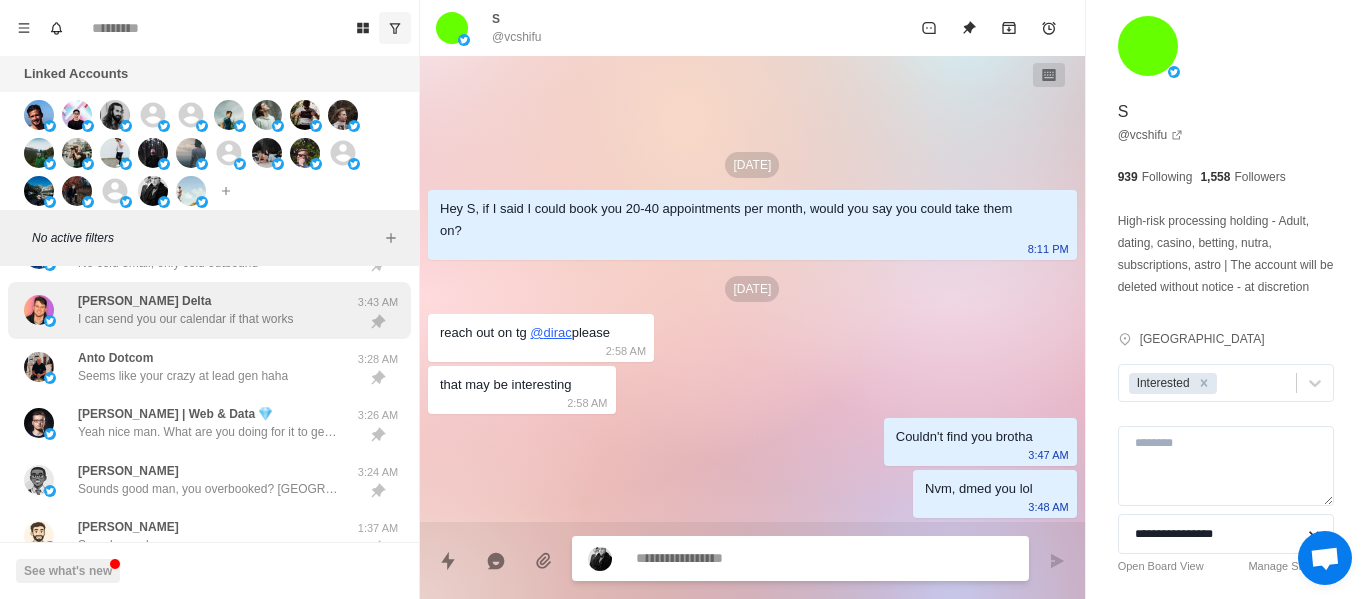 click on "I can send you our calendar if that works" at bounding box center (185, 319) 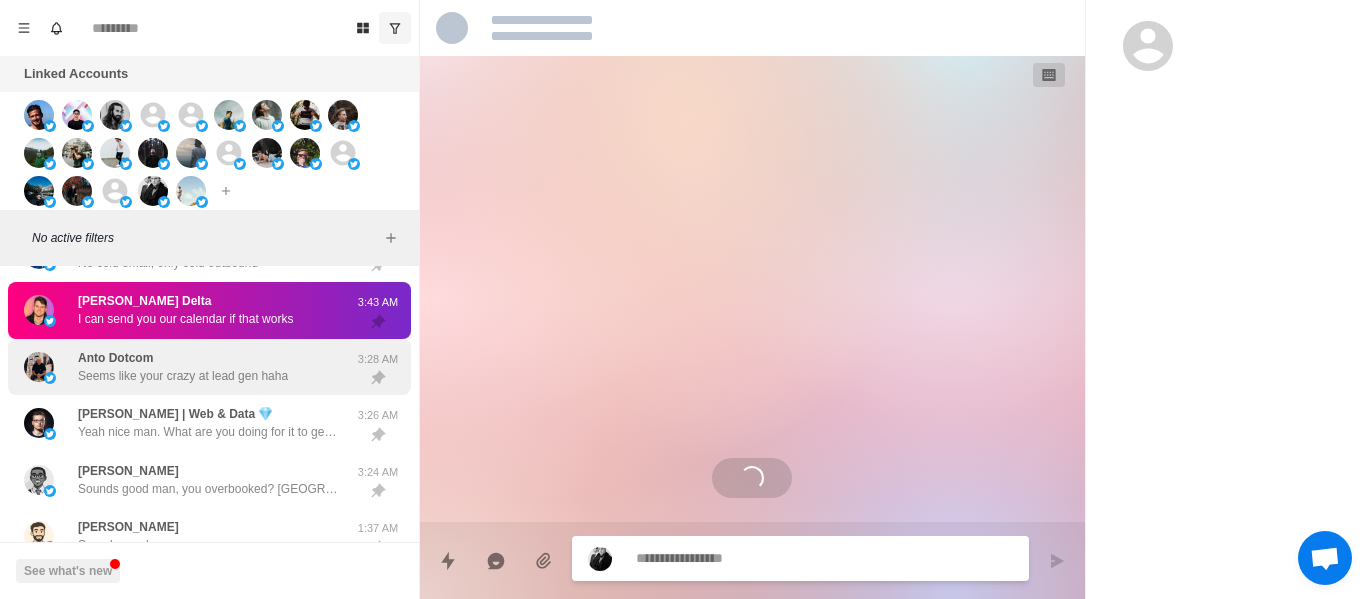 scroll, scrollTop: 1710, scrollLeft: 0, axis: vertical 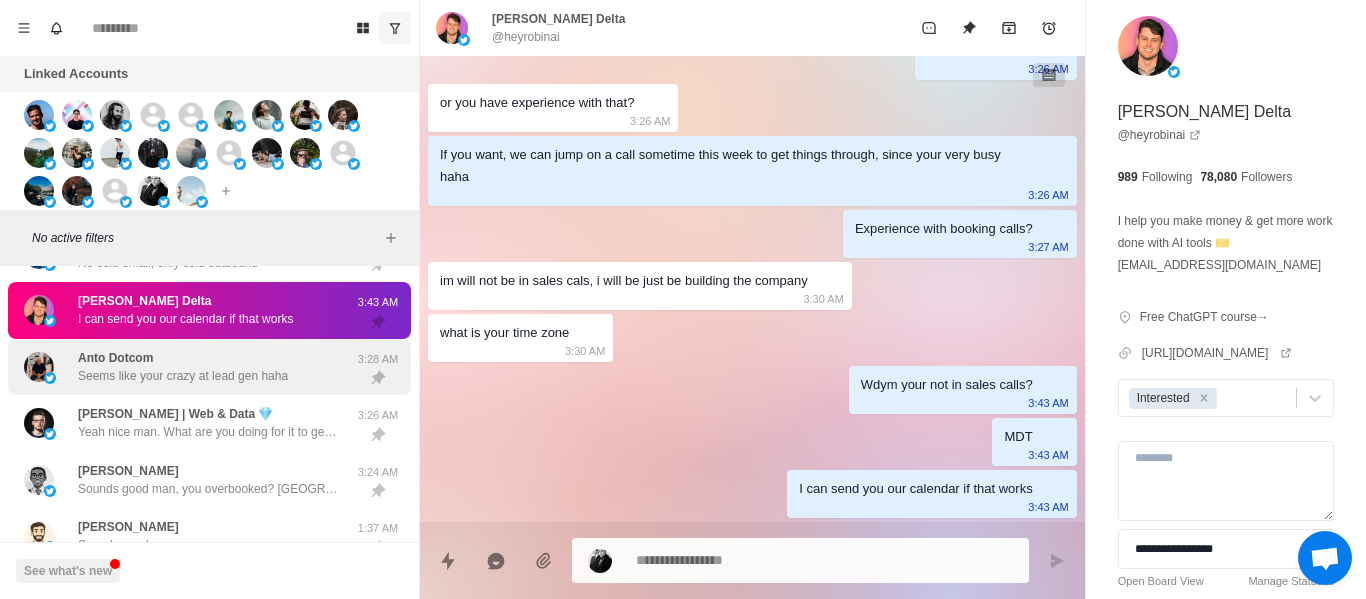 click on "Anto Dotcom Seems like your crazy at lead gen haha" at bounding box center (188, 367) 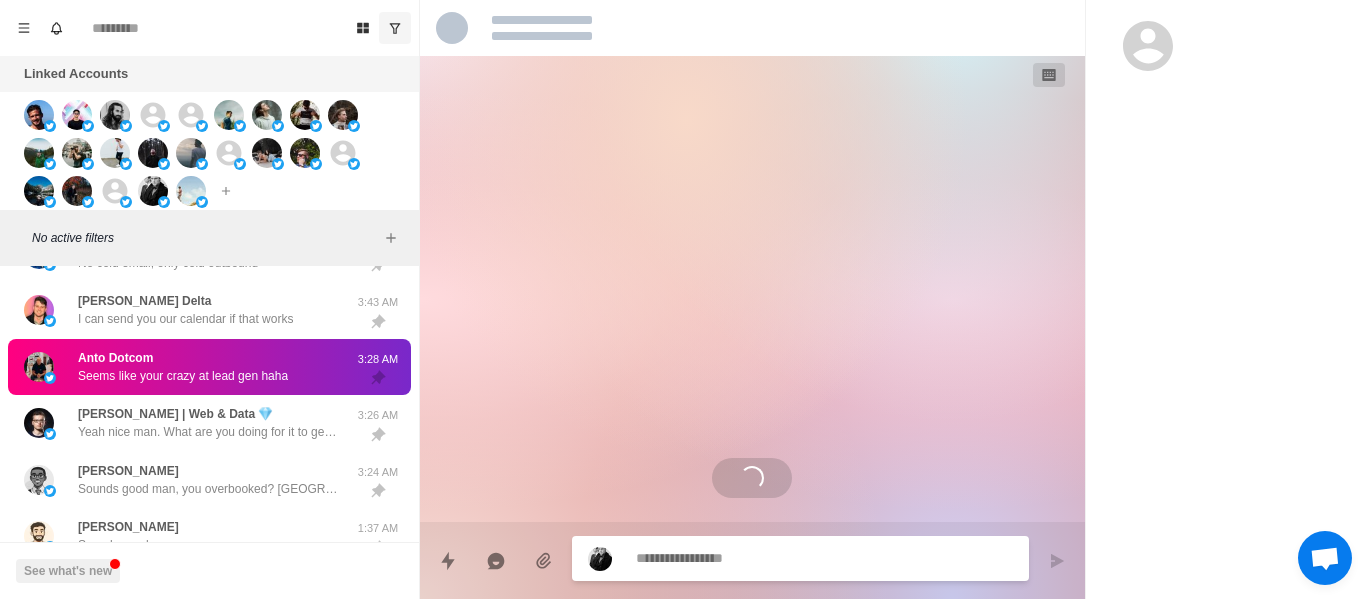 scroll, scrollTop: 1150, scrollLeft: 0, axis: vertical 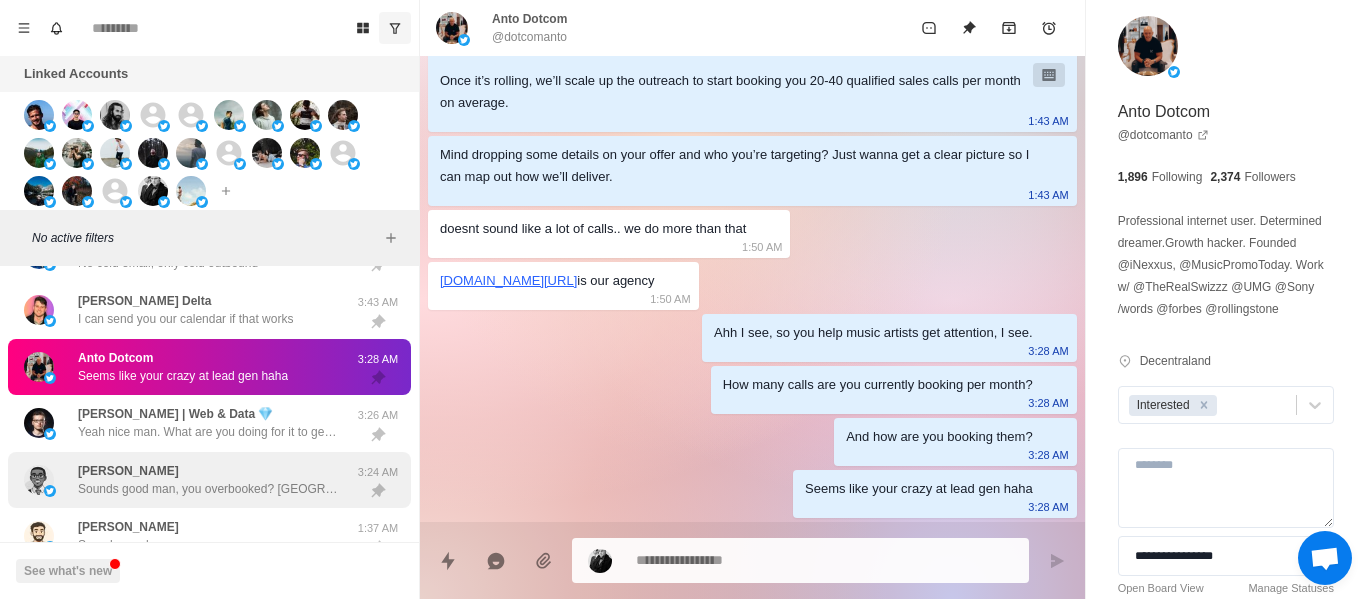 click on "[PERSON_NAME] Sounds good man, you overbooked? [GEOGRAPHIC_DATA]" at bounding box center (188, 480) 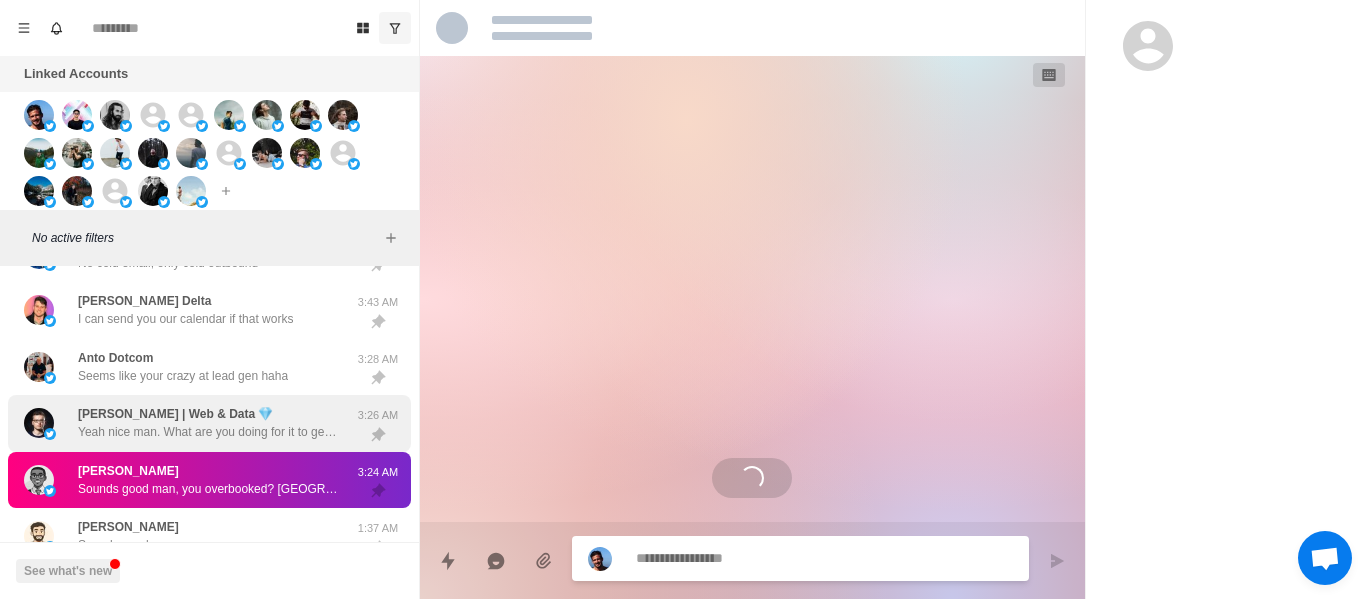 click on "[PERSON_NAME] | Web & Data 💎" at bounding box center (176, 414) 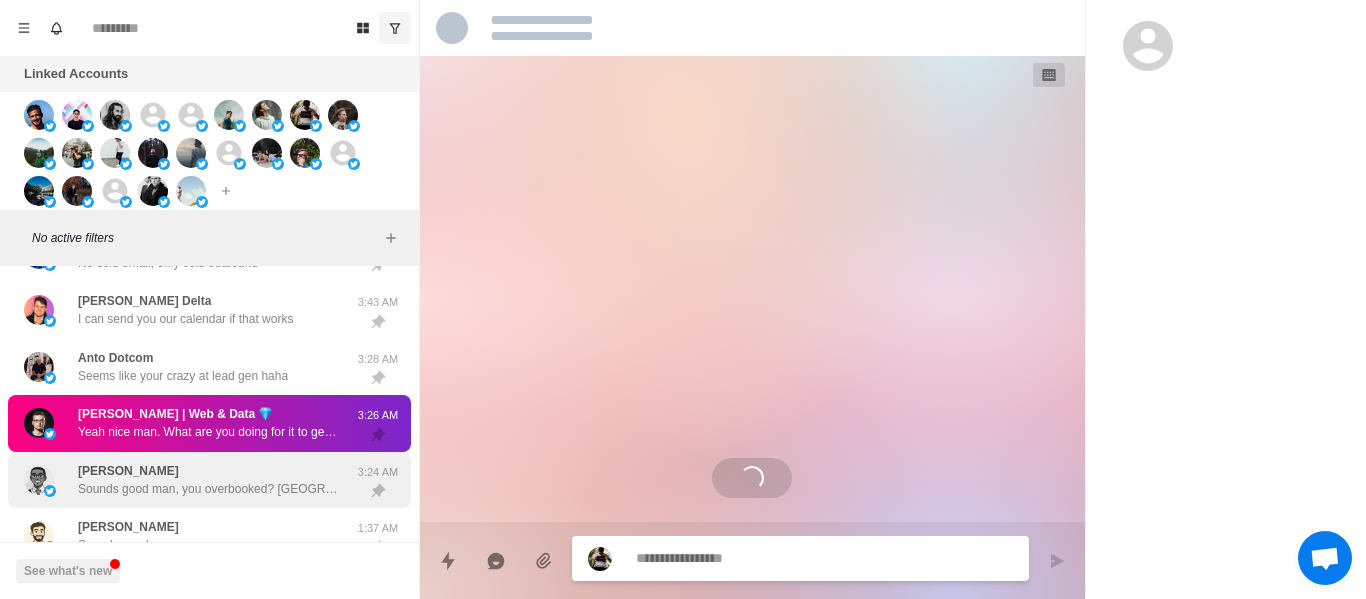 click on "[PERSON_NAME] Sounds good man, you overbooked? [GEOGRAPHIC_DATA]" at bounding box center (208, 480) 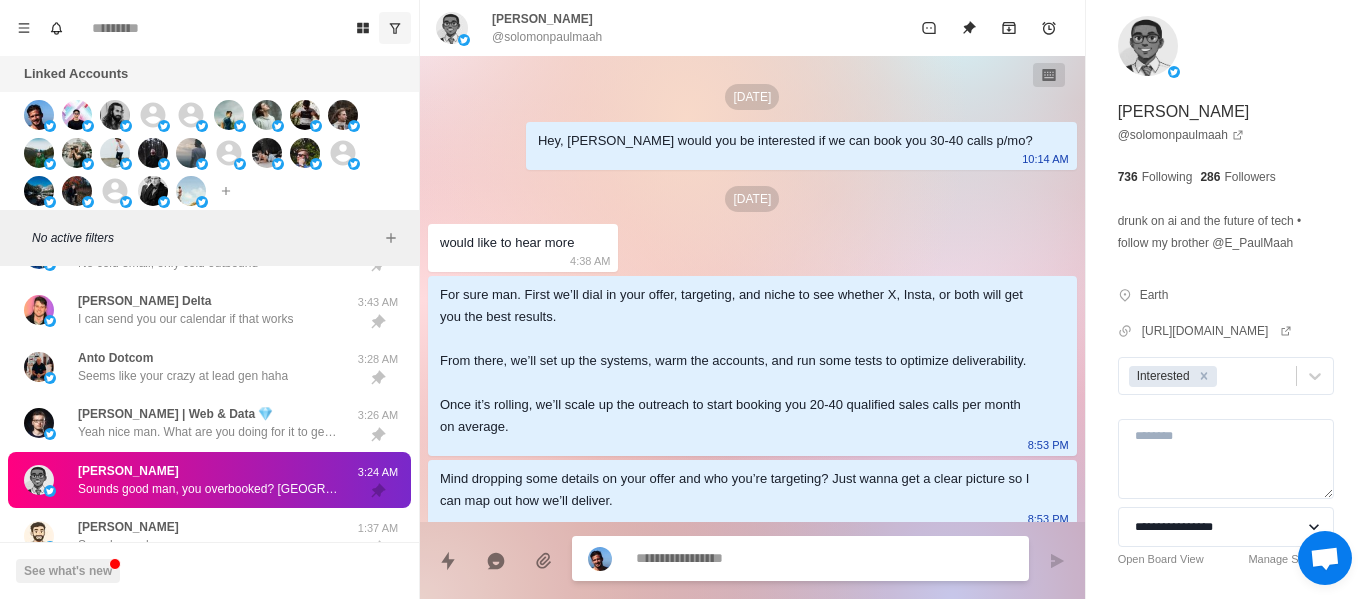 scroll, scrollTop: 290, scrollLeft: 0, axis: vertical 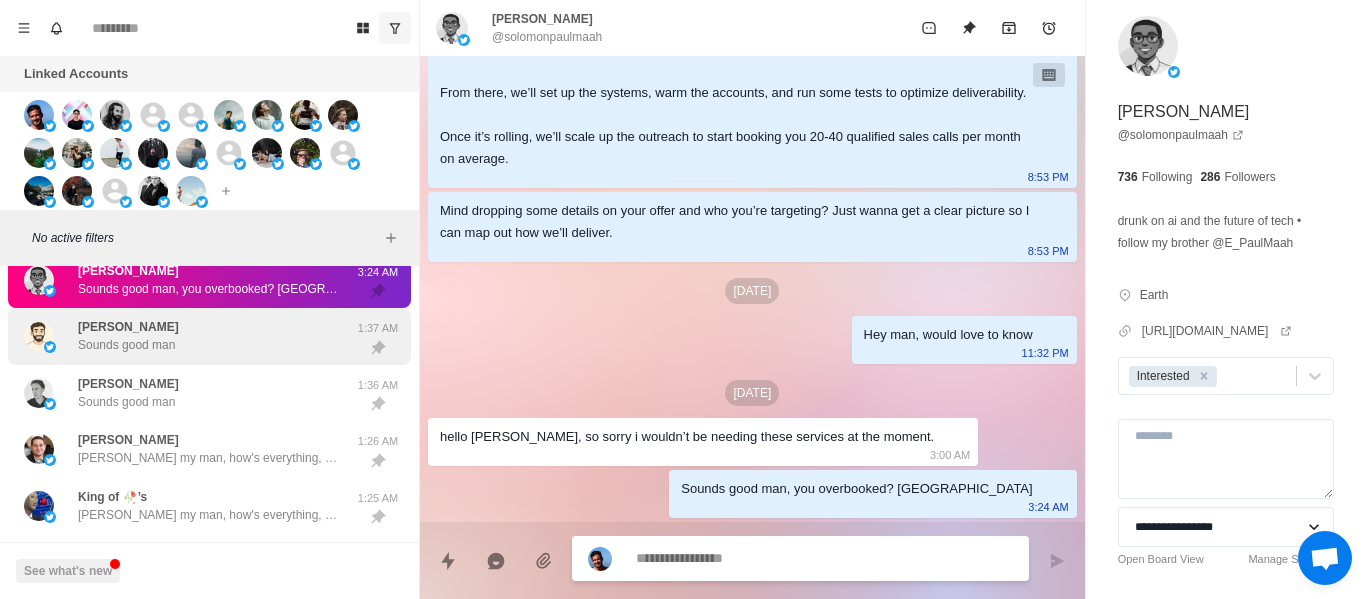 click on "[PERSON_NAME] Sounds good man [DEMOGRAPHIC_DATA]:37 AM" at bounding box center [209, 336] 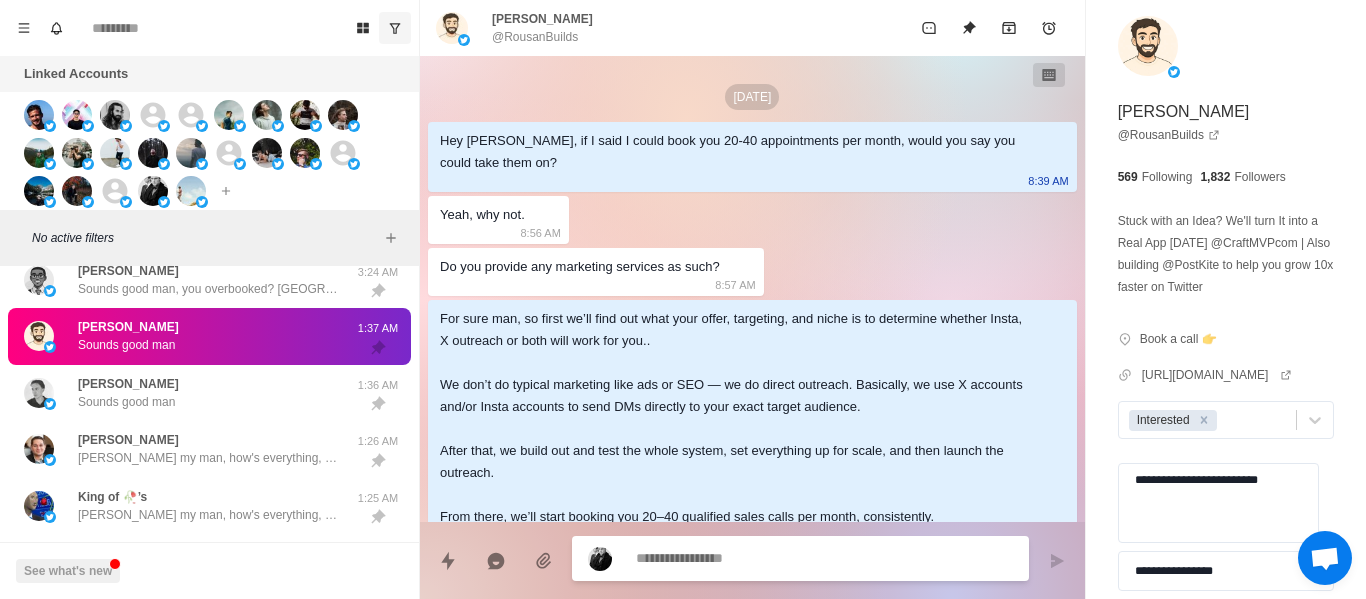 scroll, scrollTop: 1092, scrollLeft: 0, axis: vertical 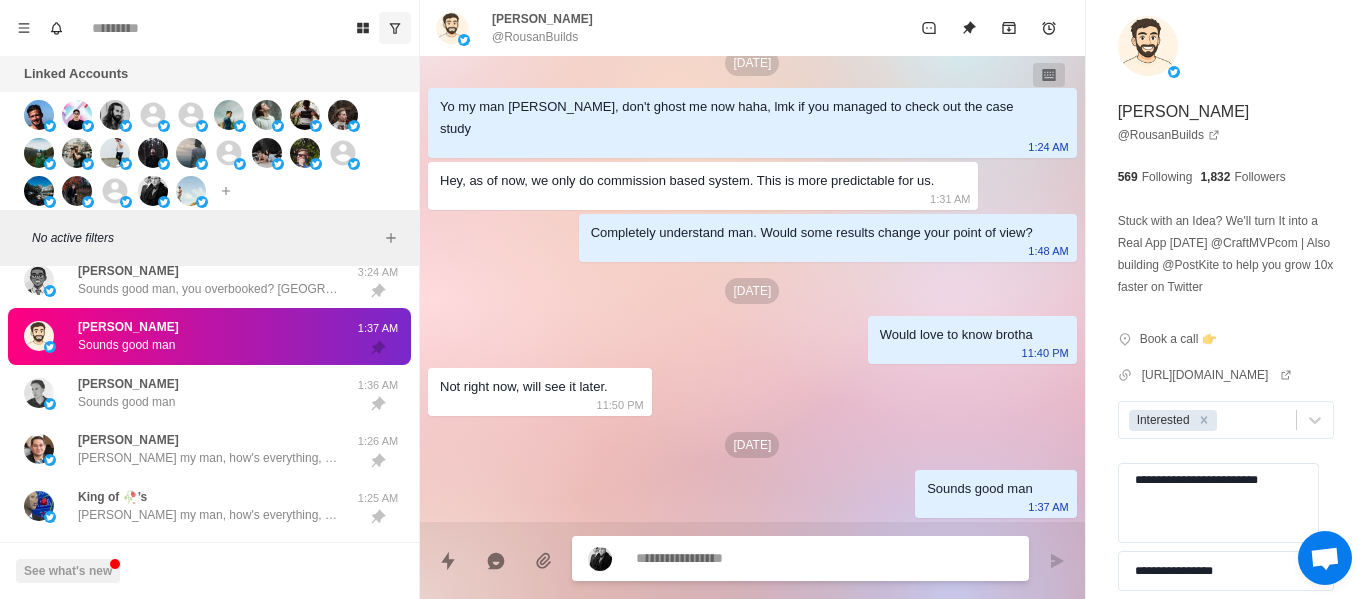 click on "Sounds good man" at bounding box center [126, 345] 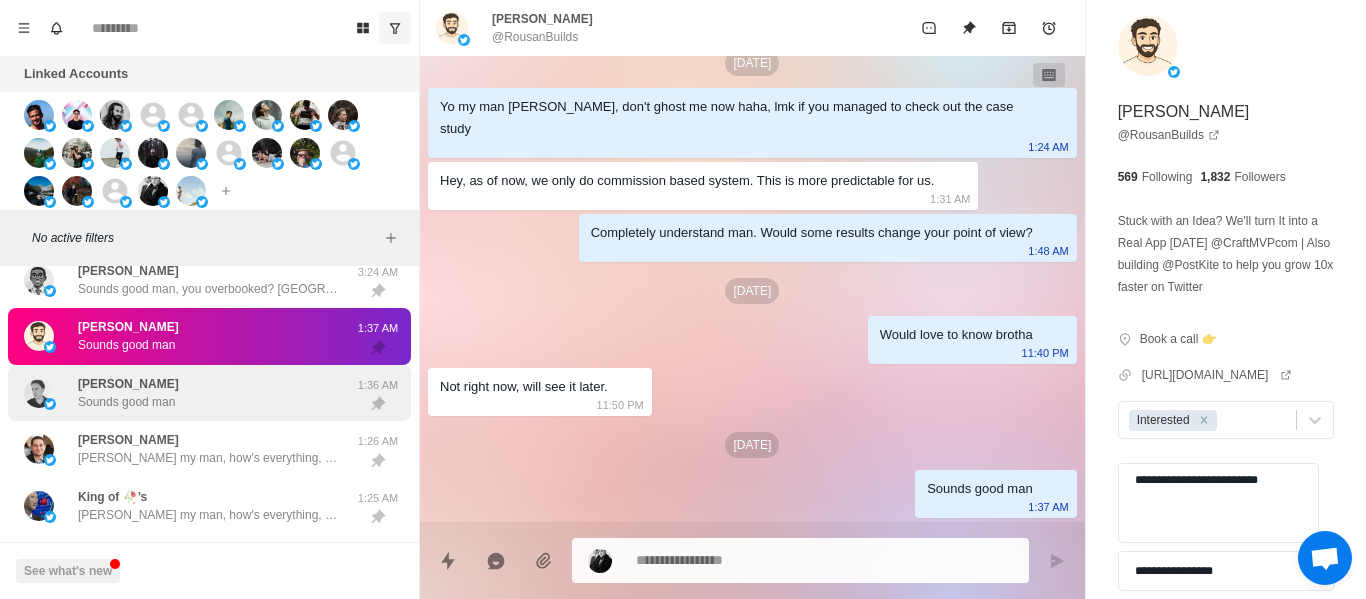 click on "Sounds good man" at bounding box center (126, 402) 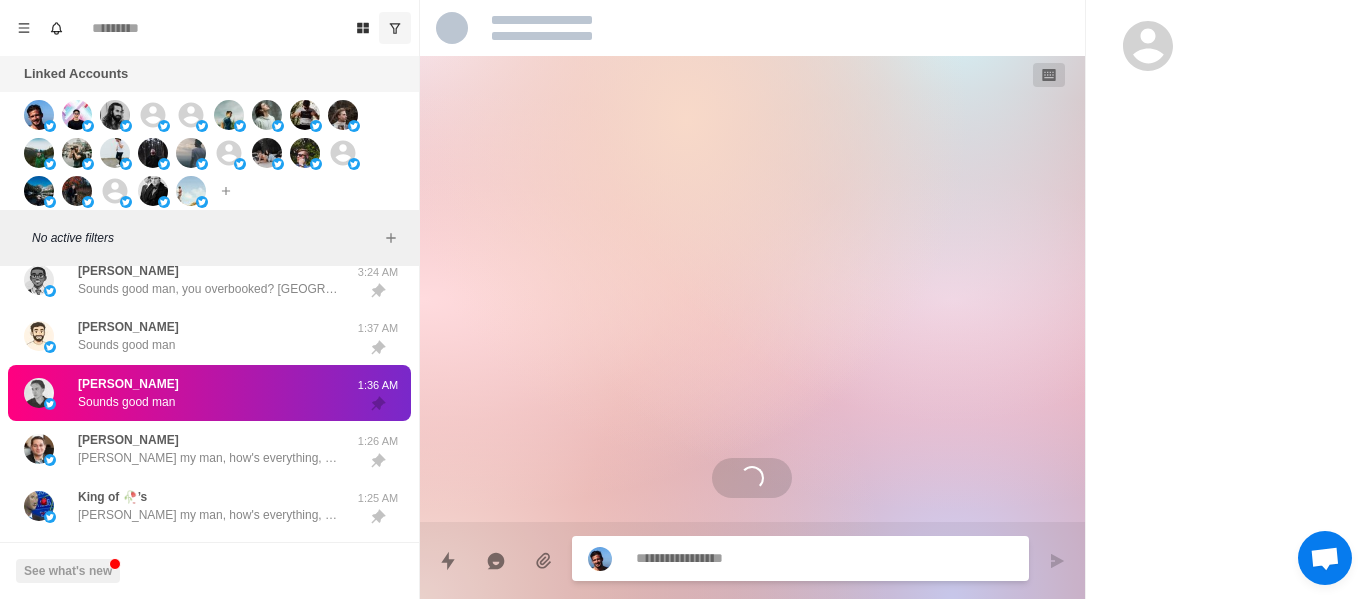 scroll, scrollTop: 750, scrollLeft: 0, axis: vertical 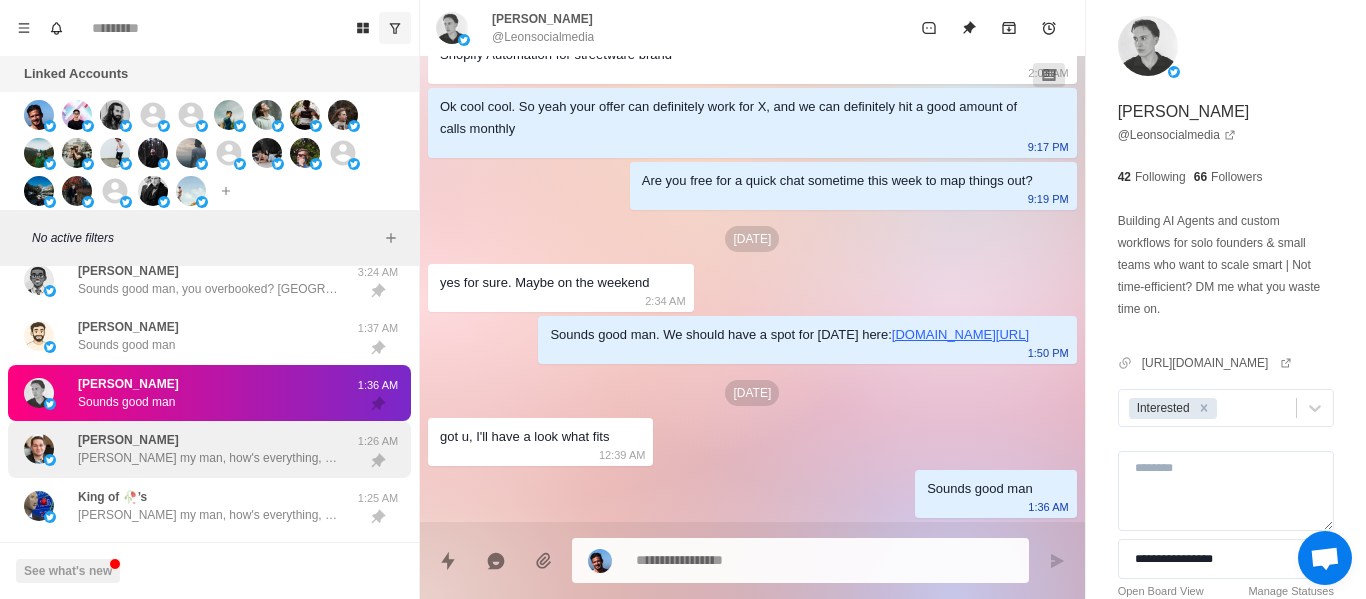 click on "[PERSON_NAME] my man, how's everything, it's been a minute haha" at bounding box center [208, 458] 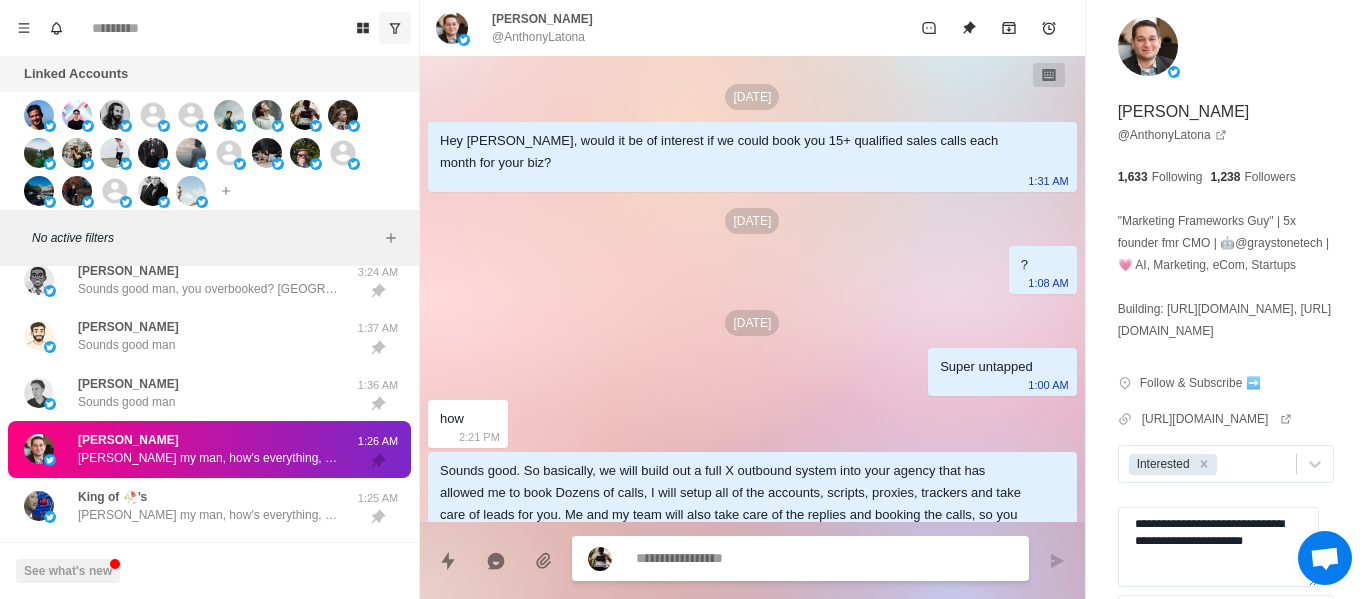 scroll, scrollTop: 2582, scrollLeft: 0, axis: vertical 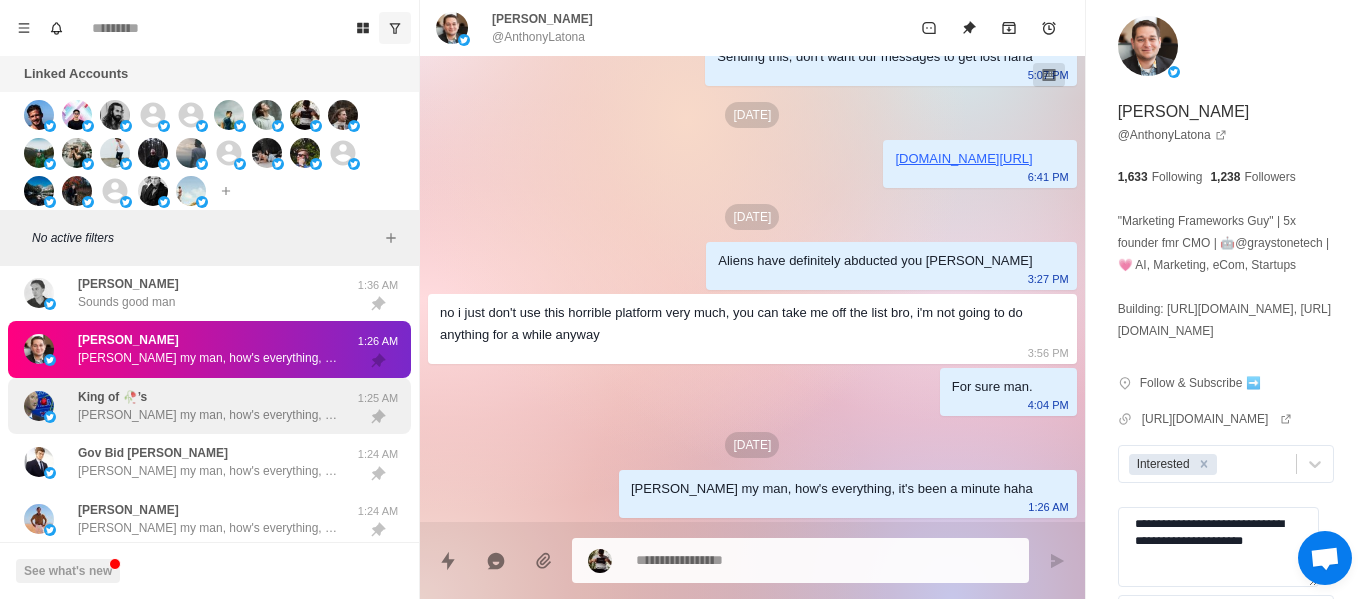 click on "King of 🥀’s" at bounding box center (112, 397) 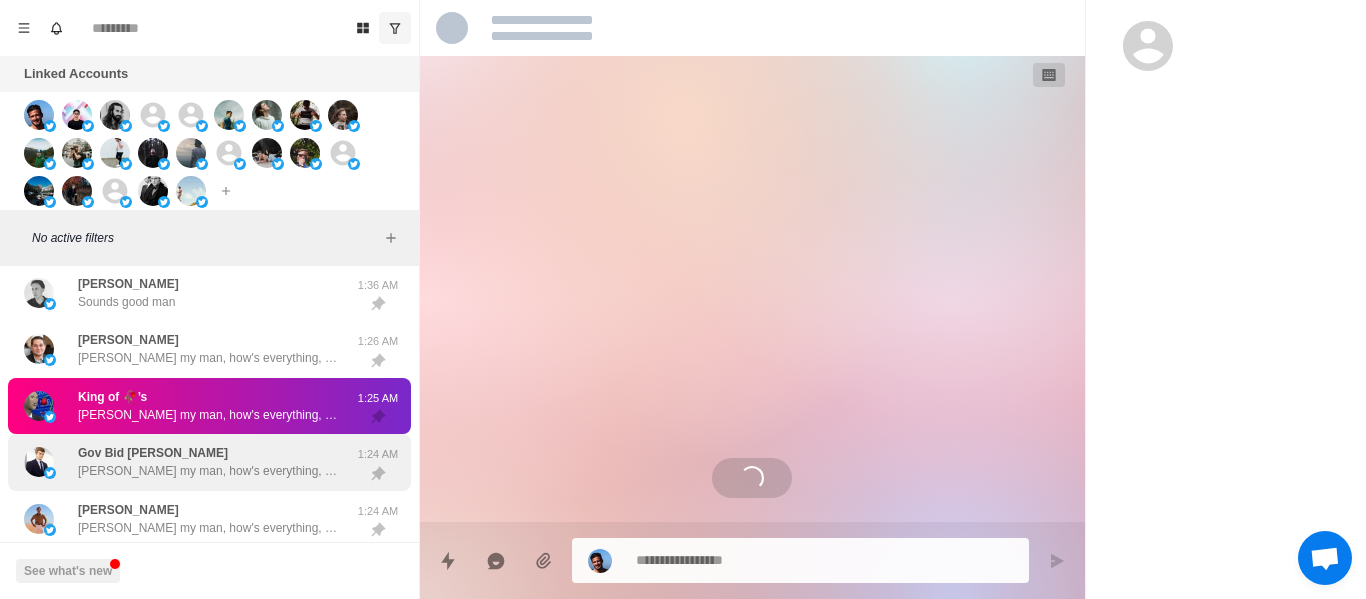 click on "Gov Bid [PERSON_NAME] my man, how's everything, it's been a minute haha" at bounding box center (188, 462) 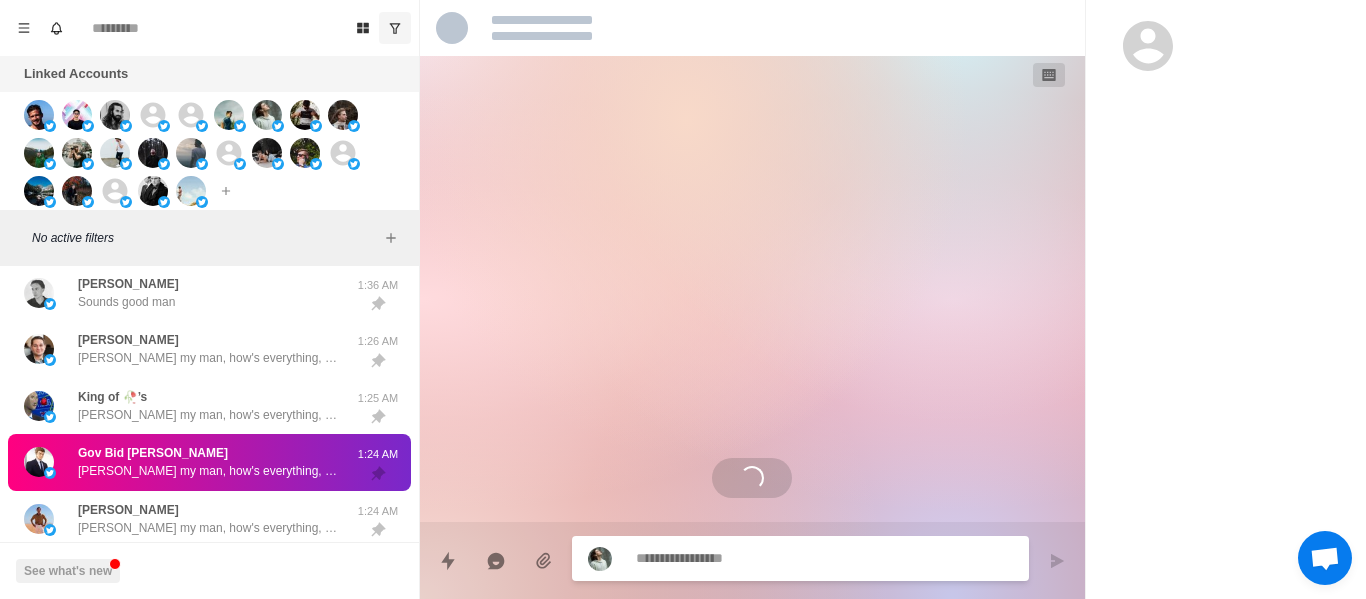 scroll, scrollTop: 0, scrollLeft: 0, axis: both 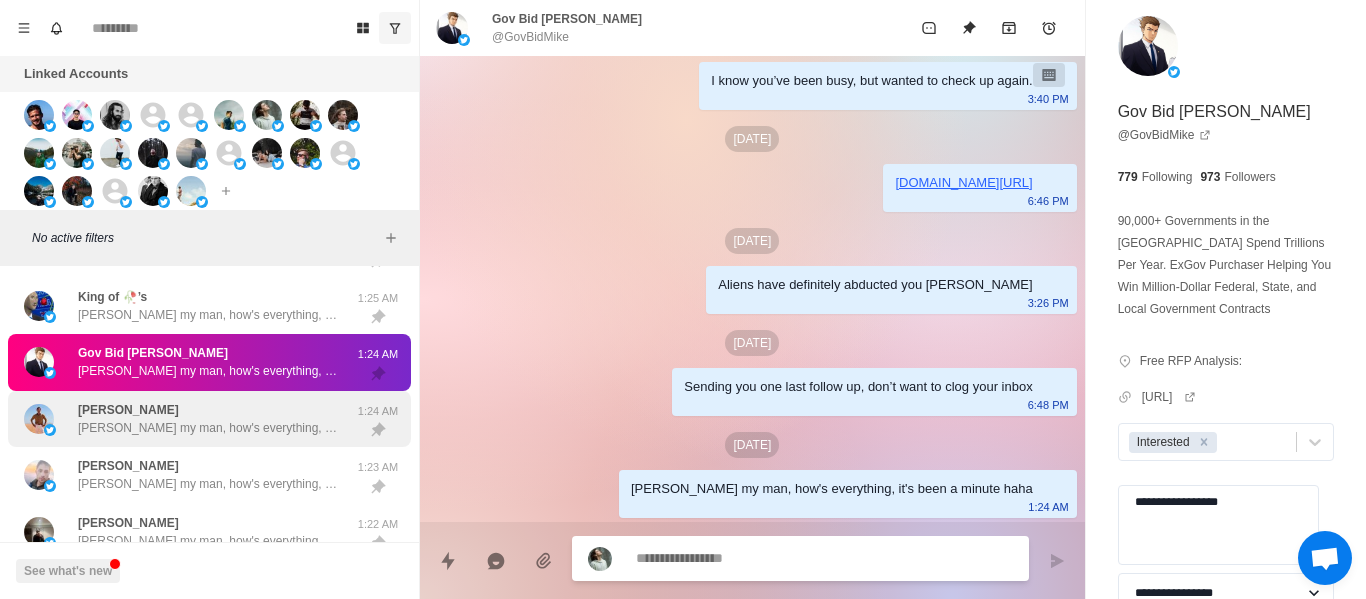 click on "[PERSON_NAME] my man, how's everything, it's been a minute haha" at bounding box center [208, 428] 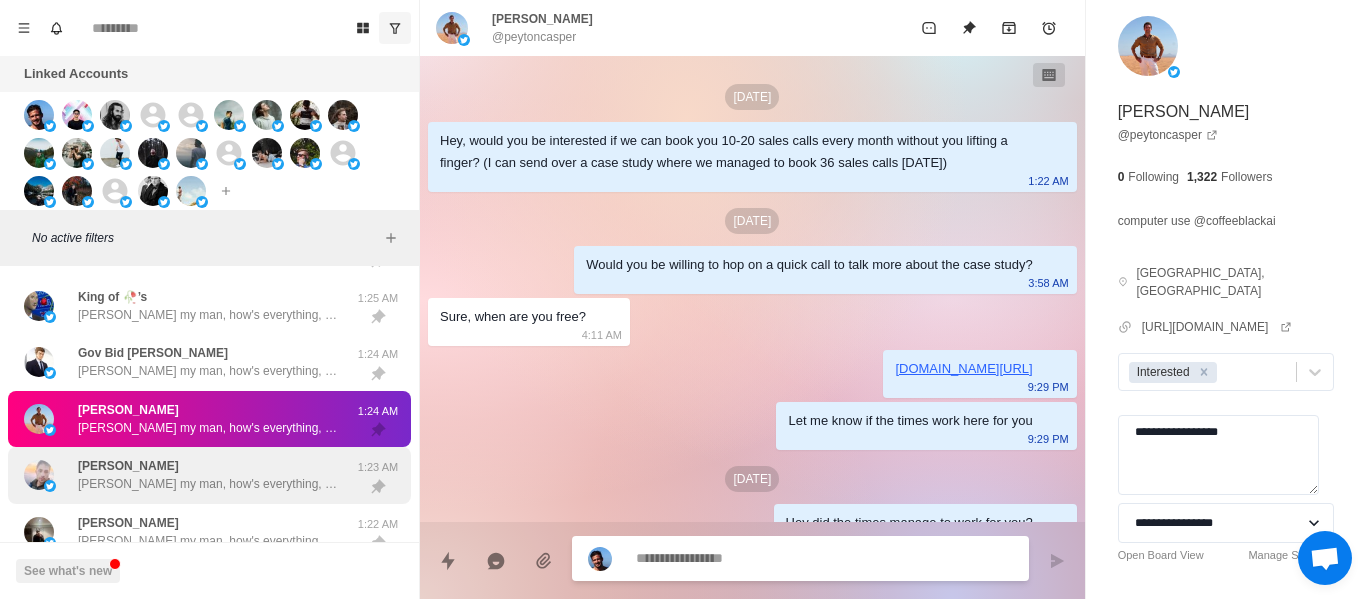 scroll, scrollTop: 2182, scrollLeft: 0, axis: vertical 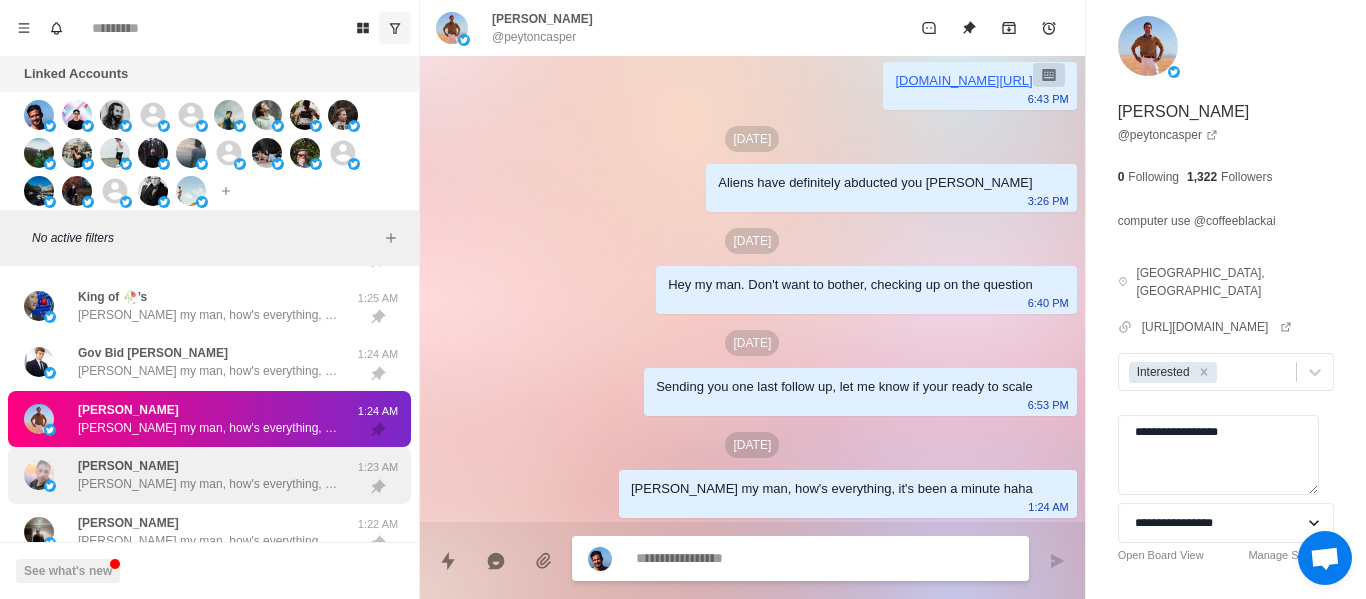 click on "[PERSON_NAME]" at bounding box center [128, 466] 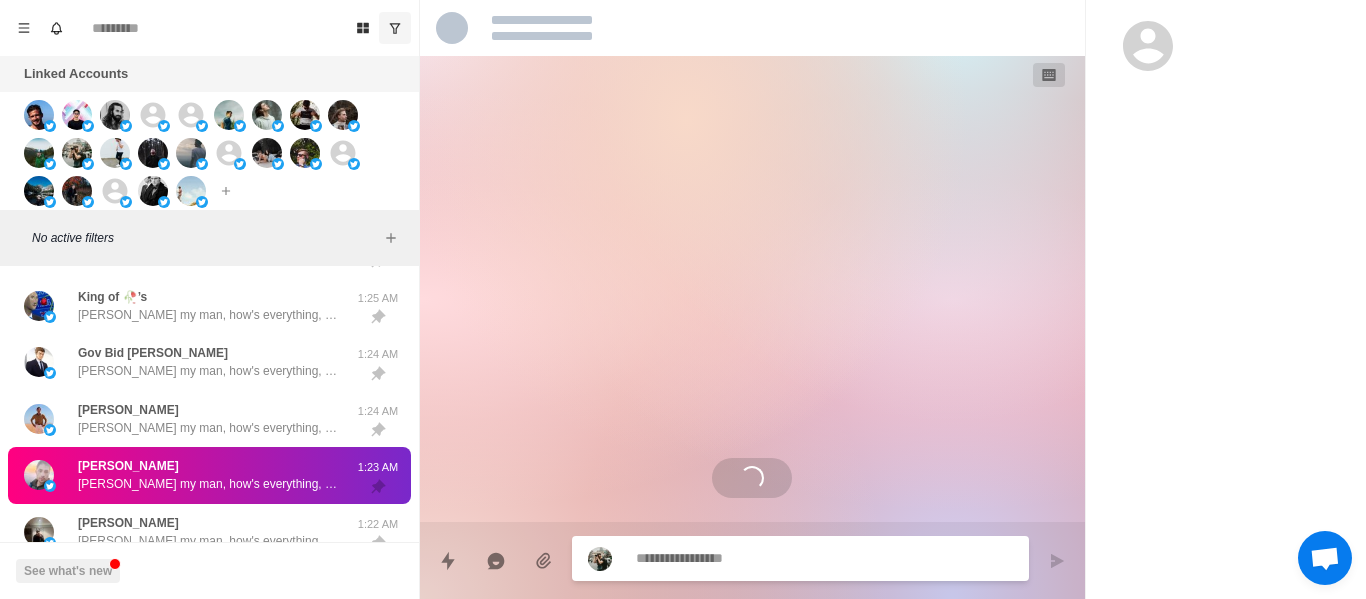 scroll, scrollTop: 1326, scrollLeft: 0, axis: vertical 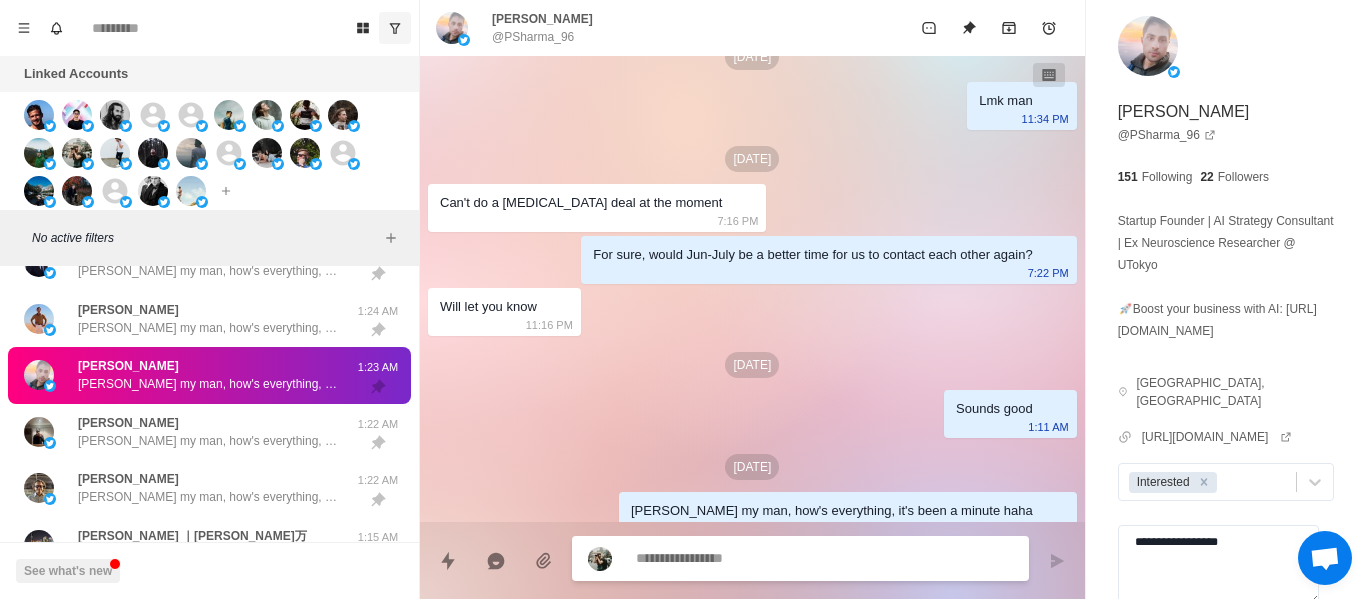 click on "[PERSON_NAME] [PERSON_NAME] my man, how's everything, it's been a minute haha 1:22 AM" at bounding box center (209, 432) 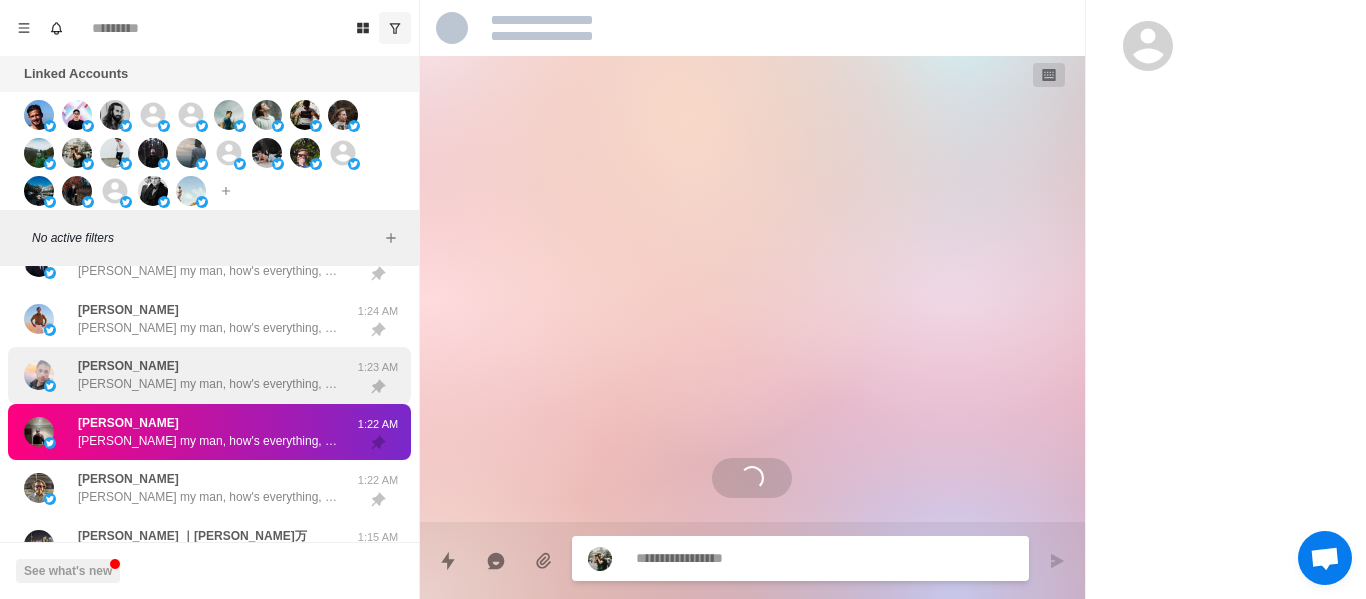 scroll 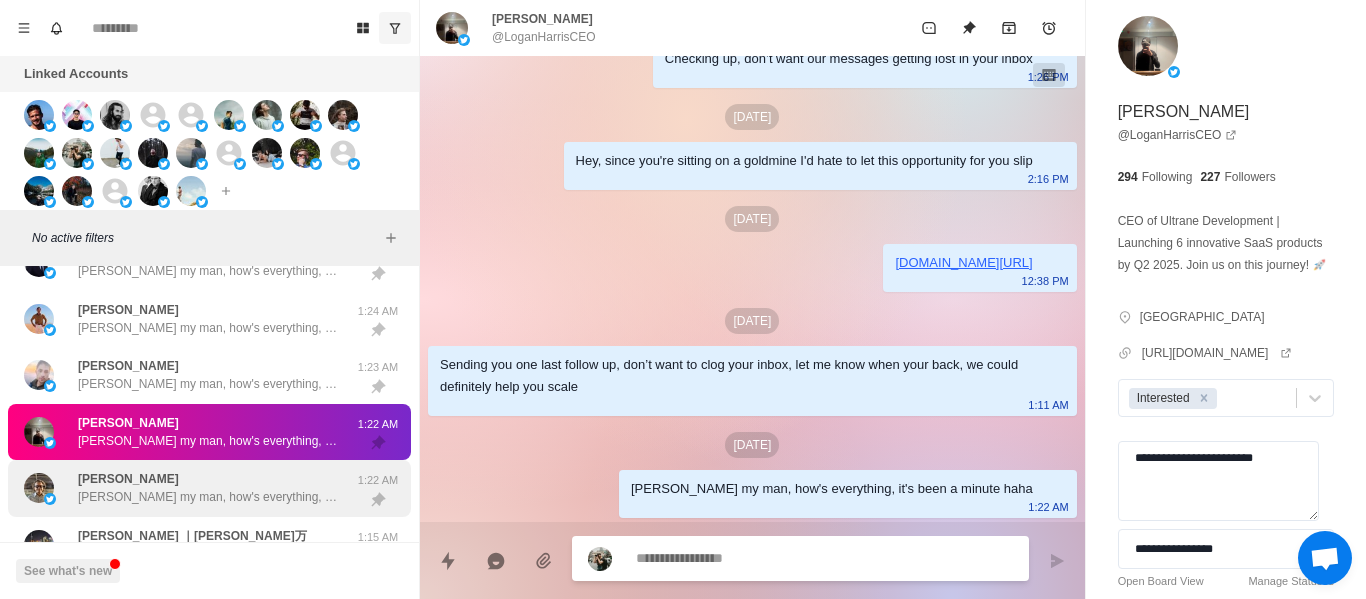 click on "[PERSON_NAME] my man, how's everything, it's been a minute haha" at bounding box center (208, 497) 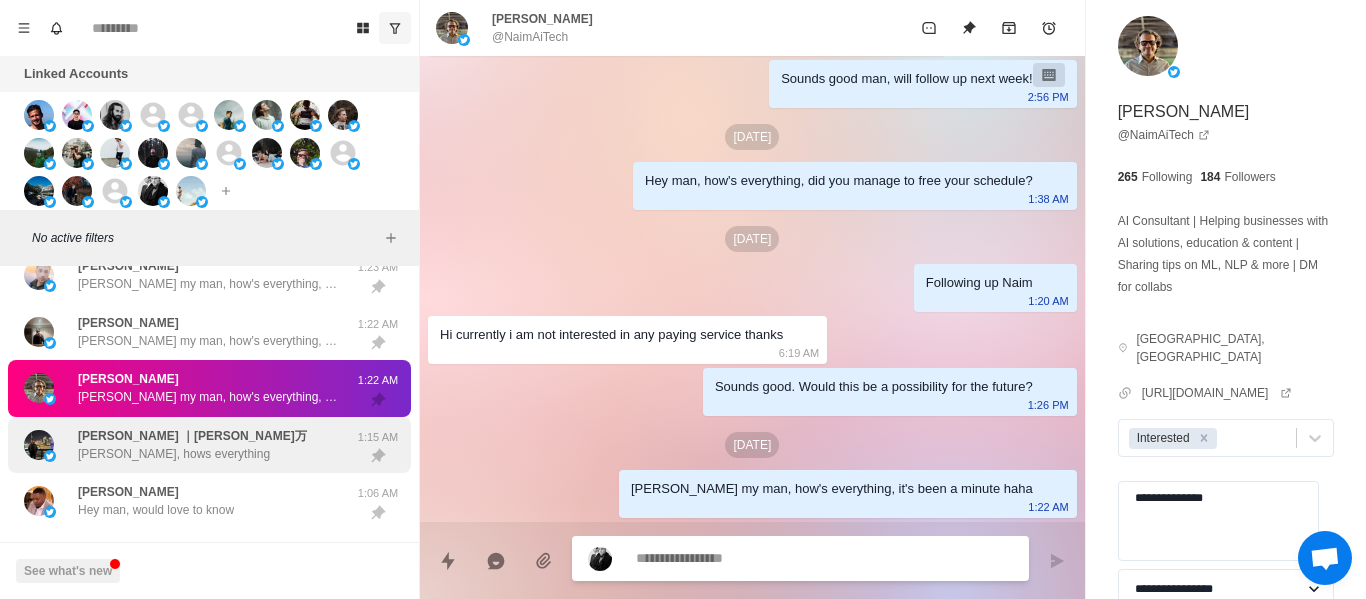 click on "[PERSON_NAME] ｜[PERSON_NAME]万 [PERSON_NAME] man, hows everything" at bounding box center [188, 445] 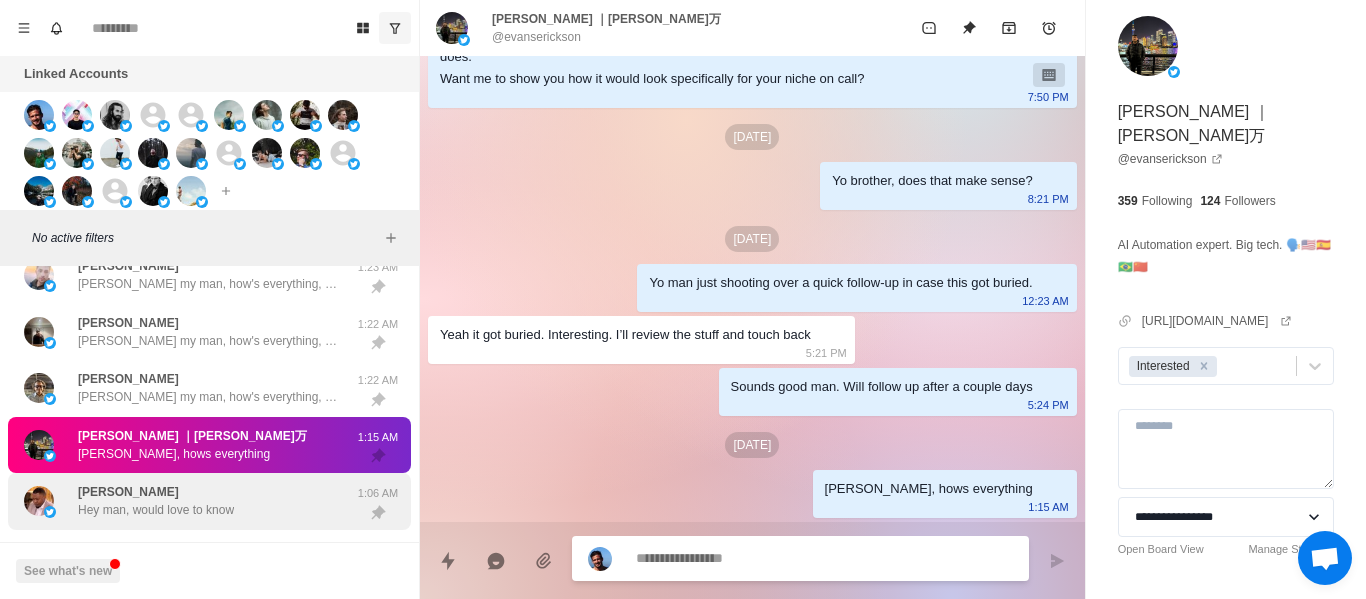 click on "[PERSON_NAME] Hey man, would love to know
1:06 AM" at bounding box center (209, 501) 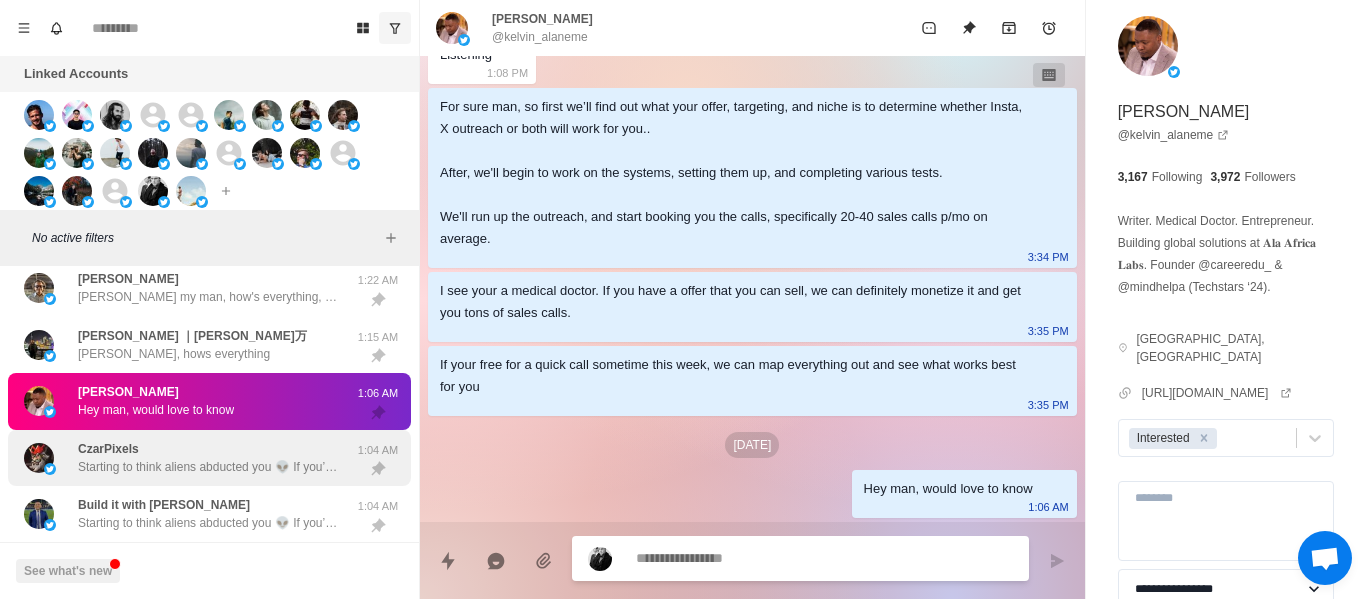 click on "Starting to think aliens abducted you 👽
If you’re trapped on Mars with no Wi-Fi, just send me a smoke signal. I got you." at bounding box center (208, 467) 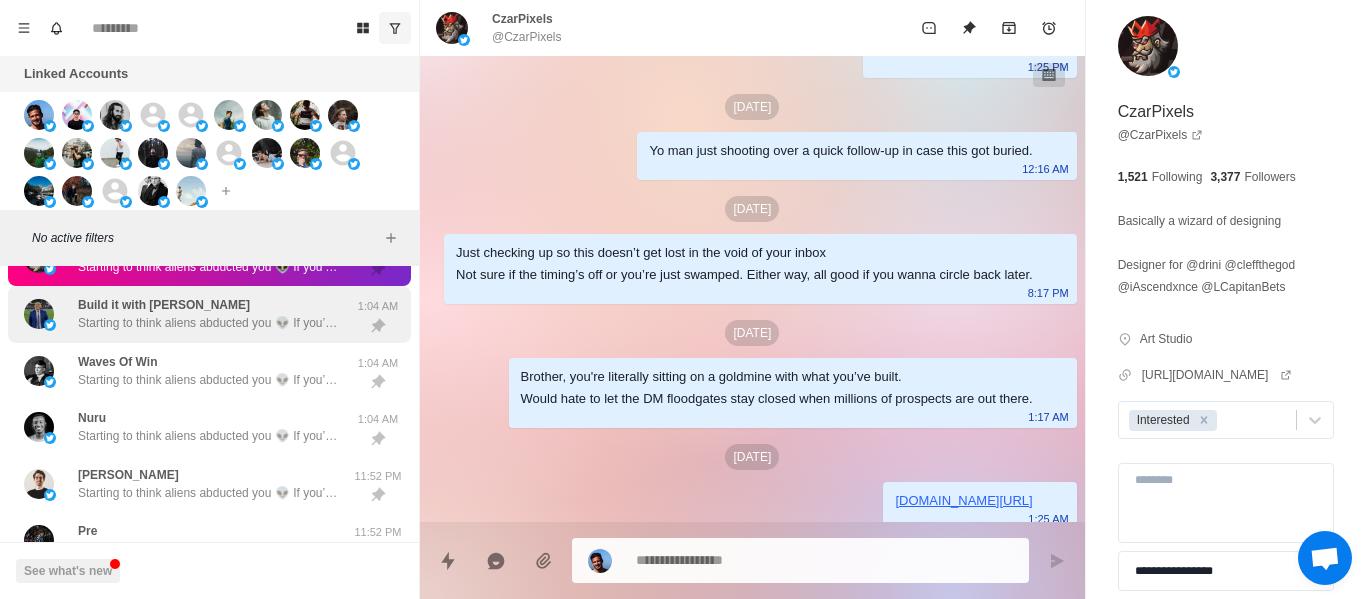 click on "Starting to think aliens abducted you 👽
If you’re trapped on Mars with no Wi-Fi, just send me a smoke signal. I got you." at bounding box center [208, 323] 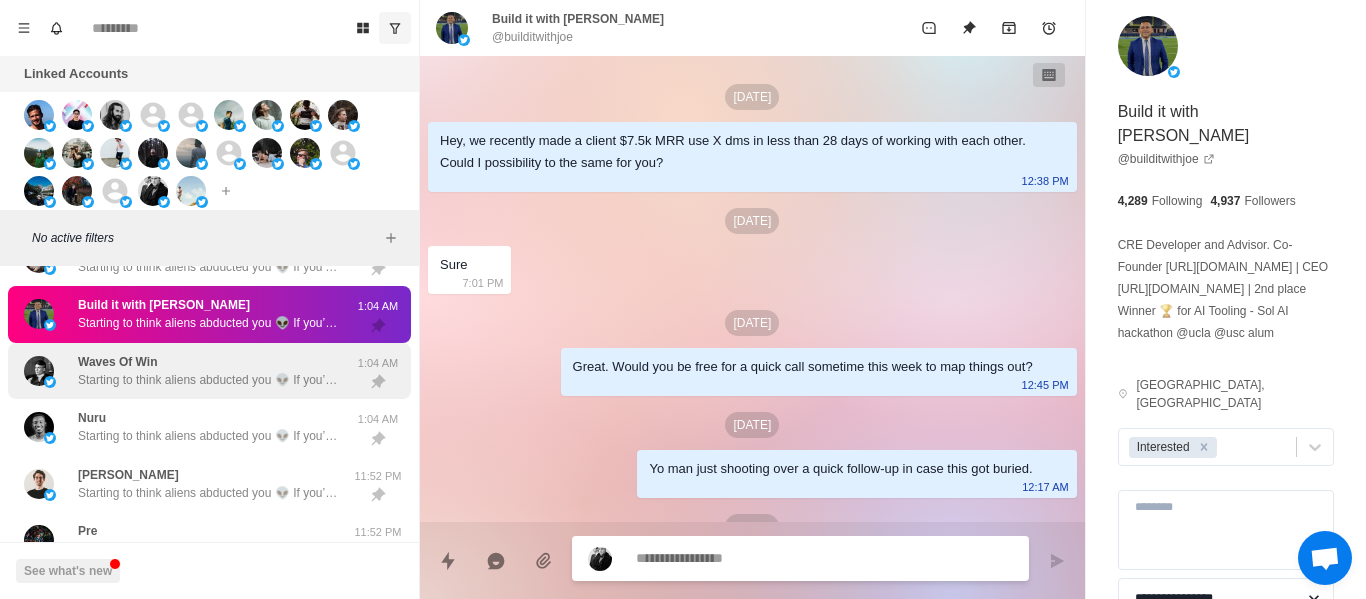 click on "Waves Of Win" at bounding box center (117, 362) 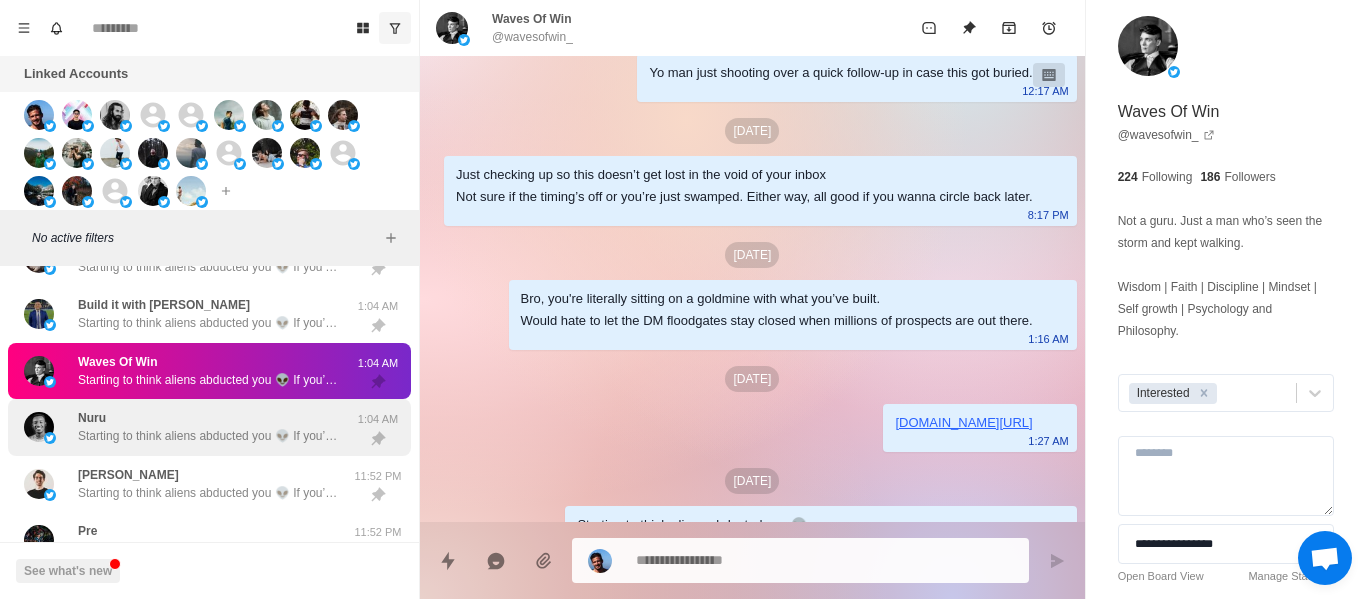 click on "Nuru Starting to think aliens abducted you 👽
If you’re trapped on Mars with no Wi-Fi, just send me a smoke signal. I got you." at bounding box center [208, 427] 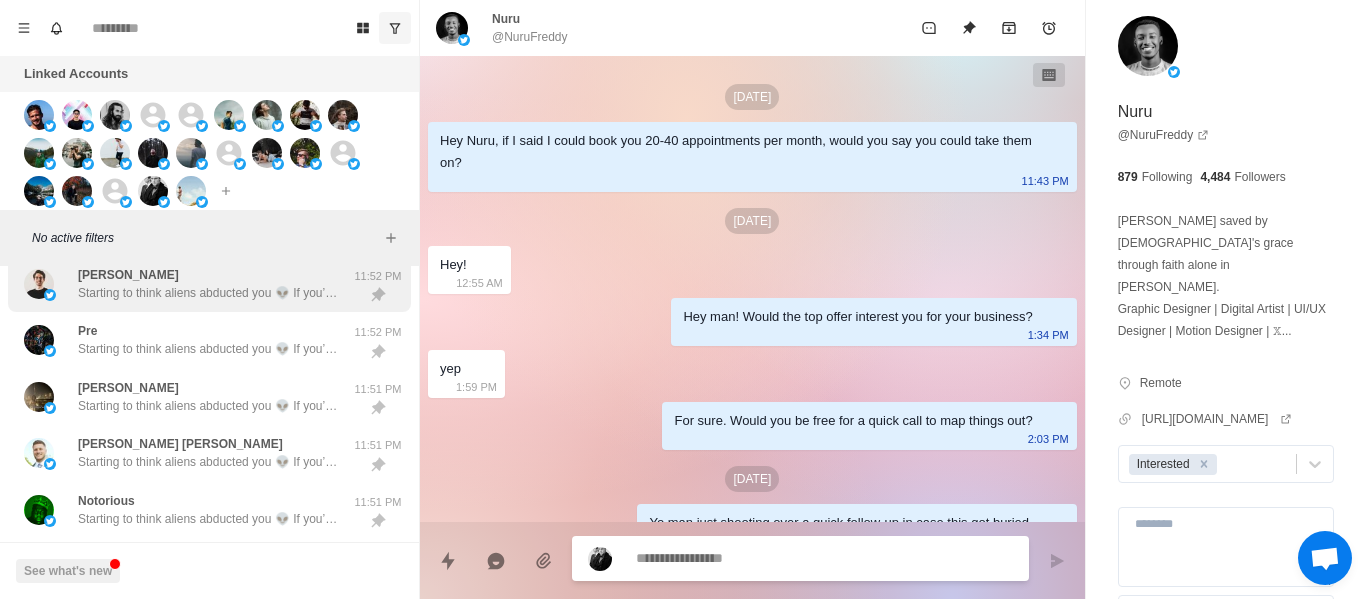 click on "[PERSON_NAME] Starting to think aliens abducted you 👽
If you’re trapped on Mars with no Wi-Fi, just send me a smoke signal. I got you." at bounding box center [208, 284] 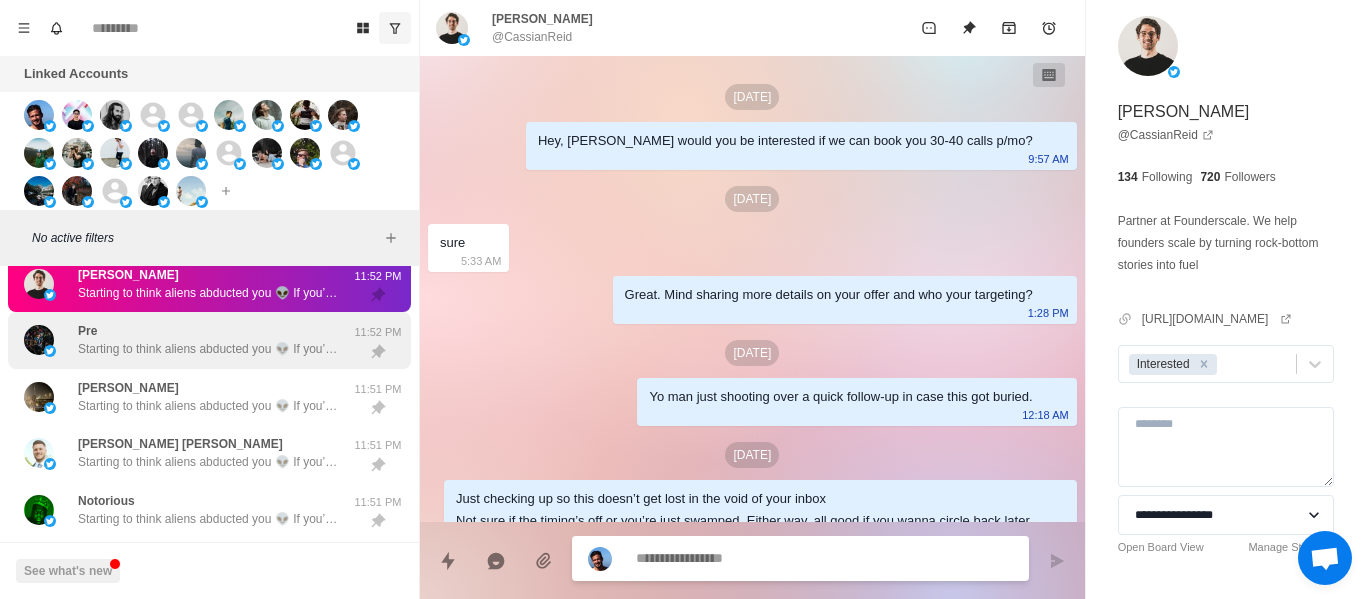 click on "Starting to think aliens abducted you 👽
If you’re trapped on Mars with no Wi-Fi, just send me a smoke signal. I got you." at bounding box center [208, 349] 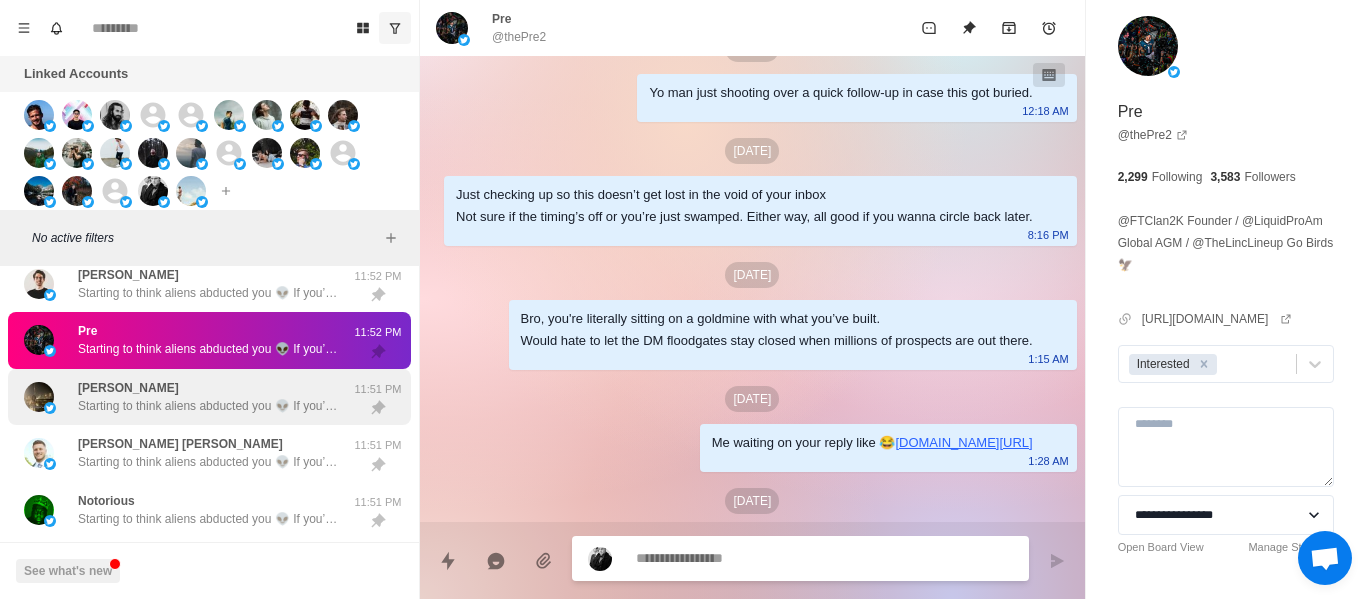 drag, startPoint x: 99, startPoint y: 401, endPoint x: 117, endPoint y: 397, distance: 18.439089 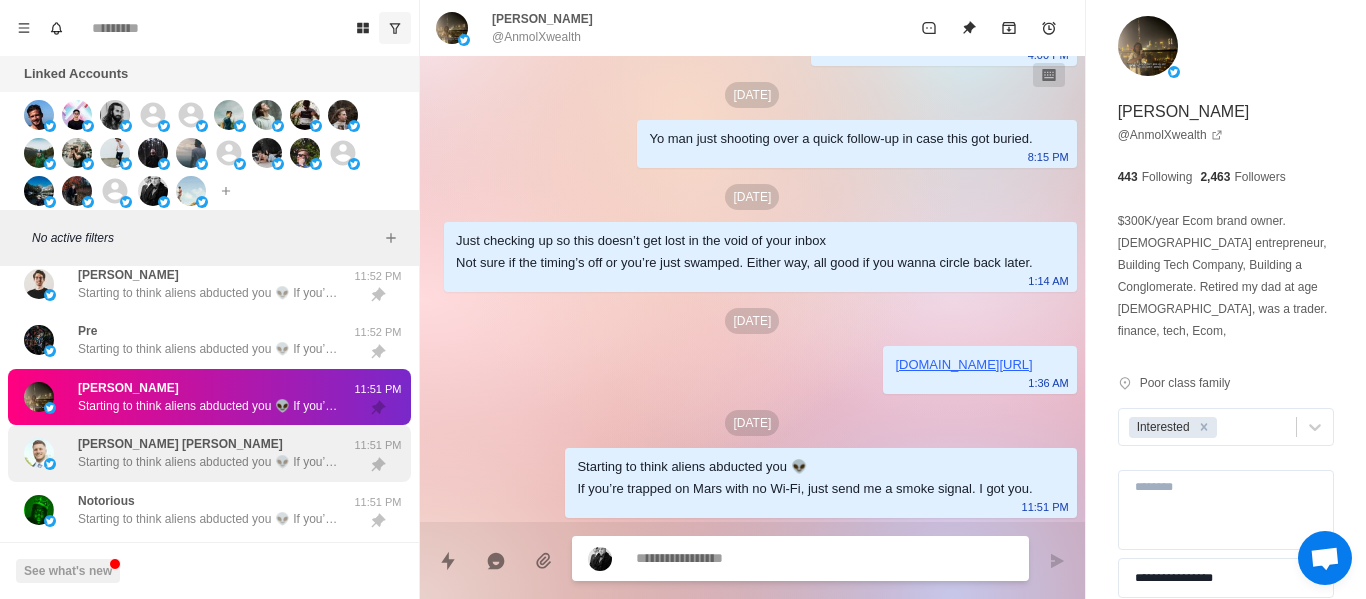 click on "Starting to think aliens abducted you 👽
If you’re trapped on Mars with no Wi-Fi, just send me a smoke signal. I got you." at bounding box center [208, 462] 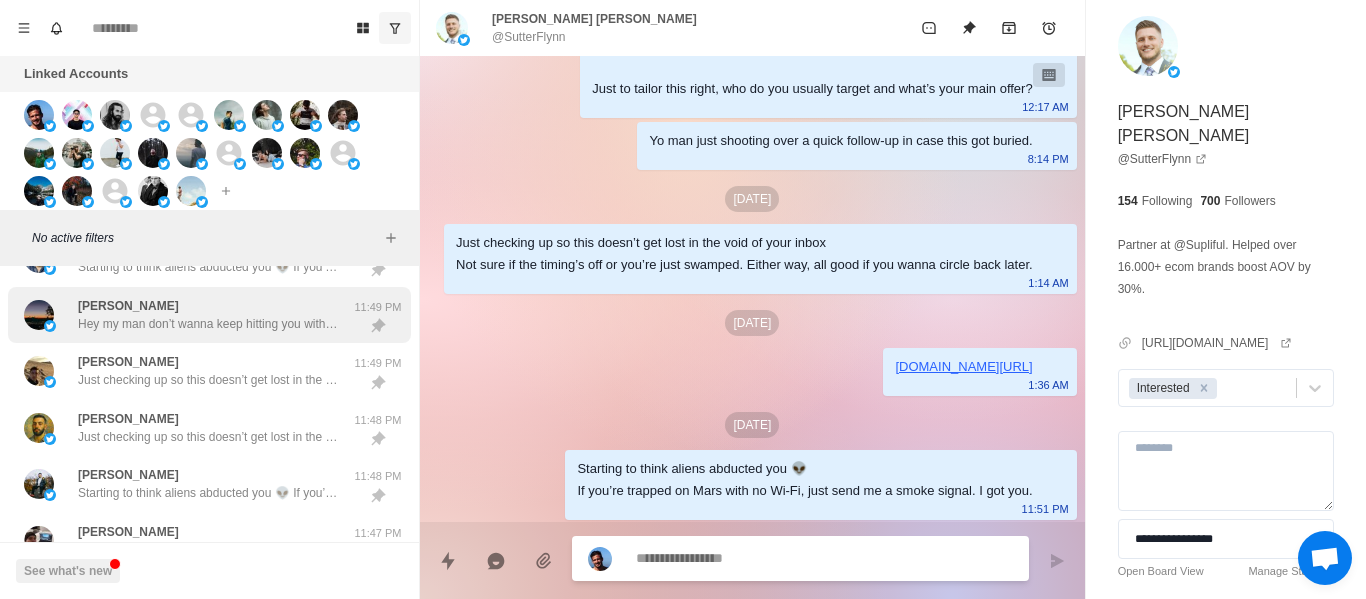 scroll, scrollTop: 2109, scrollLeft: 0, axis: vertical 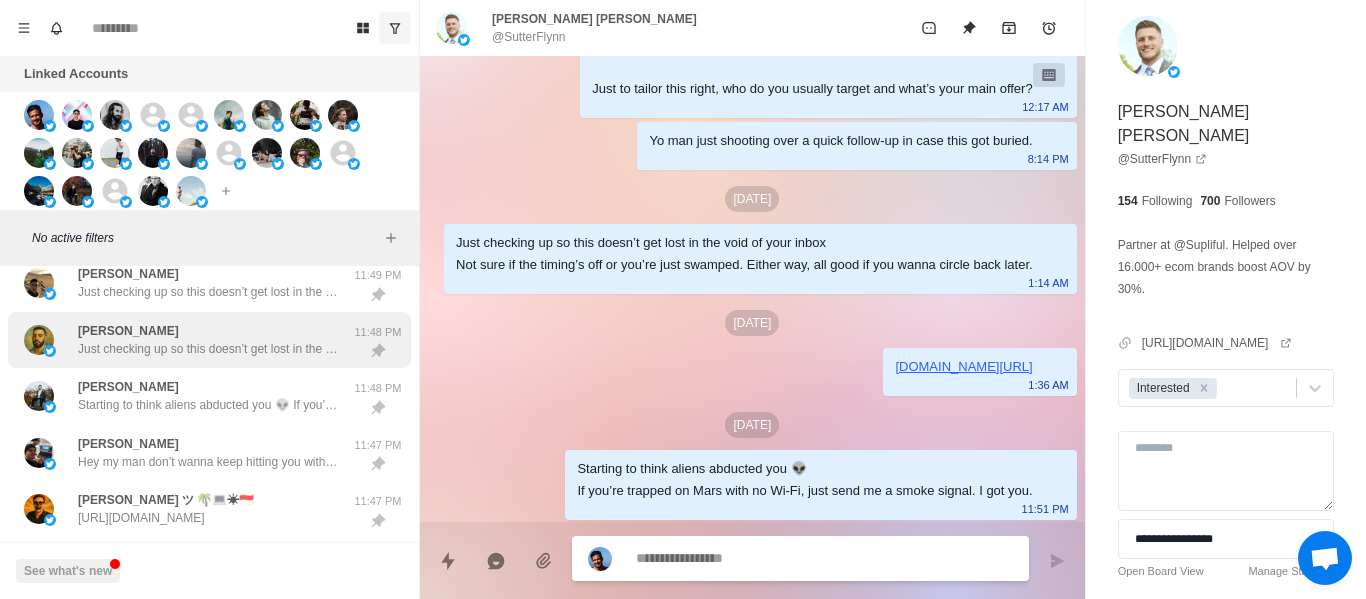 click on "Just checking up so this doesn’t get lost in the void of your inbox
Not sure if the timing’s off or you’re just swamped. Either way, all good if you wanna circle back later." at bounding box center (208, 349) 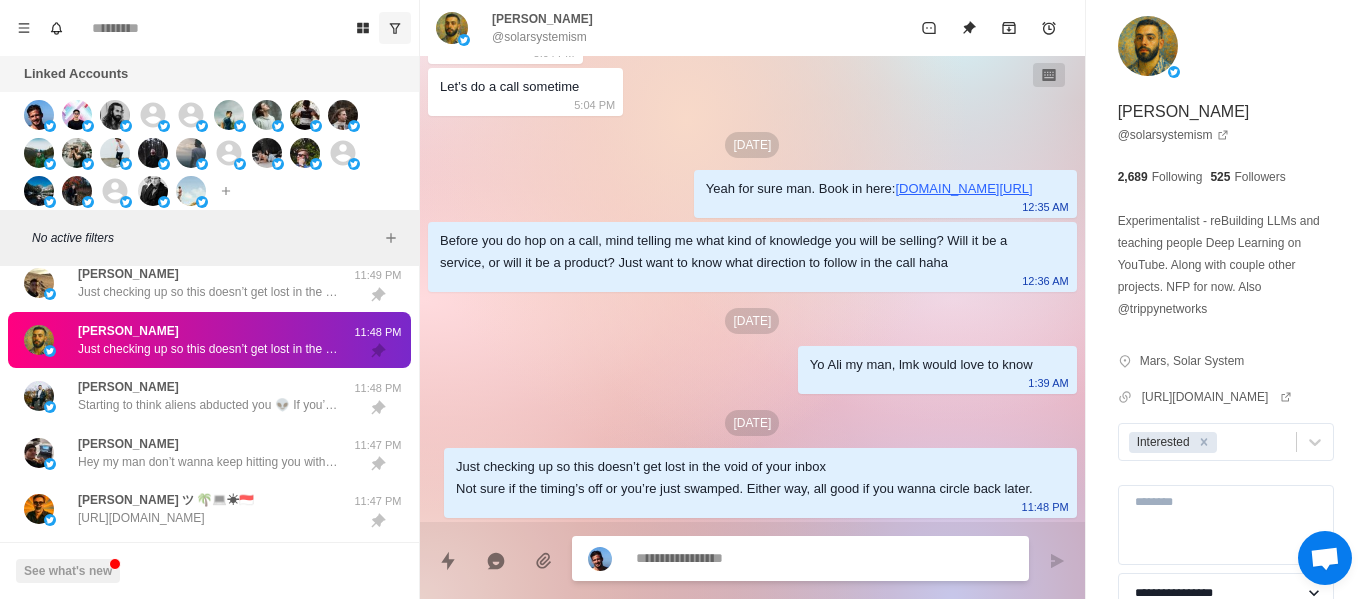 scroll, scrollTop: 1646, scrollLeft: 0, axis: vertical 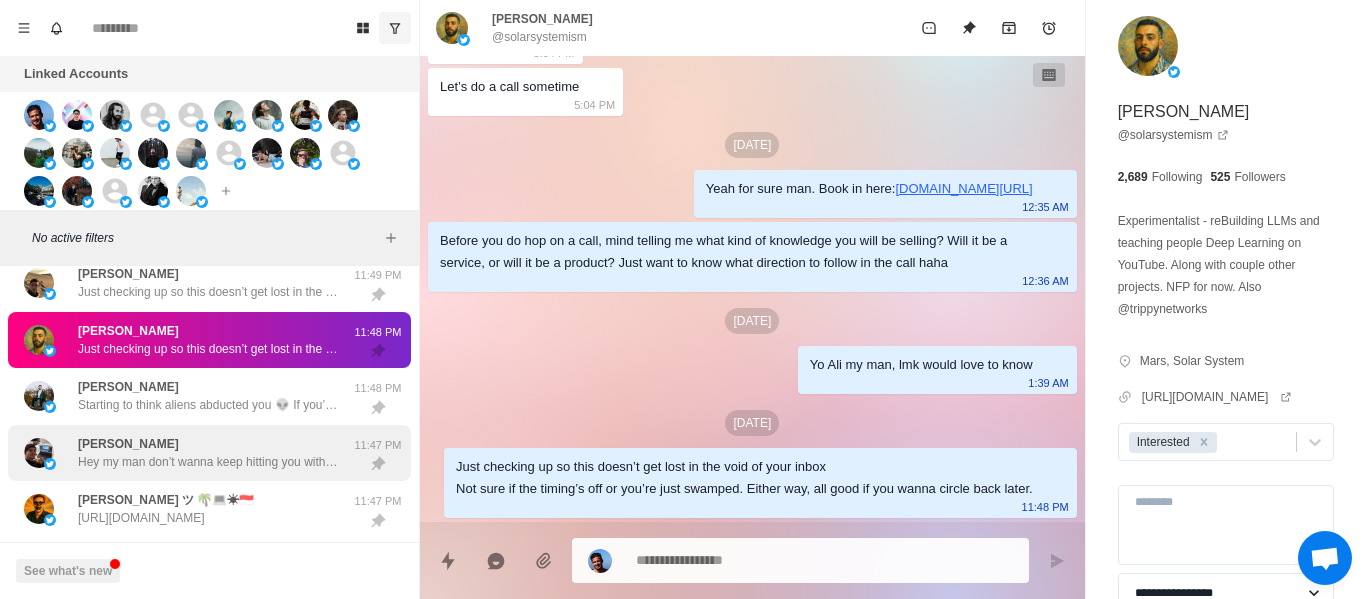 click on "[PERSON_NAME] Hey my man don’t wanna keep hitting you with these dumb follow-ups [PERSON_NAME].
But whenever you're back, shoot me a quick reply. Can still help you flood your calendar with leads." at bounding box center [208, 453] 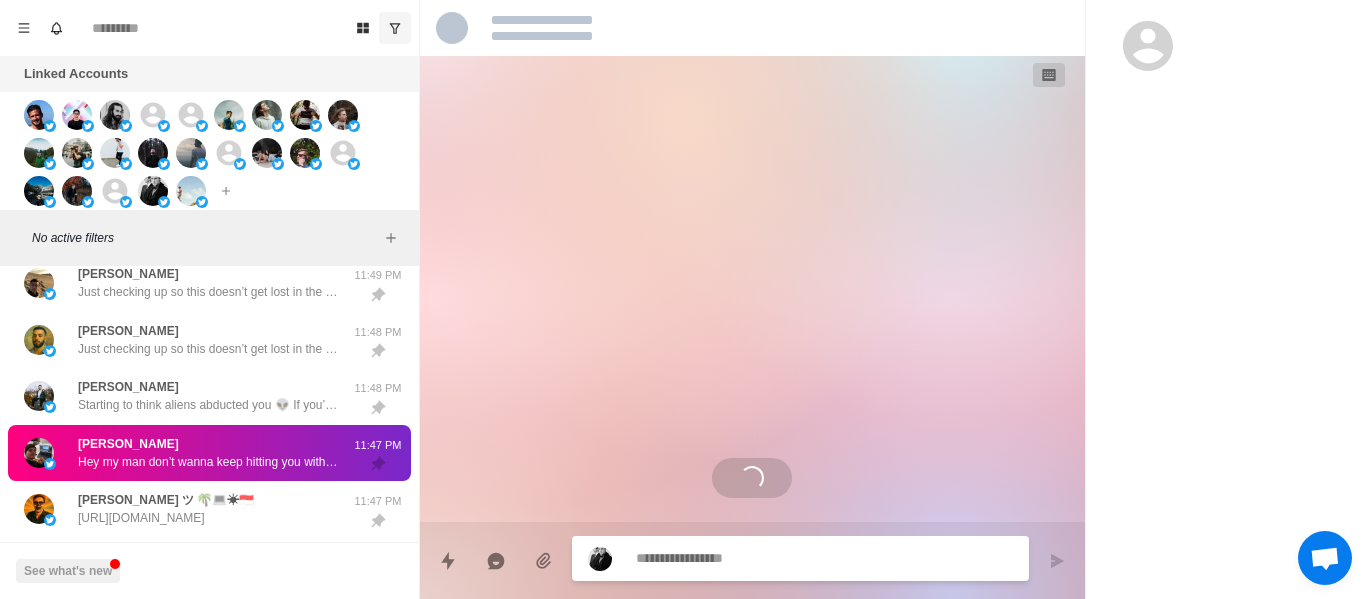 scroll, scrollTop: 756, scrollLeft: 0, axis: vertical 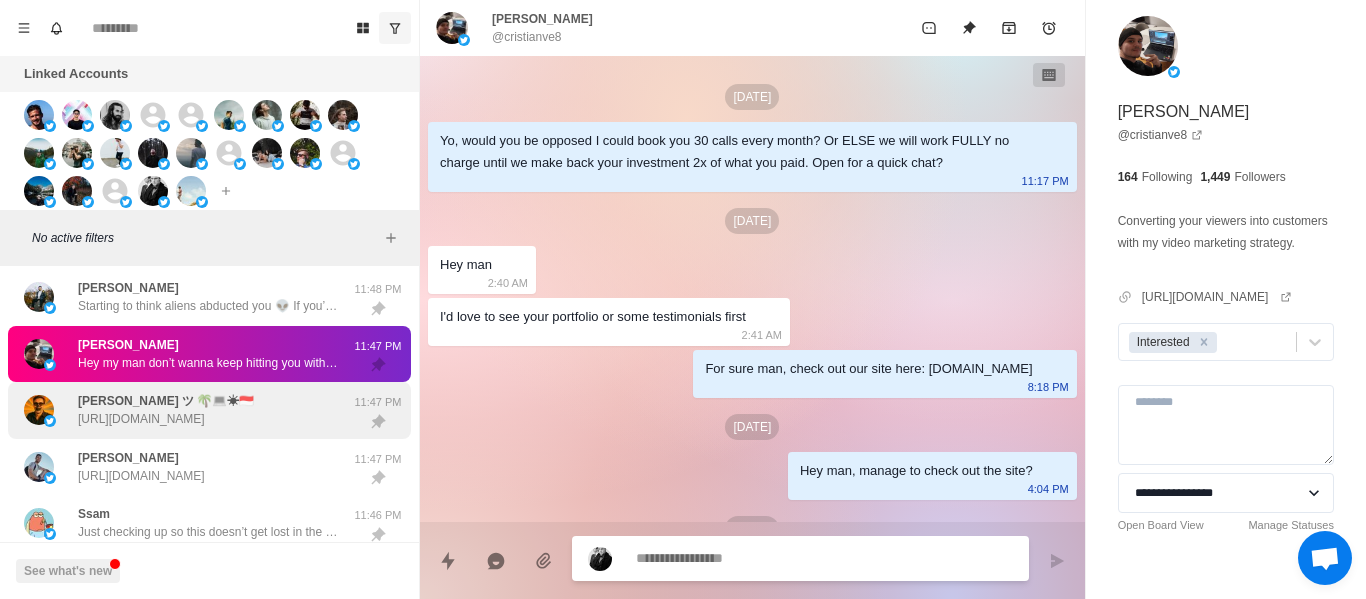 click on "[PERSON_NAME] ツ 🌴💻☀🇮🇩" at bounding box center [166, 401] 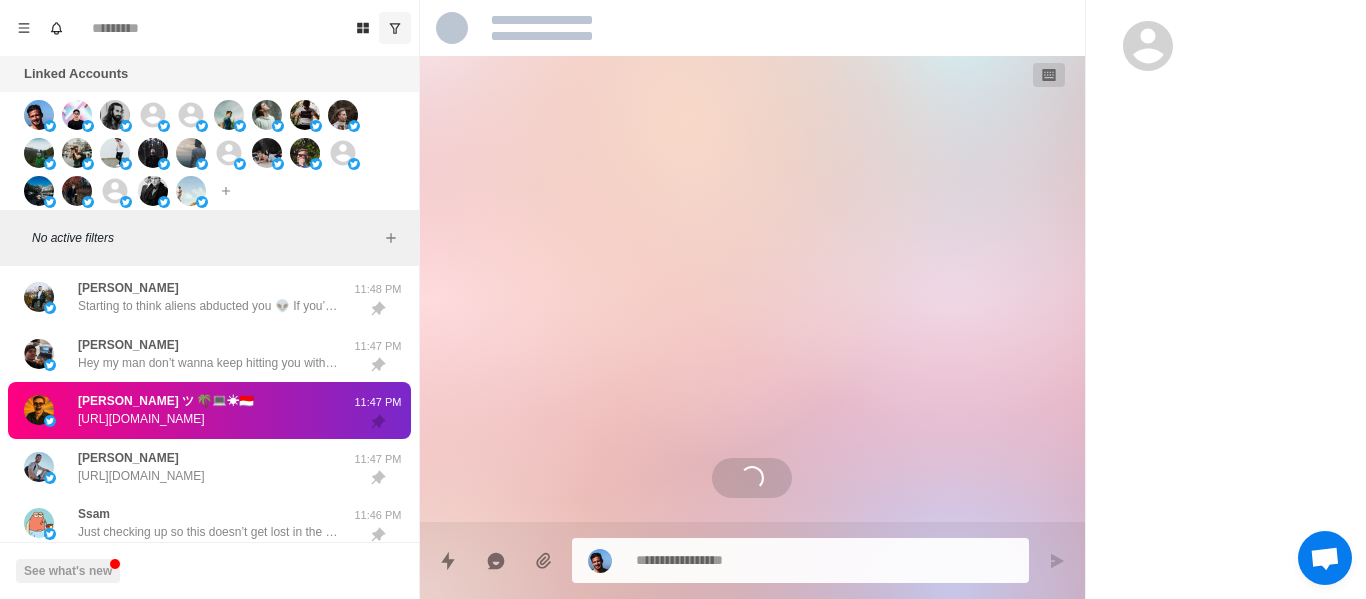 click on "[PERSON_NAME] ツ 🌴💻☀🇮🇩 [URL][DOMAIN_NAME] 11:47 PM" at bounding box center (209, 410) 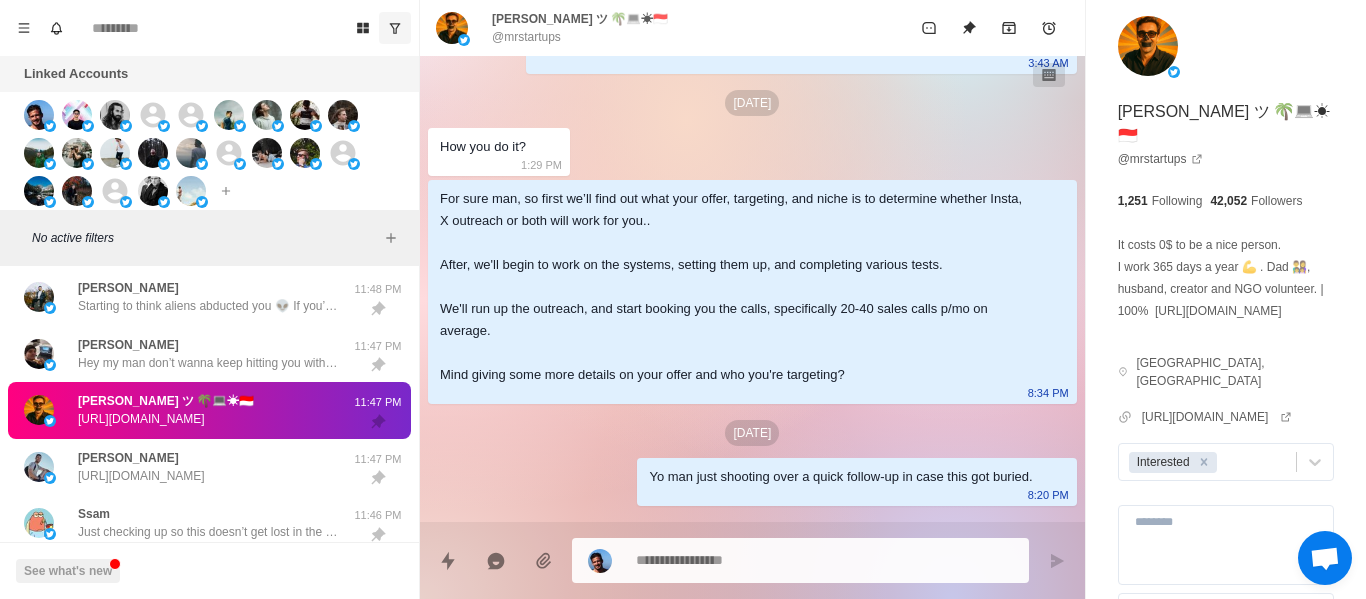 scroll, scrollTop: 0, scrollLeft: 0, axis: both 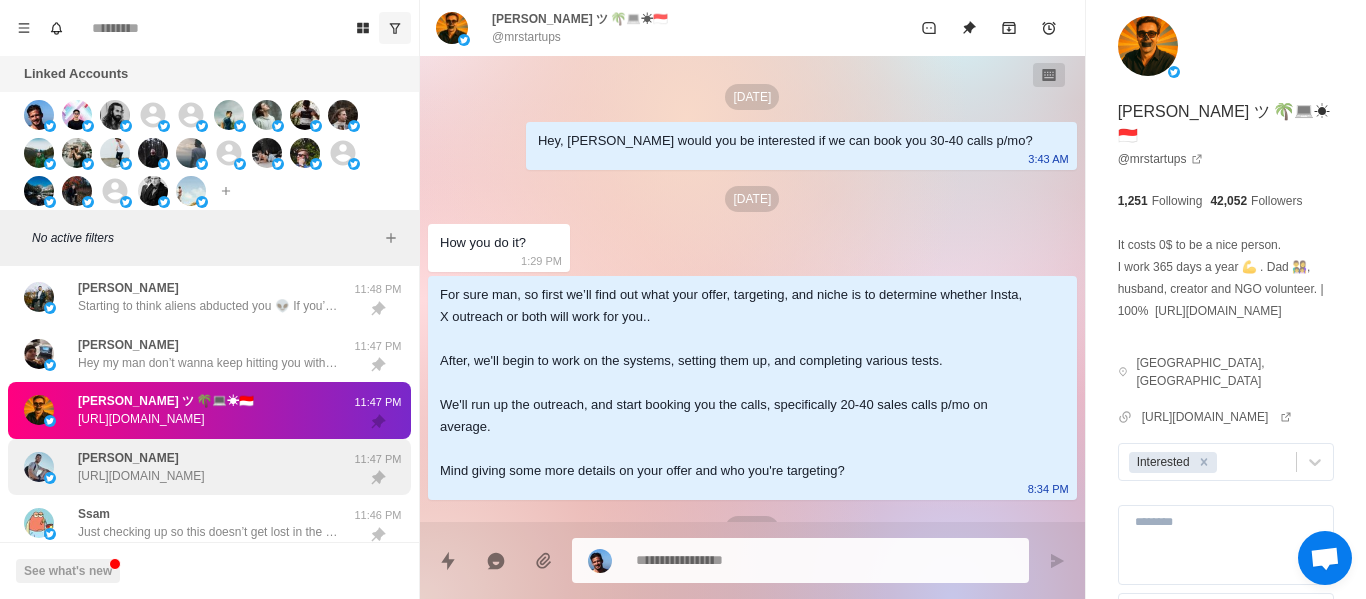 click on "[PERSON_NAME]" at bounding box center (128, 458) 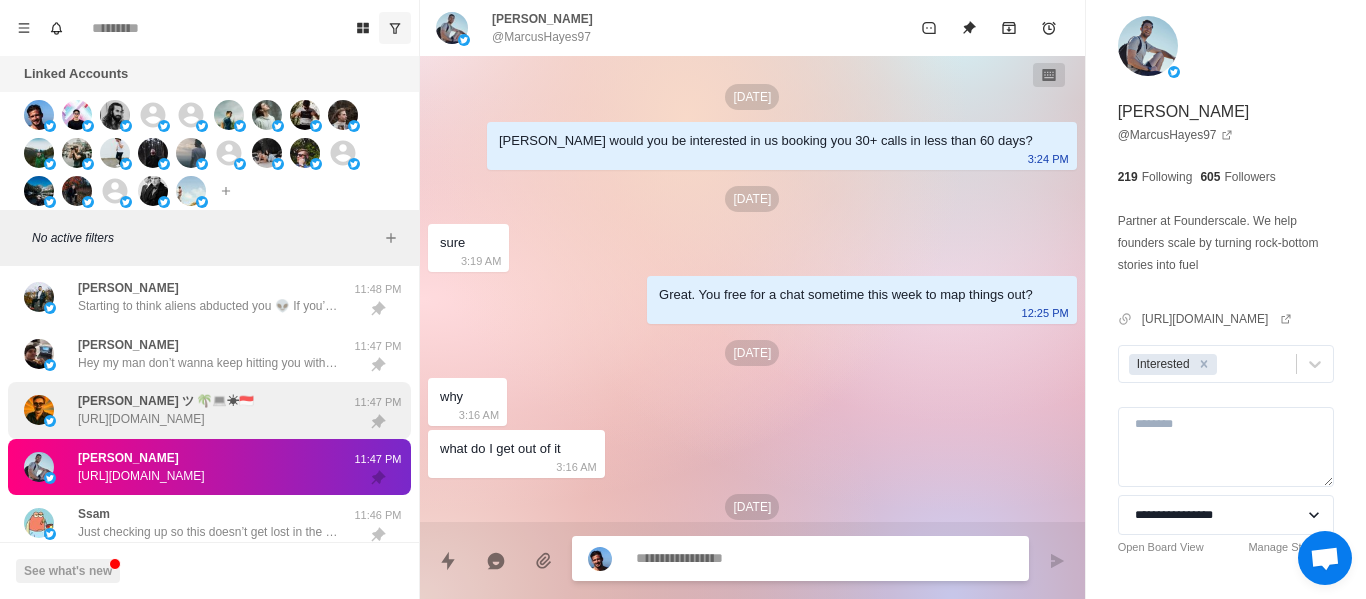 scroll, scrollTop: 720, scrollLeft: 0, axis: vertical 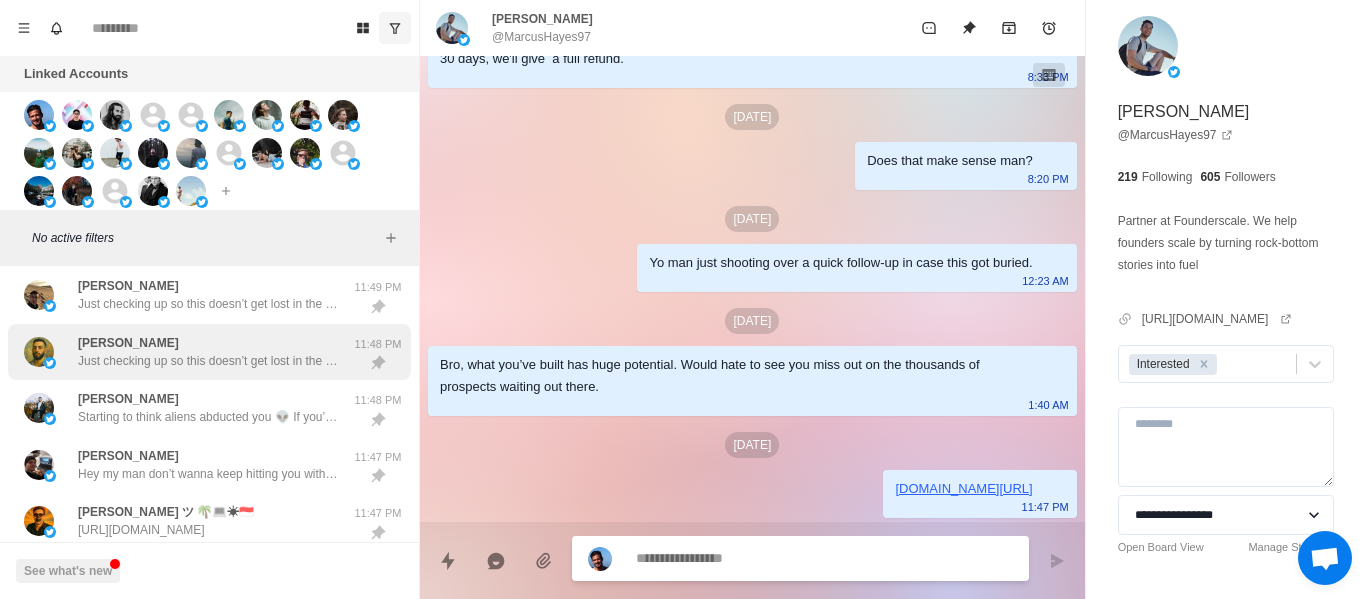 click on "Just checking up so this doesn’t get lost in the void of your inbox
Not sure if the timing’s off or you’re just swamped. Either way, all good if you wanna circle back later." at bounding box center (208, 361) 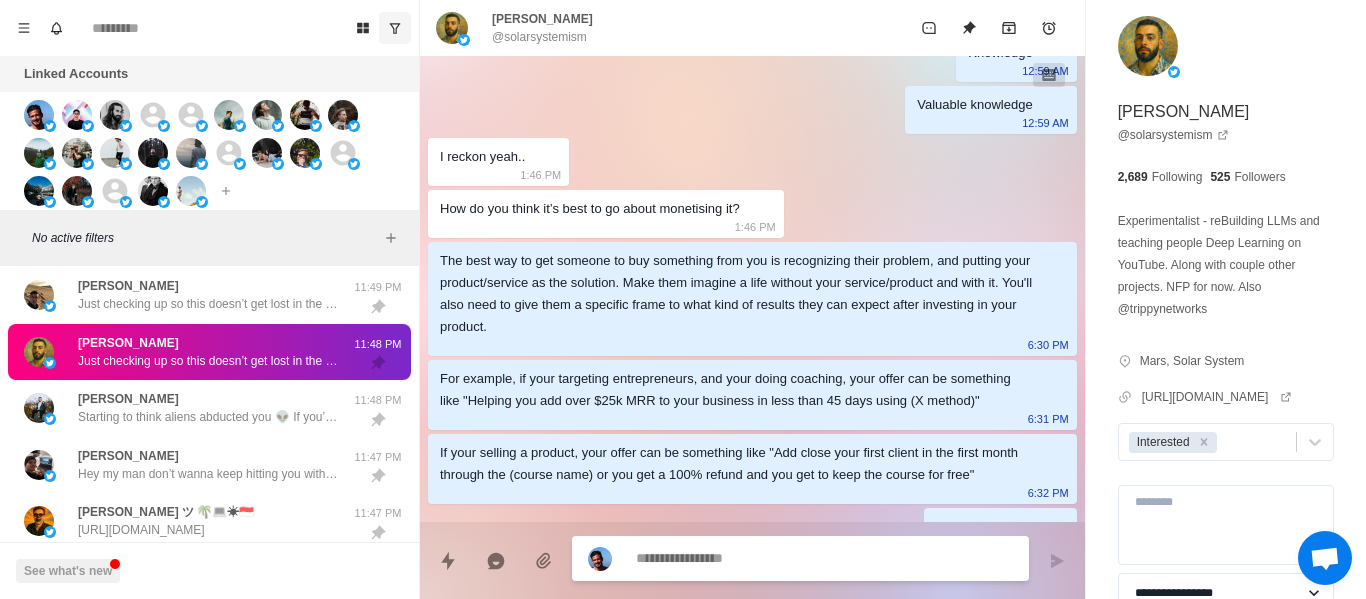 scroll, scrollTop: 1646, scrollLeft: 0, axis: vertical 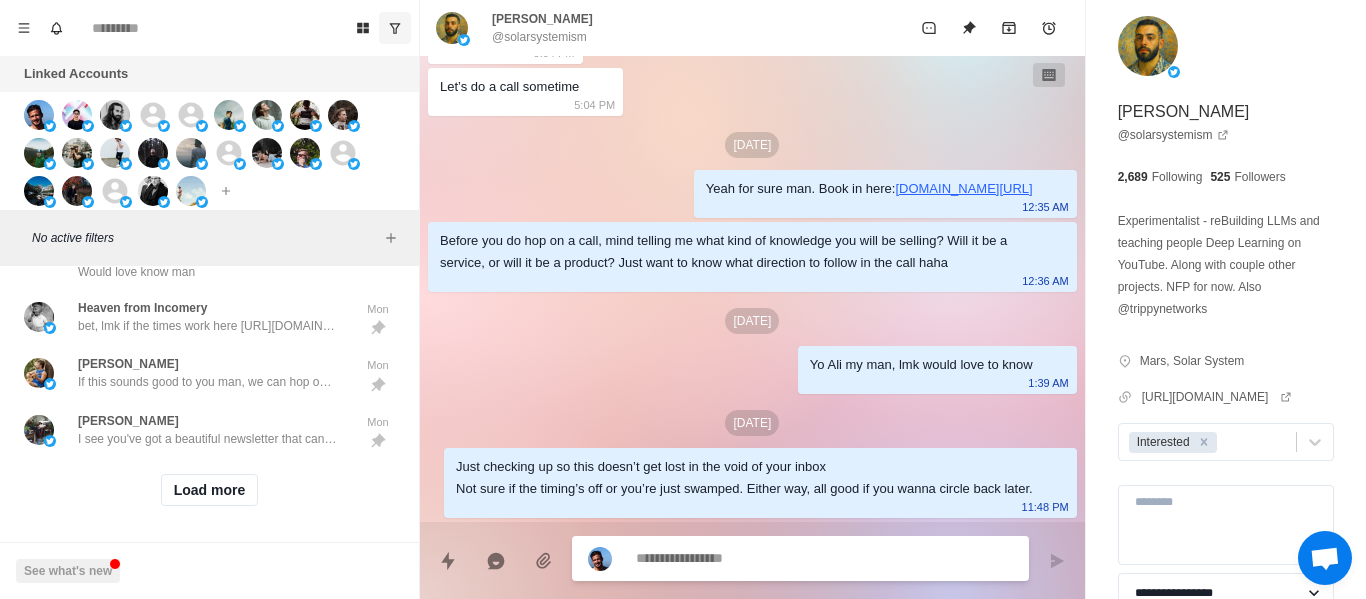 click on "Load more" at bounding box center (209, 490) 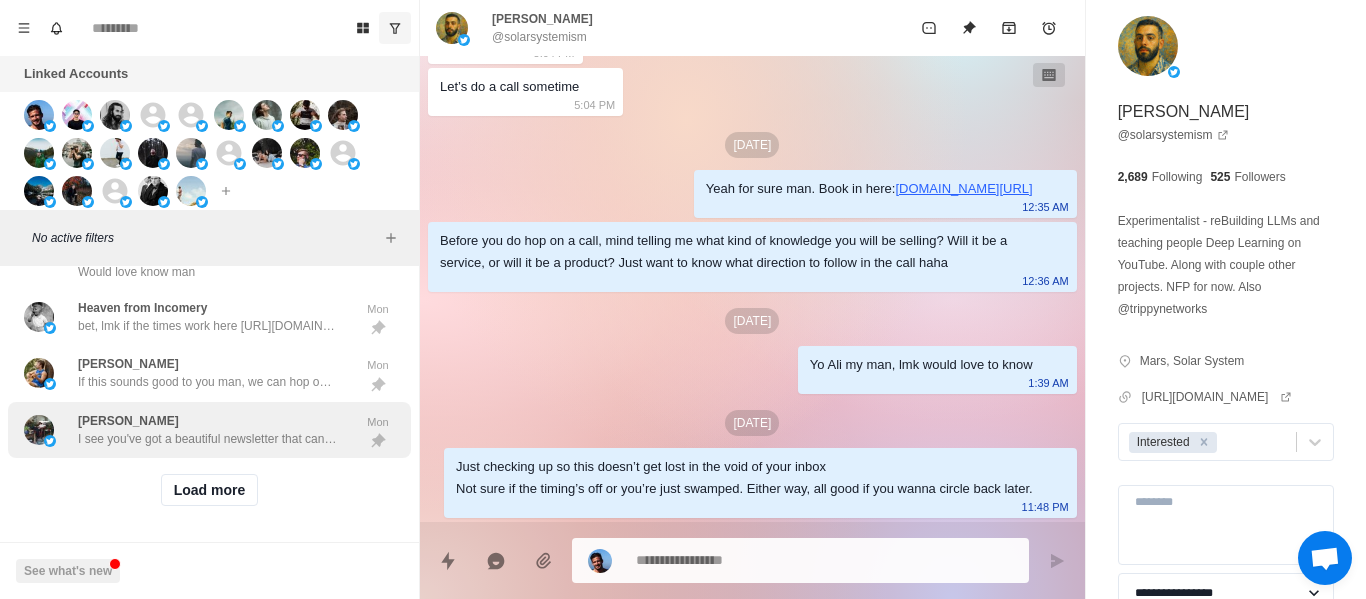 click on "[PERSON_NAME] I see you've got a beautiful newsletter that can generate a fuck ton of money. You open in hopping on a call to discuss how we can make that happen? *" at bounding box center (188, 430) 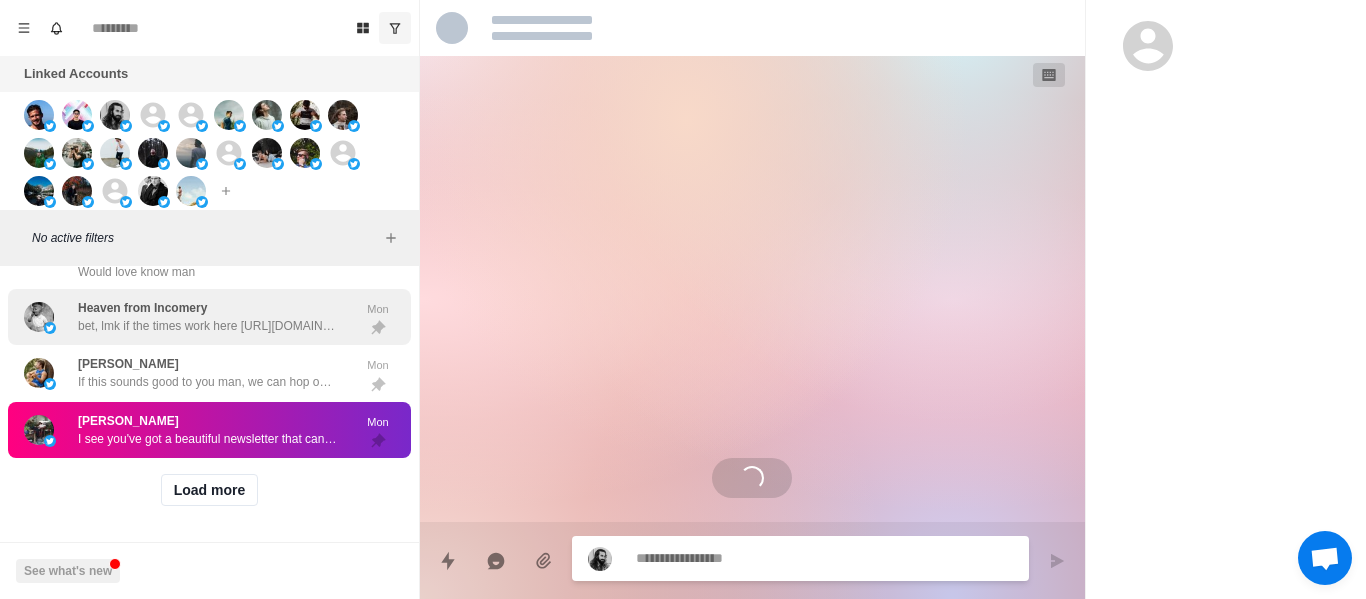 scroll, scrollTop: 0, scrollLeft: 0, axis: both 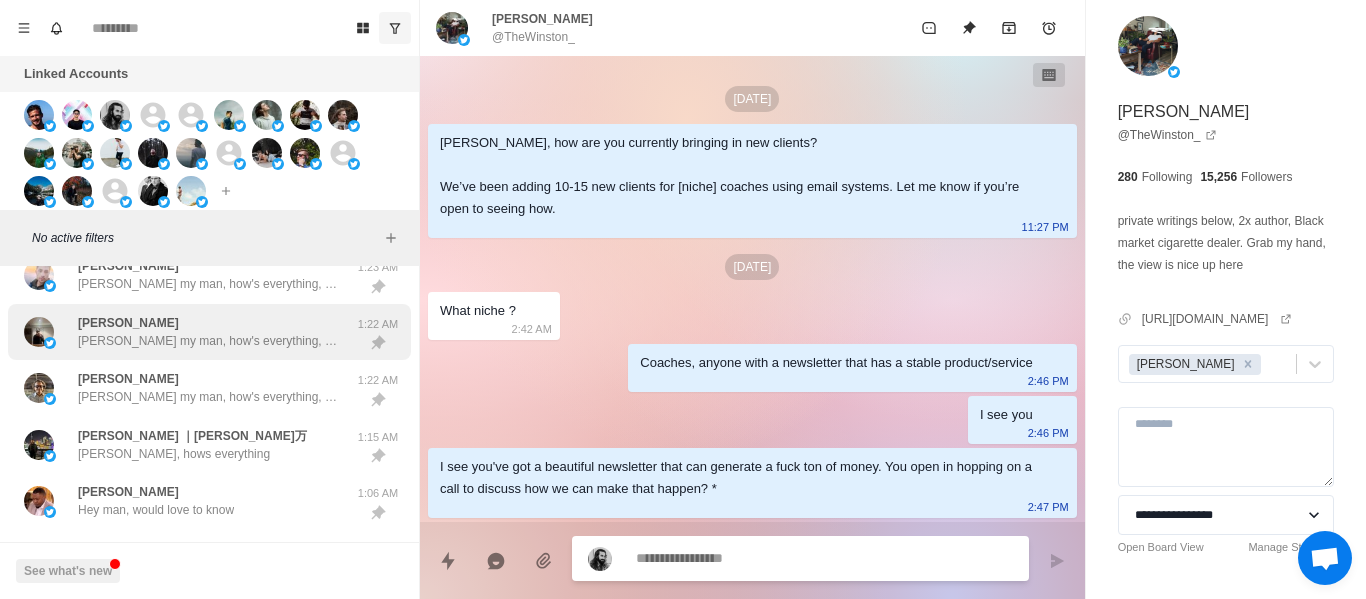 click on "[PERSON_NAME] [PERSON_NAME] my man, how's everything, it's been a minute haha" at bounding box center (208, 332) 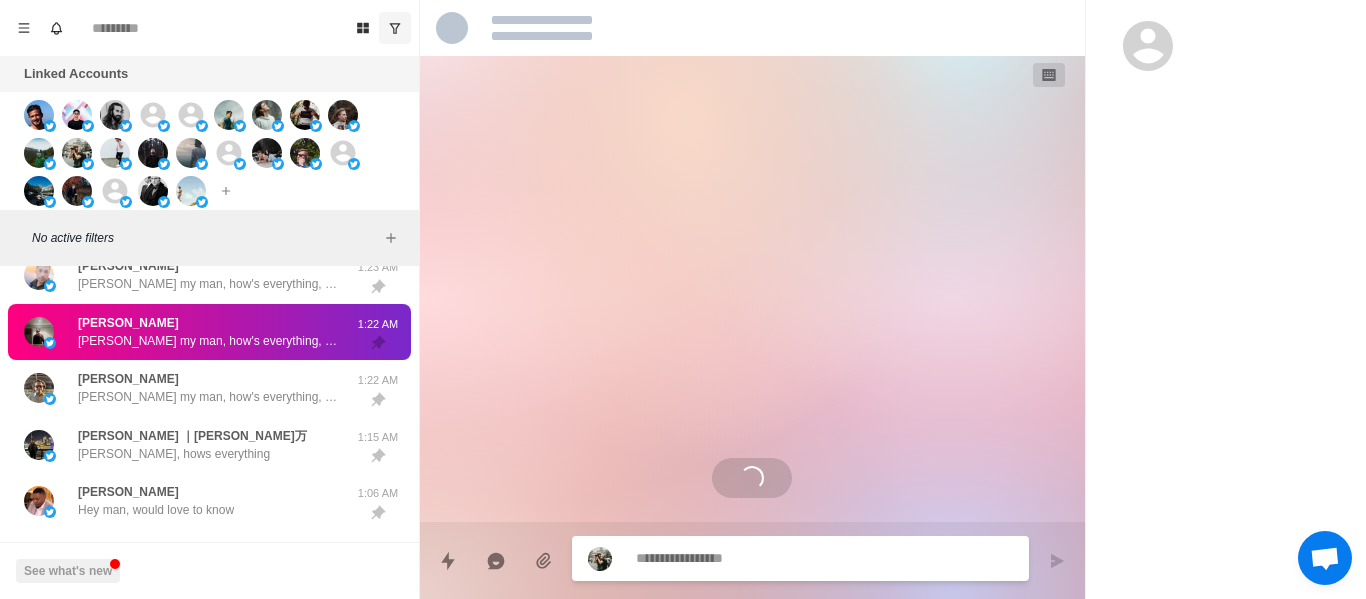 scroll, scrollTop: 1162, scrollLeft: 0, axis: vertical 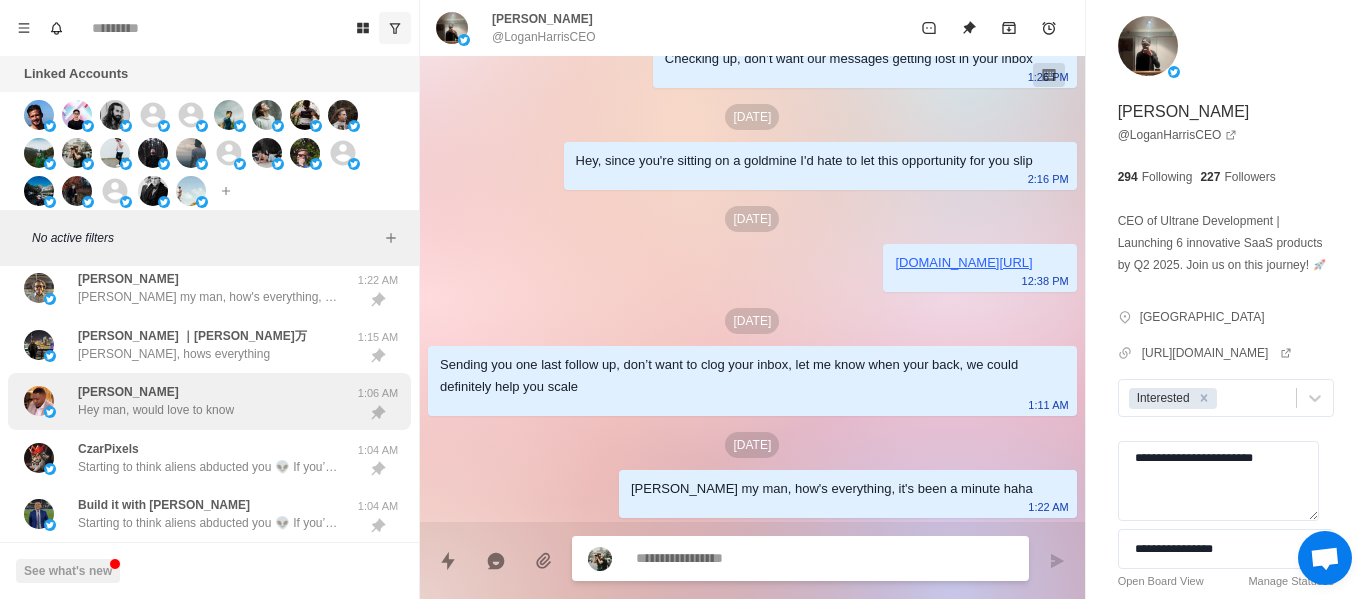 drag, startPoint x: 213, startPoint y: 374, endPoint x: 254, endPoint y: 450, distance: 86.35392 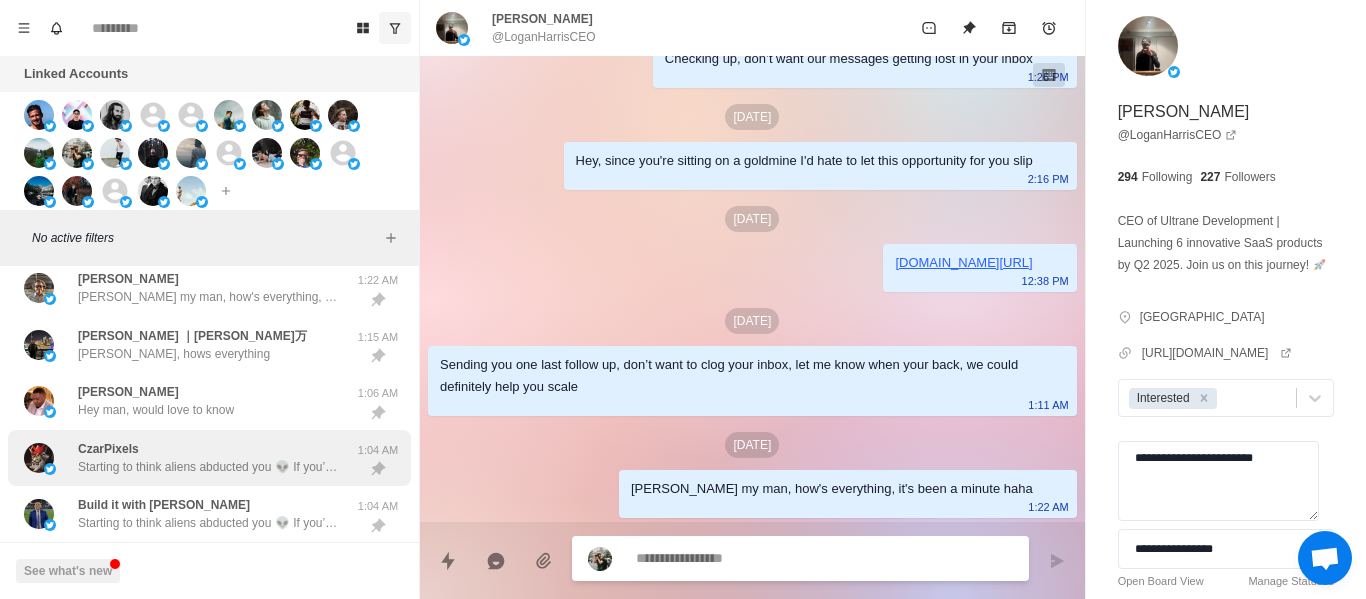 click on "[PERSON_NAME] Hey man, would love to know
1:06 AM" at bounding box center (209, 401) 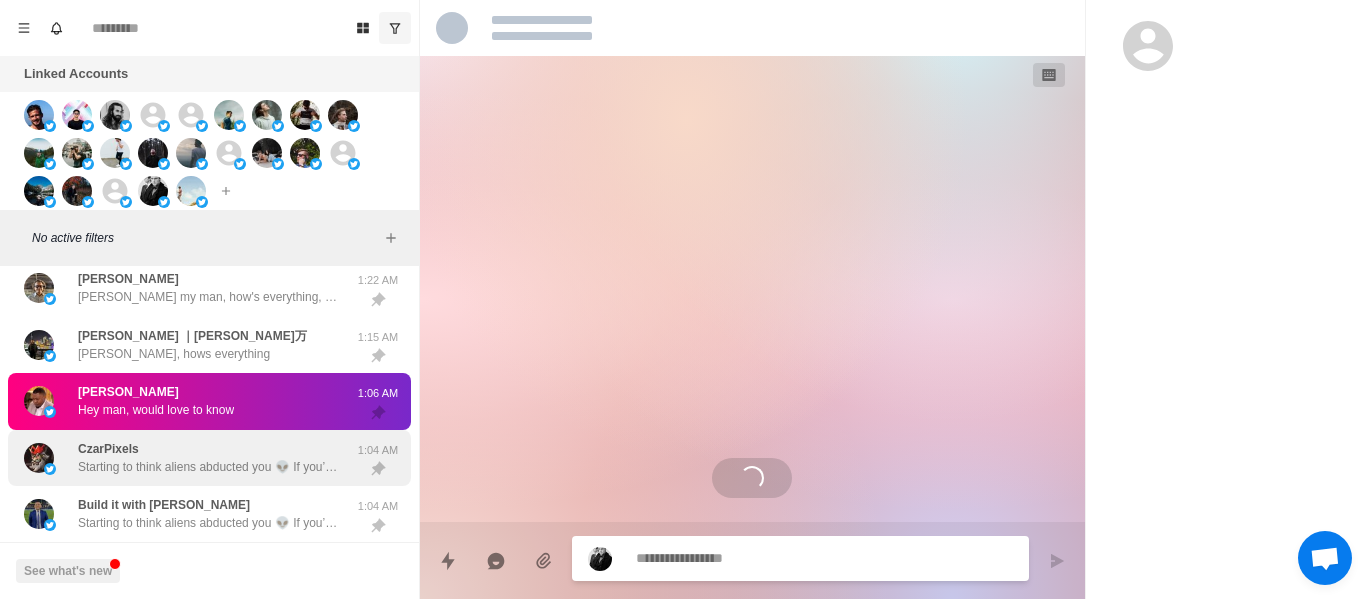 scroll, scrollTop: 736, scrollLeft: 0, axis: vertical 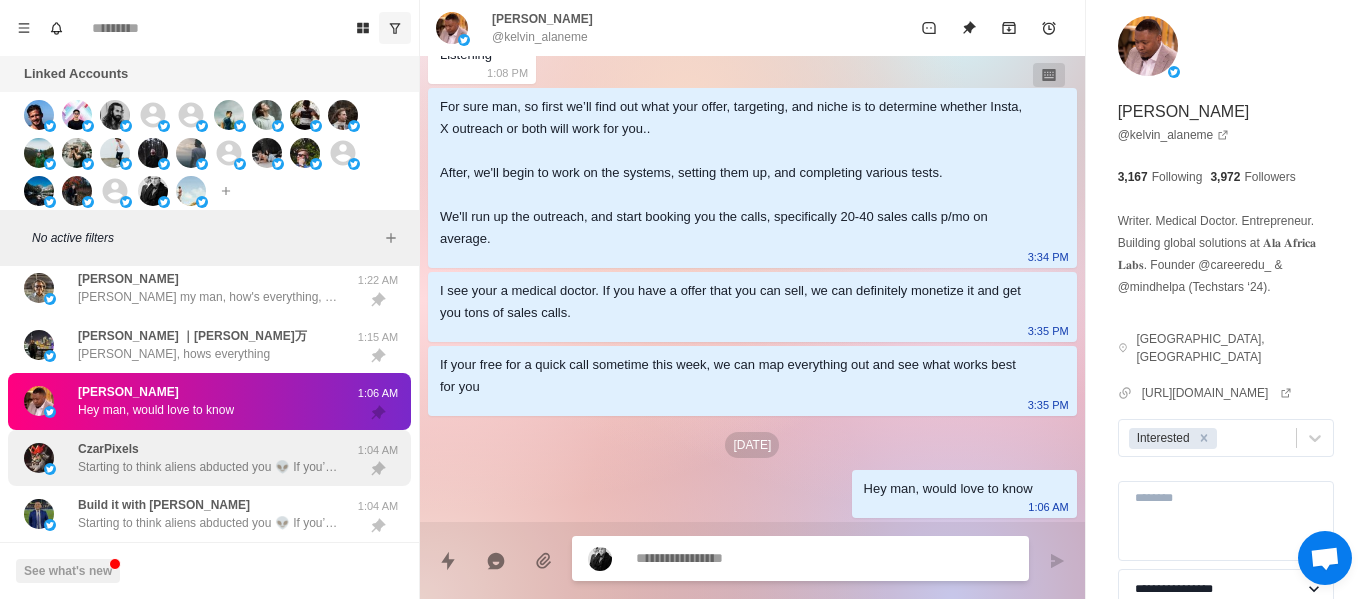 click on "Starting to think aliens abducted you 👽
If you’re trapped on Mars with no Wi-Fi, just send me a smoke signal. I got you." at bounding box center (208, 467) 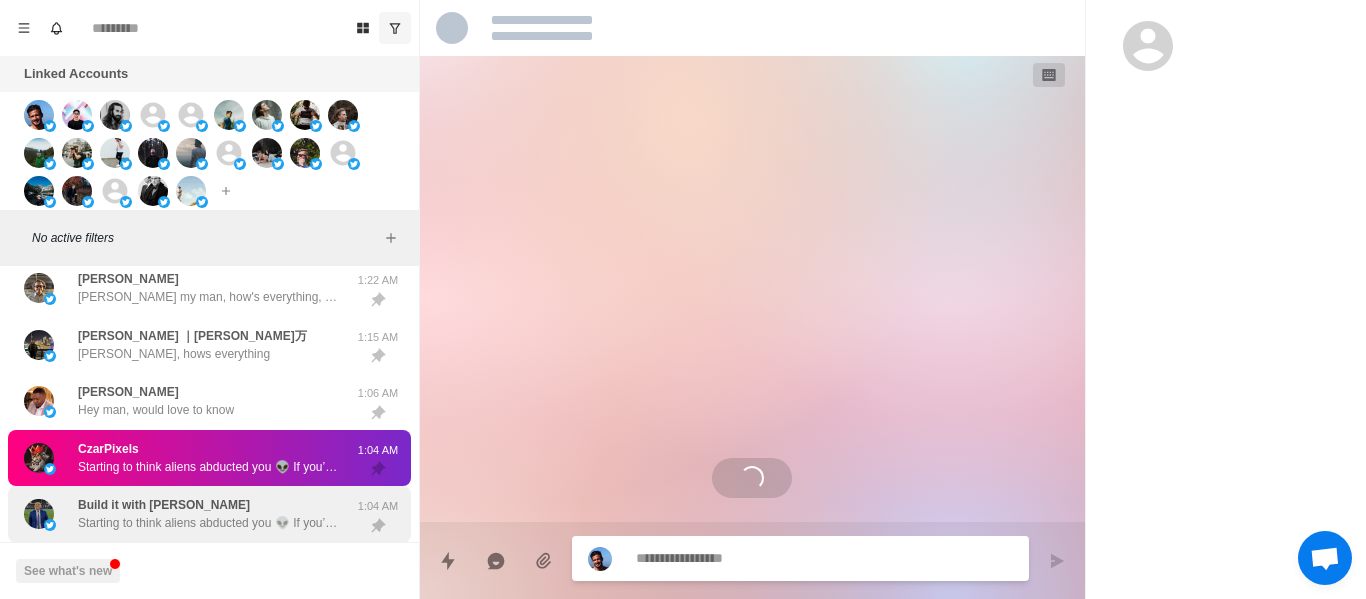 scroll, scrollTop: 758, scrollLeft: 0, axis: vertical 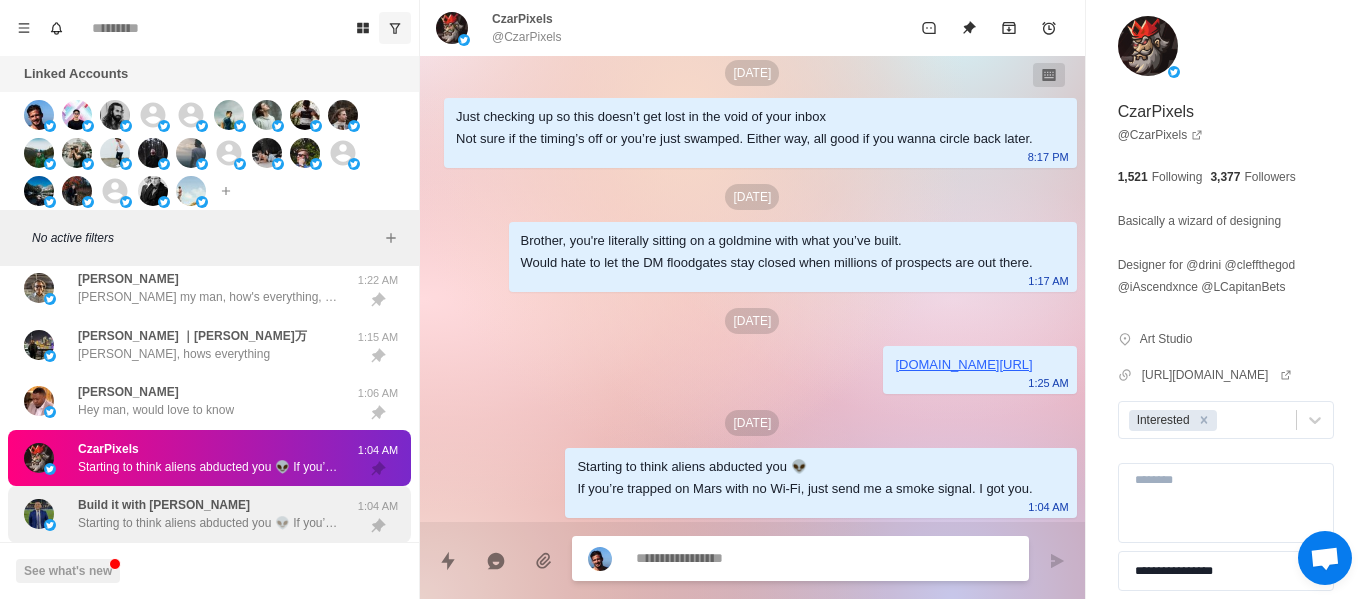 click on "Build it with [PERSON_NAME]" at bounding box center (164, 505) 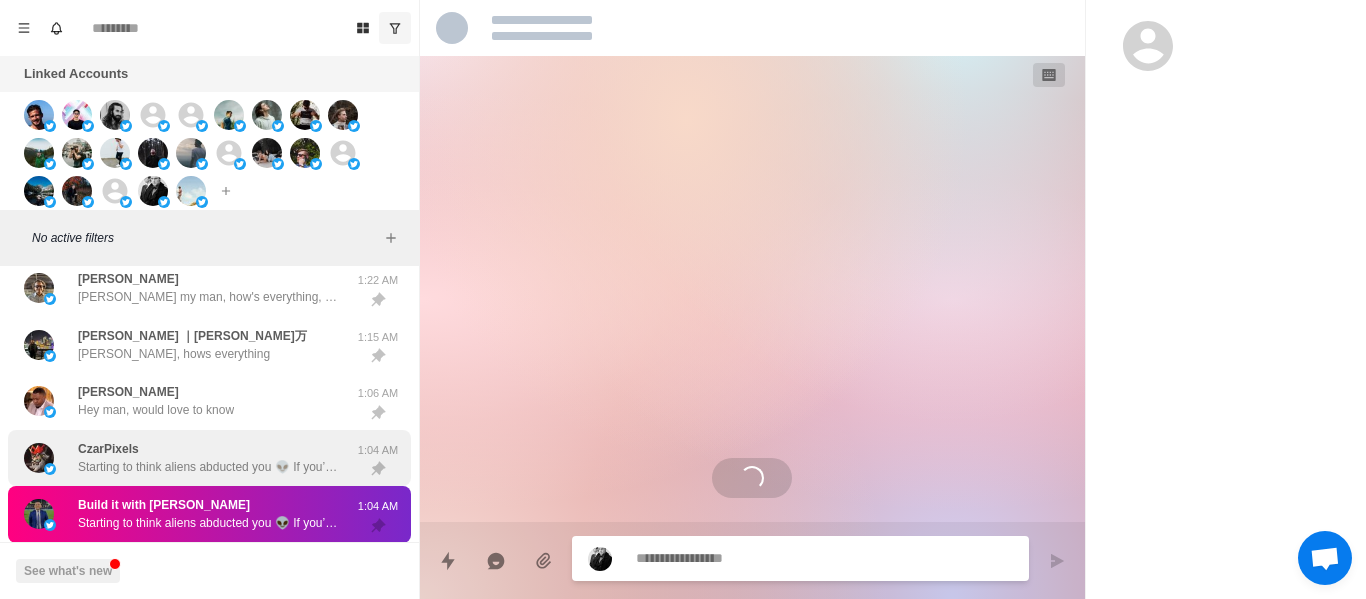 scroll, scrollTop: 0, scrollLeft: 0, axis: both 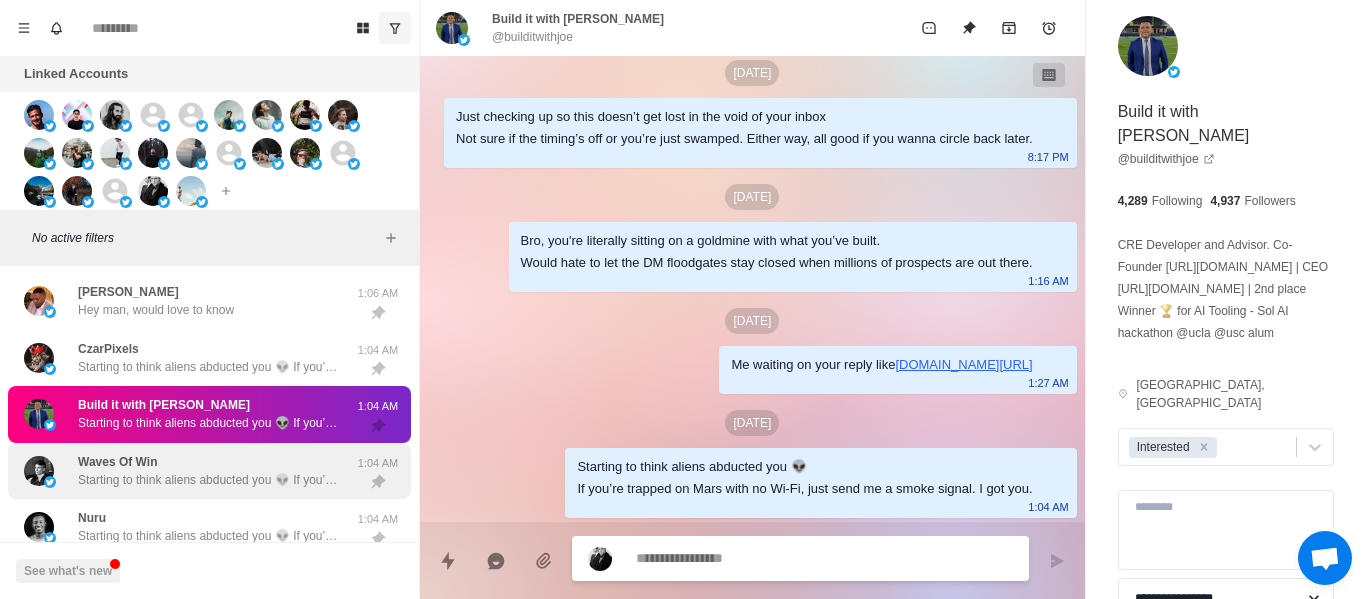 click on "Waves Of Win" at bounding box center (117, 462) 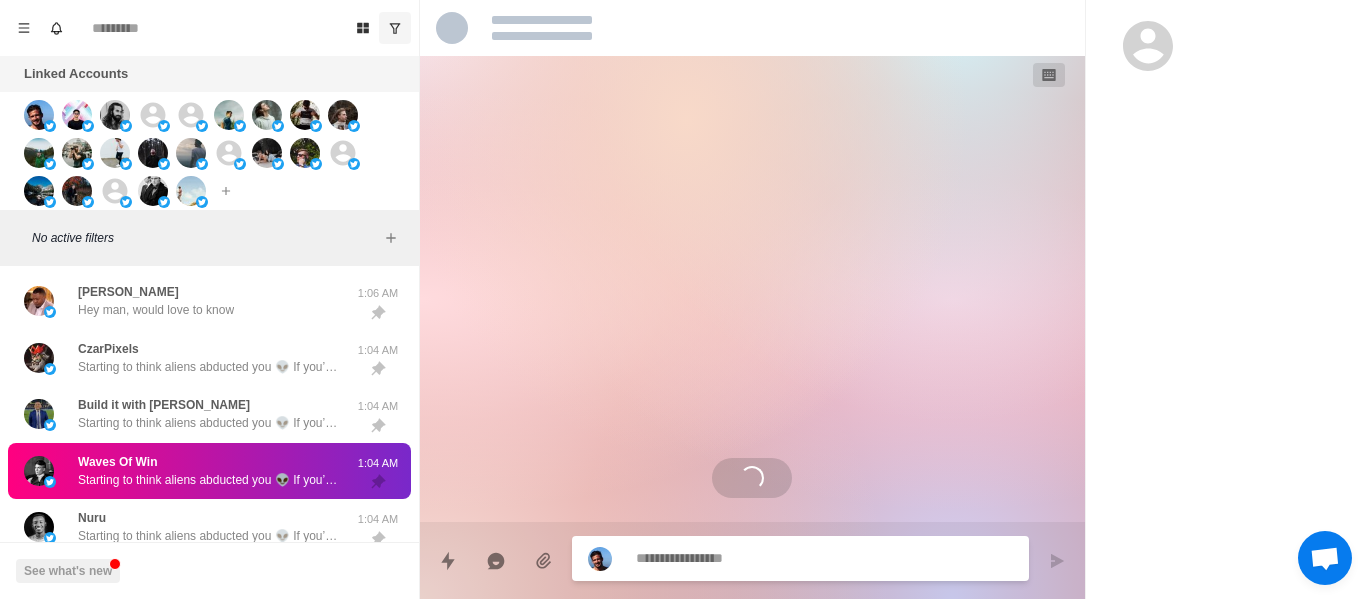 scroll, scrollTop: 0, scrollLeft: 0, axis: both 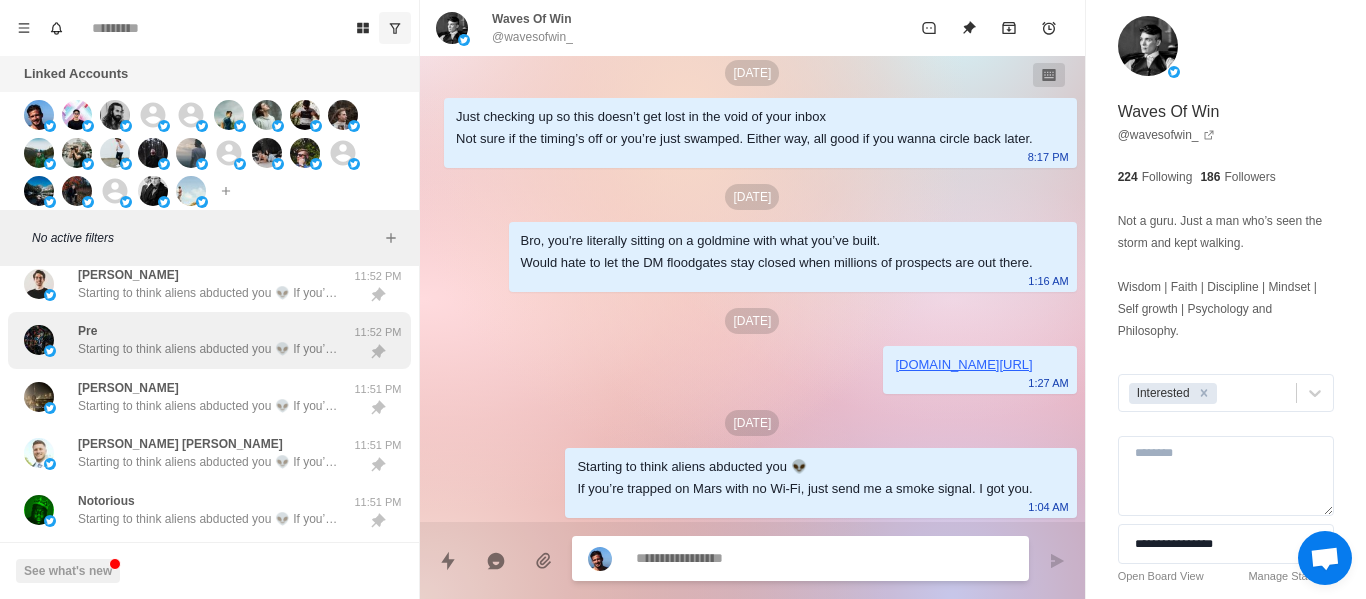 click on "Pre Starting to think aliens abducted you 👽
If you’re trapped on Mars with no Wi-Fi, just send me a smoke signal. I got you.
11:52 PM" at bounding box center [209, 340] 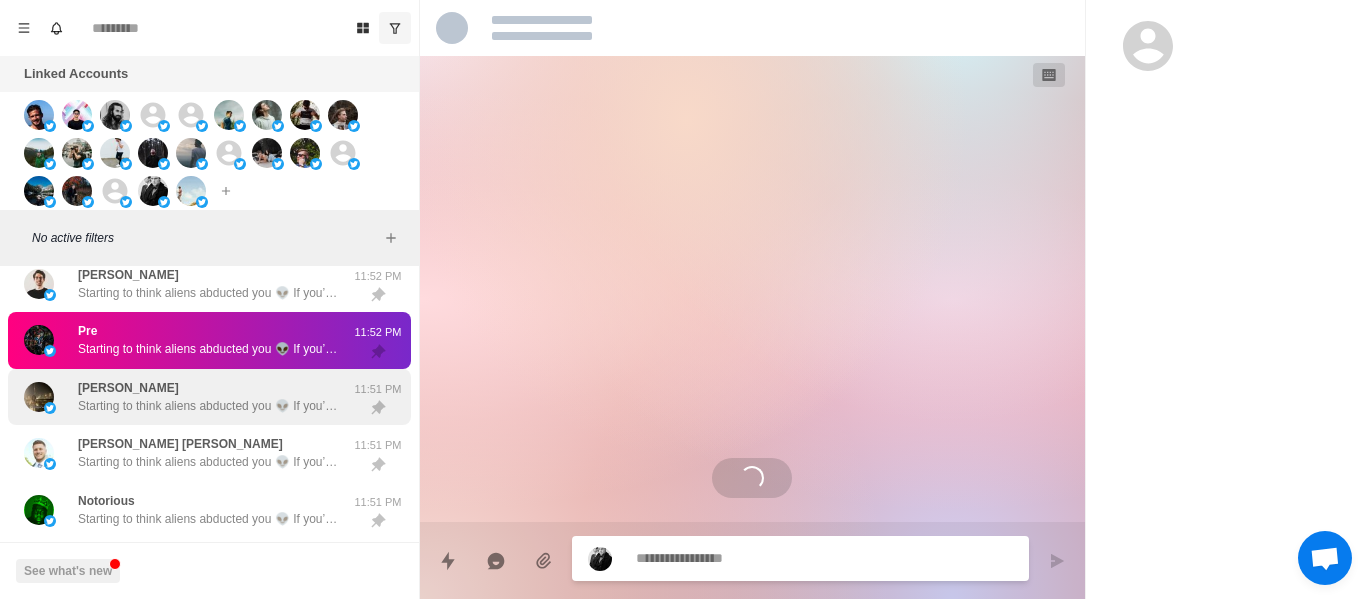 scroll, scrollTop: 420, scrollLeft: 0, axis: vertical 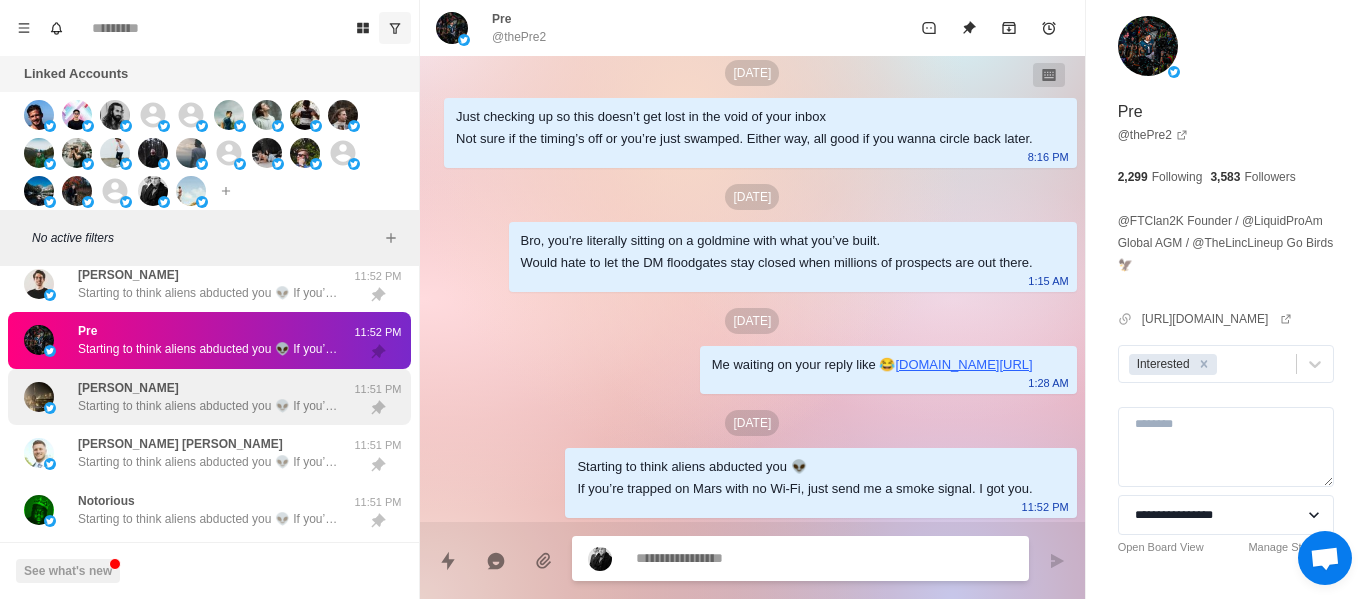 click on "Starting to think aliens abducted you 👽
If you’re trapped on Mars with no Wi-Fi, just send me a smoke signal. I got you." at bounding box center (208, 406) 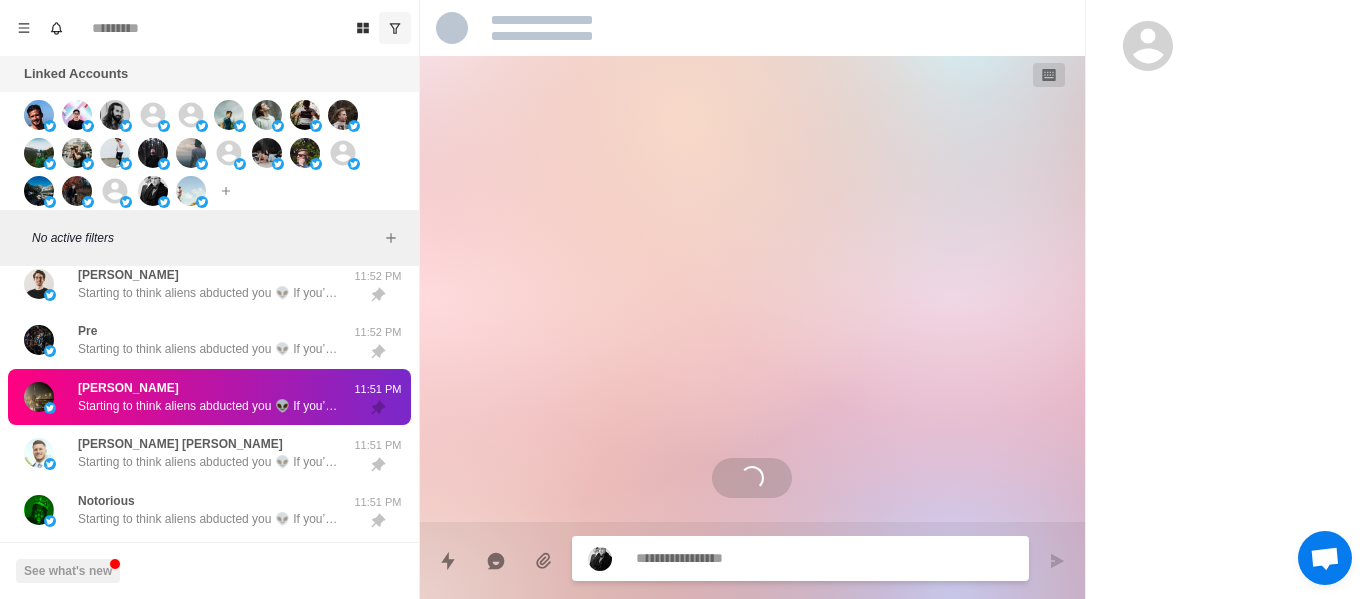 scroll, scrollTop: 1810, scrollLeft: 0, axis: vertical 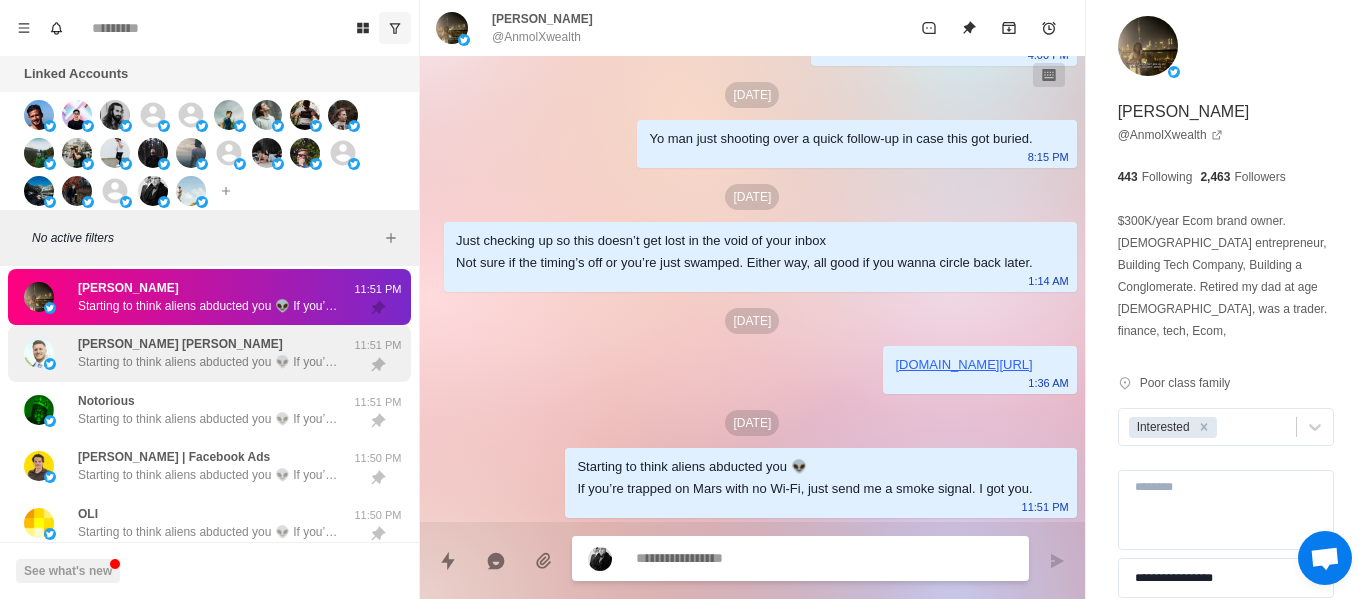 click on "Starting to think aliens abducted you 👽
If you’re trapped on Mars with no Wi-Fi, just send me a smoke signal. I got you." at bounding box center [208, 362] 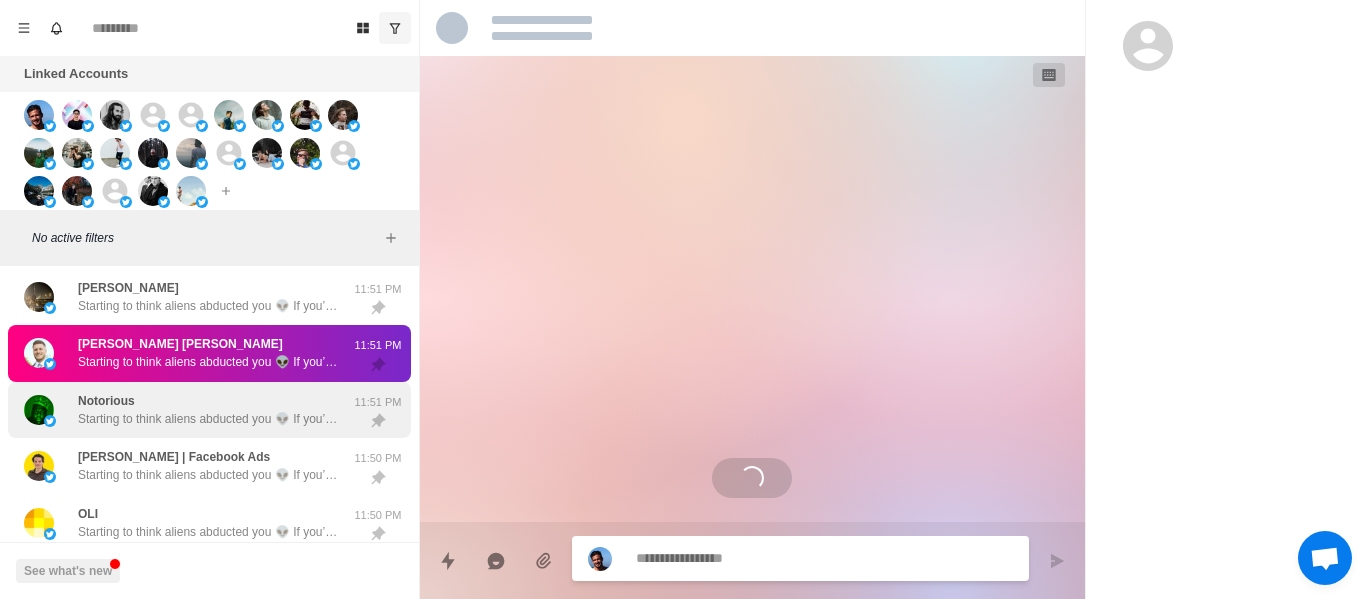scroll, scrollTop: 324, scrollLeft: 0, axis: vertical 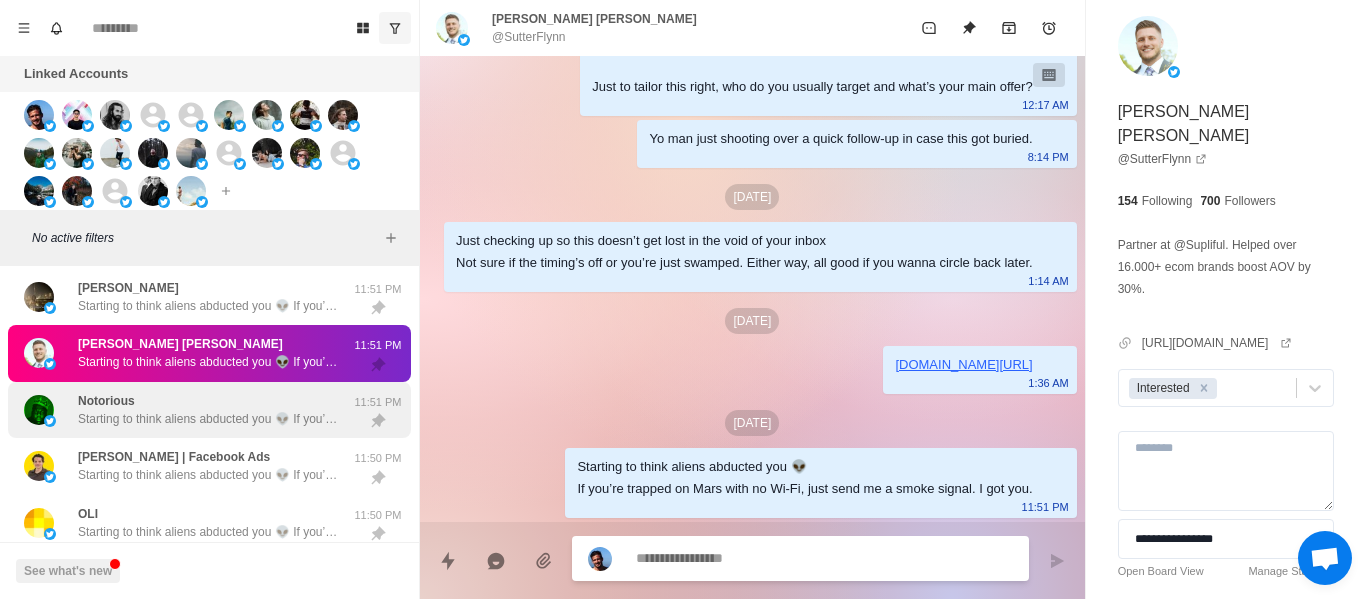 click on "Notorious Starting to think aliens abducted you 👽
If you’re trapped on Mars with no Wi-Fi, just send me a smoke signal. I got you." at bounding box center [208, 410] 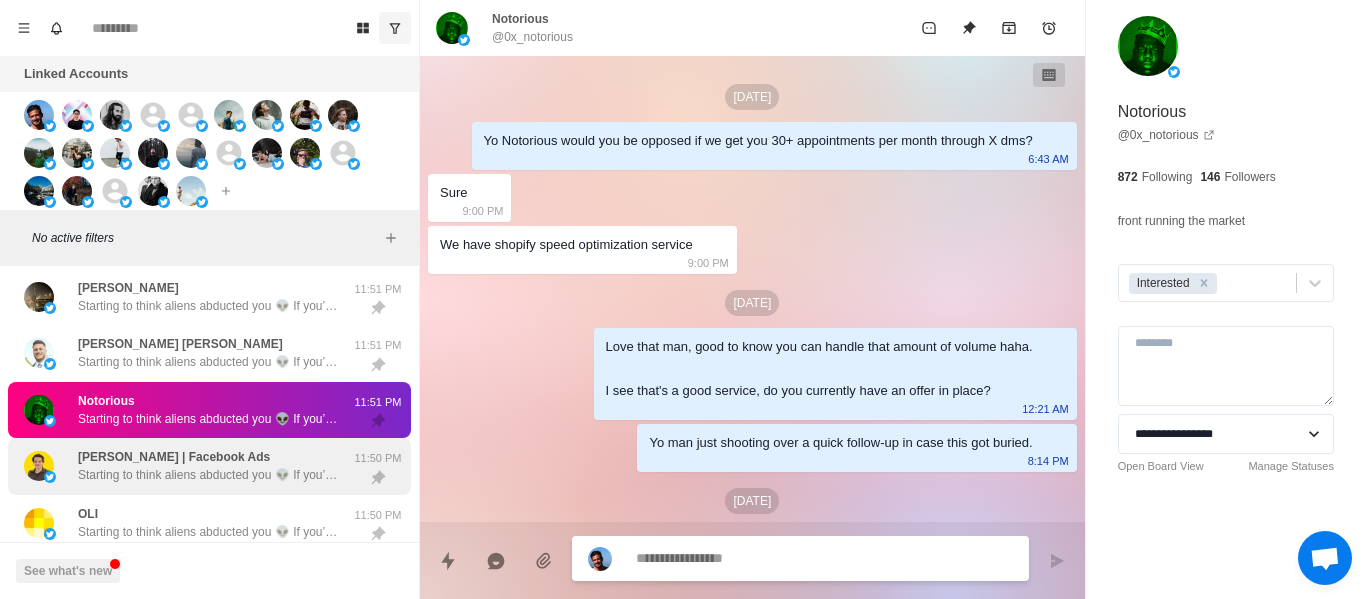 scroll, scrollTop: 326, scrollLeft: 0, axis: vertical 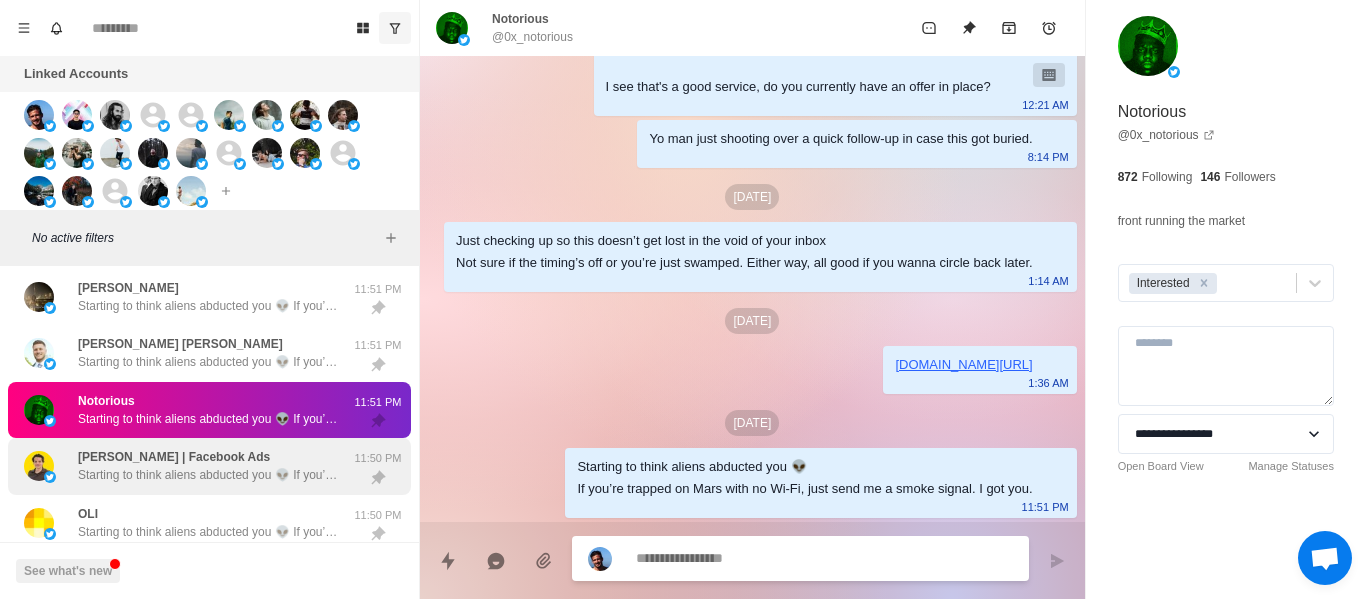 click on "[PERSON_NAME] | Facebook Ads Starting to think aliens abducted you 👽
If you’re trapped on Mars with no Wi-Fi, just send me a smoke signal. I got you." at bounding box center [208, 466] 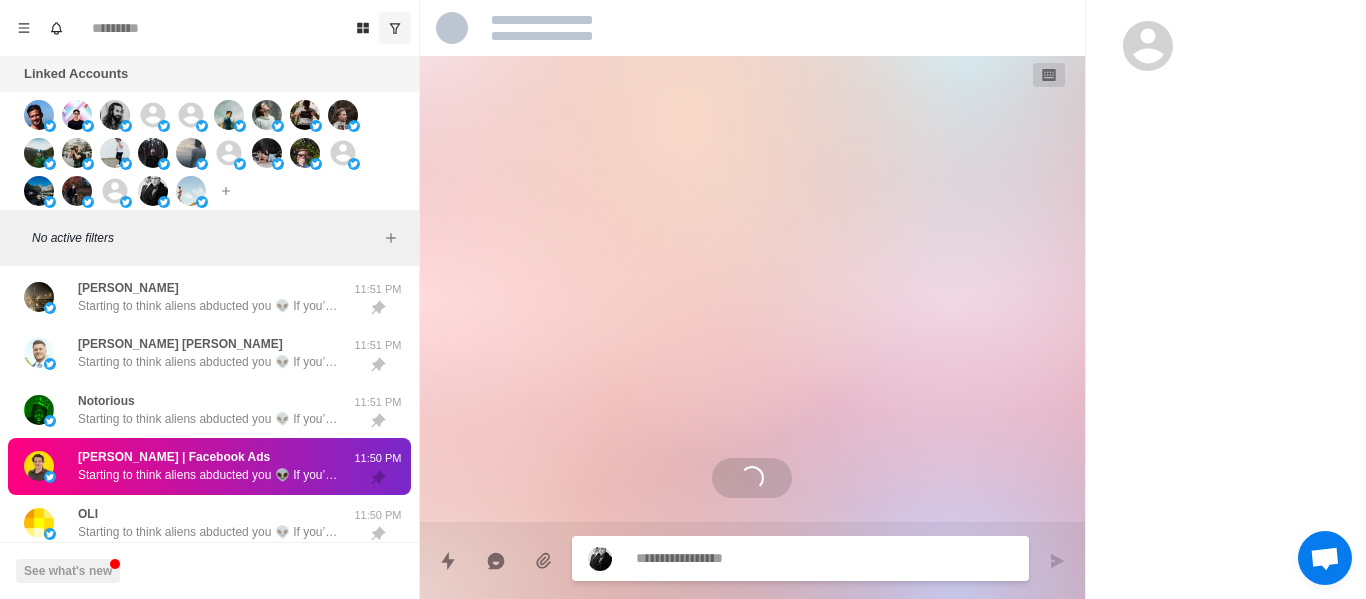 scroll, scrollTop: 0, scrollLeft: 0, axis: both 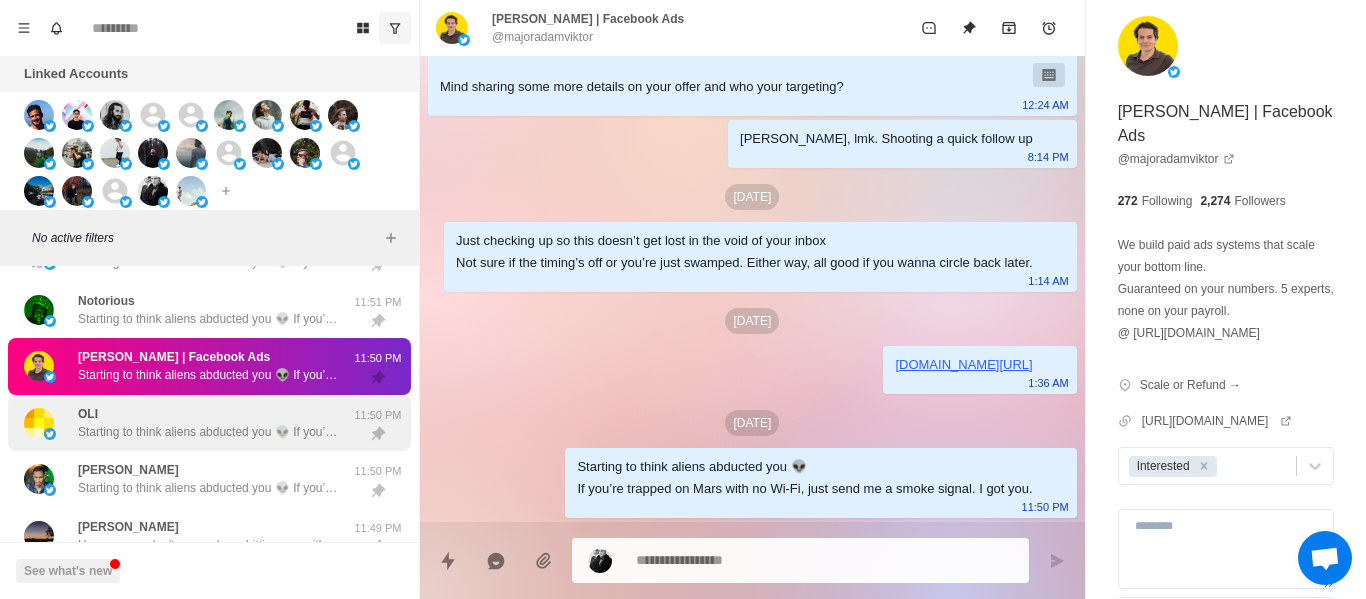 click on "Starting to think aliens abducted you 👽
If you’re trapped on Mars with no Wi-Fi, just send me a smoke signal. I got you." at bounding box center (208, 432) 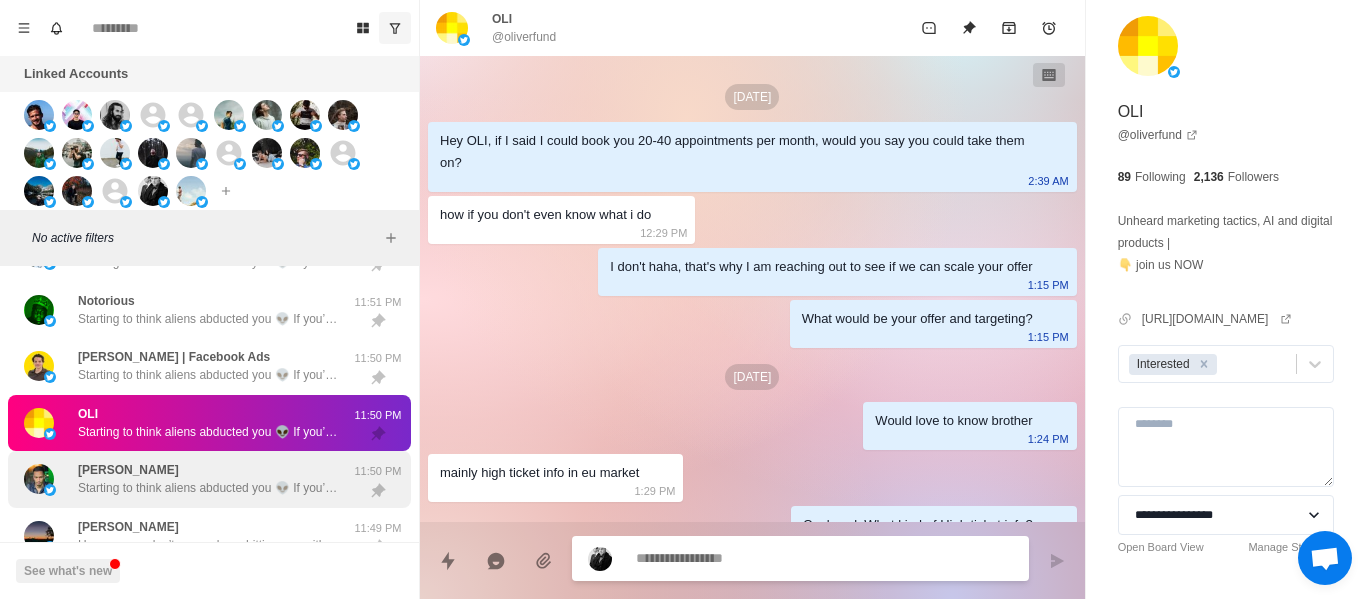 scroll, scrollTop: 722, scrollLeft: 0, axis: vertical 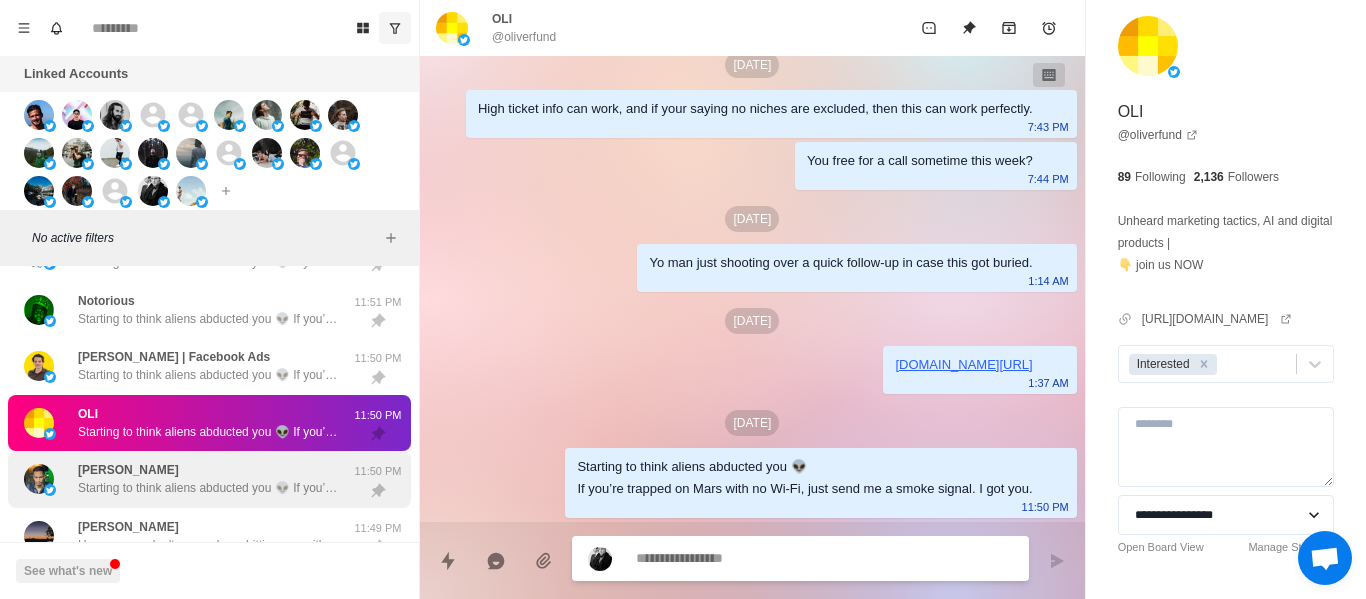 click on "[PERSON_NAME] Starting to think aliens abducted you 👽
If you’re trapped on Mars with no Wi-Fi, just send me a smoke signal. I got you." at bounding box center (208, 479) 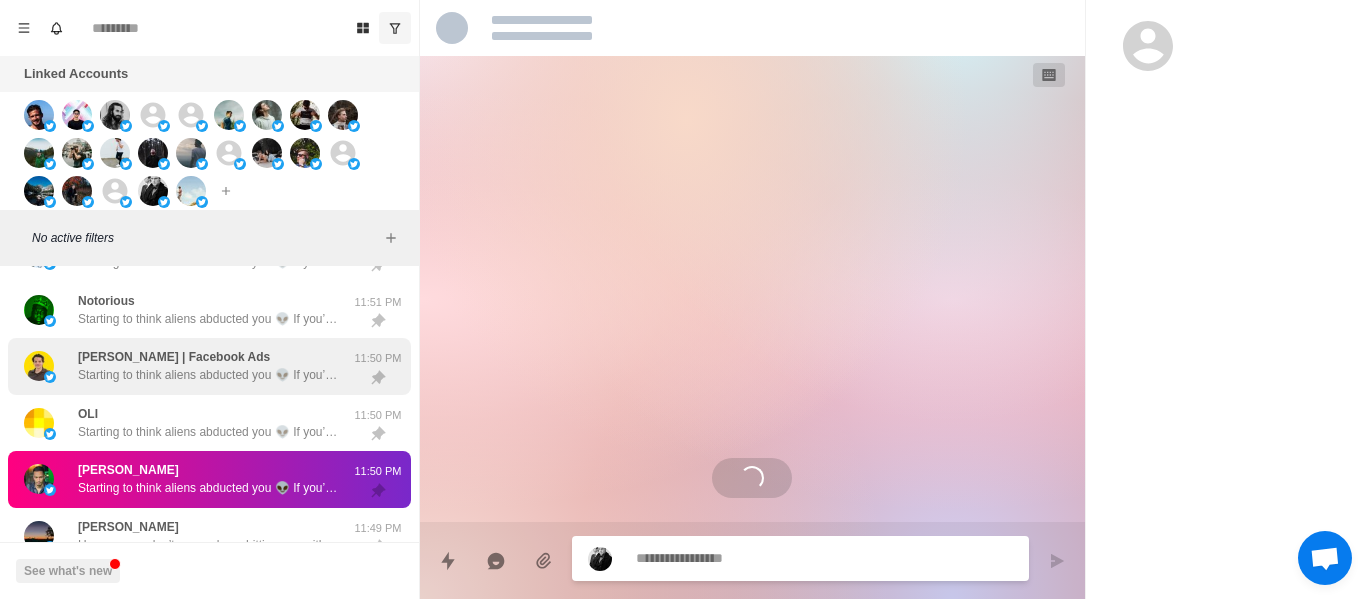 scroll, scrollTop: 0, scrollLeft: 0, axis: both 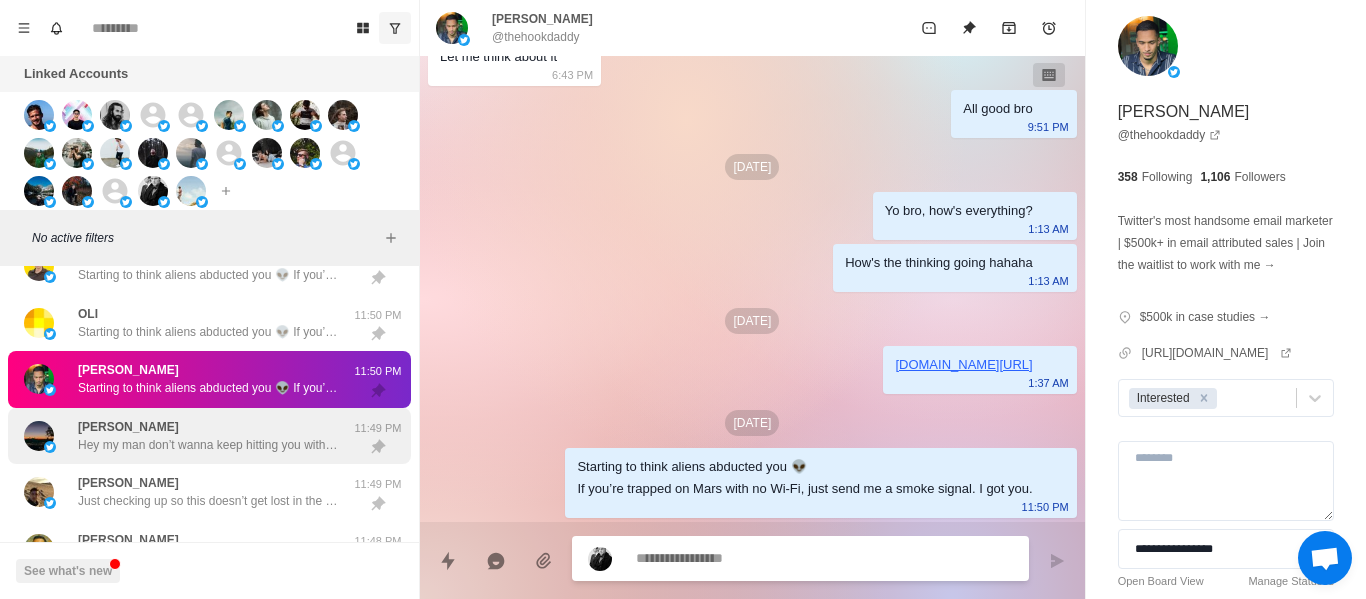 drag, startPoint x: 152, startPoint y: 417, endPoint x: 173, endPoint y: 420, distance: 21.213203 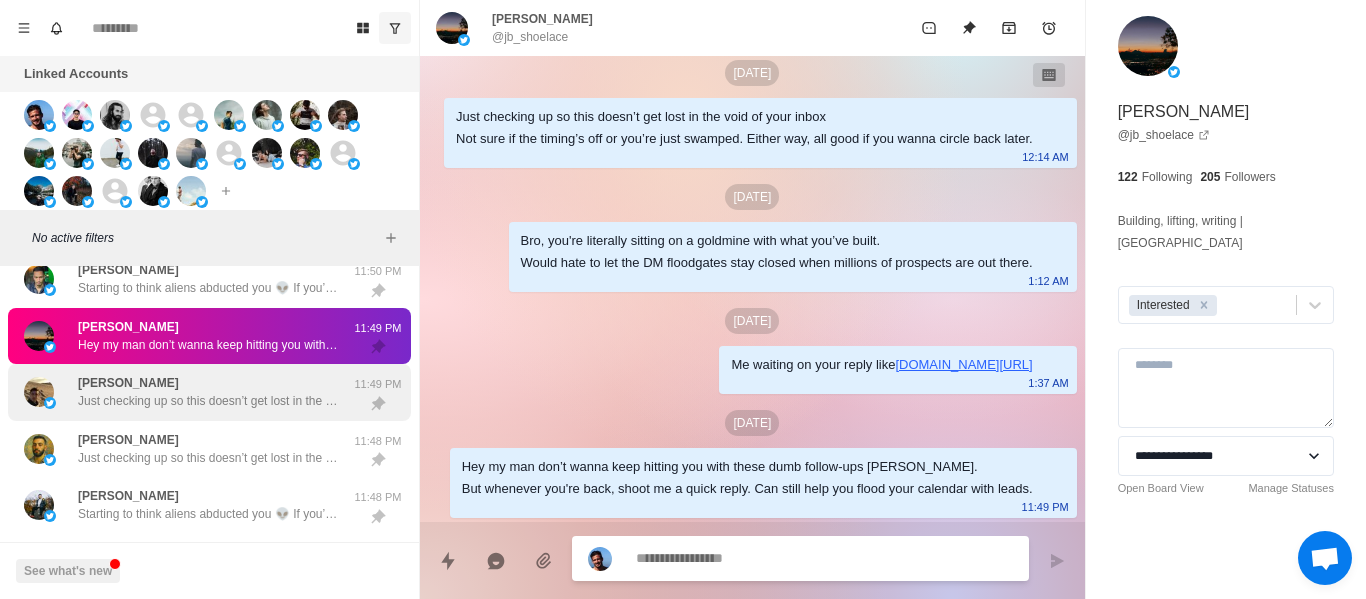 click on "Just checking up so this doesn’t get lost in the void of your inbox
Not sure if the timing’s off or you’re just swamped. Either way, all good if you wanna circle back later." at bounding box center (208, 401) 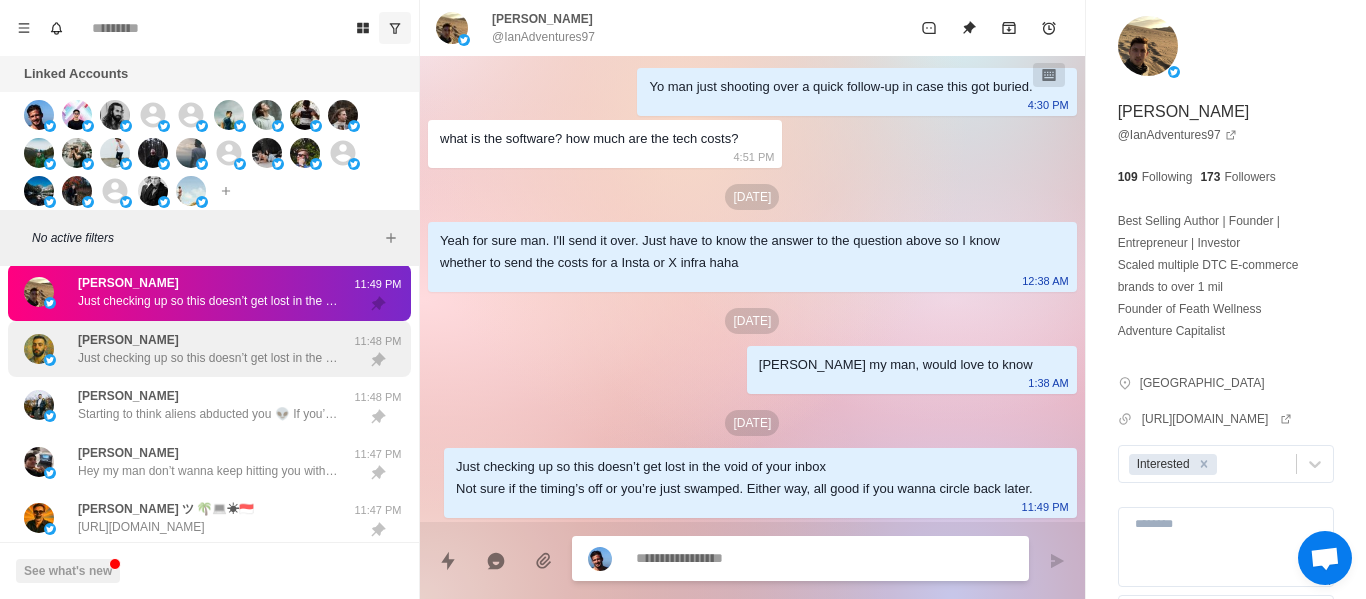 click on "Just checking up so this doesn’t get lost in the void of your inbox
Not sure if the timing’s off or you’re just swamped. Either way, all good if you wanna circle back later." at bounding box center (208, 358) 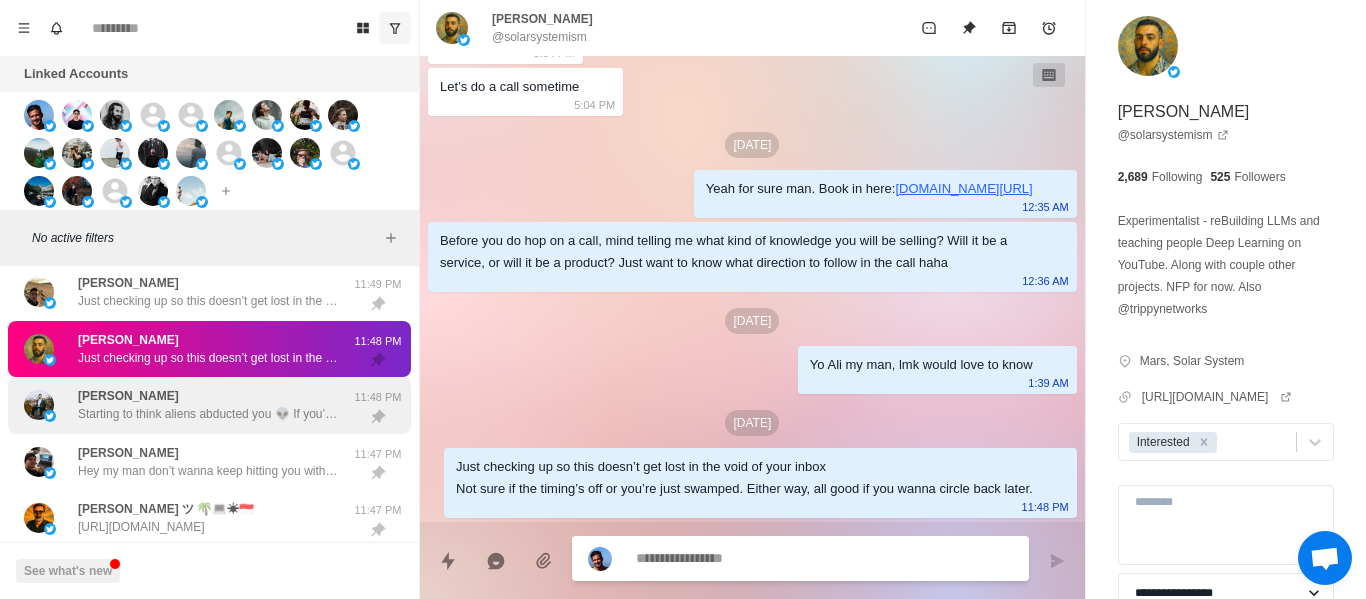 click on "[PERSON_NAME] Starting to think aliens abducted you 👽
If you’re trapped on Mars with no Wi-Fi, just send me a smoke signal. I got you." at bounding box center [208, 405] 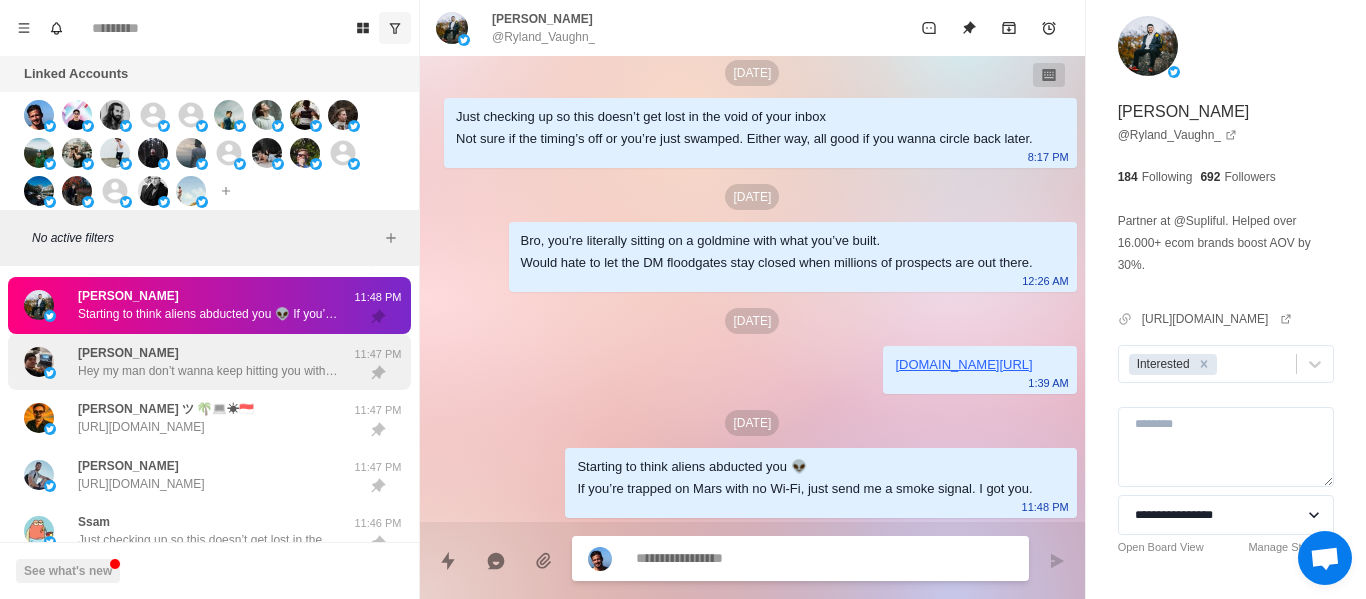 click on "Hey my man don’t wanna keep hitting you with these dumb follow-ups [PERSON_NAME].
But whenever you're back, shoot me a quick reply. Can still help you flood your calendar with leads." at bounding box center (208, 371) 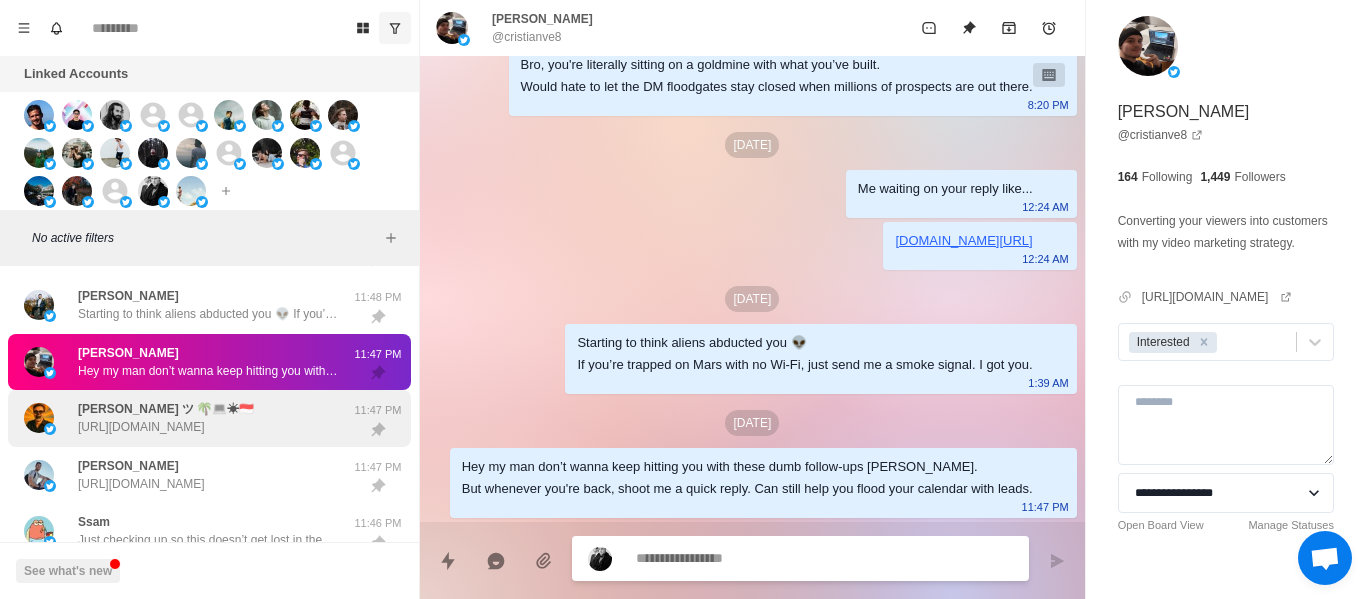 click on "[PERSON_NAME] ツ 🌴💻☀🇮🇩" at bounding box center (166, 409) 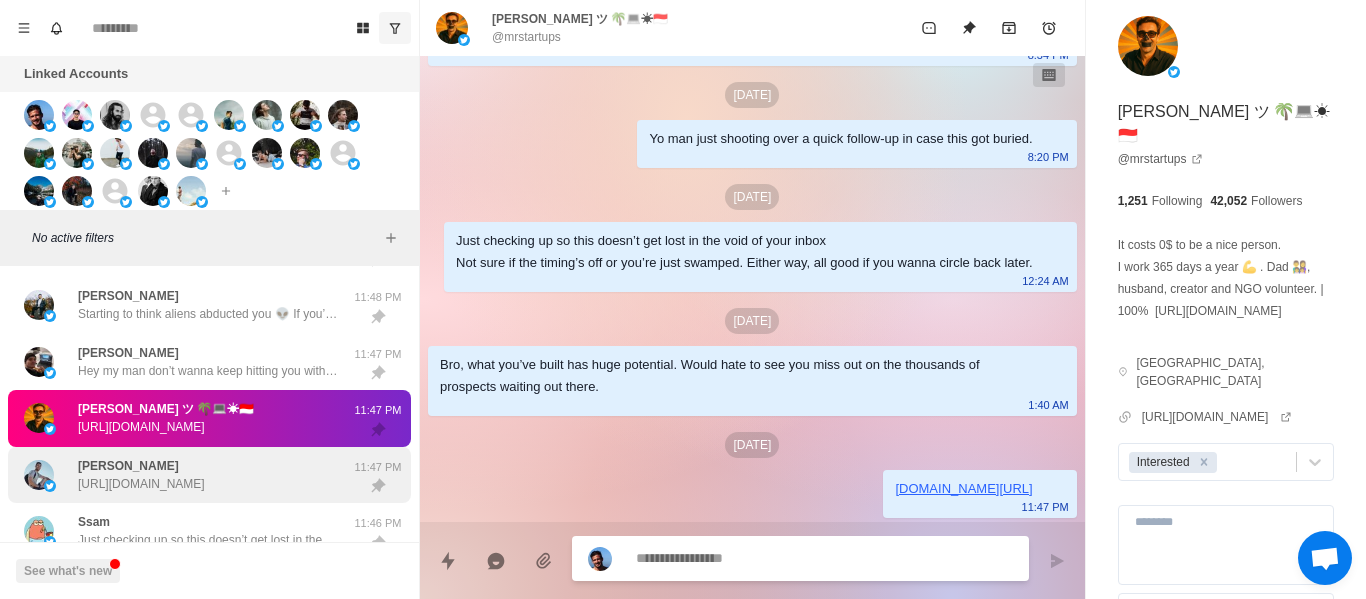 click on "[URL][DOMAIN_NAME]" at bounding box center [141, 484] 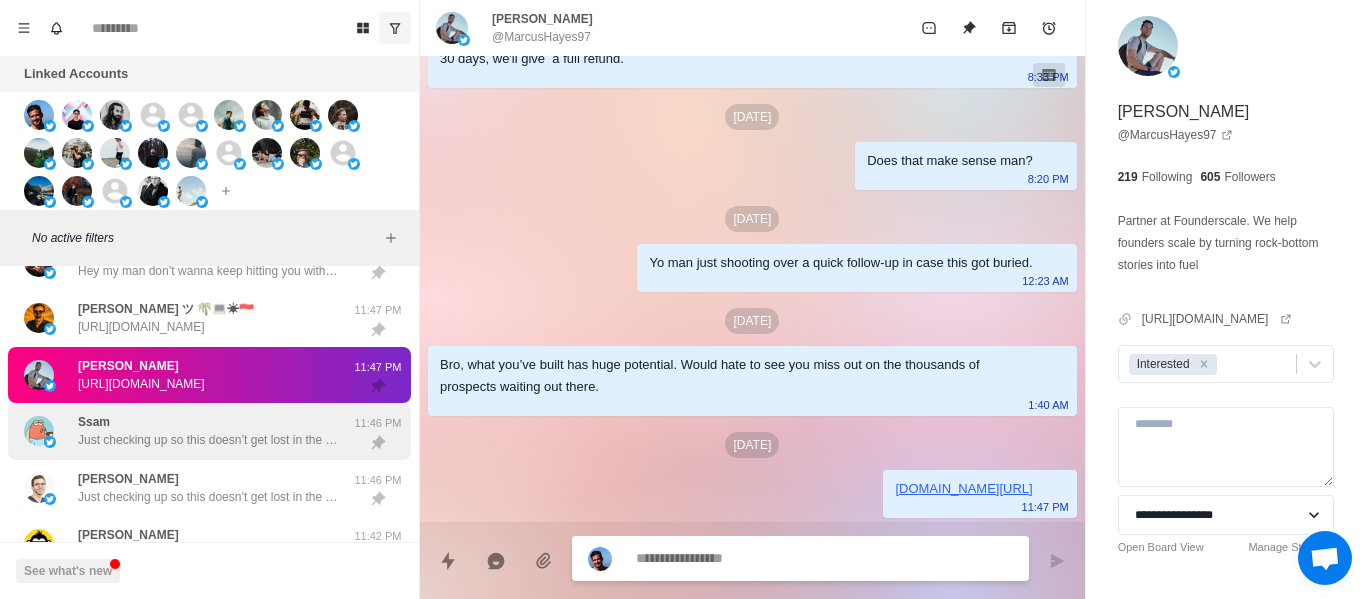 click on "Ssam Just checking up so this doesn’t get lost in the void of your inbox
Not sure if the timing’s off or you’re just swamped. Either way, all good if you wanna circle back later." at bounding box center (208, 431) 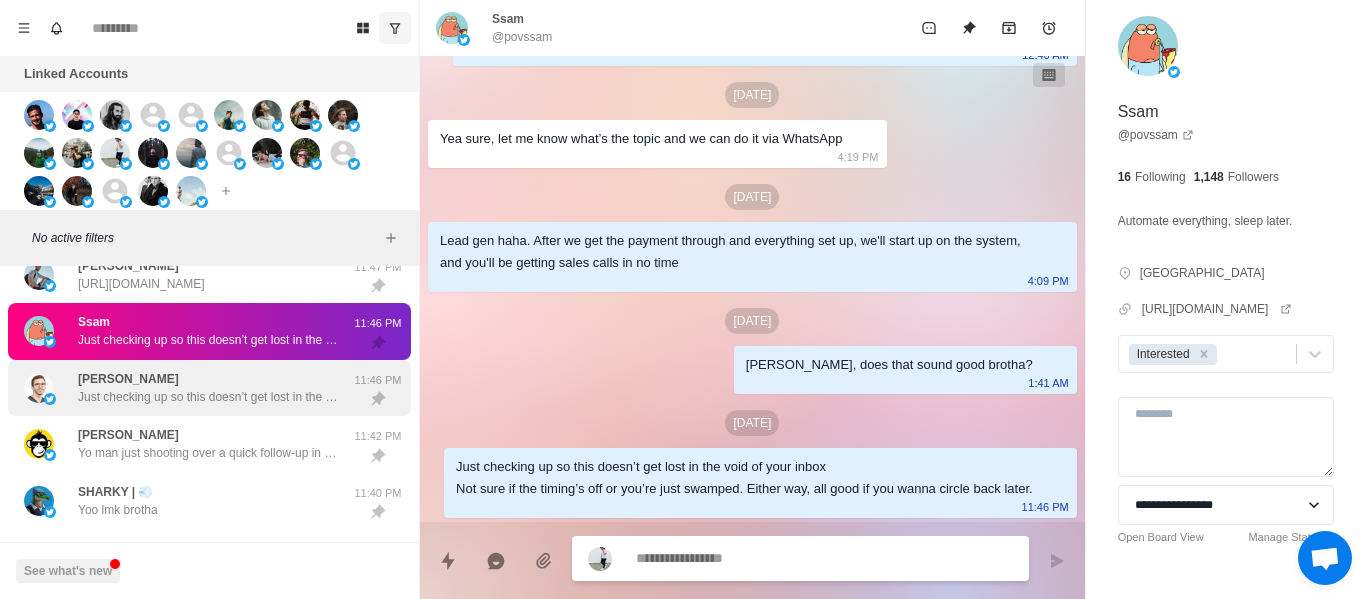 click on "Just checking up so this doesn’t get lost in the void of your inbox
Not sure if the timing’s off or you’re just swamped. Either way, all good if you wanna circle back later." at bounding box center [208, 397] 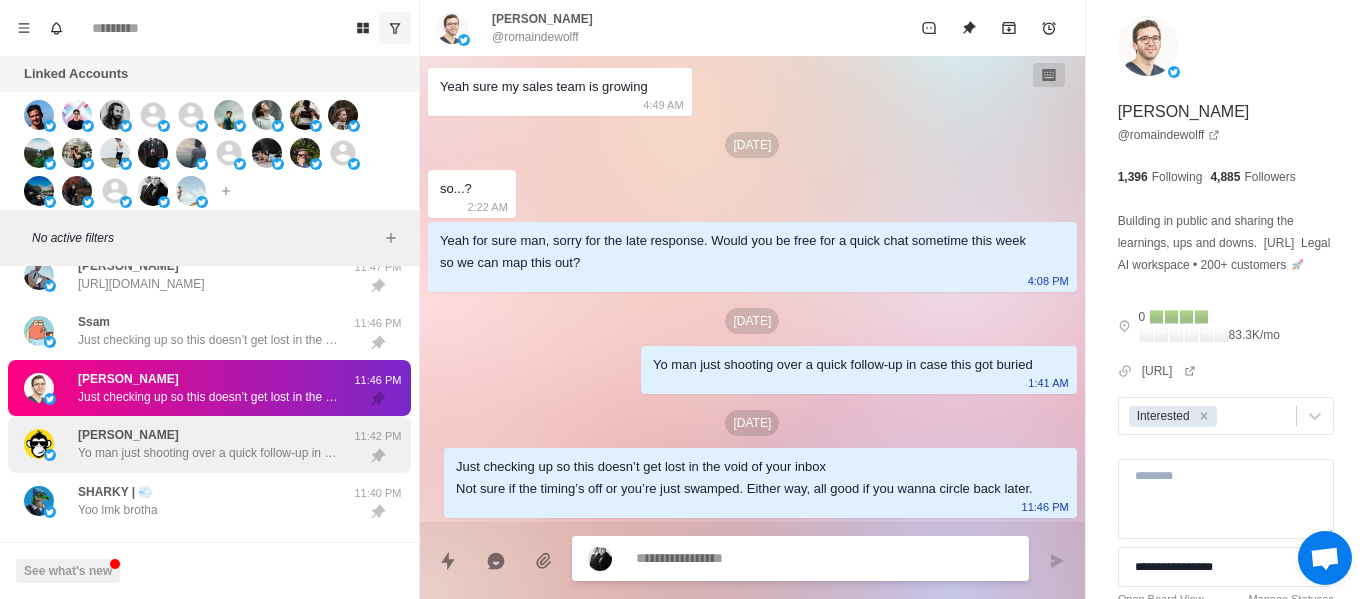 click on "[PERSON_NAME] man just shooting over a quick follow-up in case this got buried." at bounding box center (208, 444) 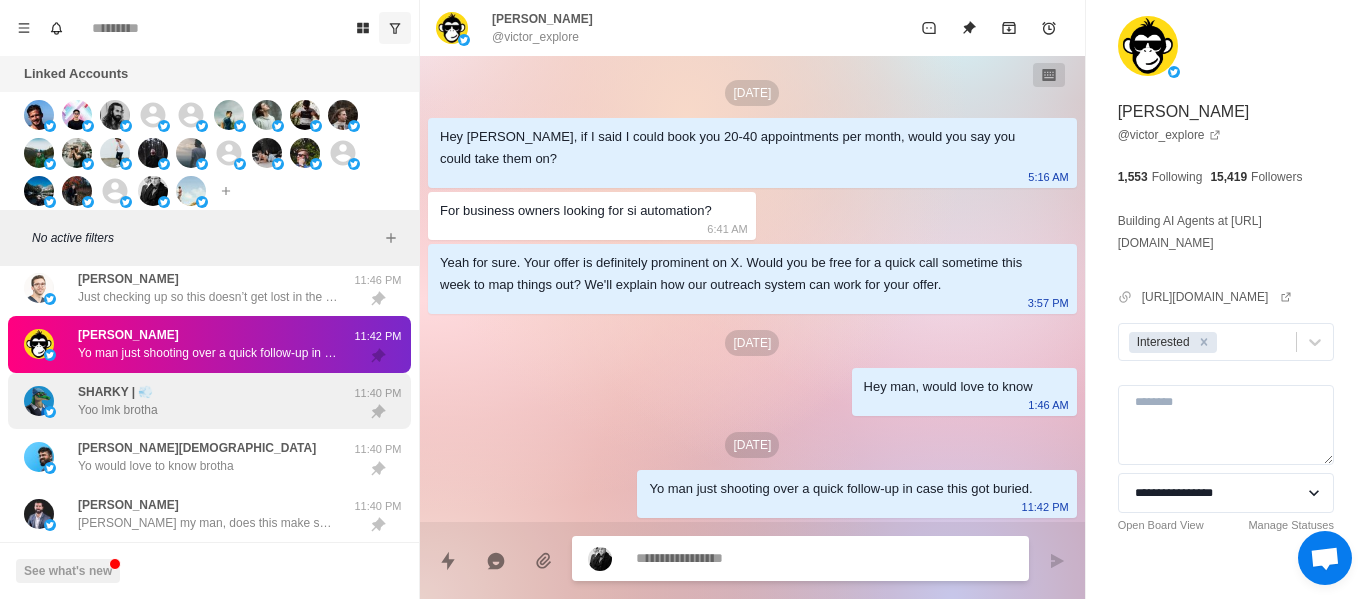 click on "SHARKY | 💨 Yoo lmk brotha" at bounding box center (188, 401) 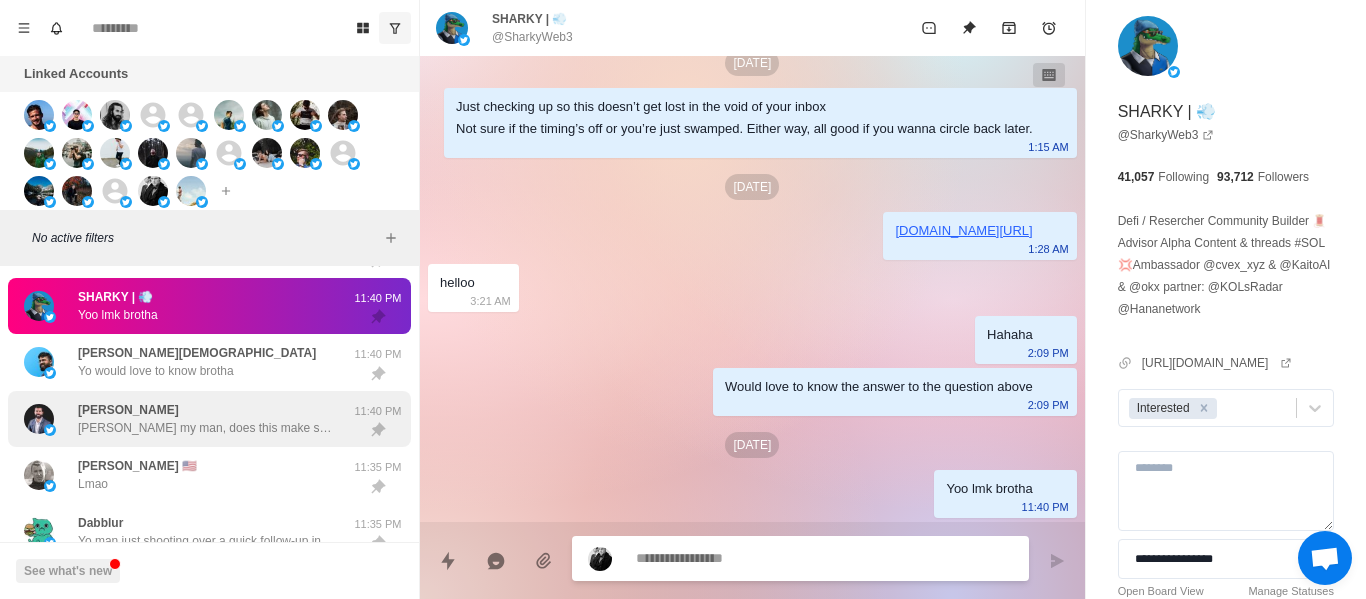 click on "[PERSON_NAME] [PERSON_NAME] my man, does this make sense?" at bounding box center [208, 419] 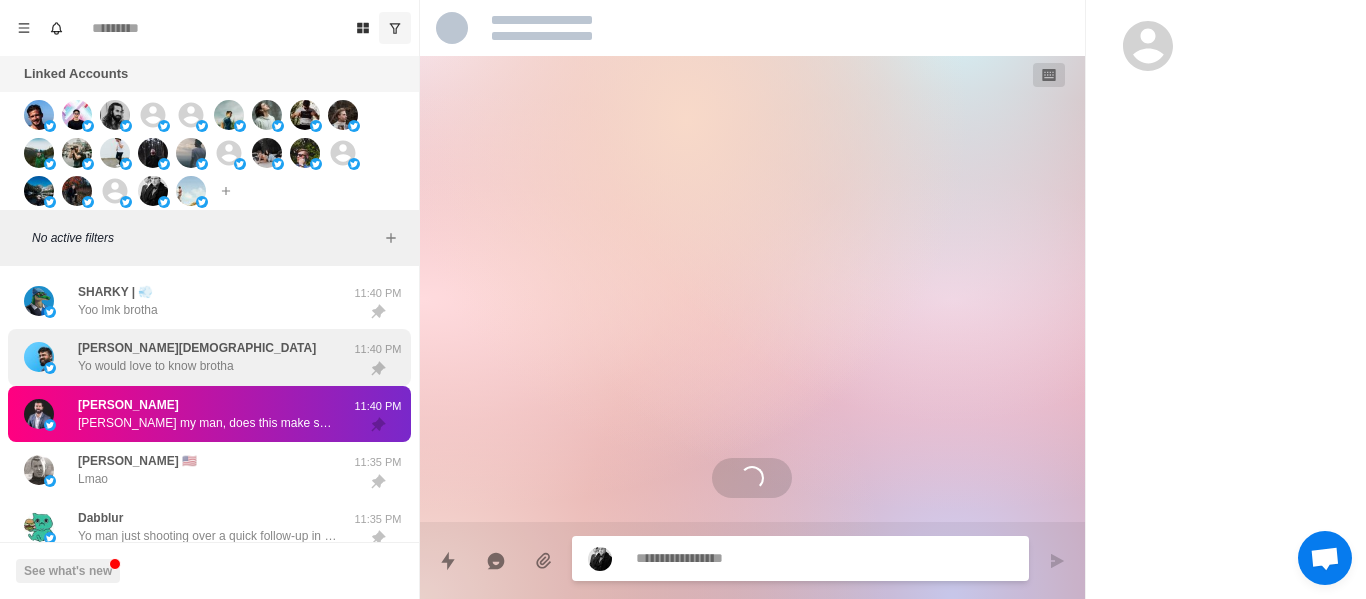 click on "[PERSON_NAME][DEMOGRAPHIC_DATA] Yo would love to know brotha" at bounding box center [197, 357] 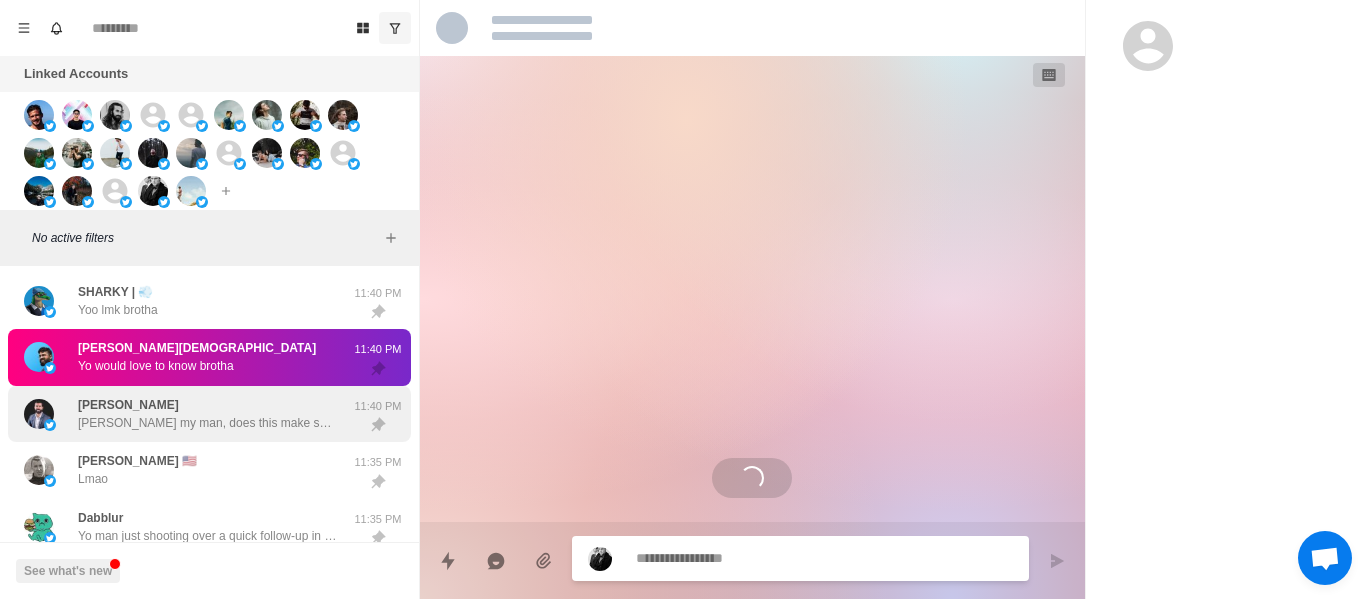 click on "[PERSON_NAME] [PERSON_NAME] my man, does this make sense?" at bounding box center [208, 414] 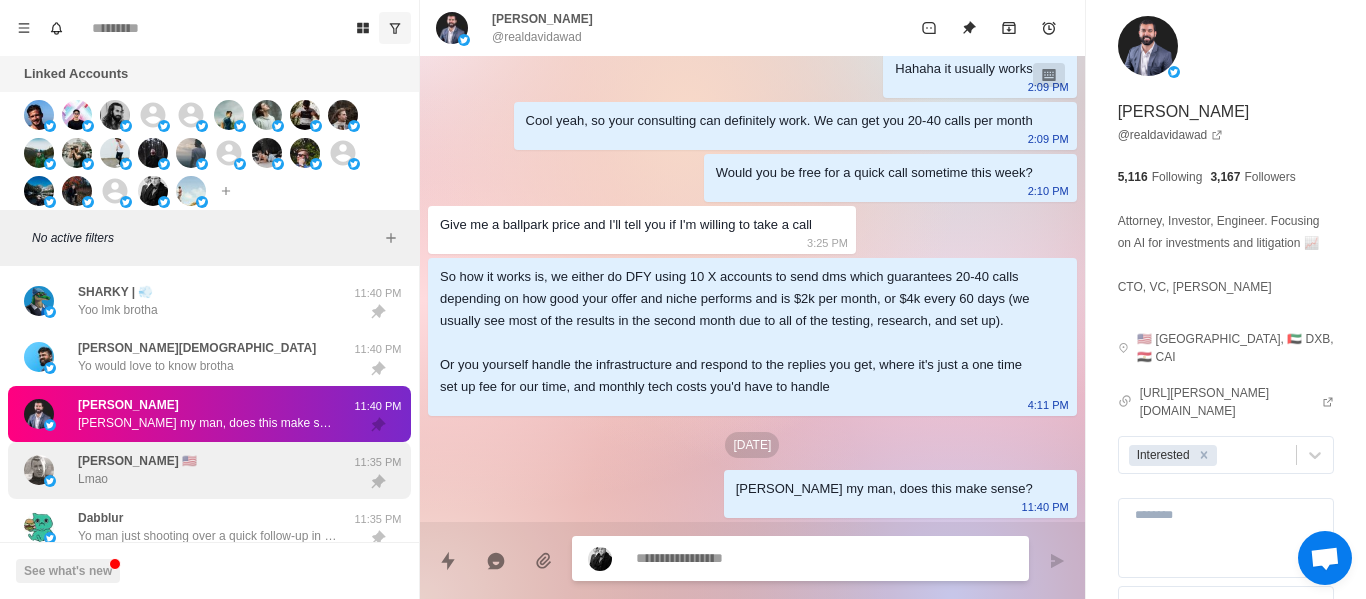 click on "[PERSON_NAME] 🇺🇸 Lmao" at bounding box center (188, 470) 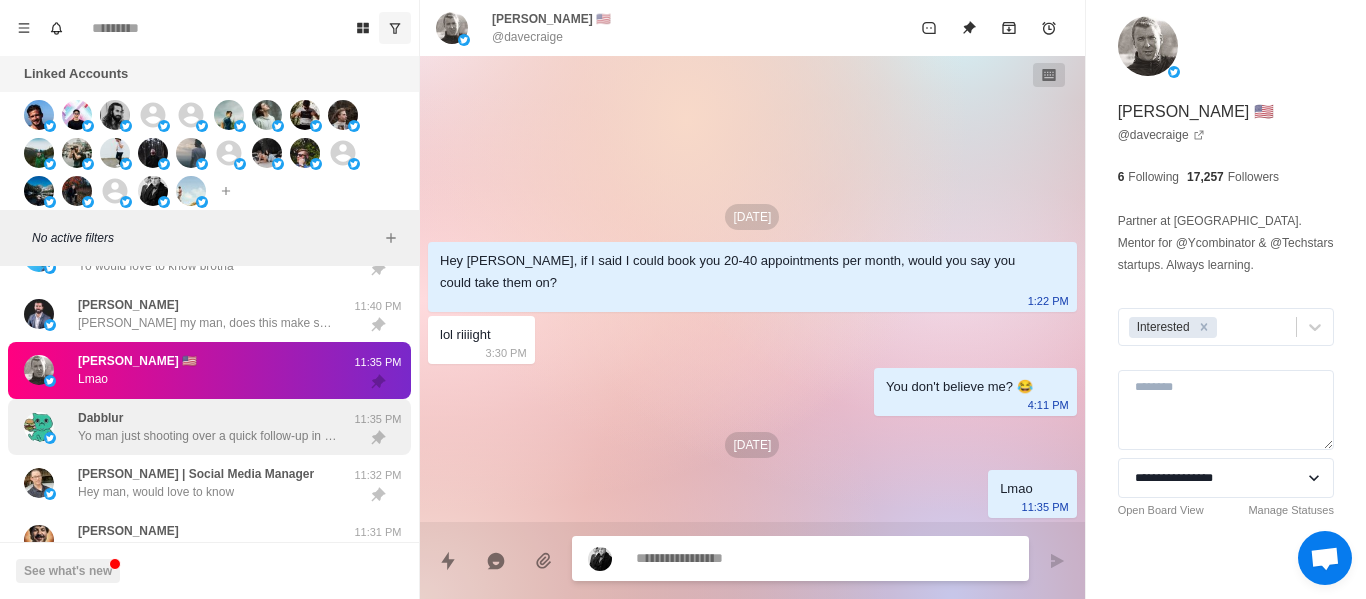 click on "Dabblur Yo man just shooting over a quick follow-up in case this got buried." at bounding box center [208, 427] 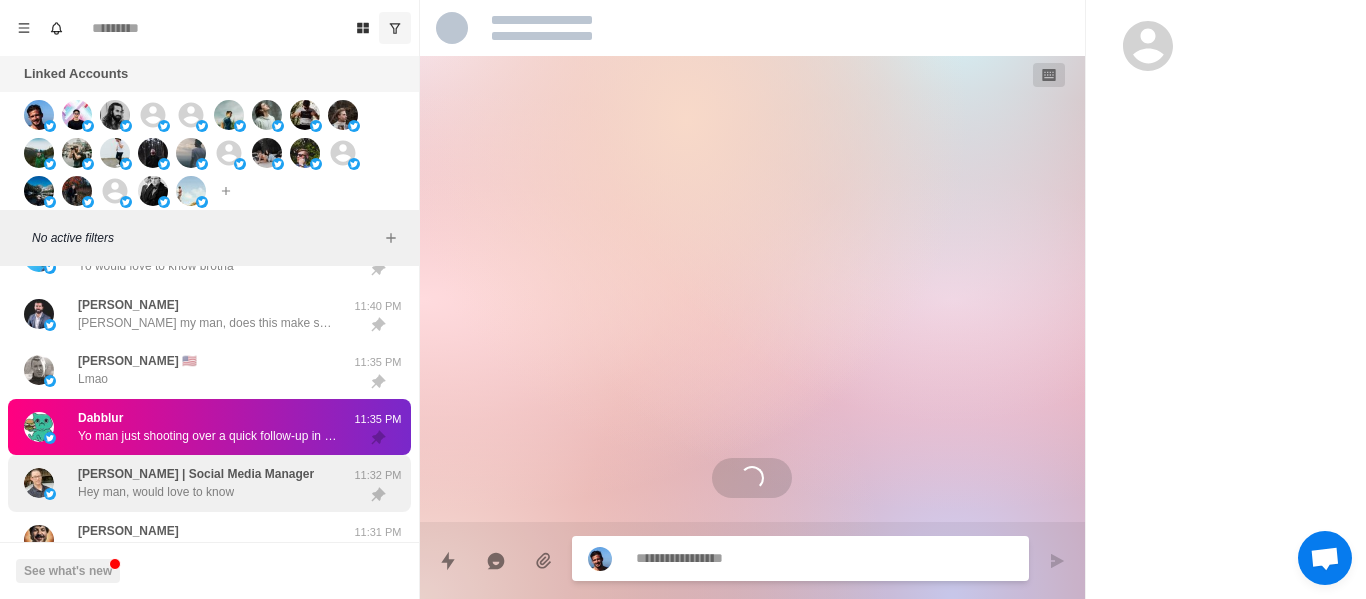 click on "Dabblur Yo man just shooting over a quick follow-up in case this got buried. 11:35 PM" at bounding box center [209, 427] 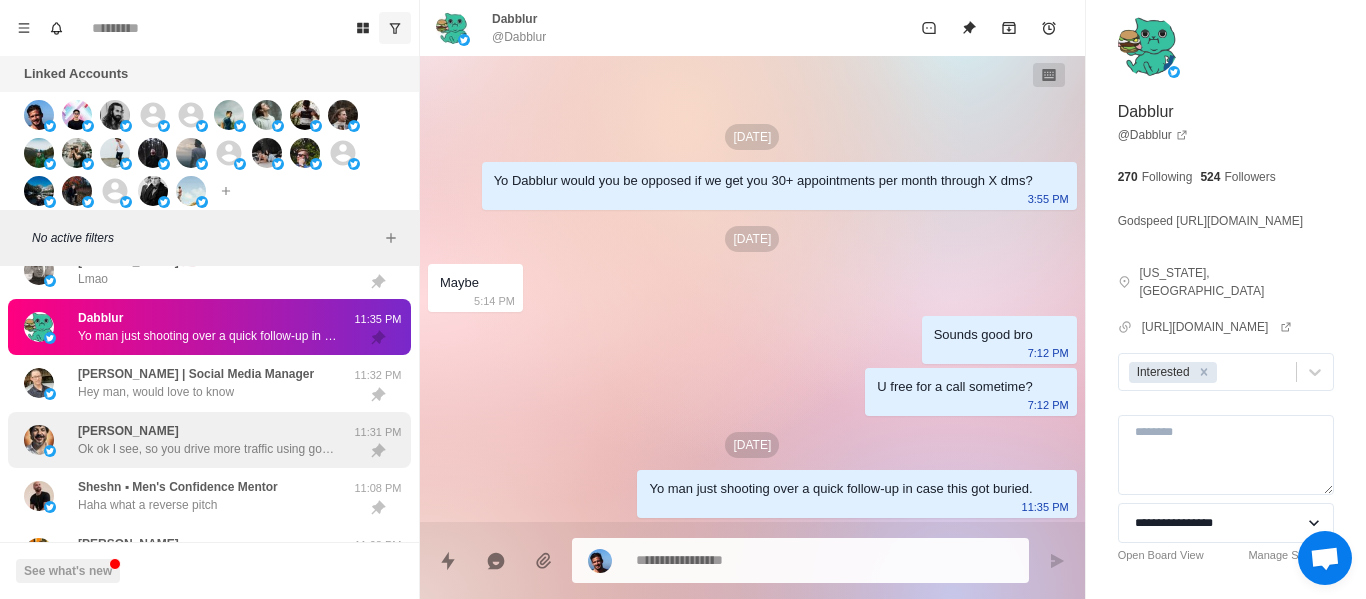 drag, startPoint x: 200, startPoint y: 395, endPoint x: 192, endPoint y: 434, distance: 39.812057 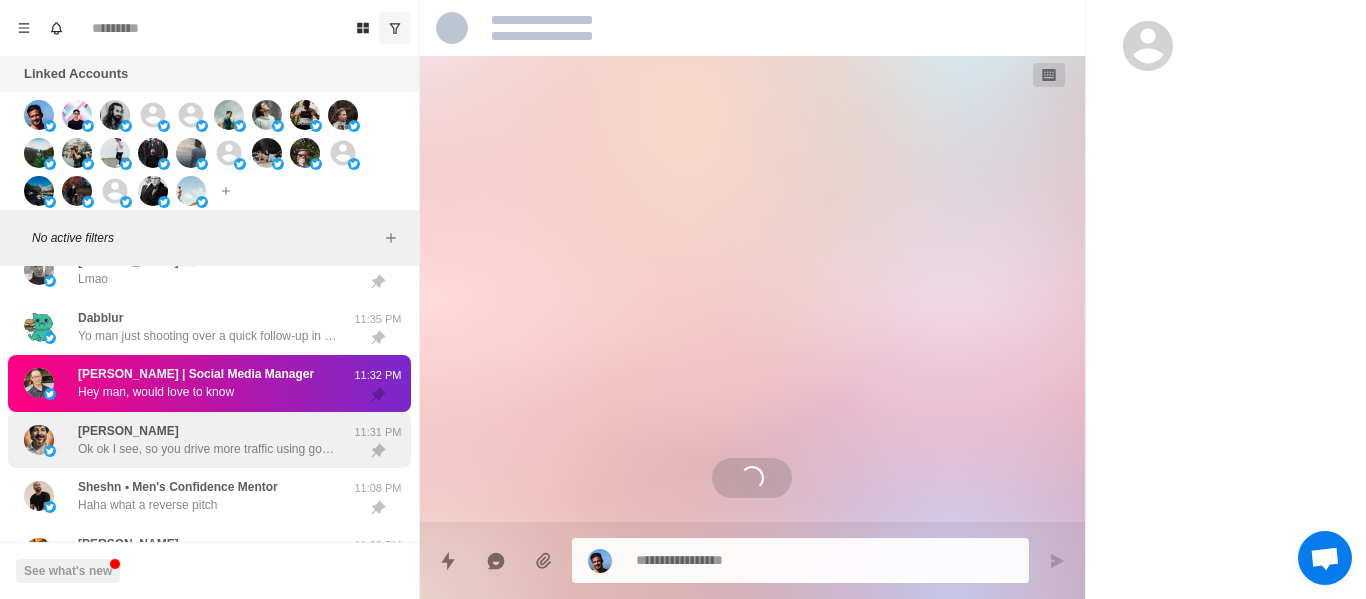 drag, startPoint x: 191, startPoint y: 435, endPoint x: 184, endPoint y: 449, distance: 15.652476 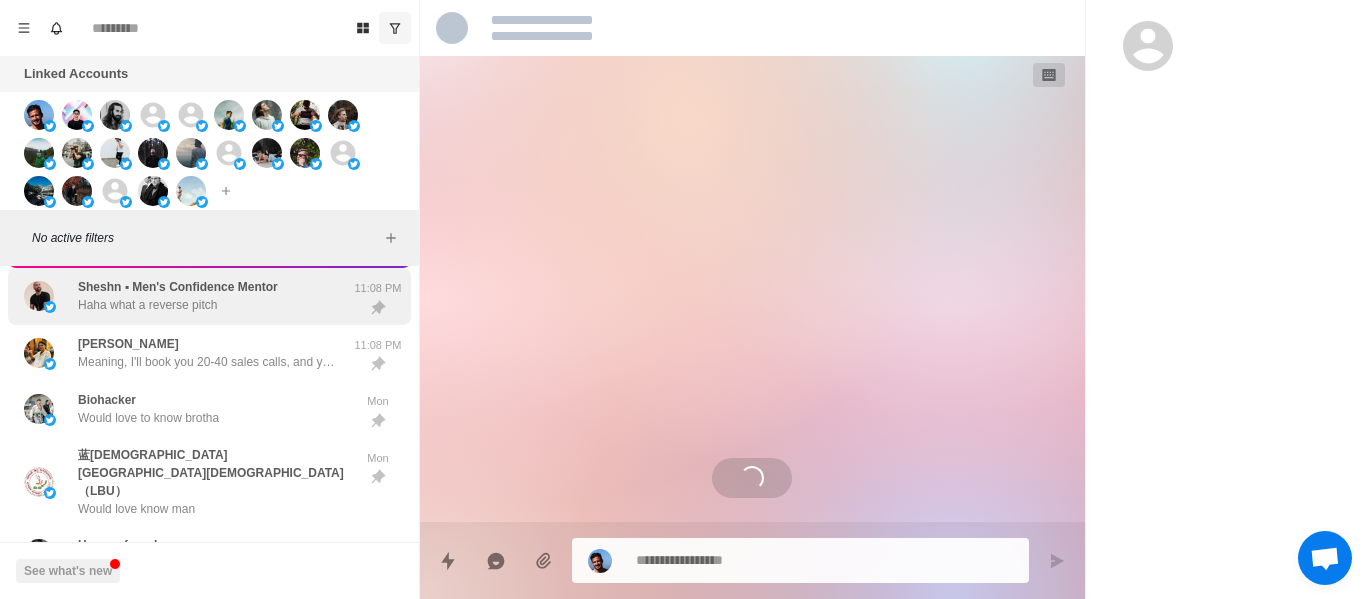 drag, startPoint x: 155, startPoint y: 325, endPoint x: 161, endPoint y: 297, distance: 28.635643 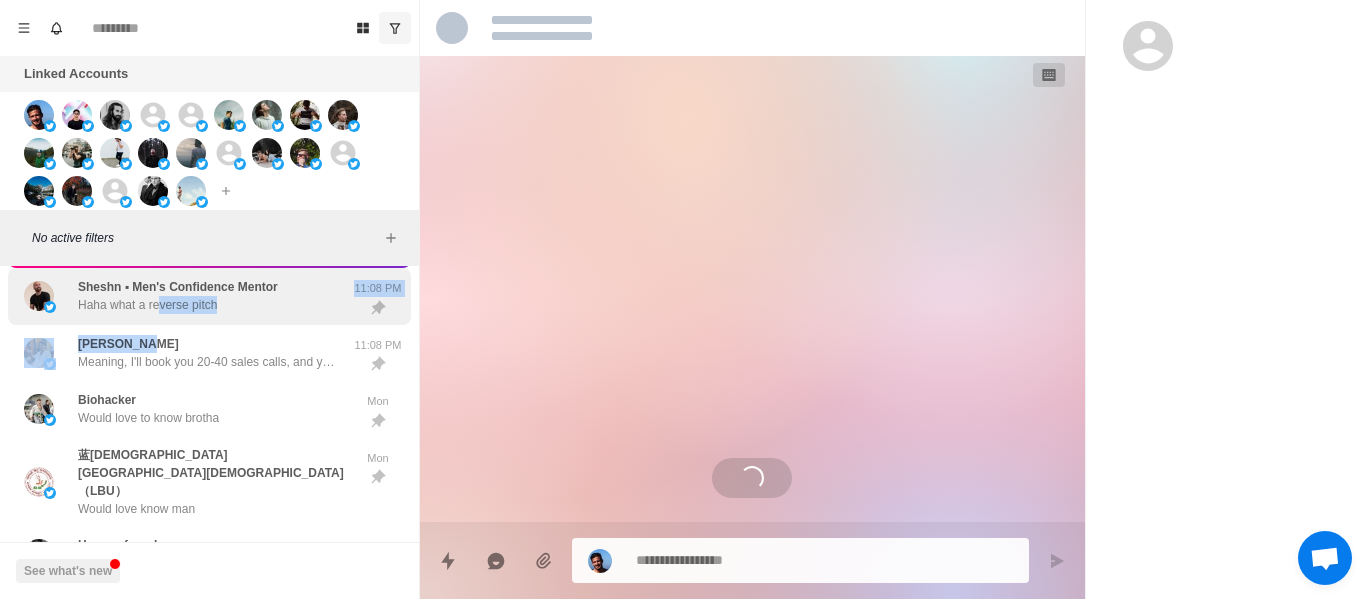 click on "Haha what a reverse pitch" at bounding box center (147, 305) 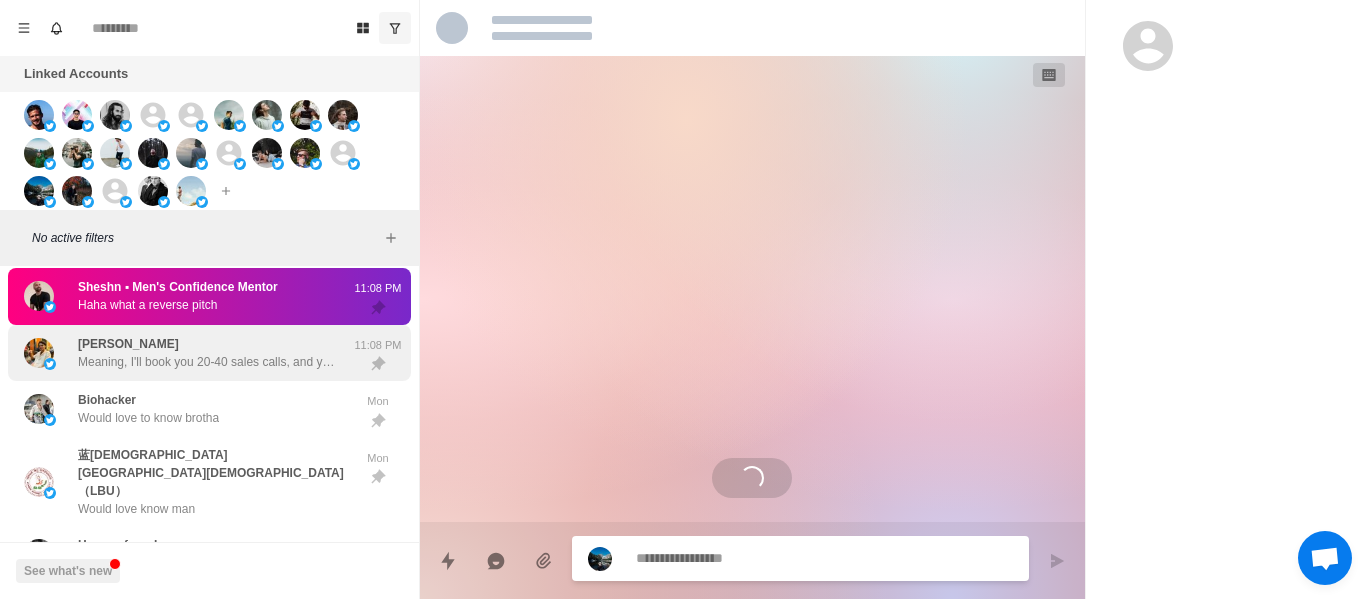 click on "[PERSON_NAME] Meaning, I'll book you 20-40 sales calls, and you close to make money for your offer. To get these calls, I'll either use Insta or X dms 11:08 PM" at bounding box center (209, 353) 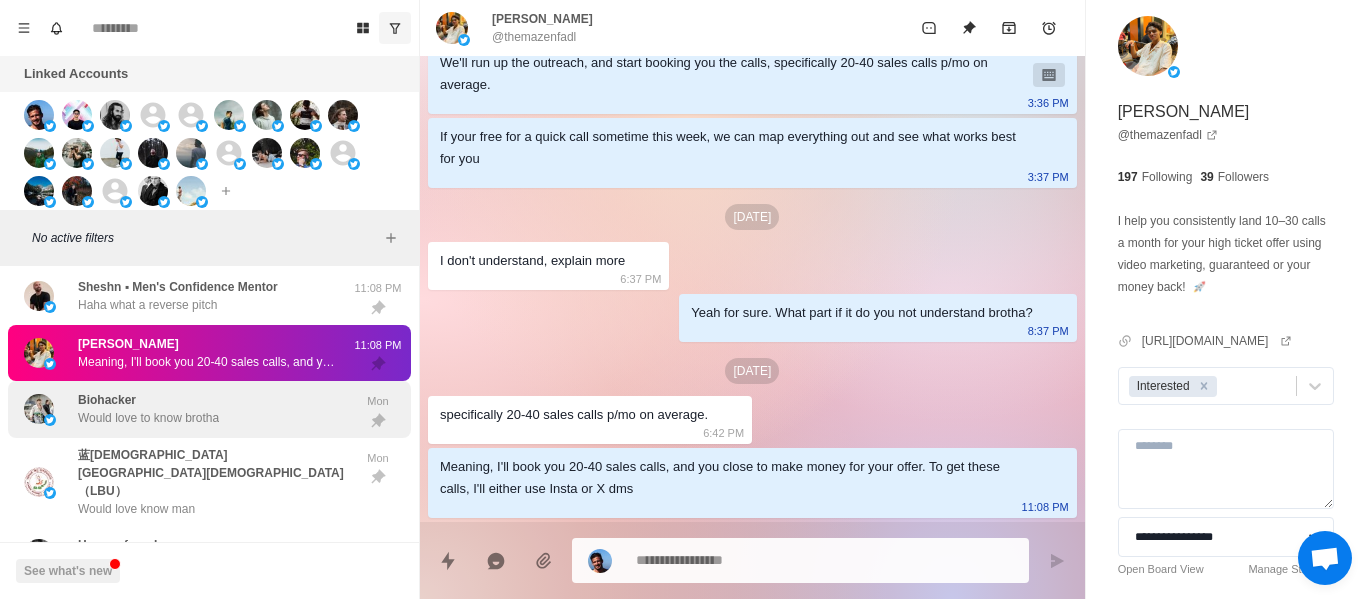 click on "Would love to know brotha" at bounding box center (148, 418) 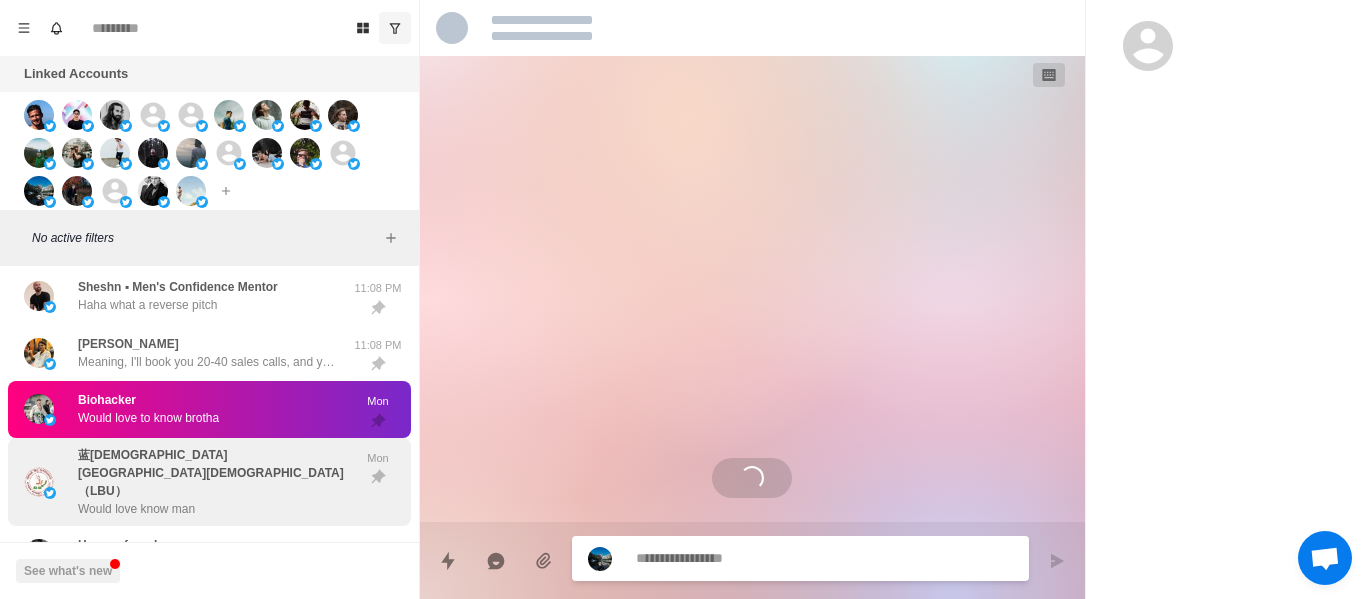 drag, startPoint x: 160, startPoint y: 455, endPoint x: 193, endPoint y: 467, distance: 35.1141 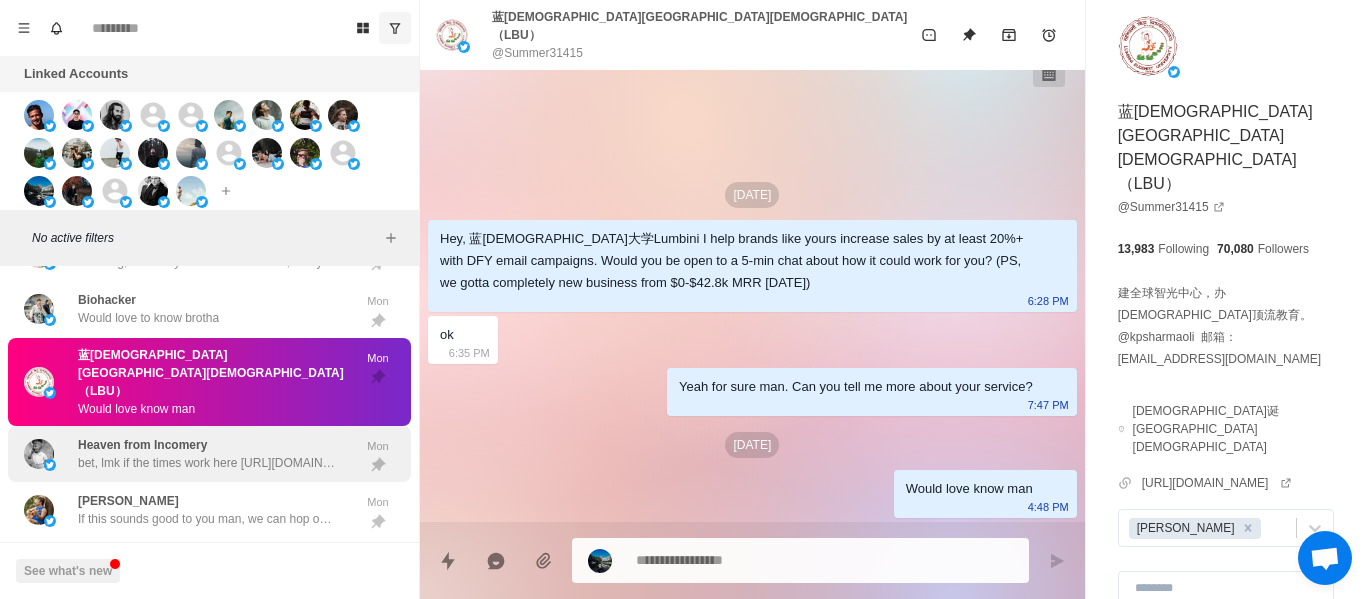 click on "bet, lmk if the times work here [URL][DOMAIN_NAME]" at bounding box center [208, 463] 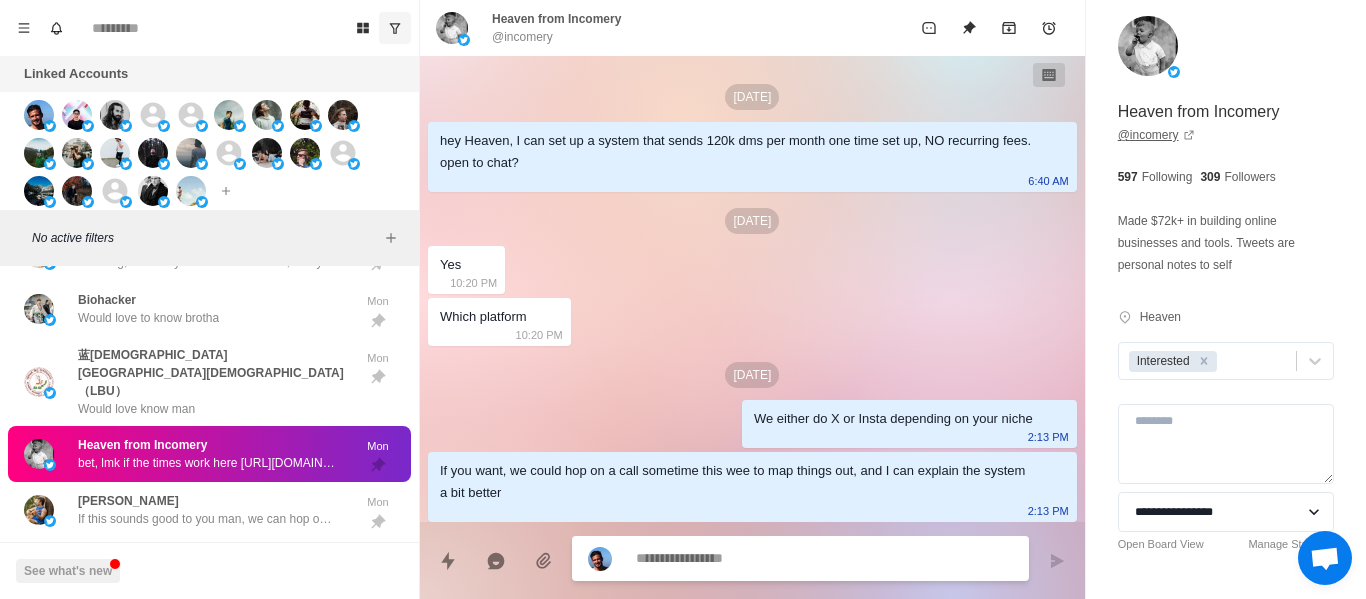 click on "@ incomery" at bounding box center (1156, 135) 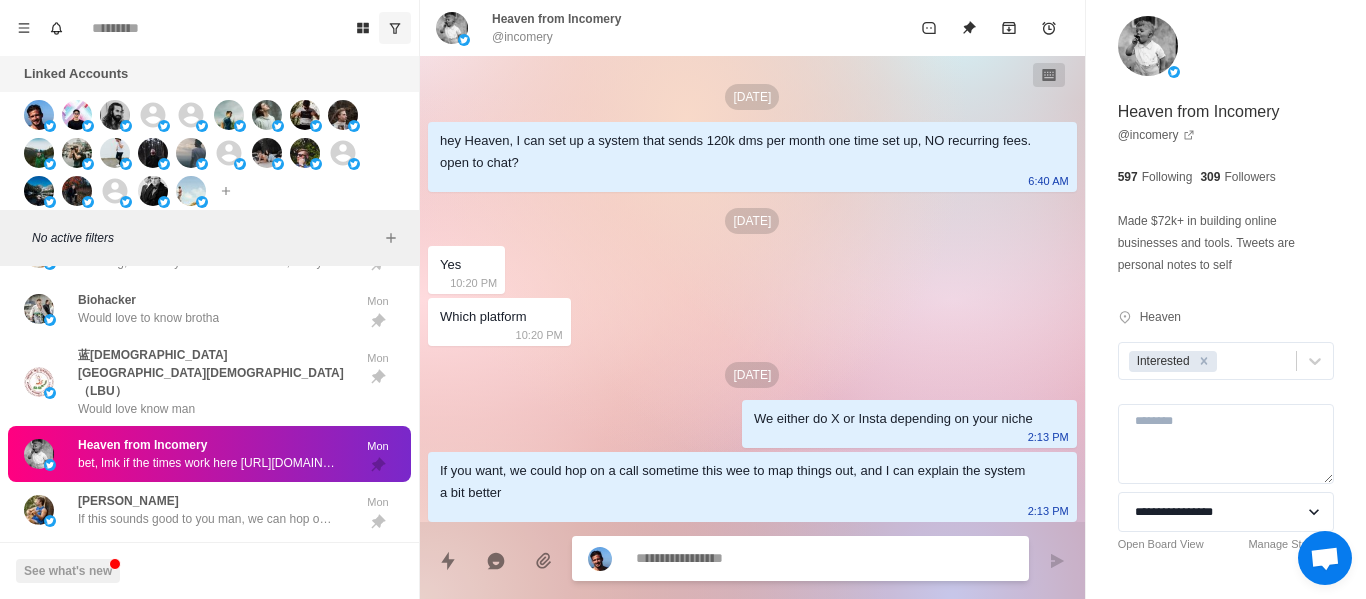 click at bounding box center (824, 558) 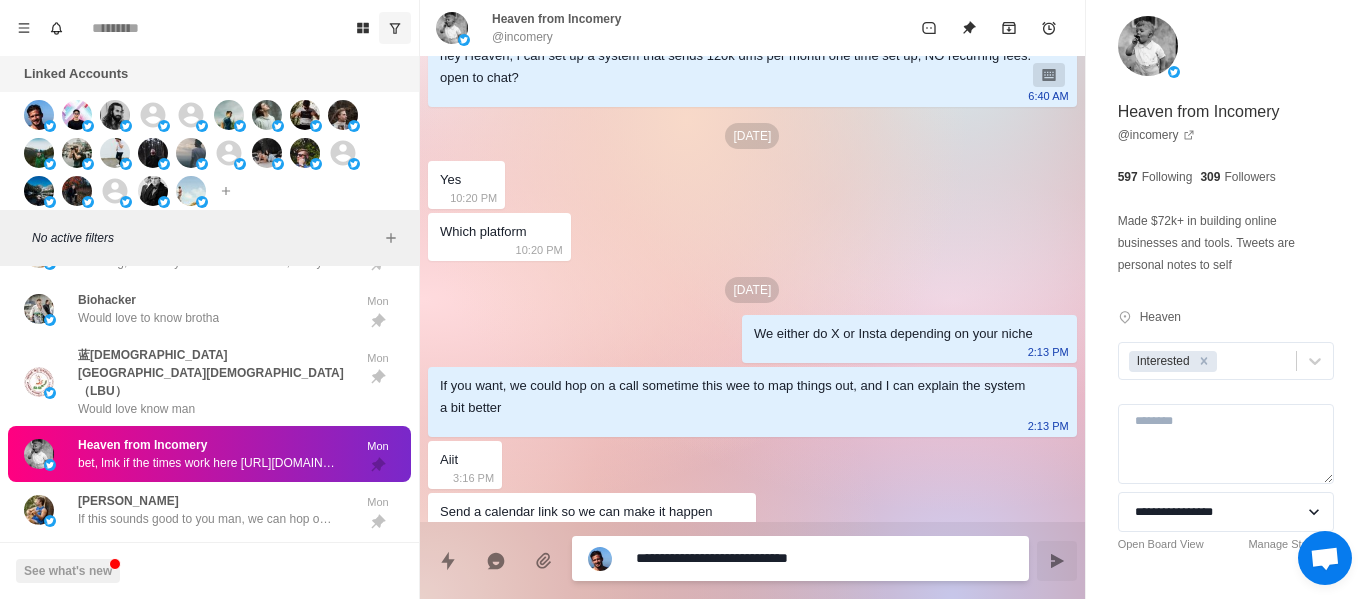 scroll, scrollTop: 160, scrollLeft: 0, axis: vertical 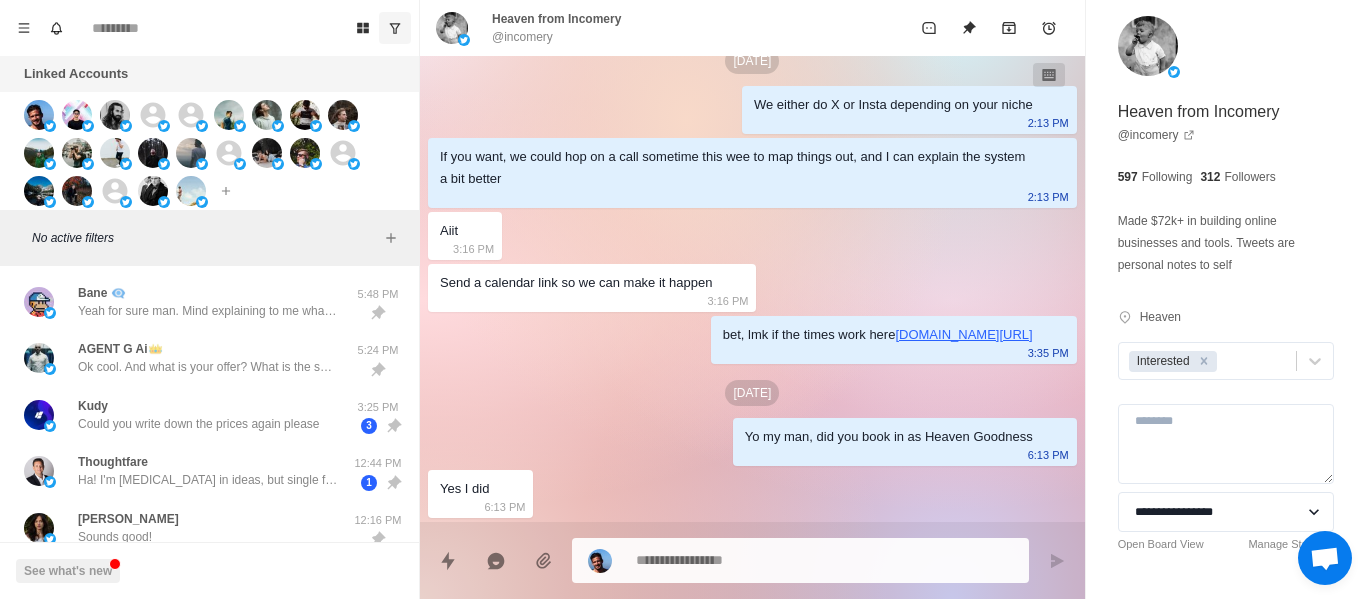 click at bounding box center [824, 560] 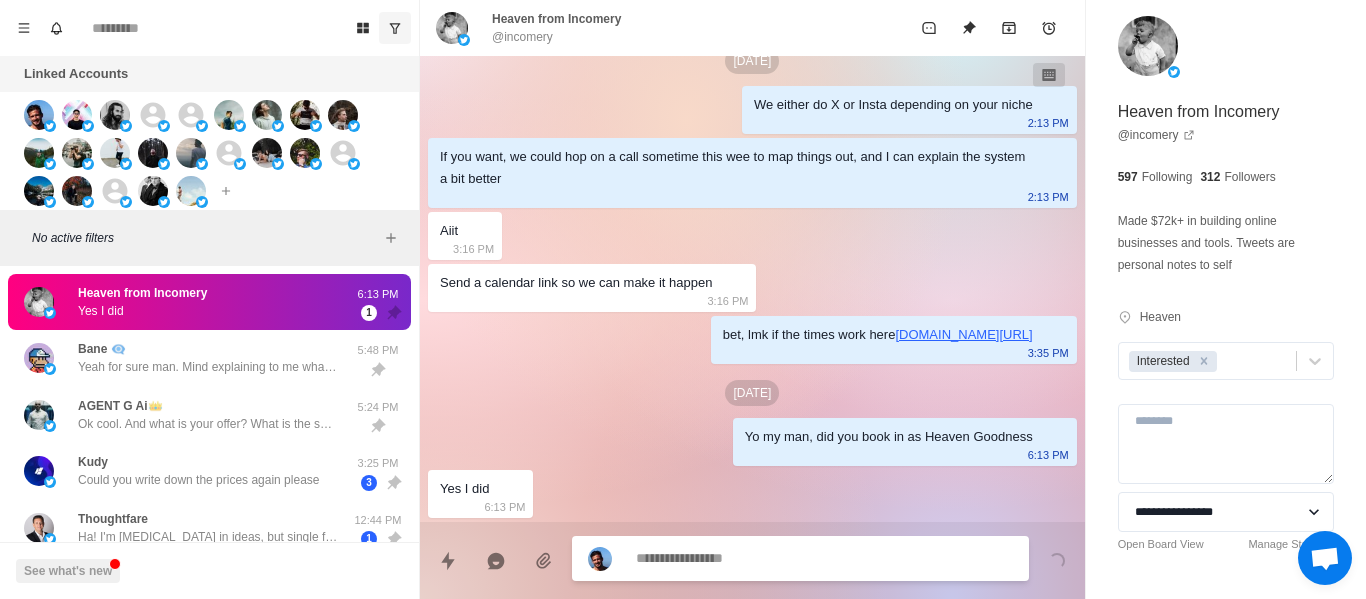 scroll, scrollTop: 410, scrollLeft: 0, axis: vertical 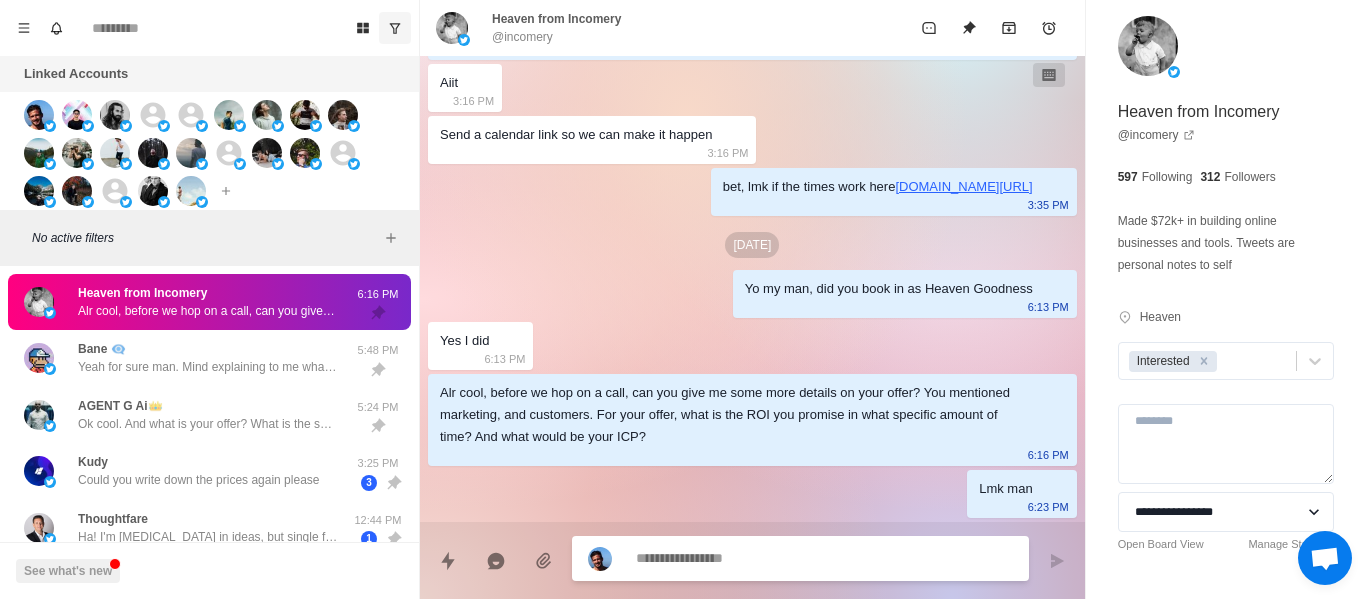 click at bounding box center (824, 558) 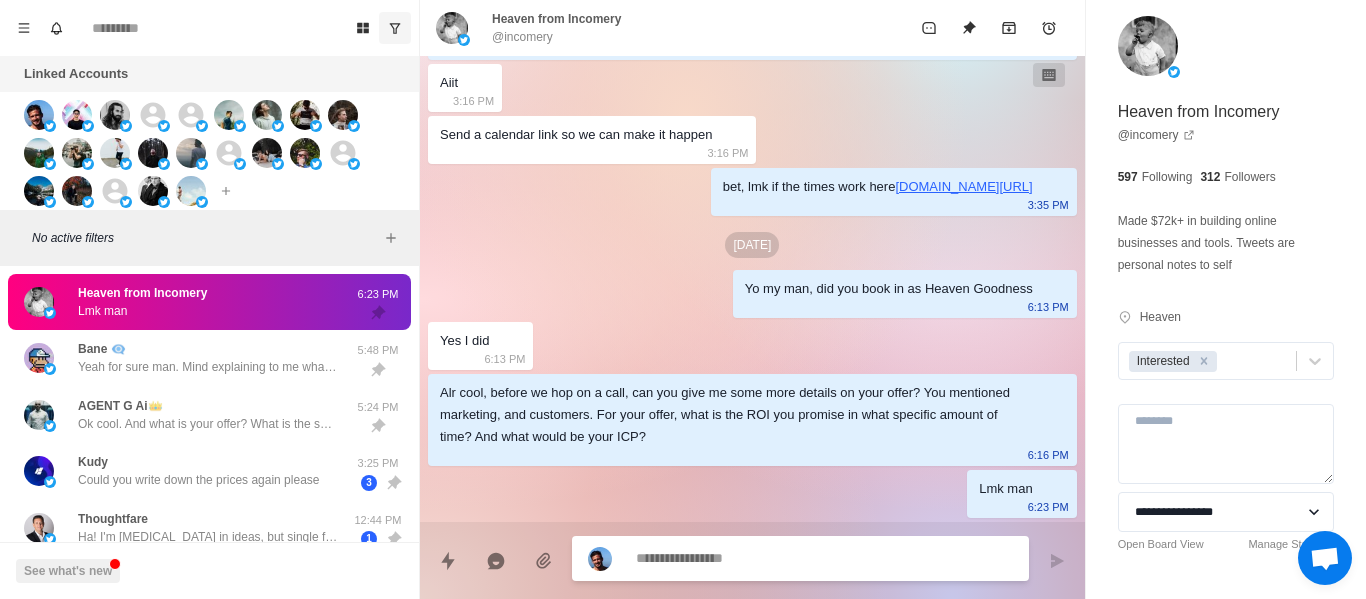 click at bounding box center (824, 558) 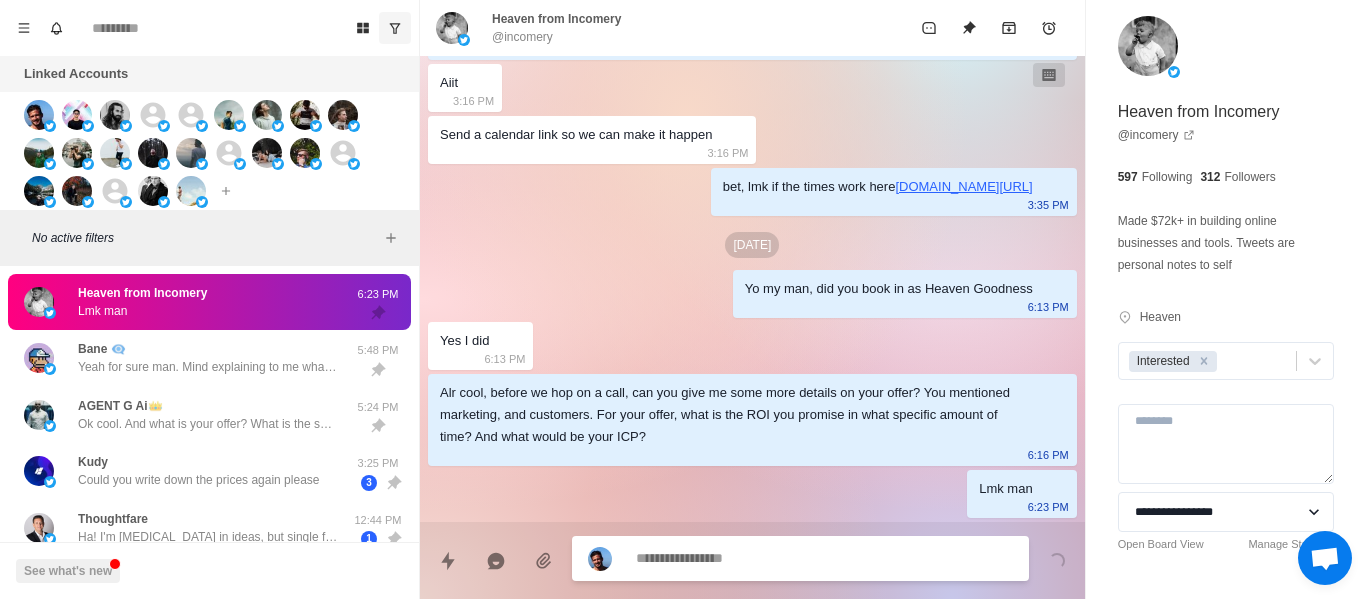 scroll, scrollTop: 514, scrollLeft: 0, axis: vertical 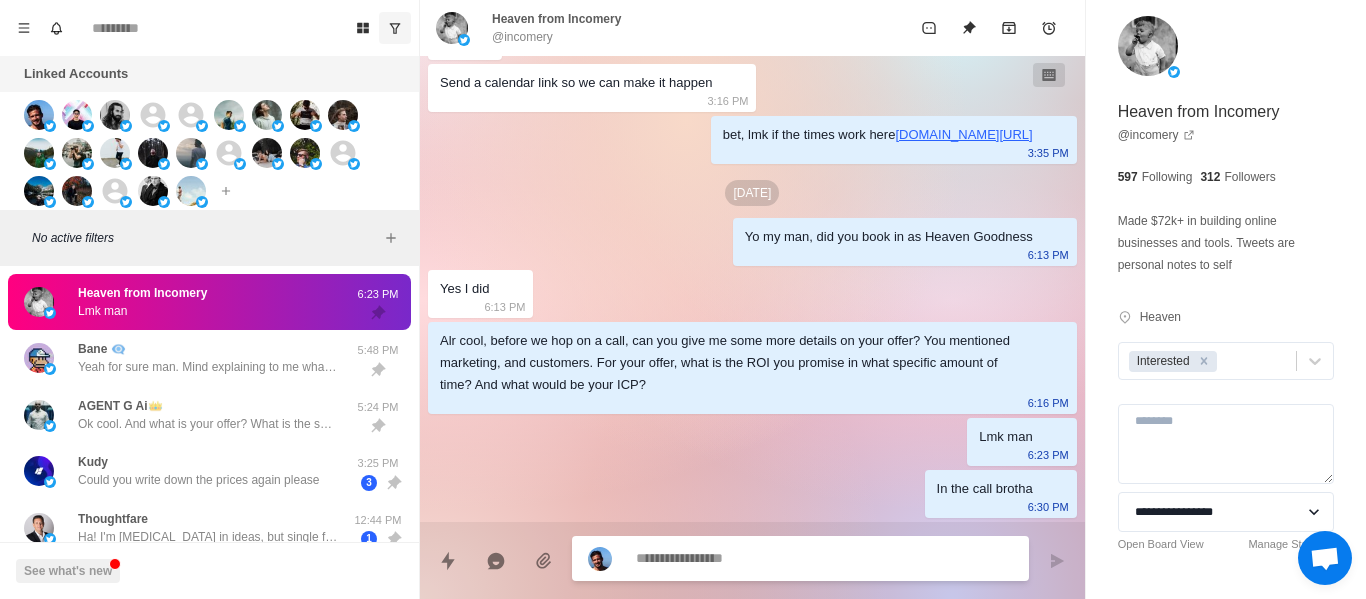 paste on "**********" 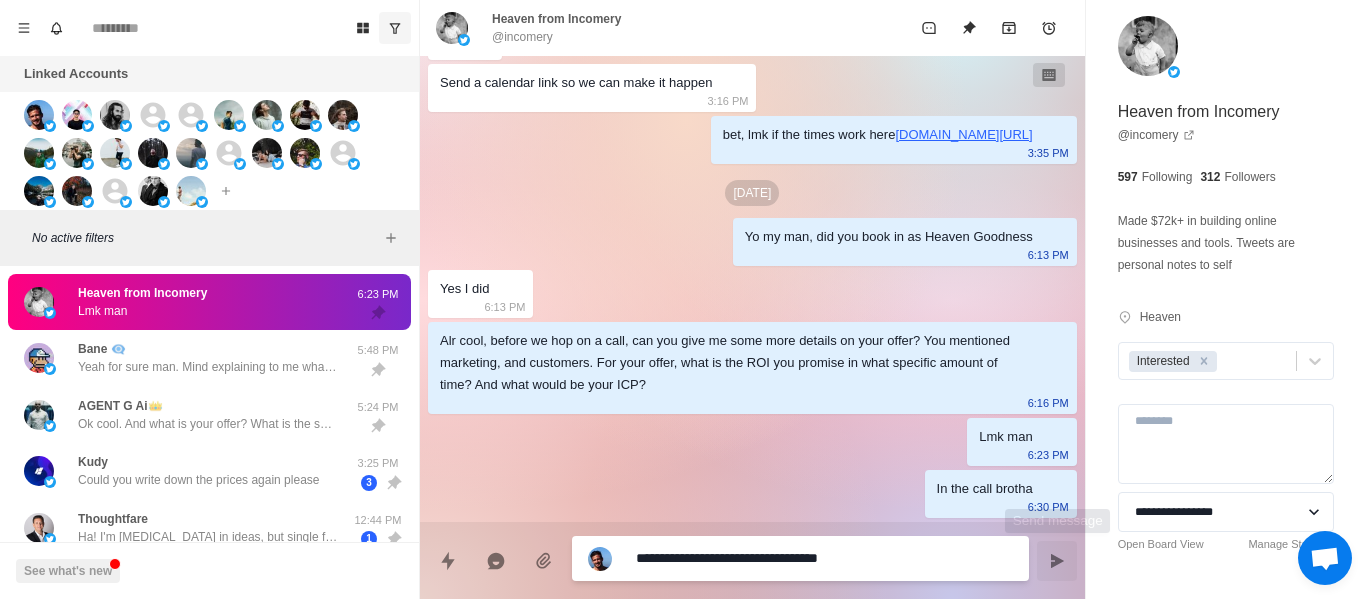 click 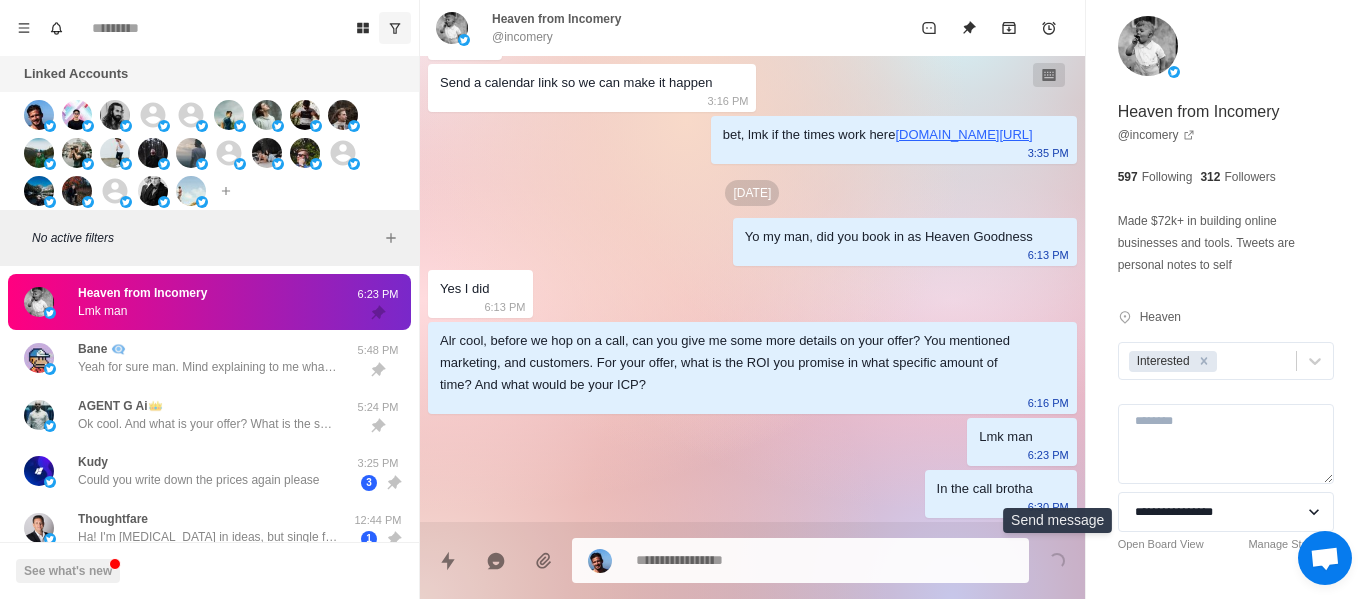 scroll, scrollTop: 566, scrollLeft: 0, axis: vertical 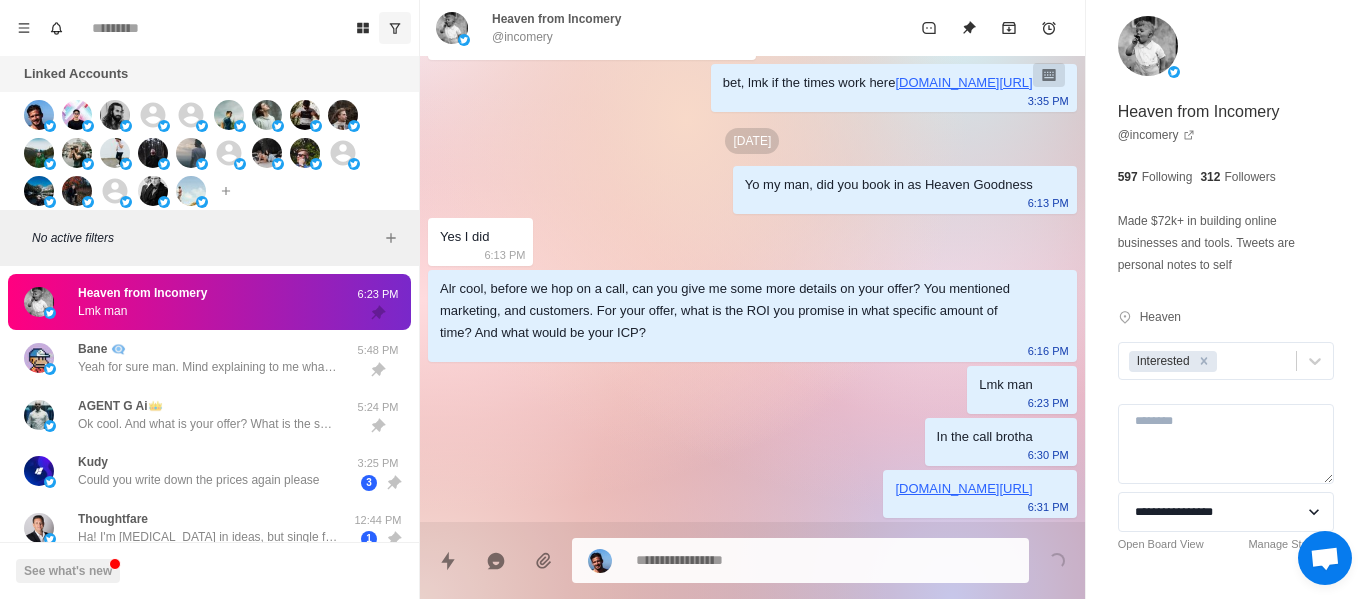 drag, startPoint x: 647, startPoint y: 580, endPoint x: 647, endPoint y: 566, distance: 14 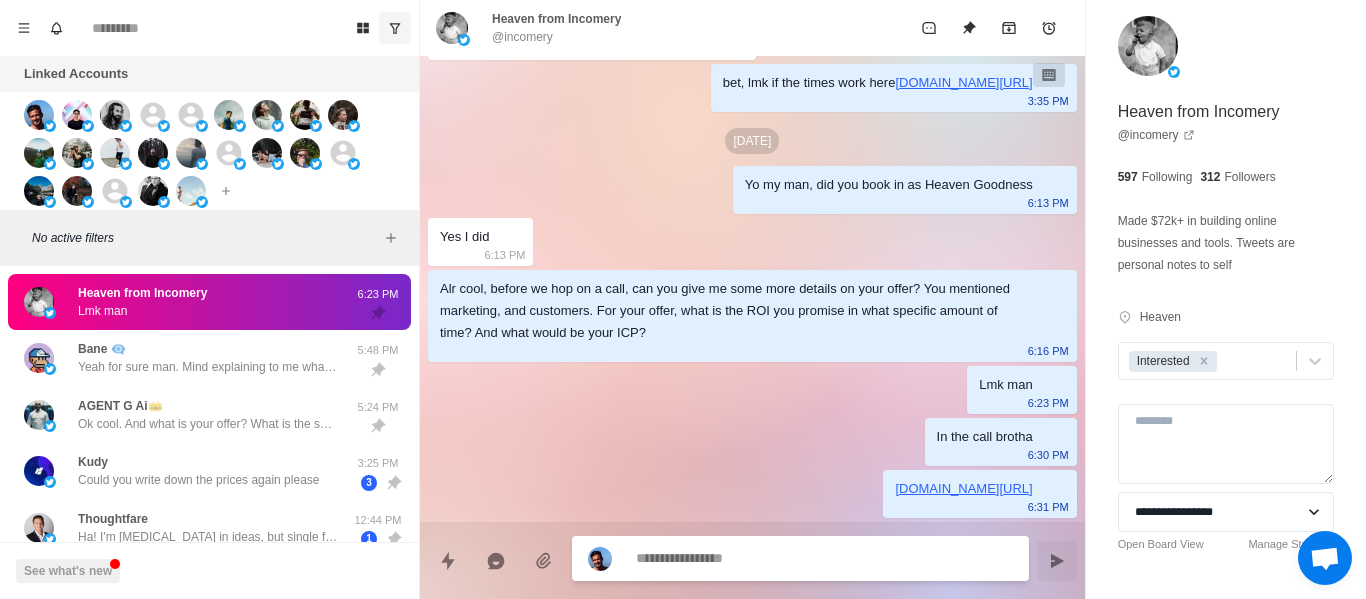 scroll, scrollTop: 618, scrollLeft: 0, axis: vertical 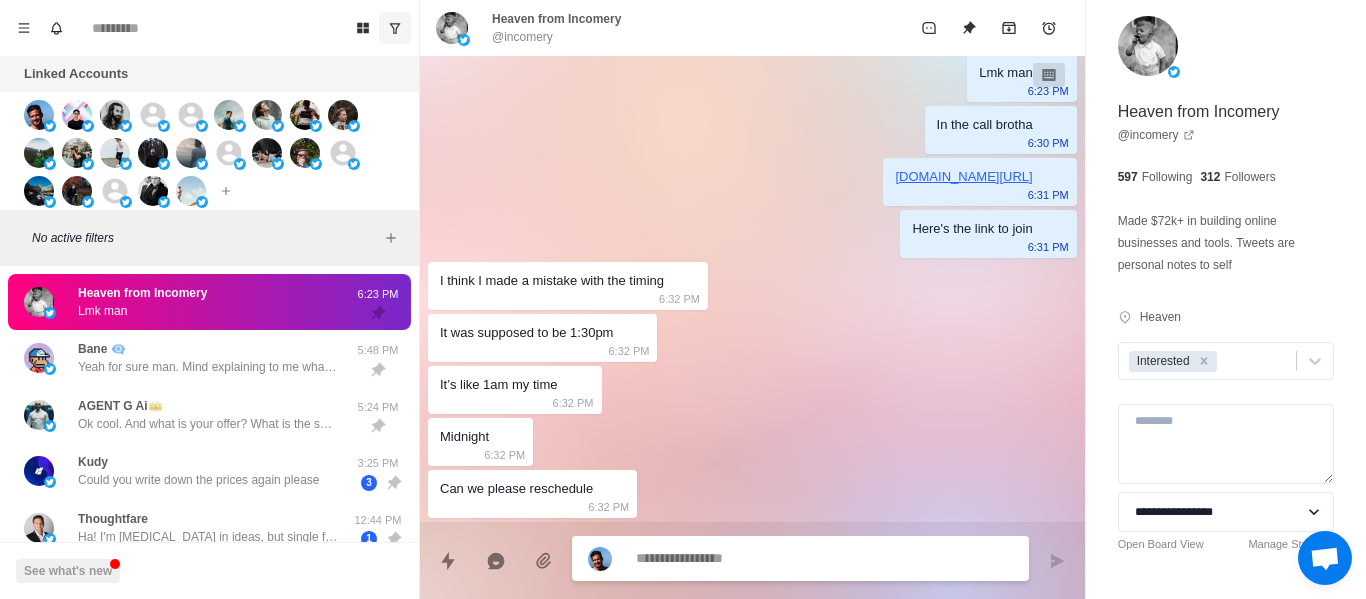 click at bounding box center (824, 558) 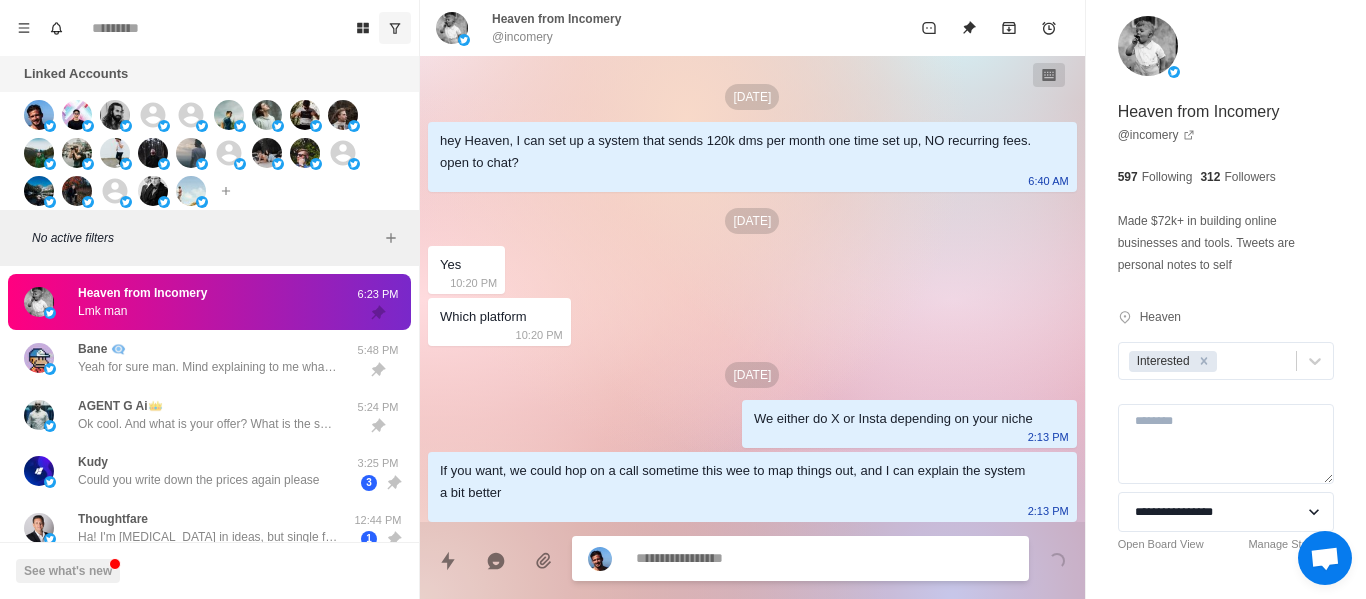 scroll, scrollTop: 300, scrollLeft: 0, axis: vertical 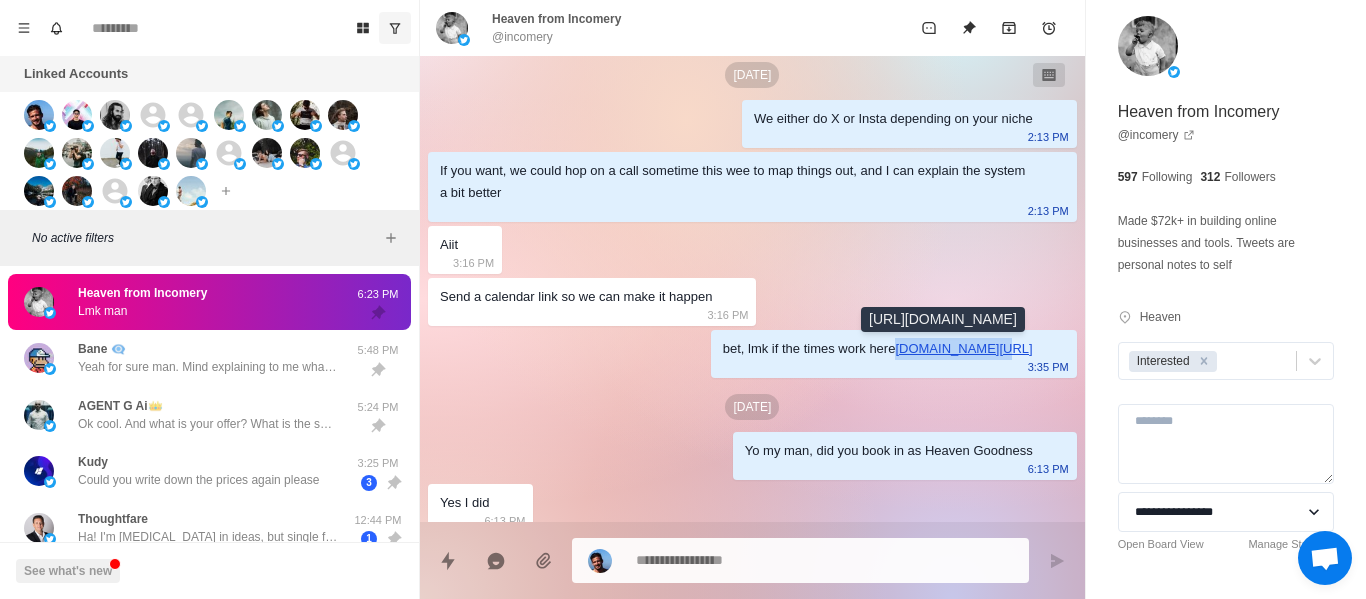 drag, startPoint x: 1028, startPoint y: 354, endPoint x: 920, endPoint y: 356, distance: 108.01852 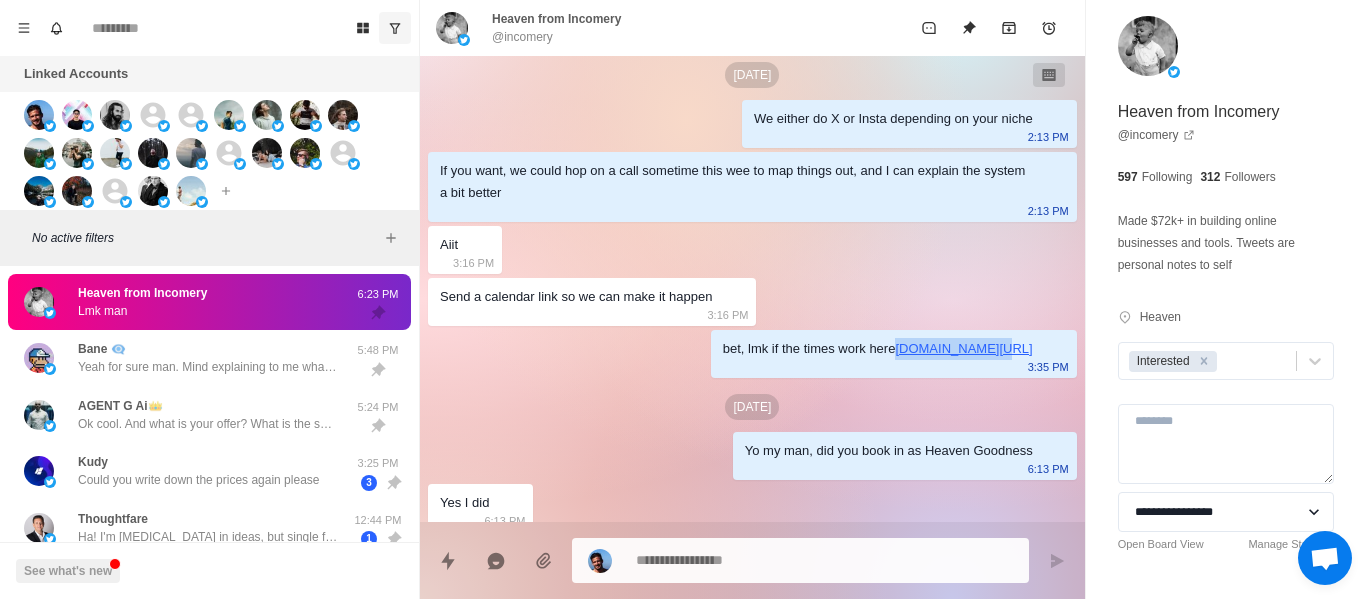 copy on "[DOMAIN_NAME][URL]" 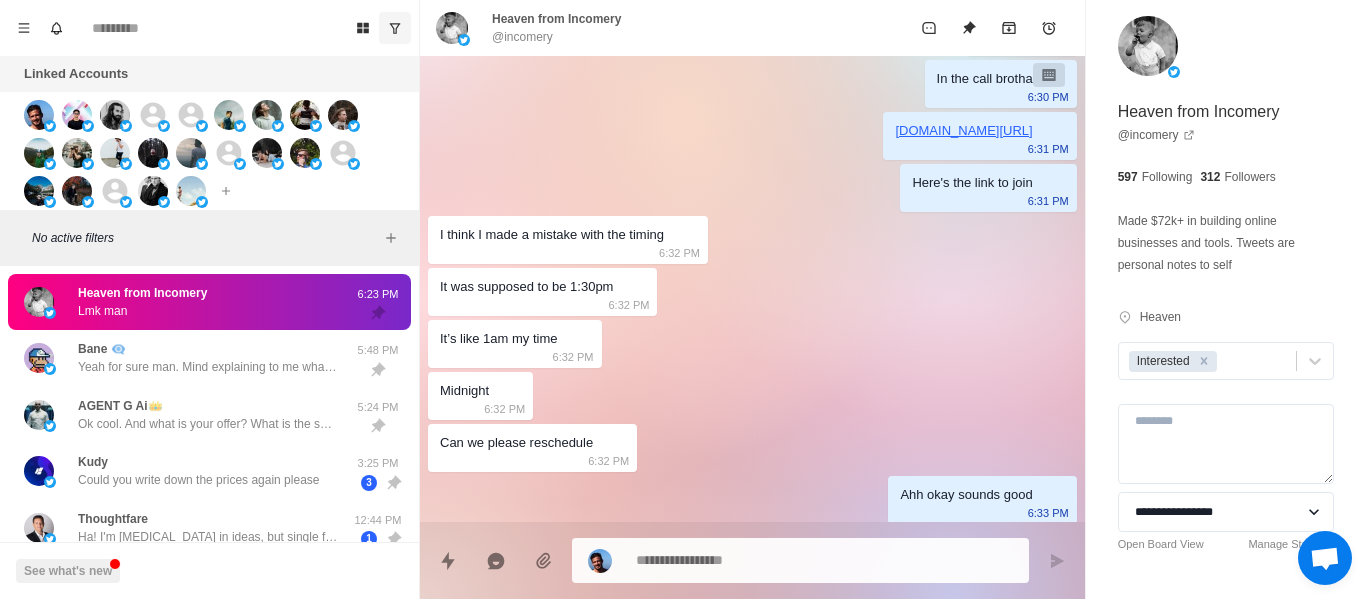 scroll, scrollTop: 930, scrollLeft: 0, axis: vertical 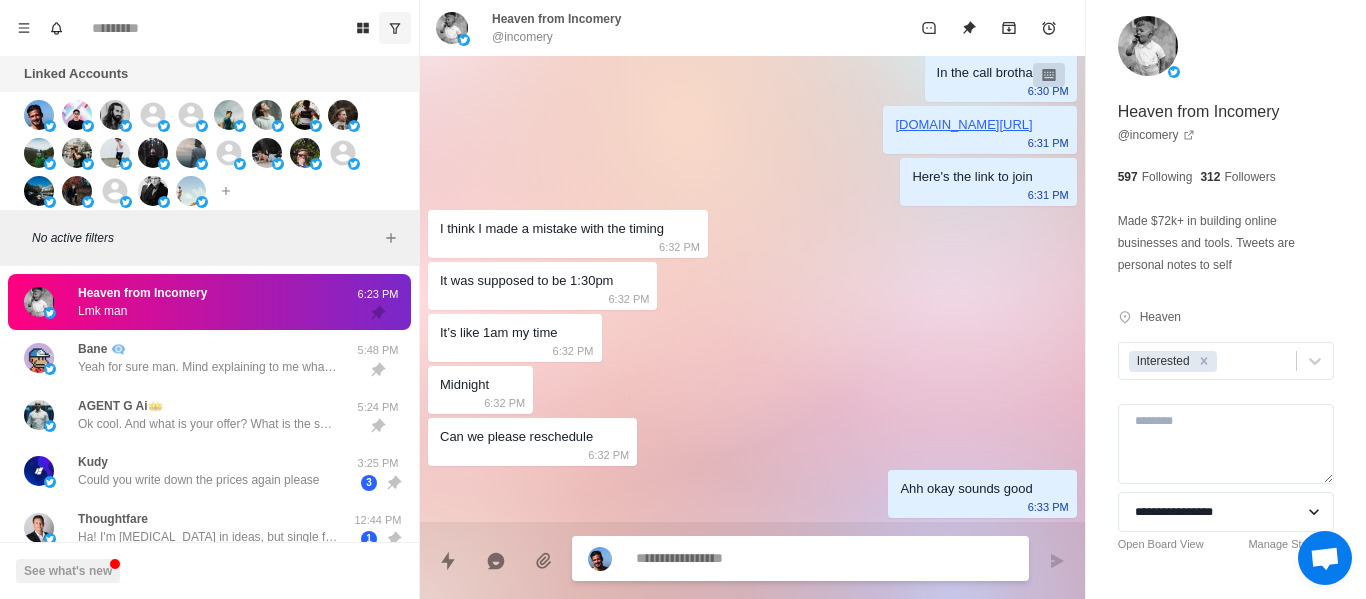 paste on "**********" 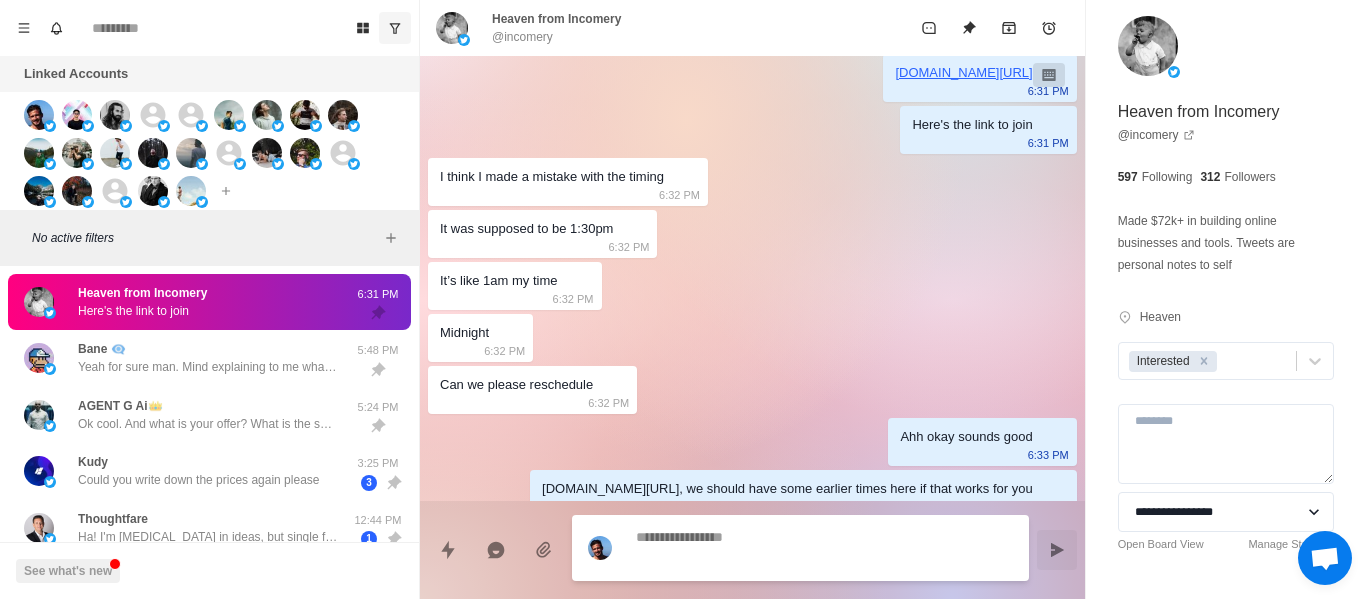scroll, scrollTop: 1034, scrollLeft: 0, axis: vertical 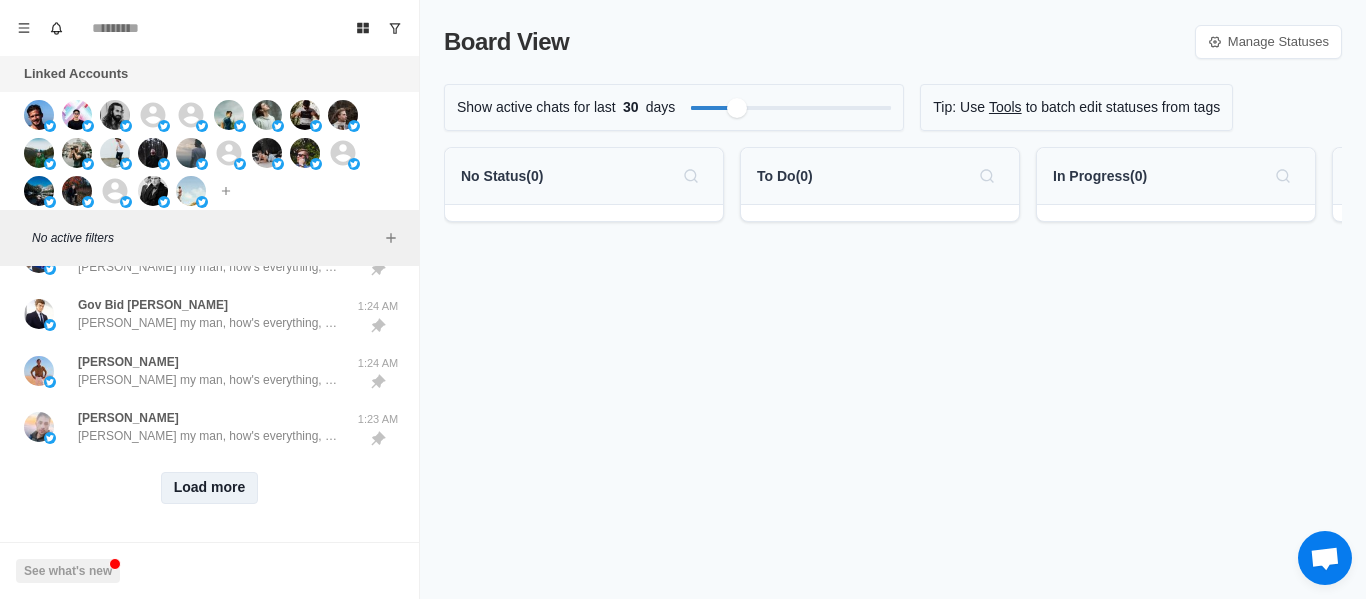 click on "Load more" at bounding box center (210, 488) 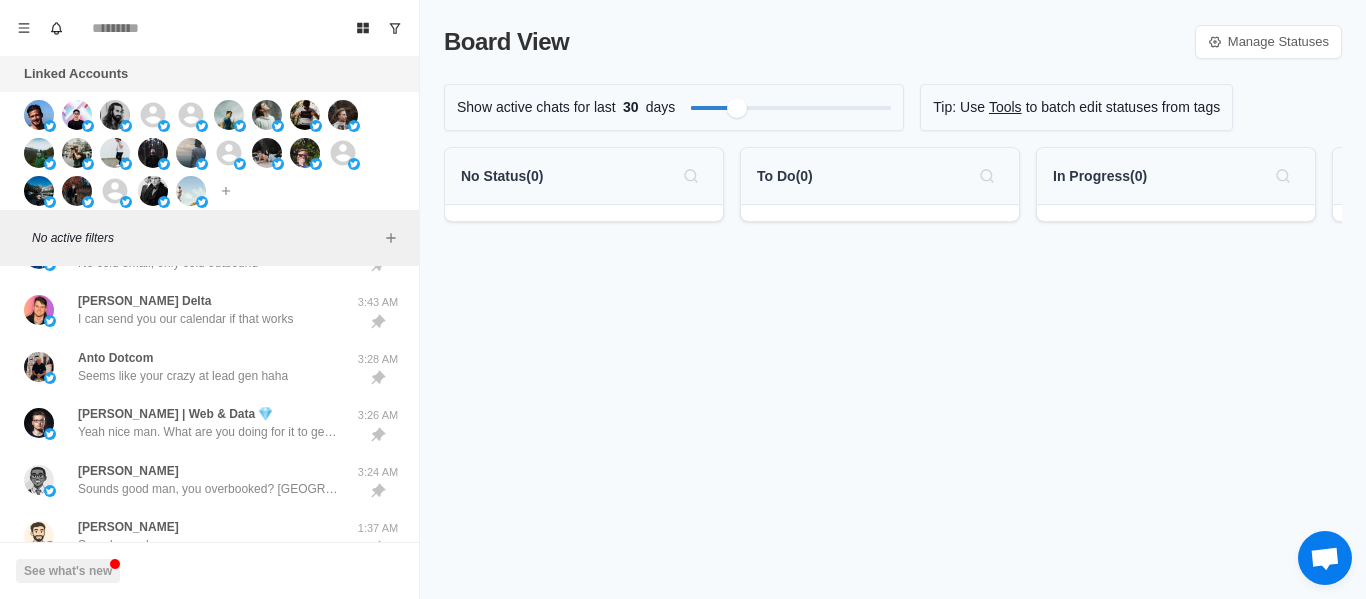 scroll, scrollTop: 0, scrollLeft: 0, axis: both 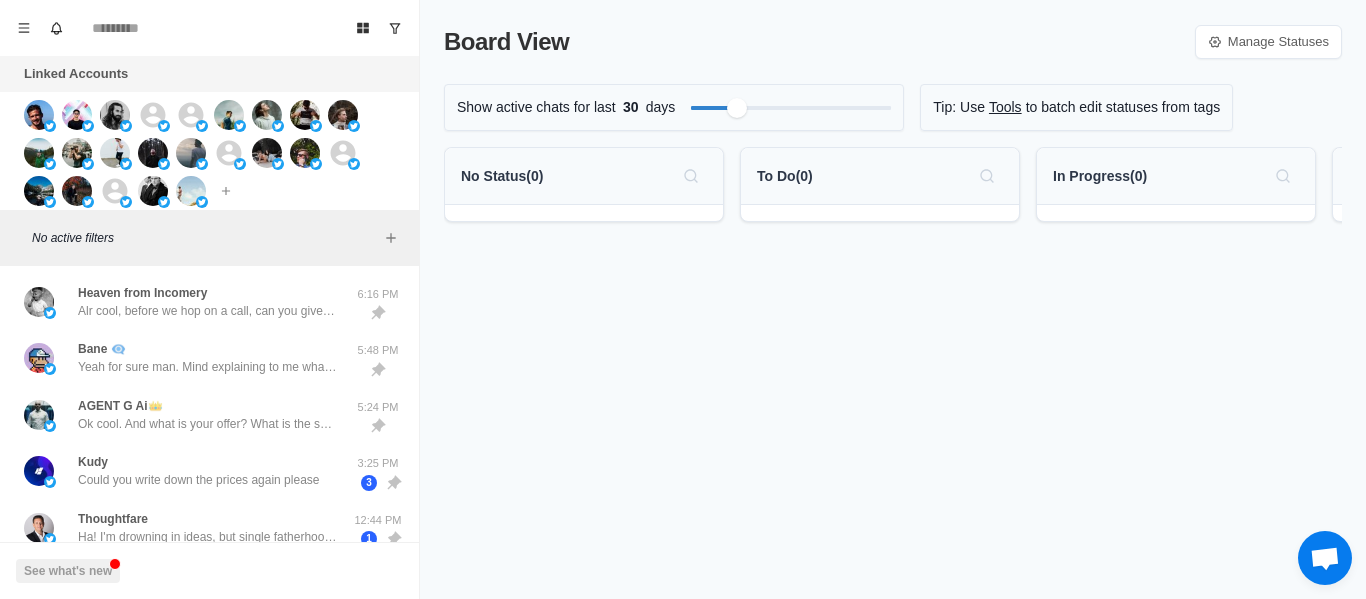 click on "Board View Manage Statuses Show active chats for last  30  days Tip: Use Tools to batch edit statuses from tags No Status  ( 0 ) To Do  ( 0 ) In Progress  ( 0 ) Done  ( 0 )" at bounding box center (893, 299) 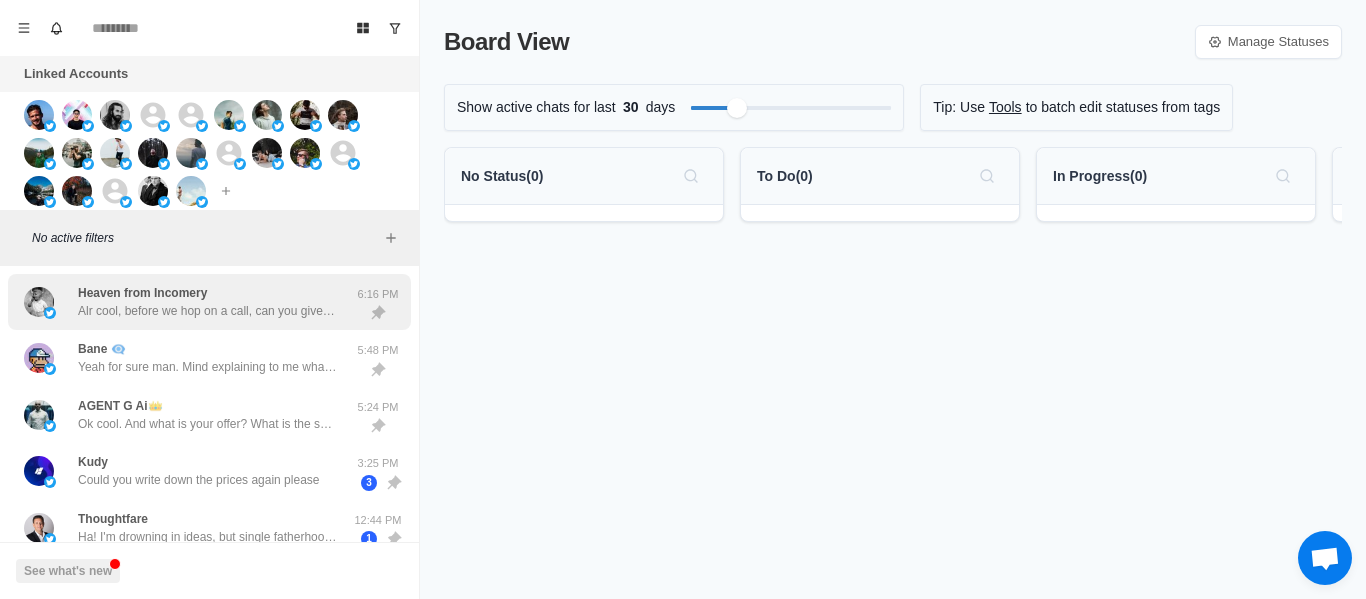 click on "Alr cool, before we hop on a call, can you give me some more details on your offer? You mentioned marketing, and customers. For your offer, what is the ROI you promise in what specific amount of time? And what would be your ICP?" at bounding box center (208, 311) 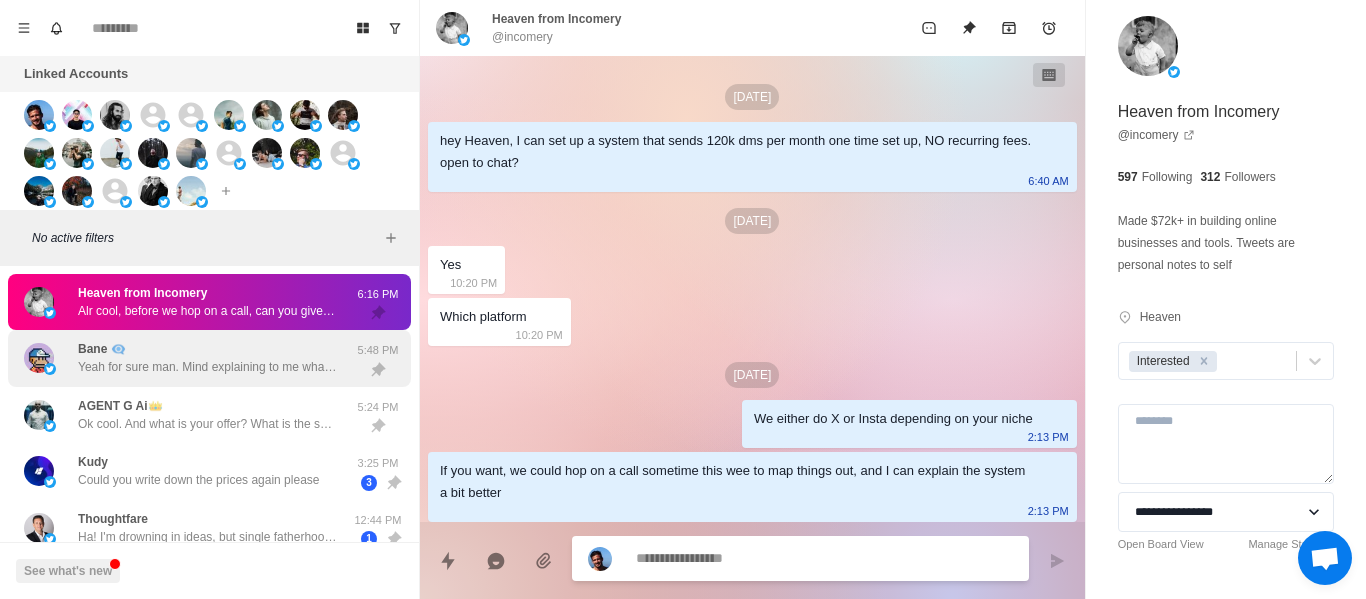 scroll, scrollTop: 410, scrollLeft: 0, axis: vertical 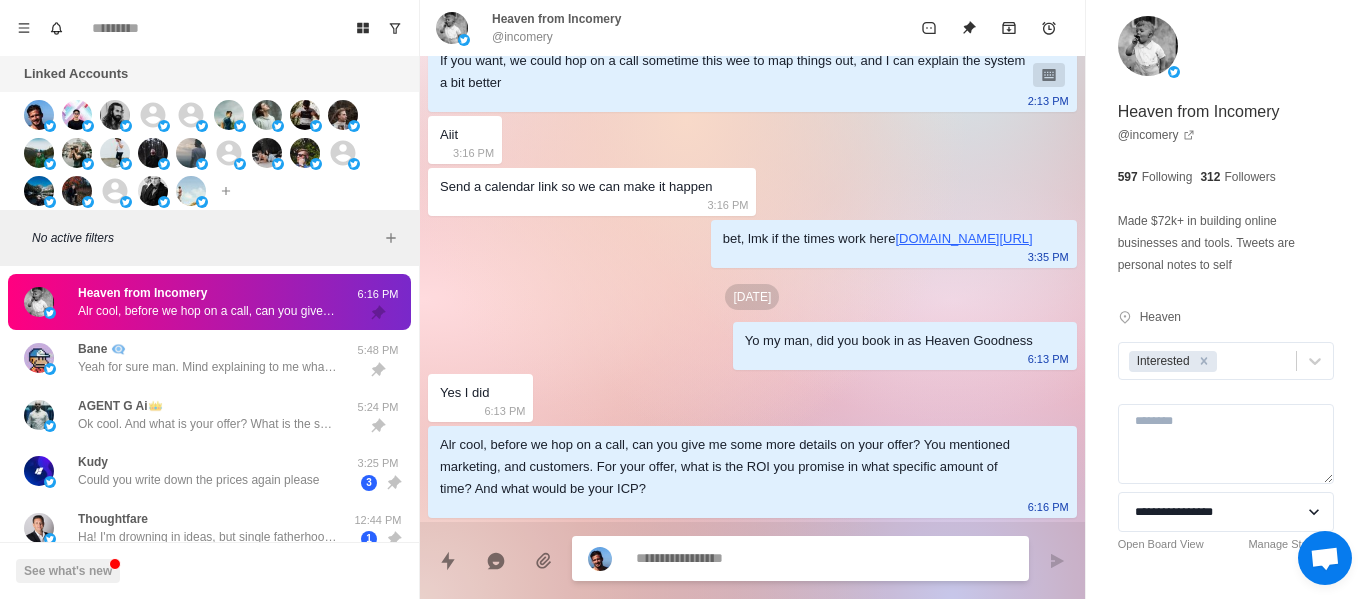 click at bounding box center (824, 558) 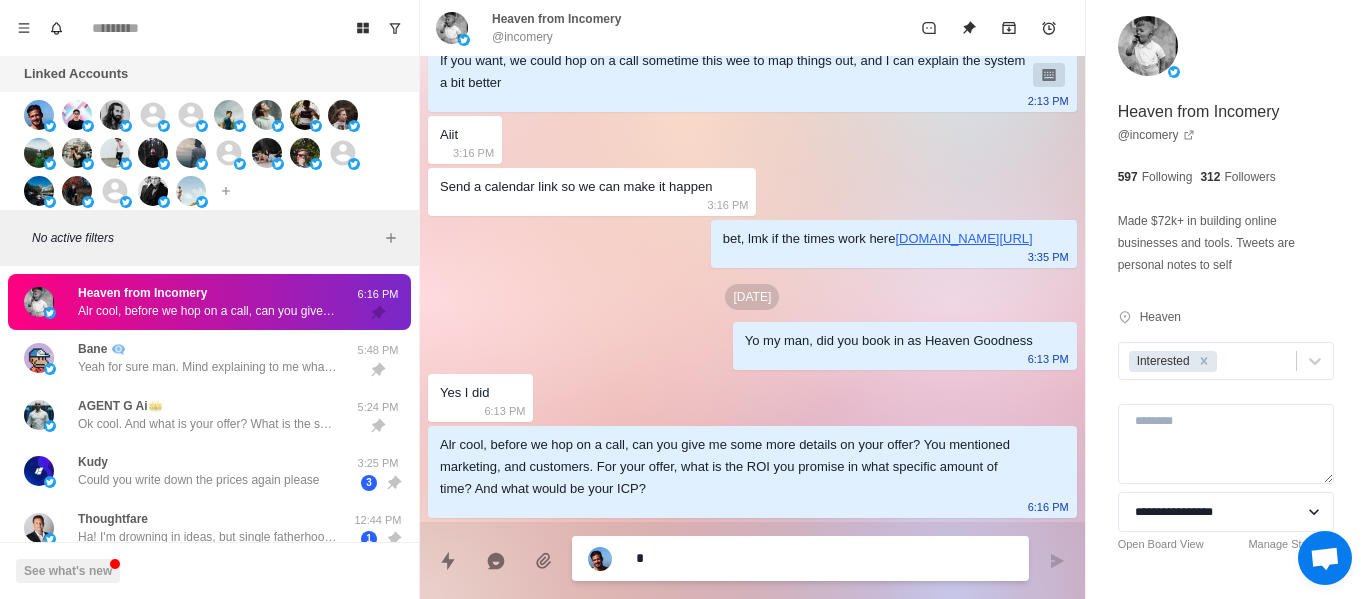 type on "*" 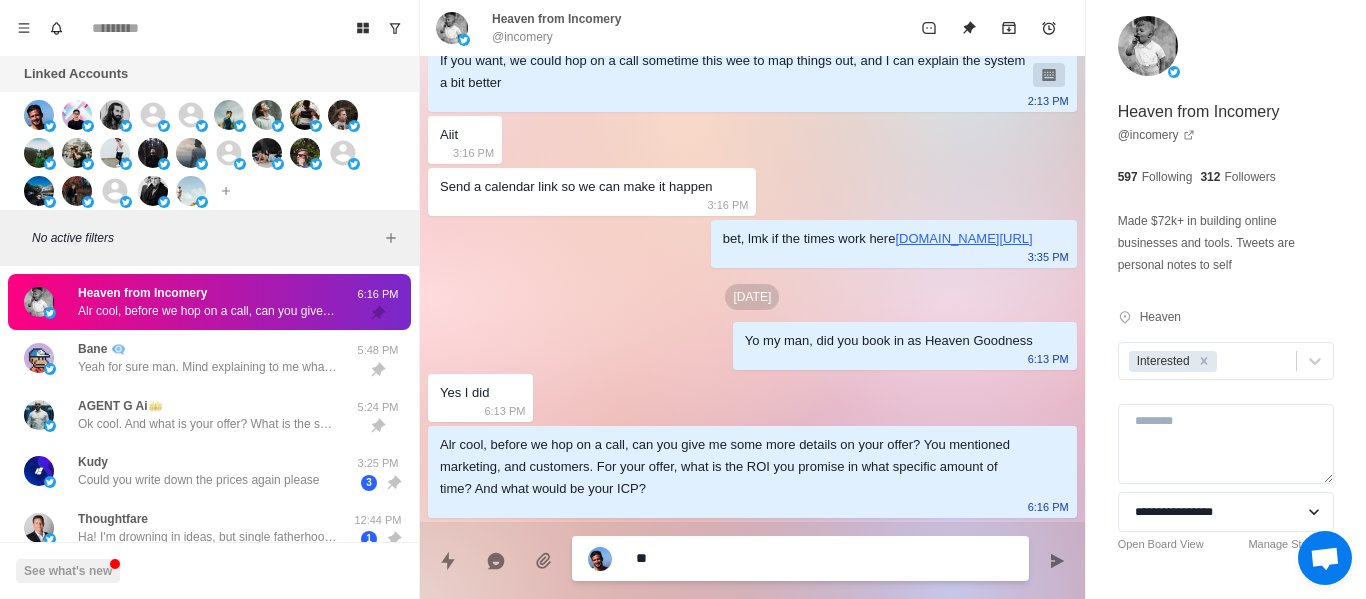 type on "*" 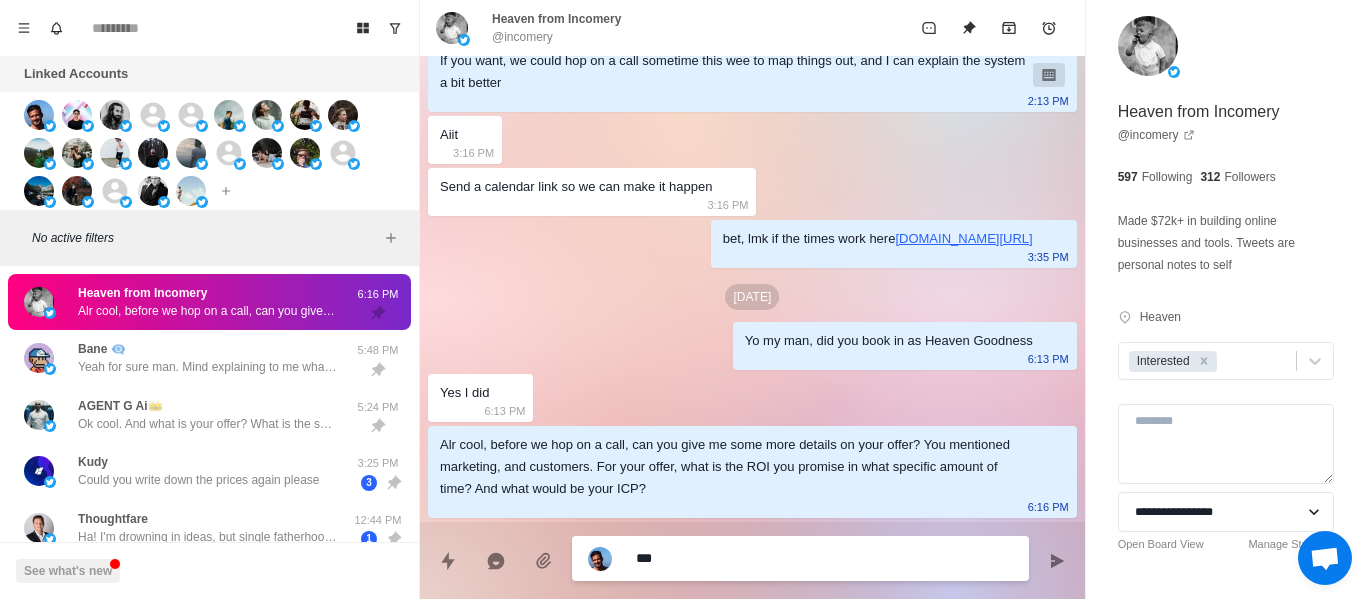 type on "*" 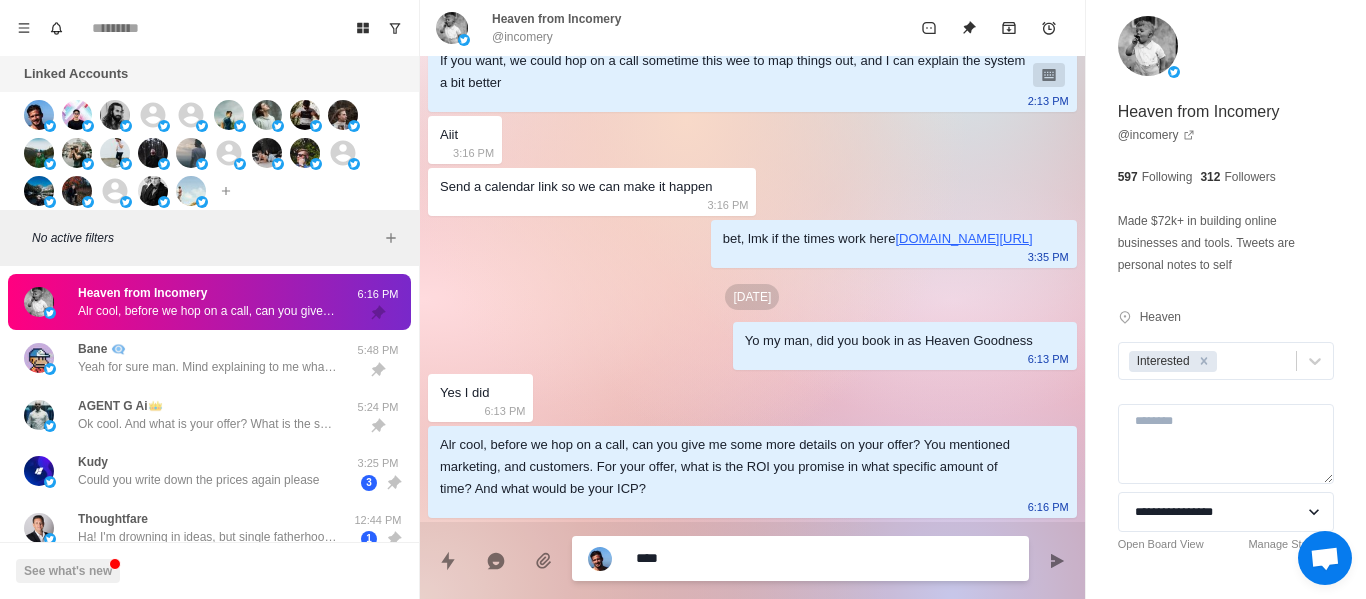 type on "*" 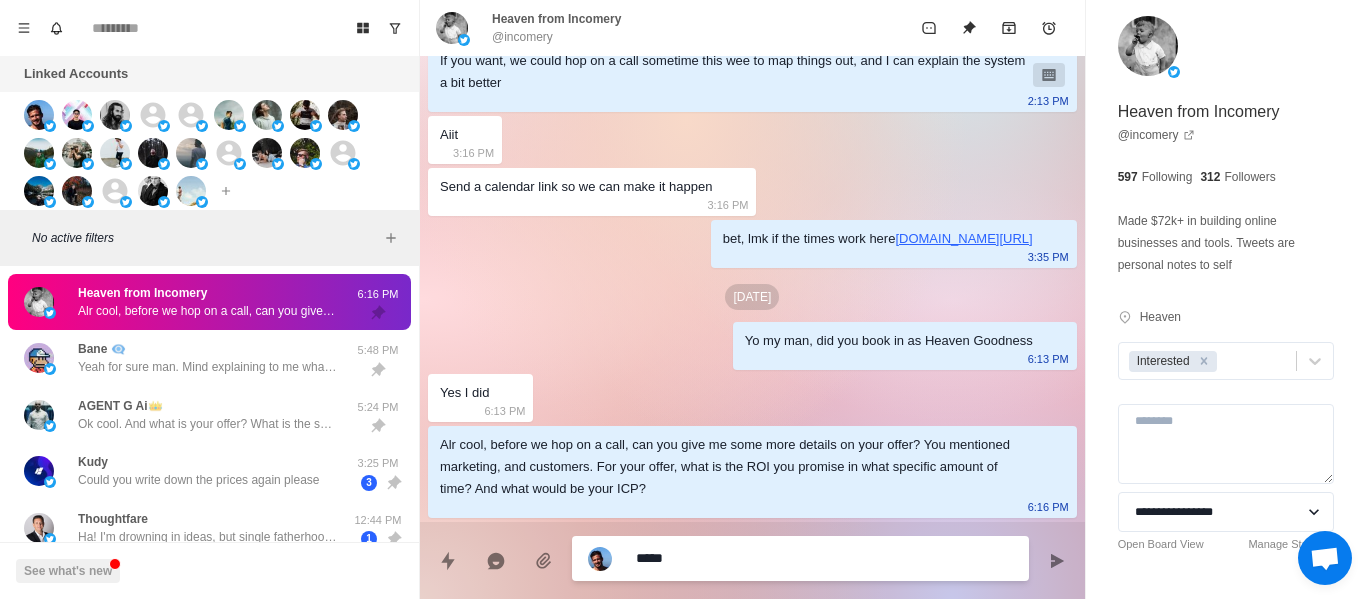 type on "*" 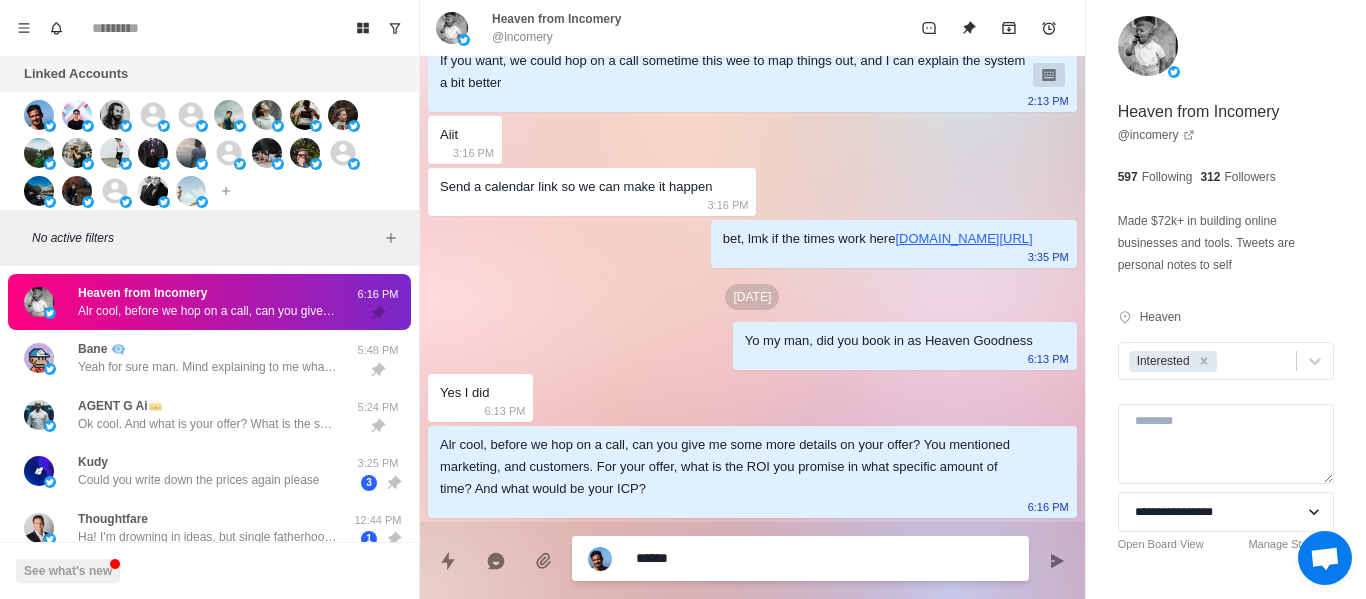 type on "*" 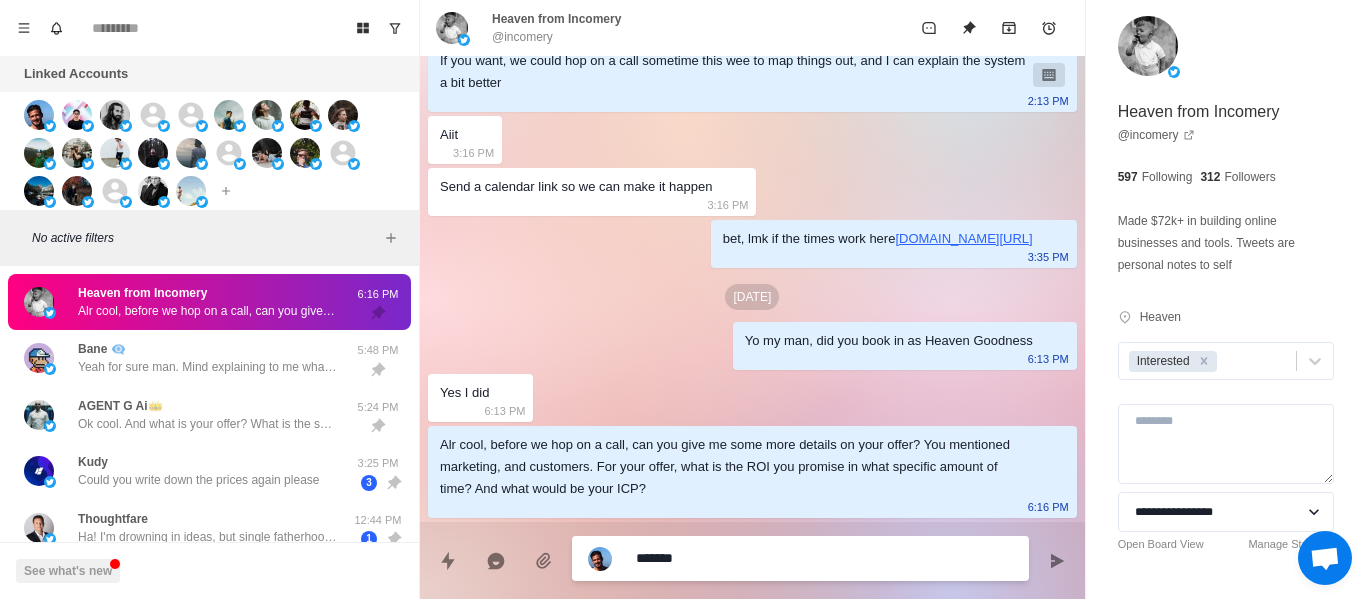 type on "*" 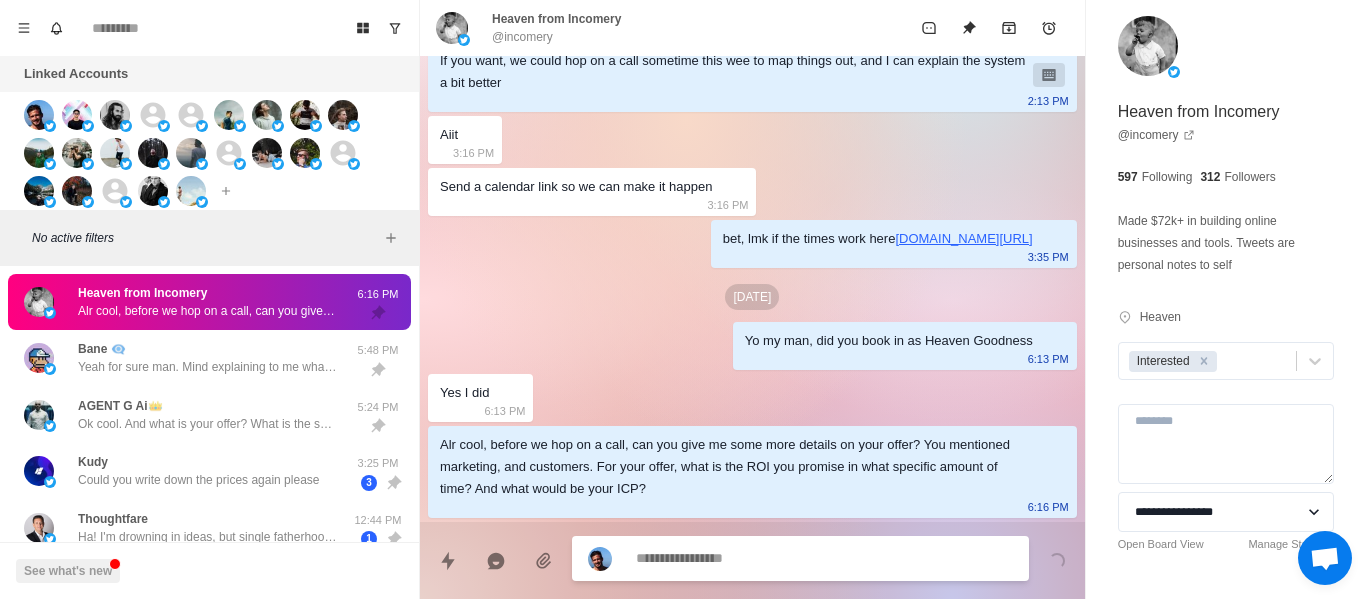 scroll, scrollTop: 462, scrollLeft: 0, axis: vertical 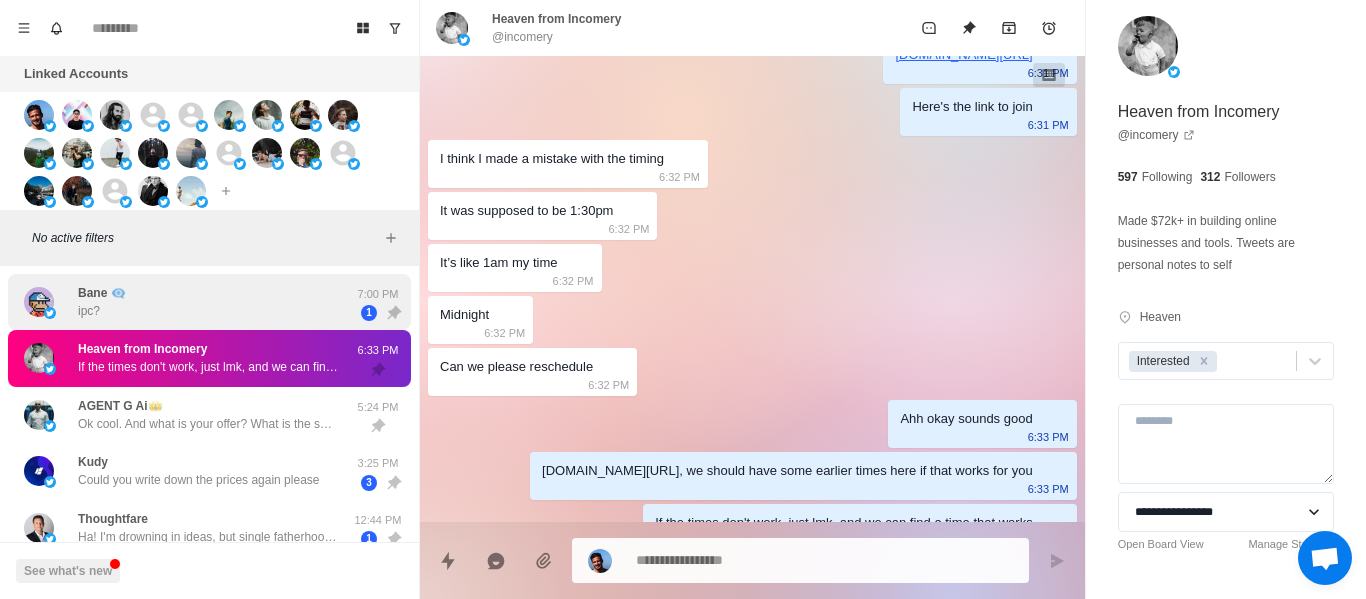 click on "Bane 👁️‍🗨️ ipc?" at bounding box center (188, 302) 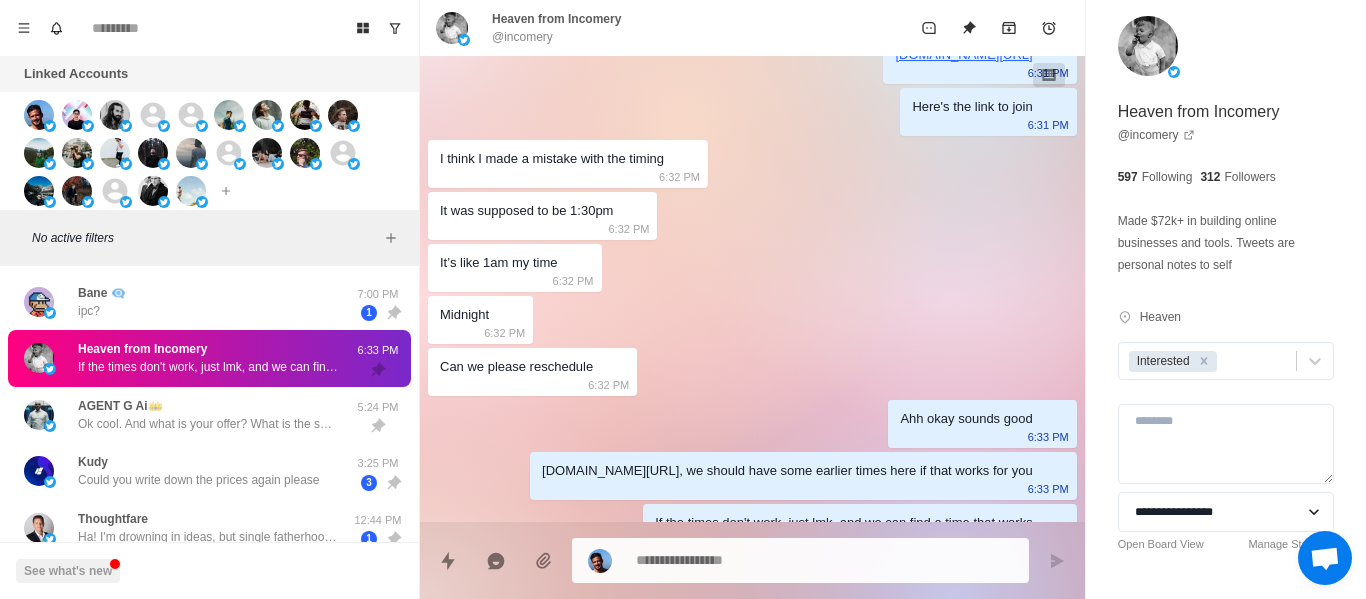 scroll, scrollTop: 0, scrollLeft: 0, axis: both 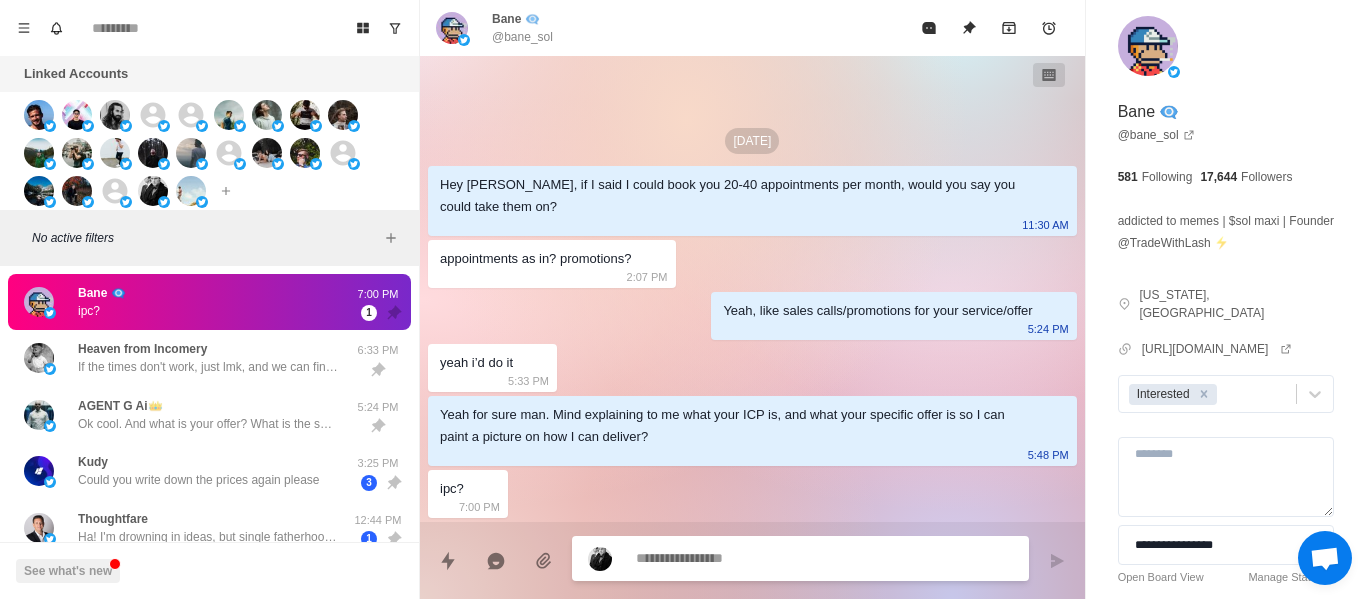 type on "*" 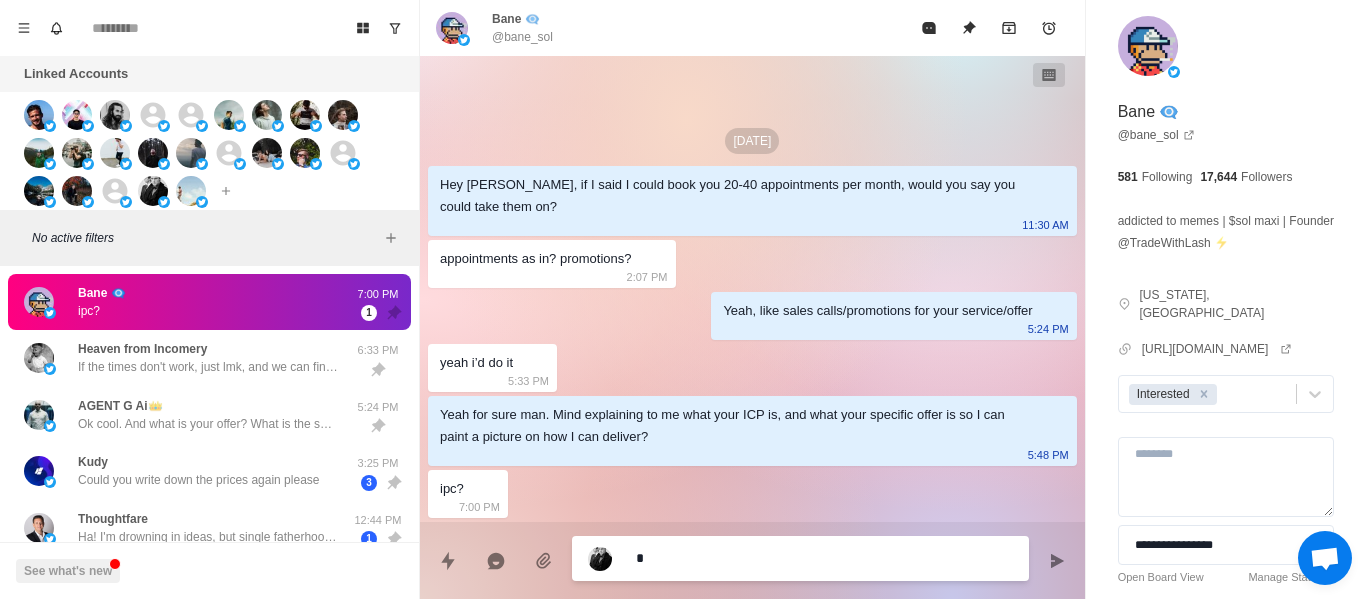 type on "*" 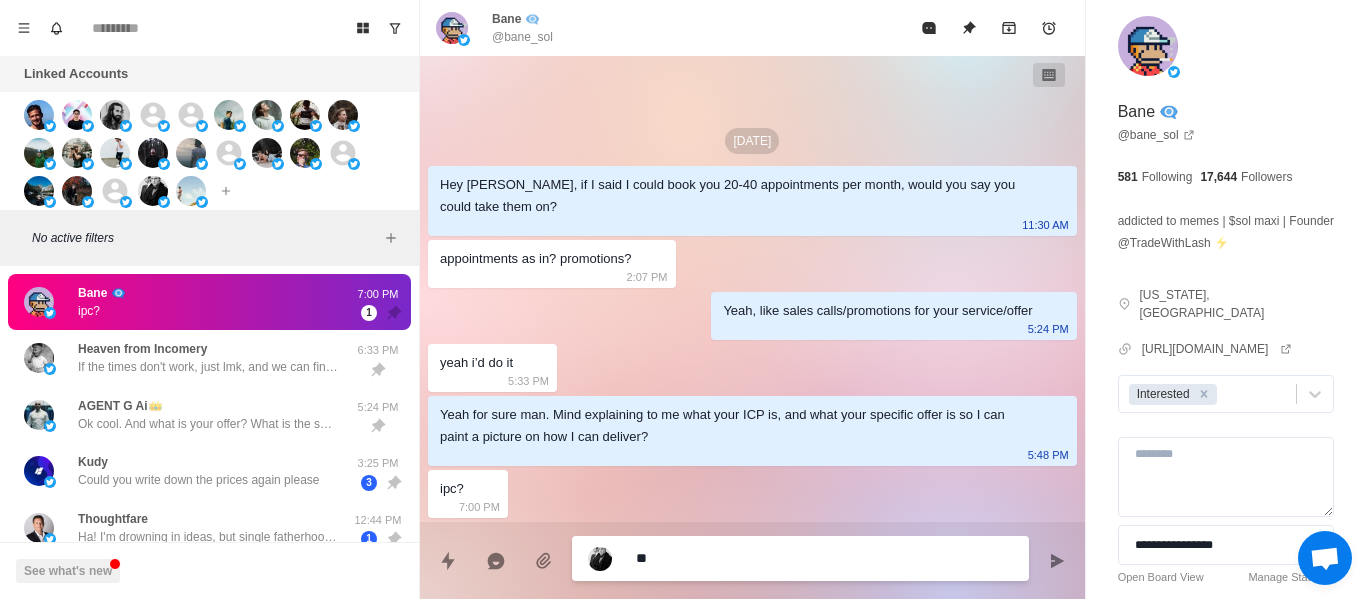 type on "*" 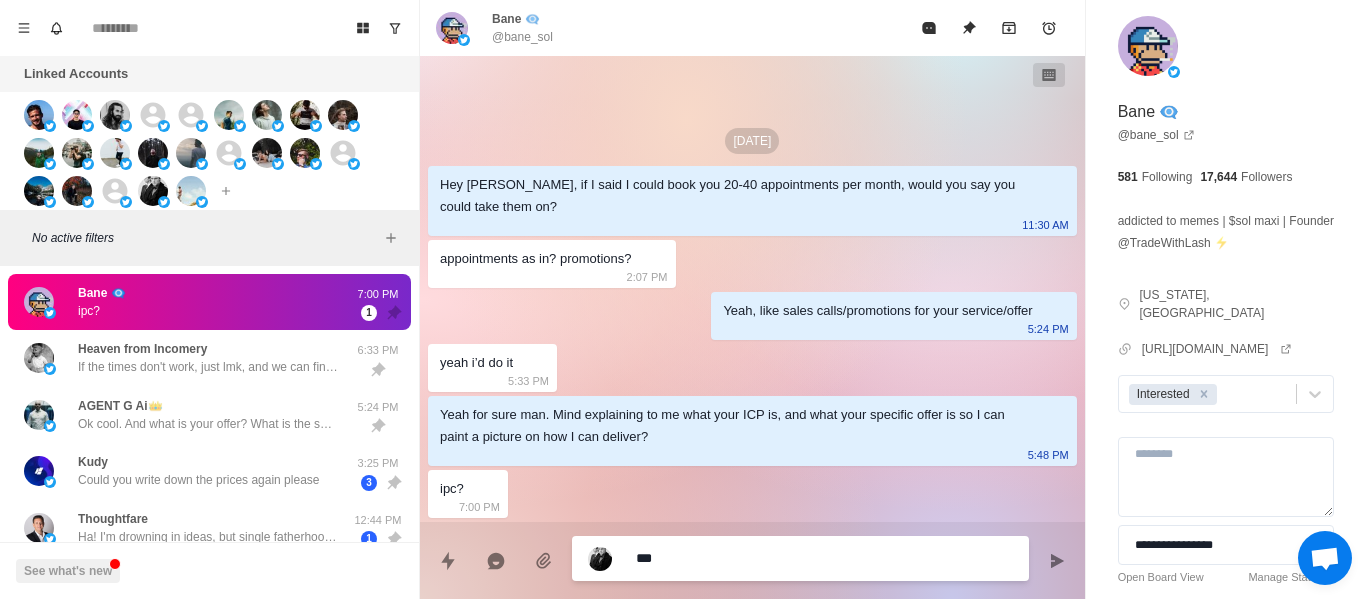 type on "*" 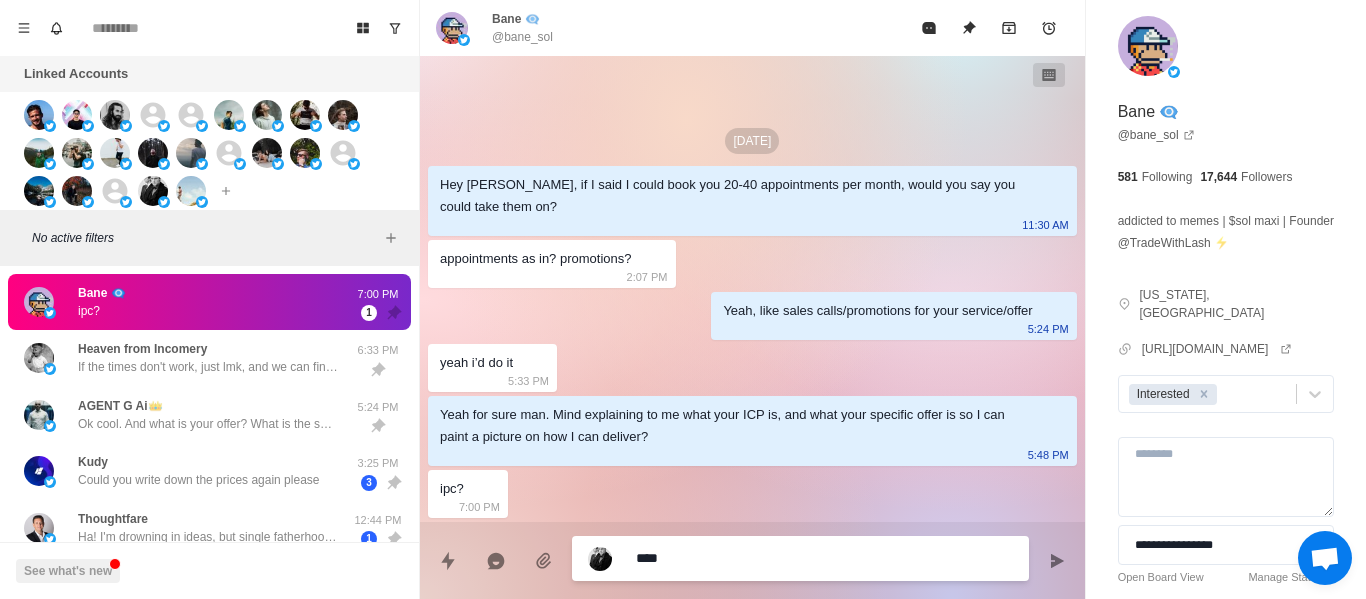 type on "*" 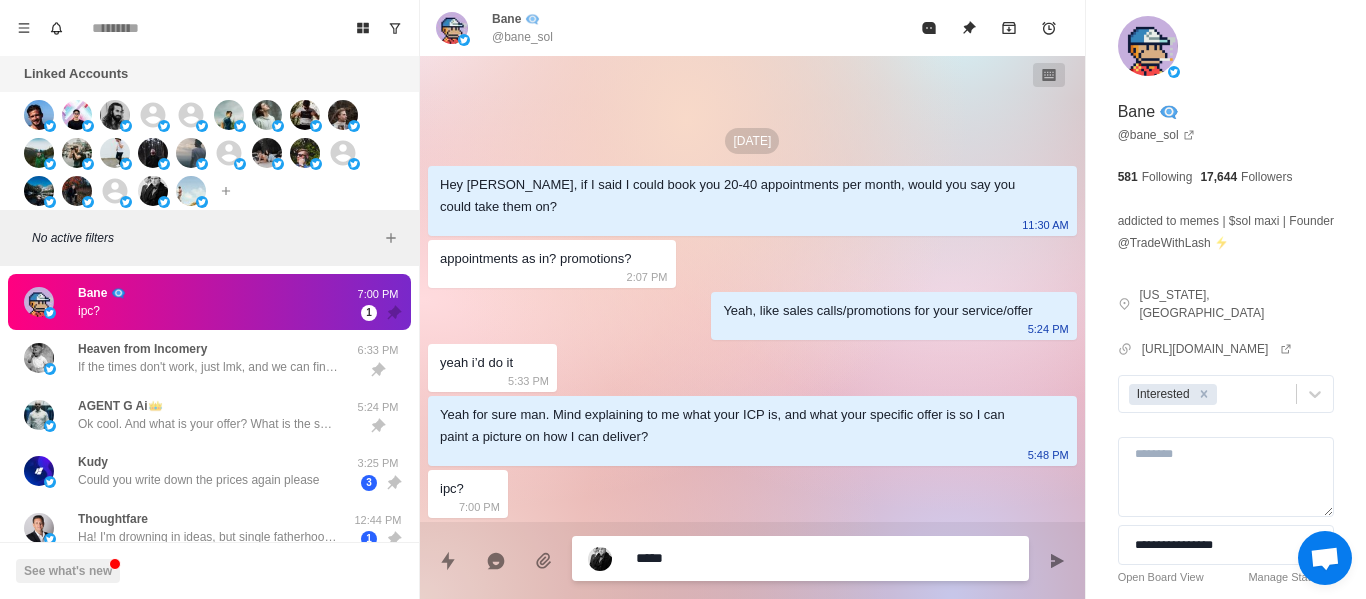 type on "*" 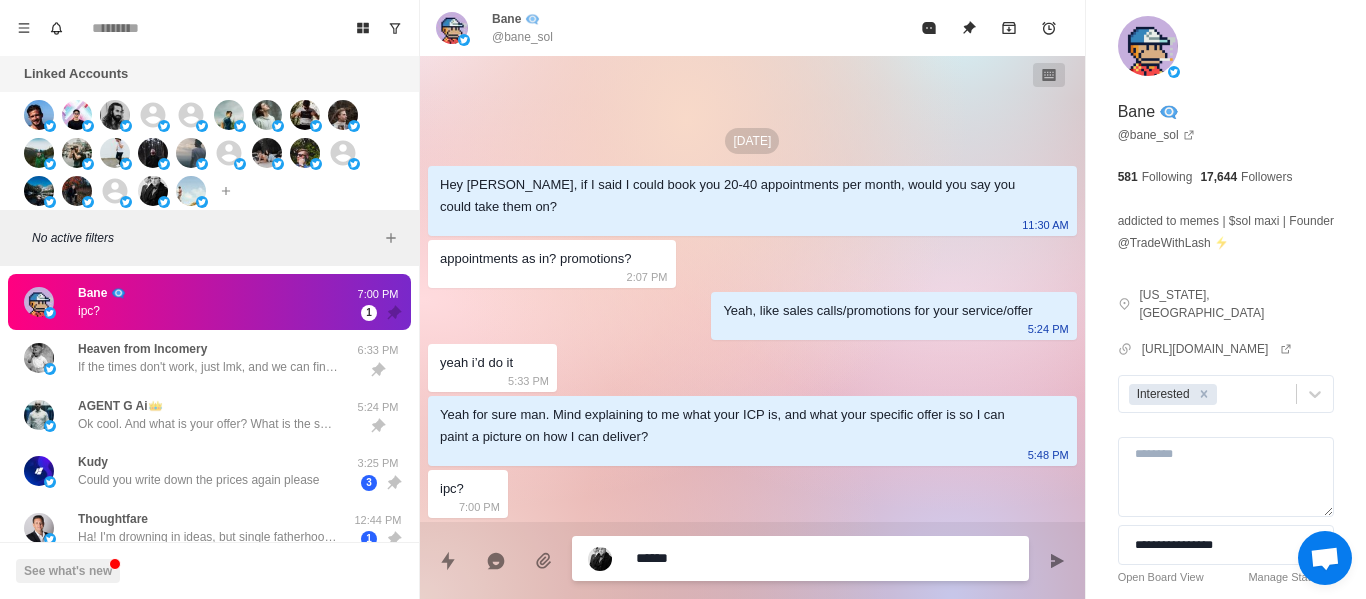 type on "*" 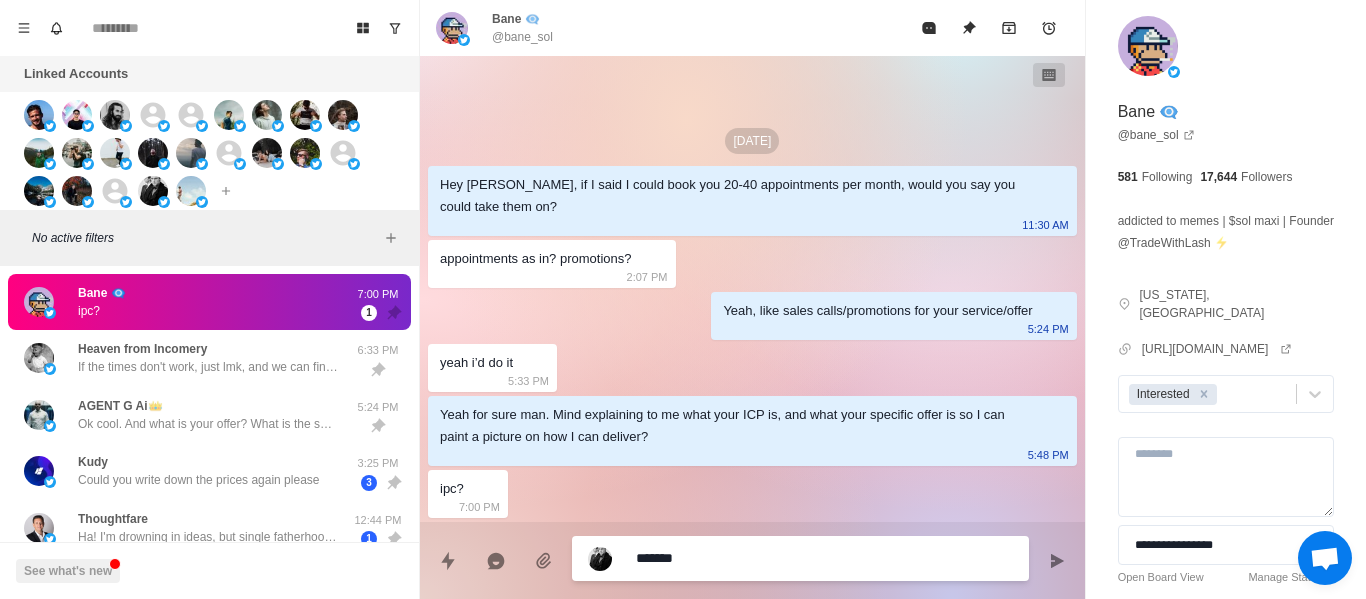 type on "*" 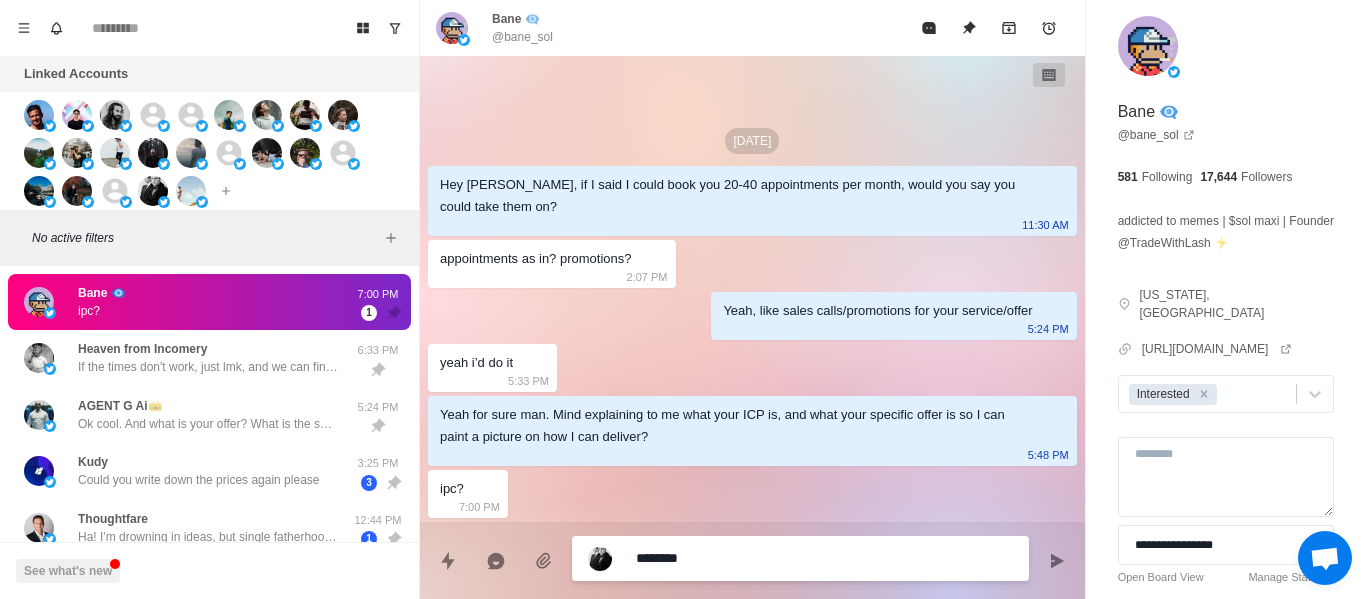 type on "*" 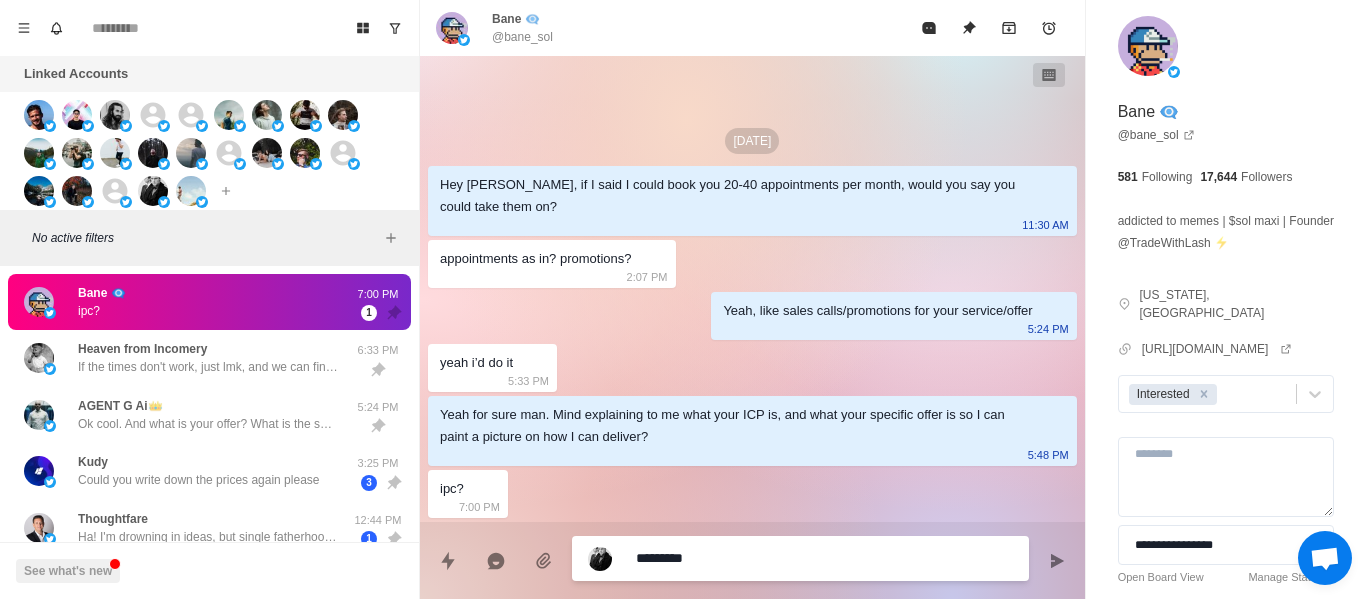 type on "*" 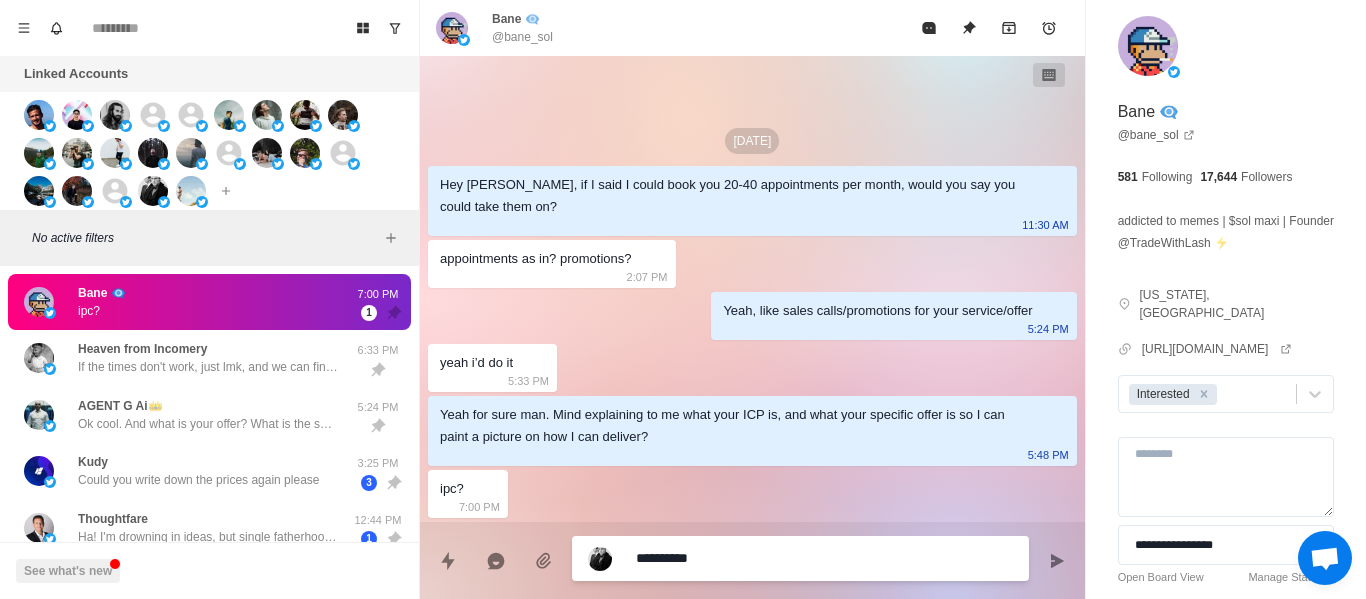 type on "*" 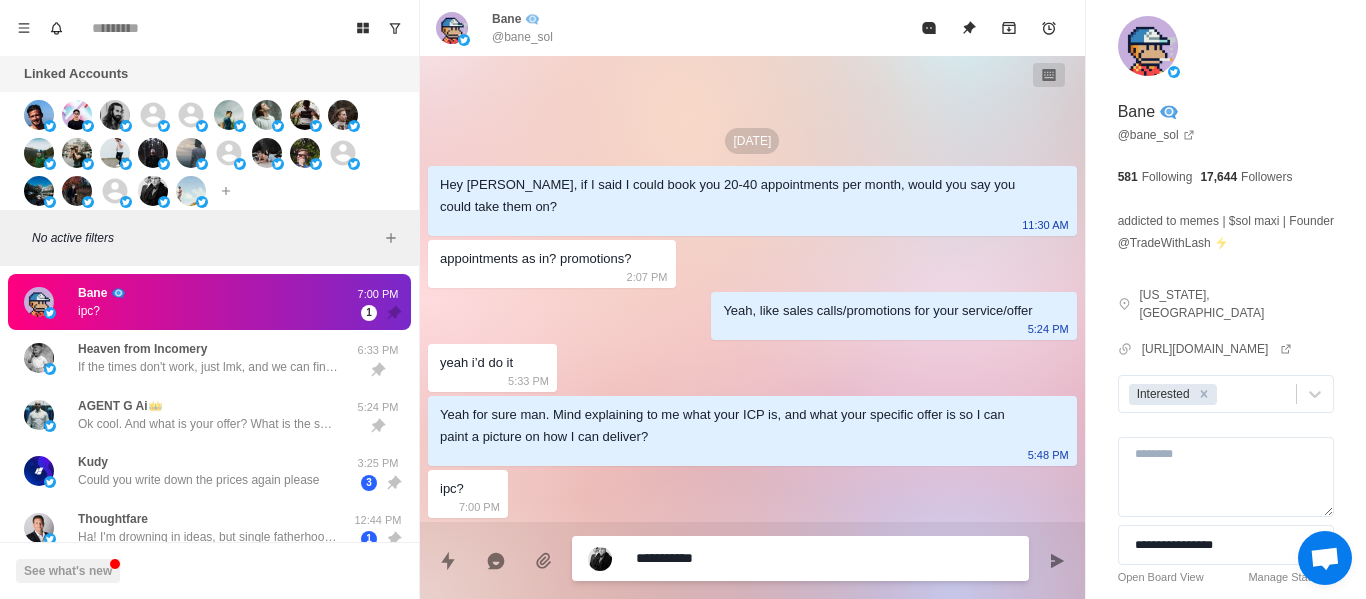 type on "*" 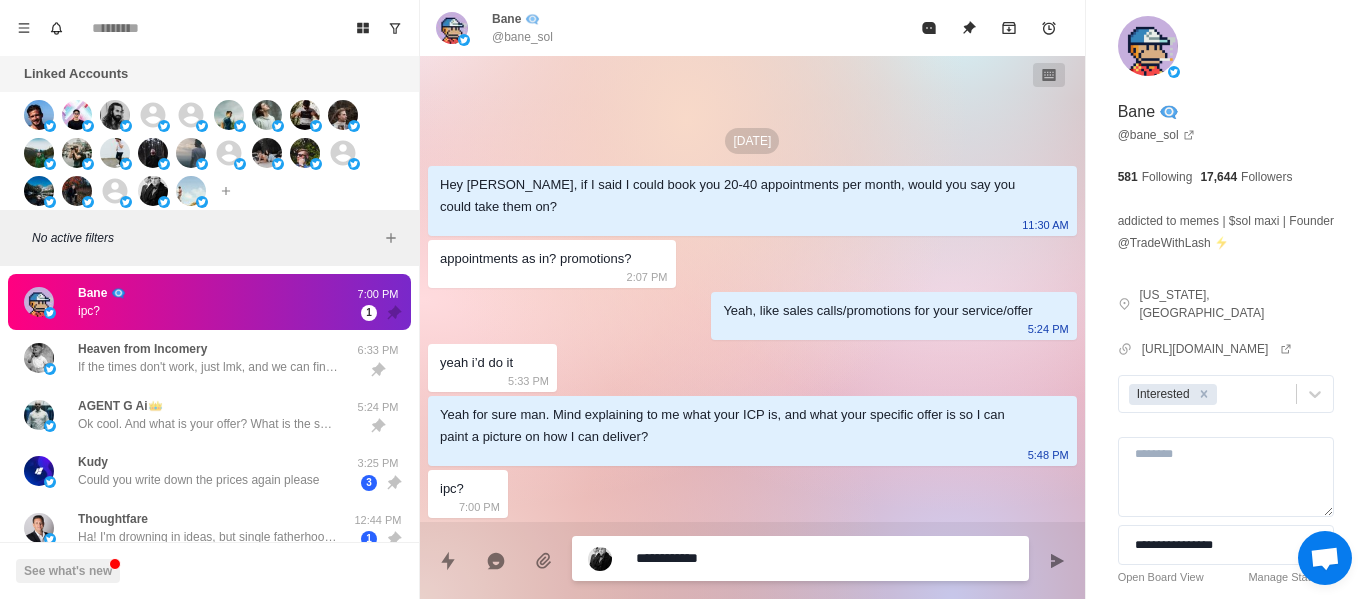type on "*" 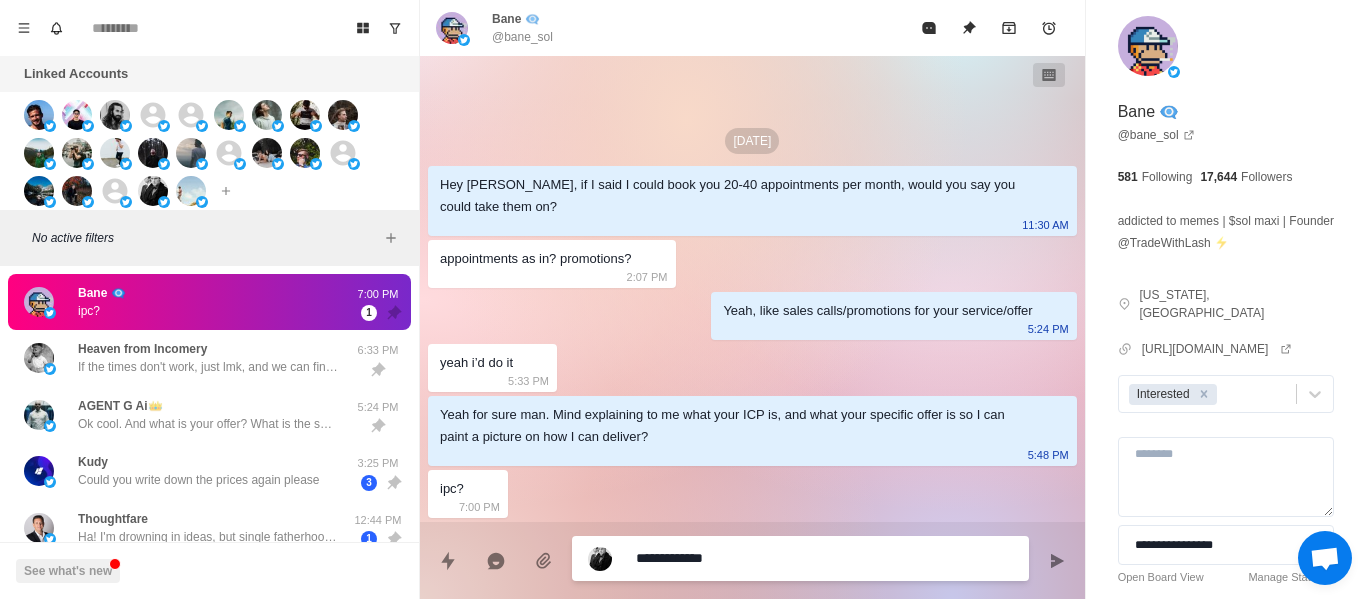 type on "*" 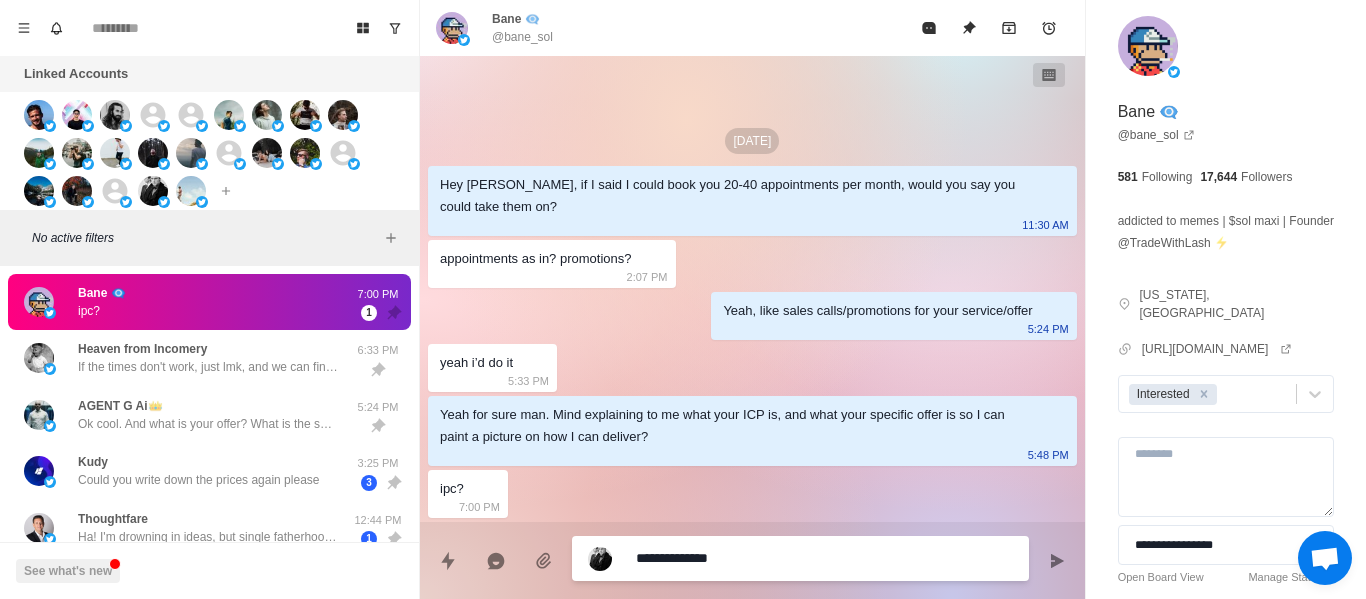 type on "*" 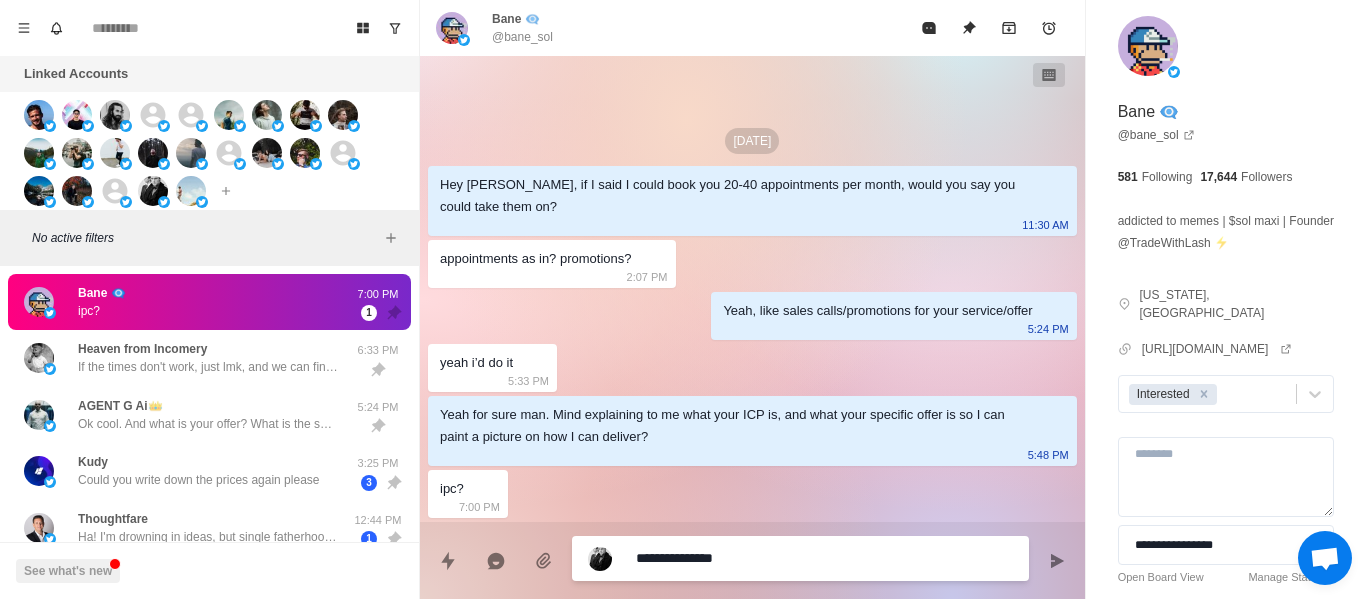 type on "*" 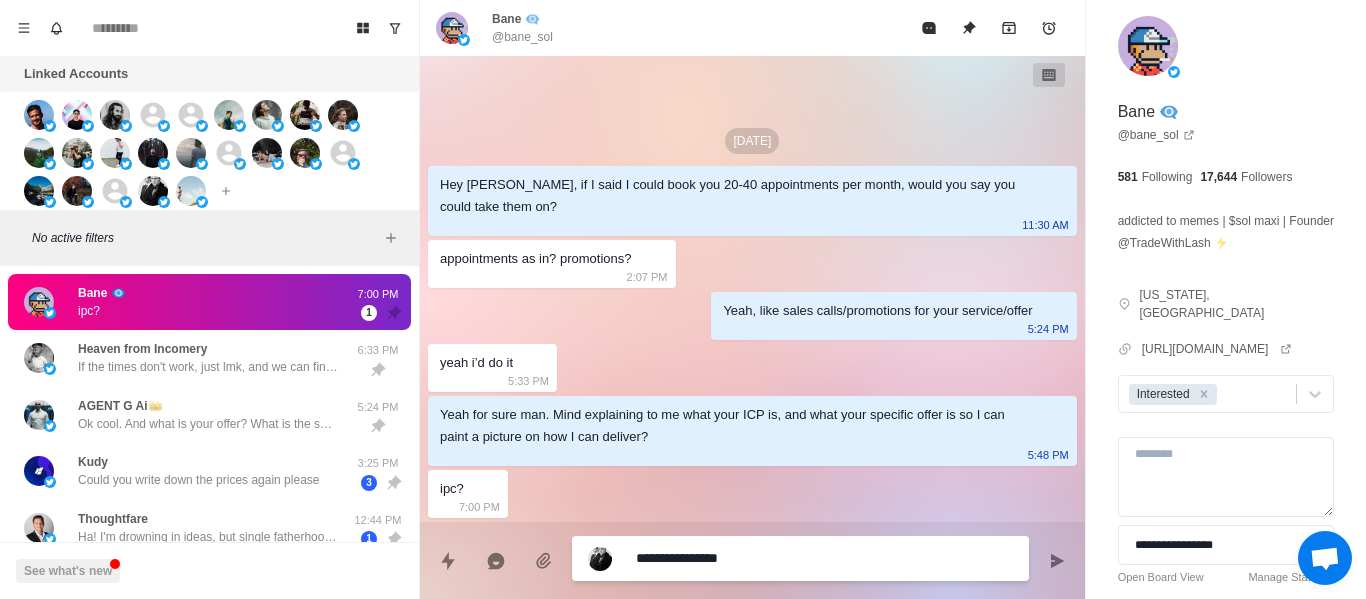 type on "*" 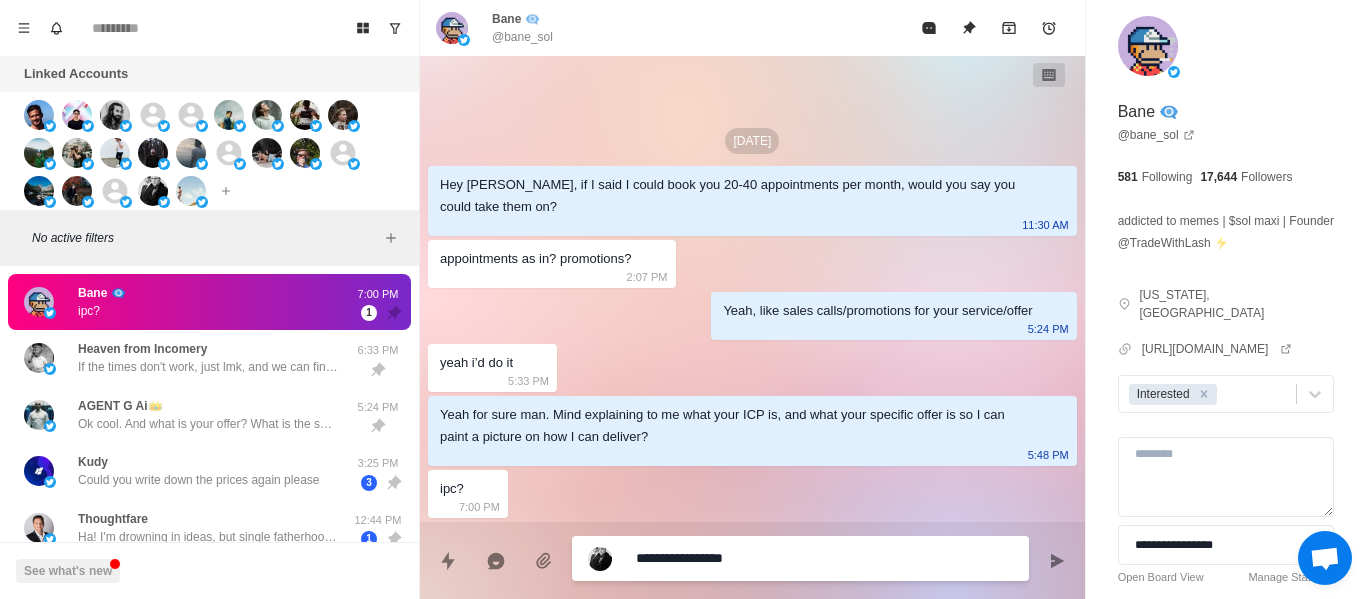 type on "*" 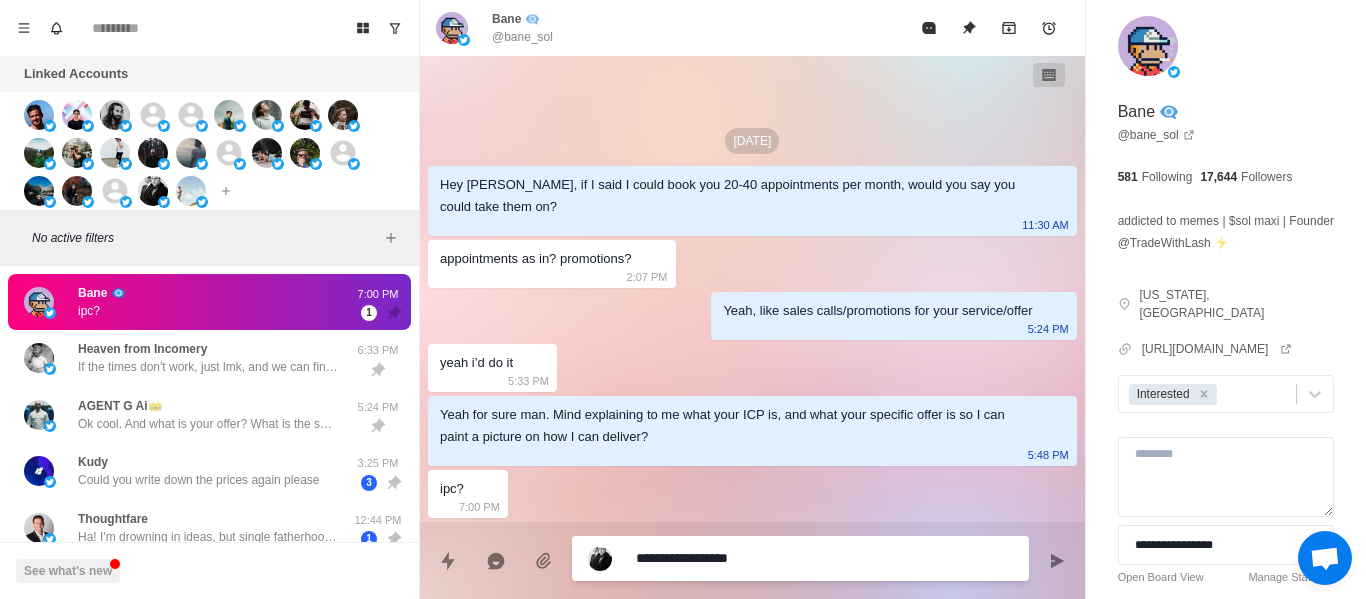type on "*" 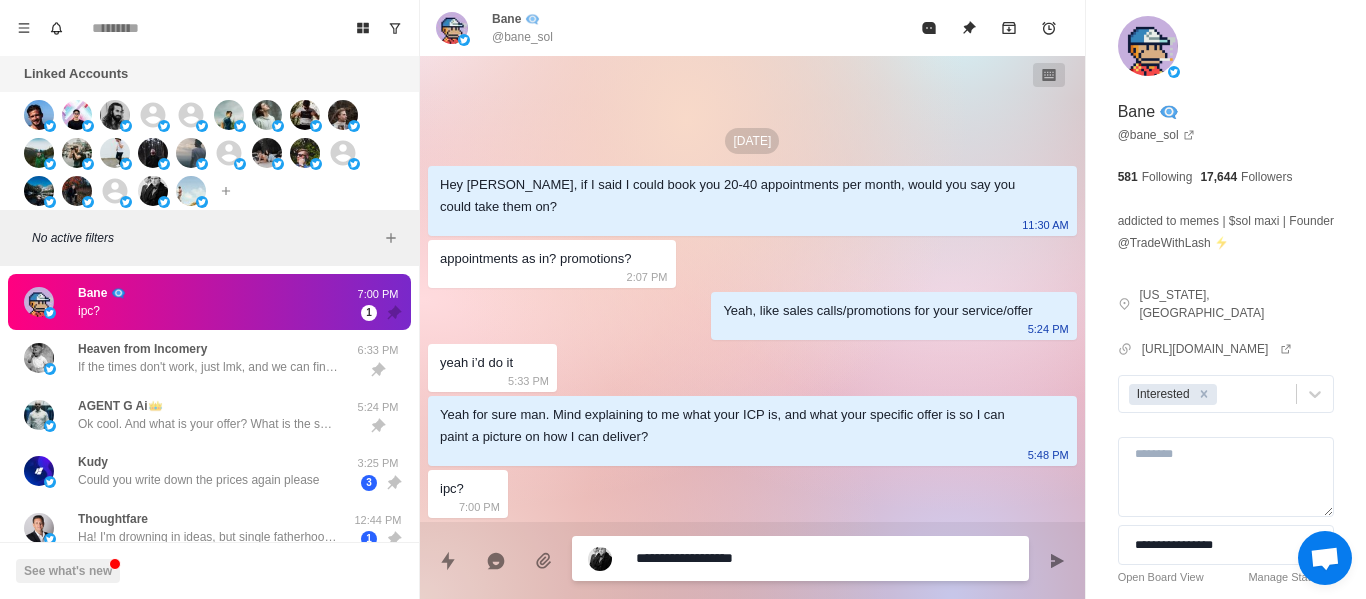type on "*" 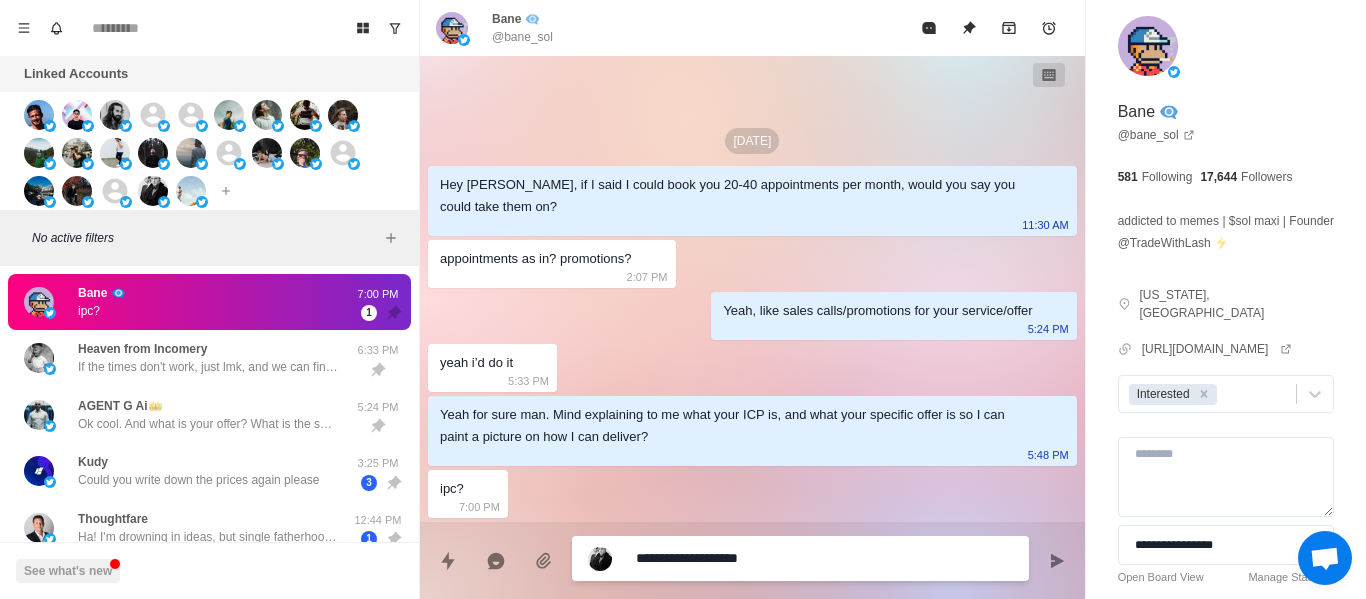 type on "*" 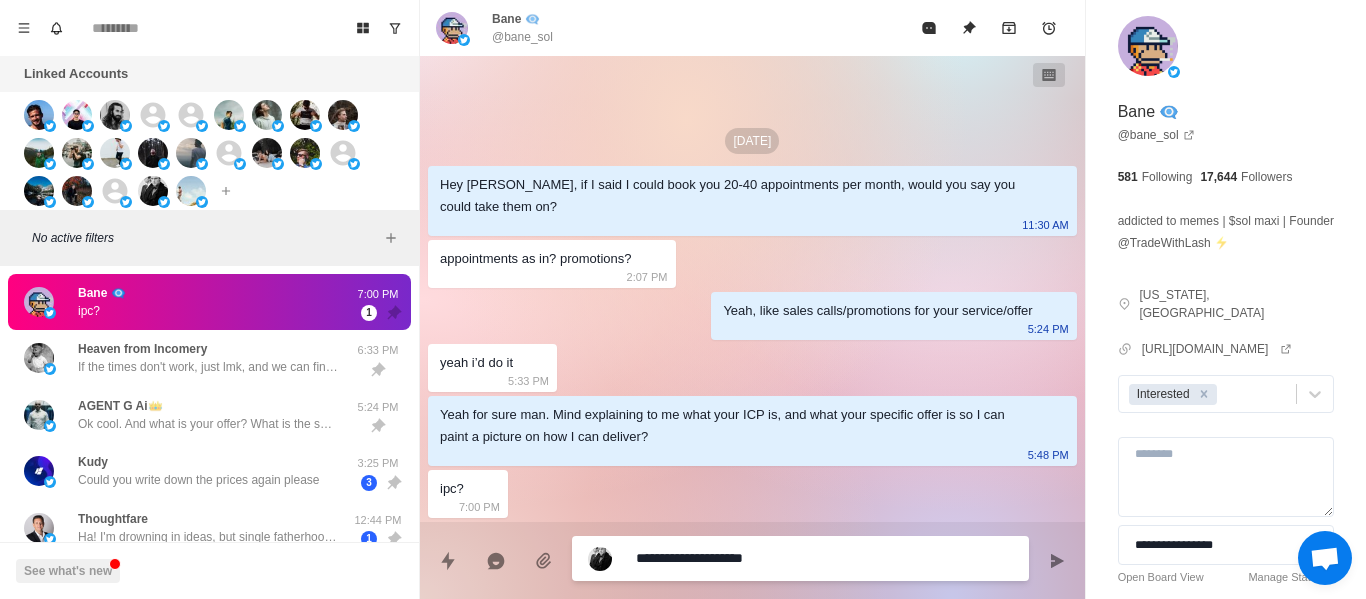 type on "*" 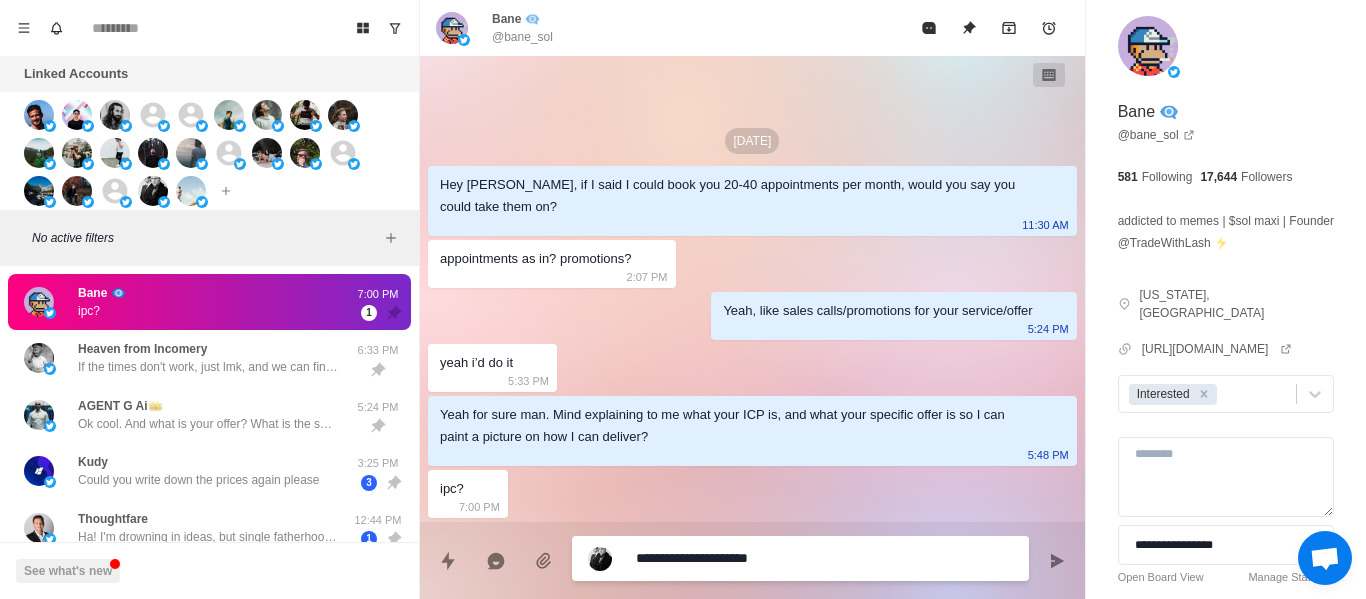 type on "*" 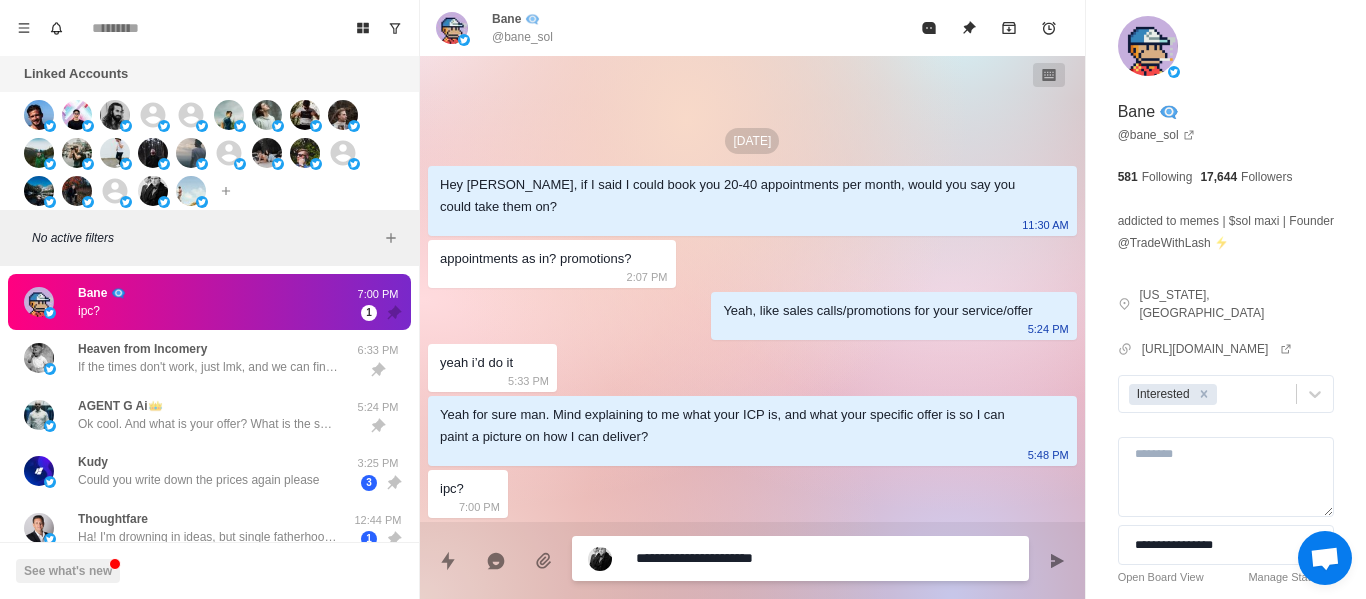 type on "*" 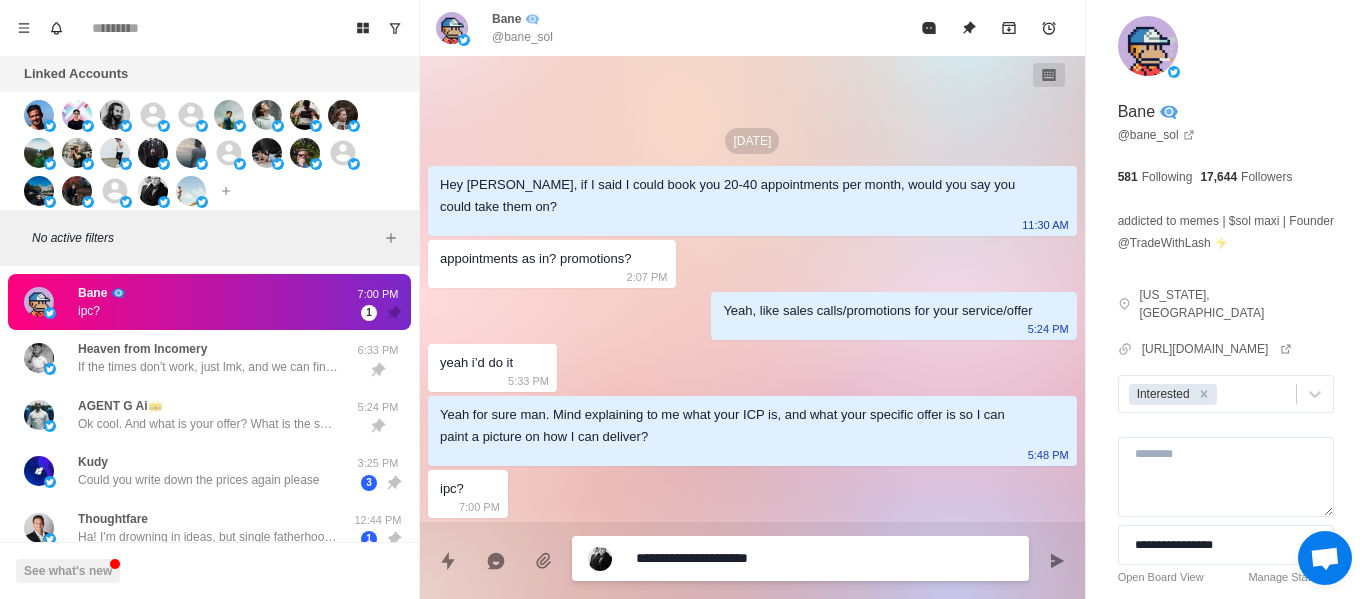 type on "*" 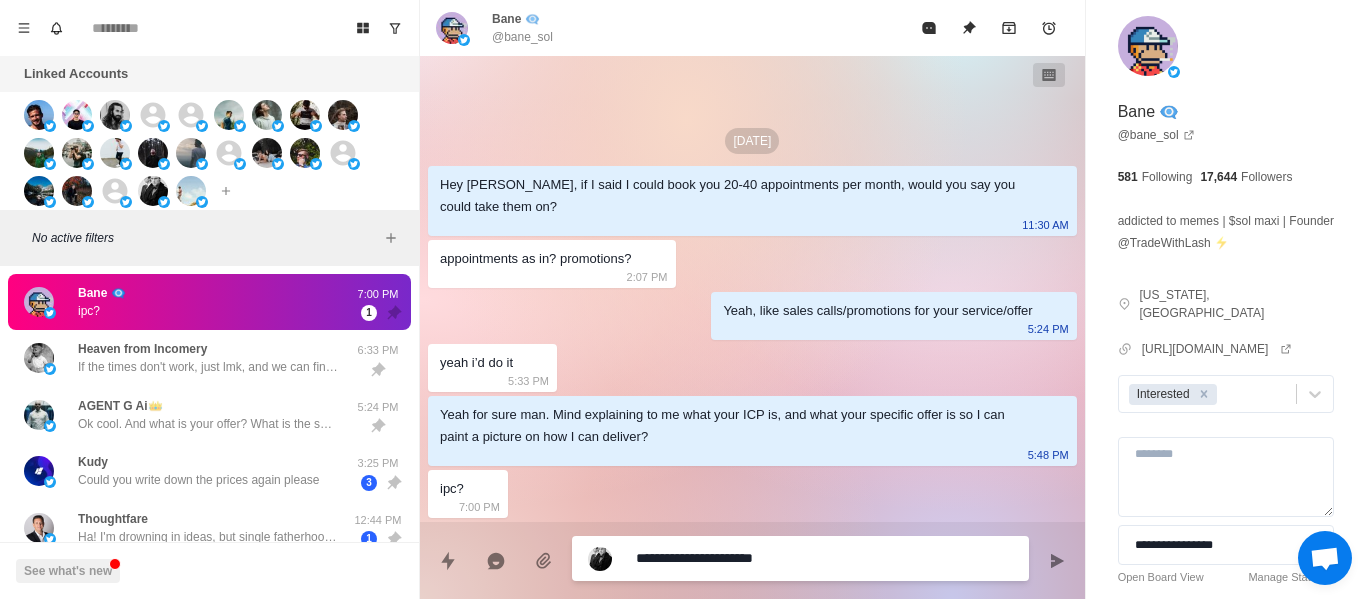 type on "*" 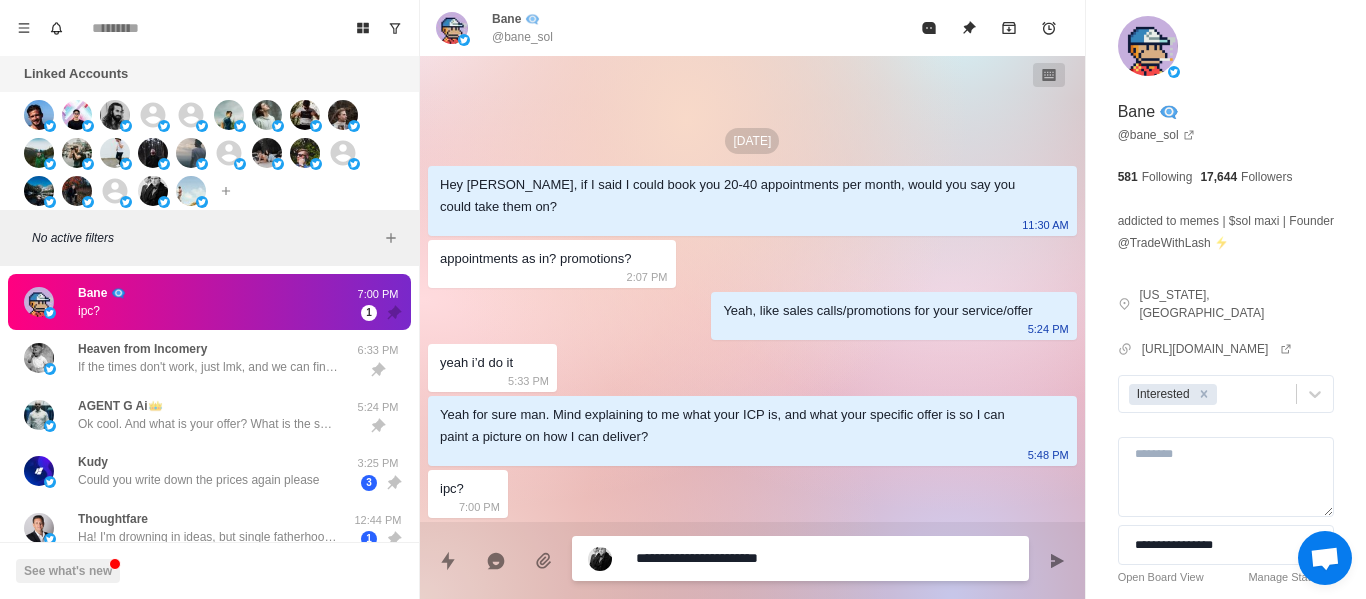 type on "*" 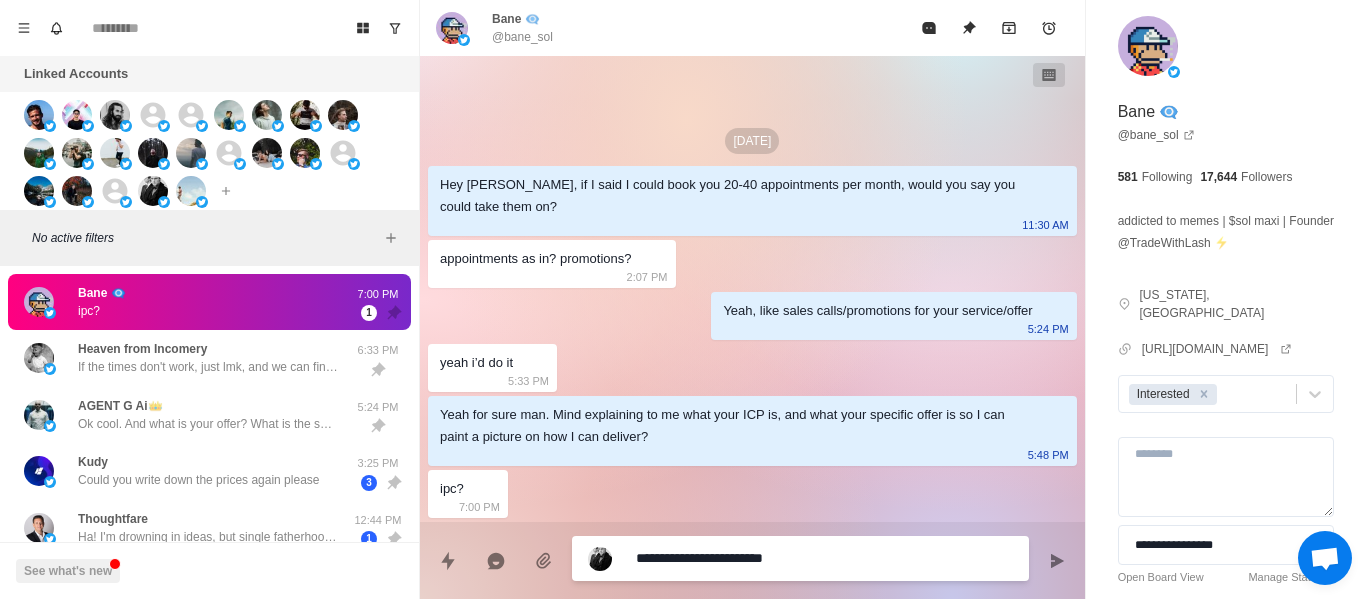 type on "*" 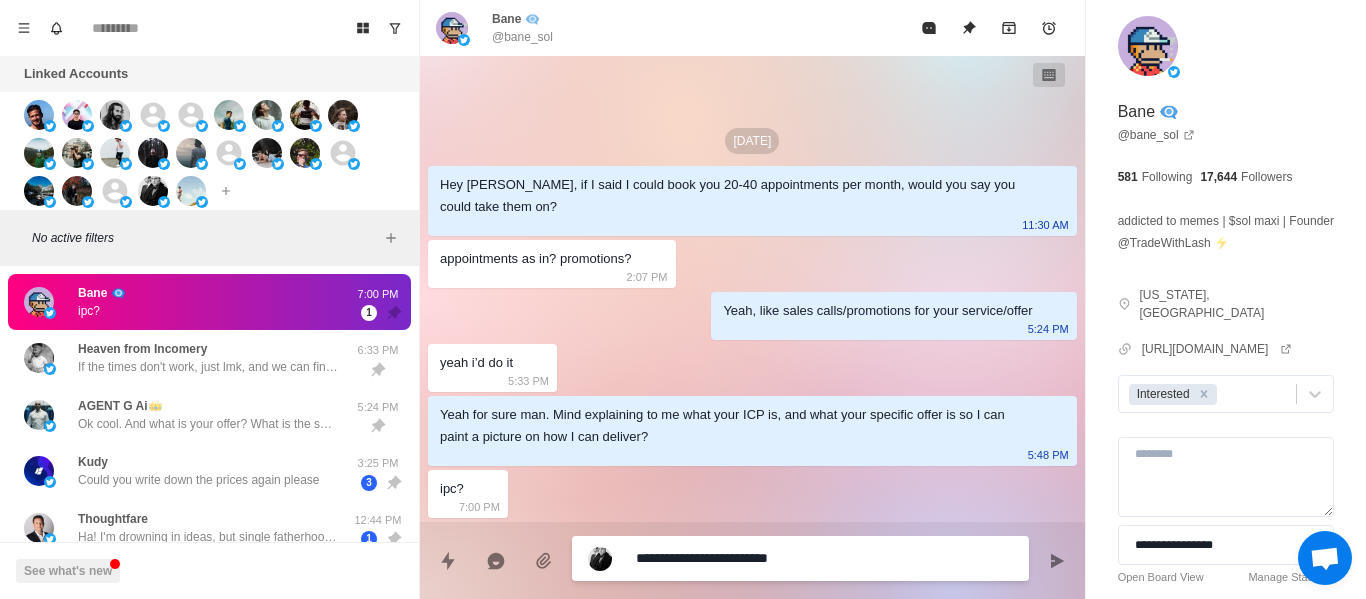 type on "*" 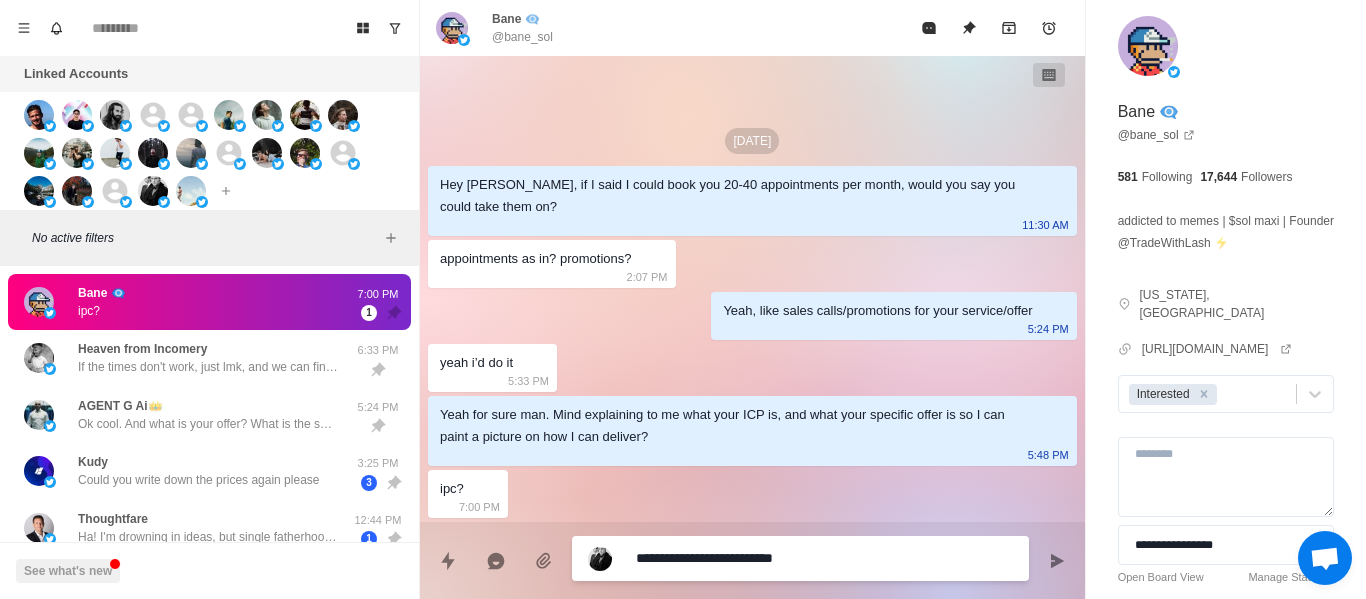 type on "*" 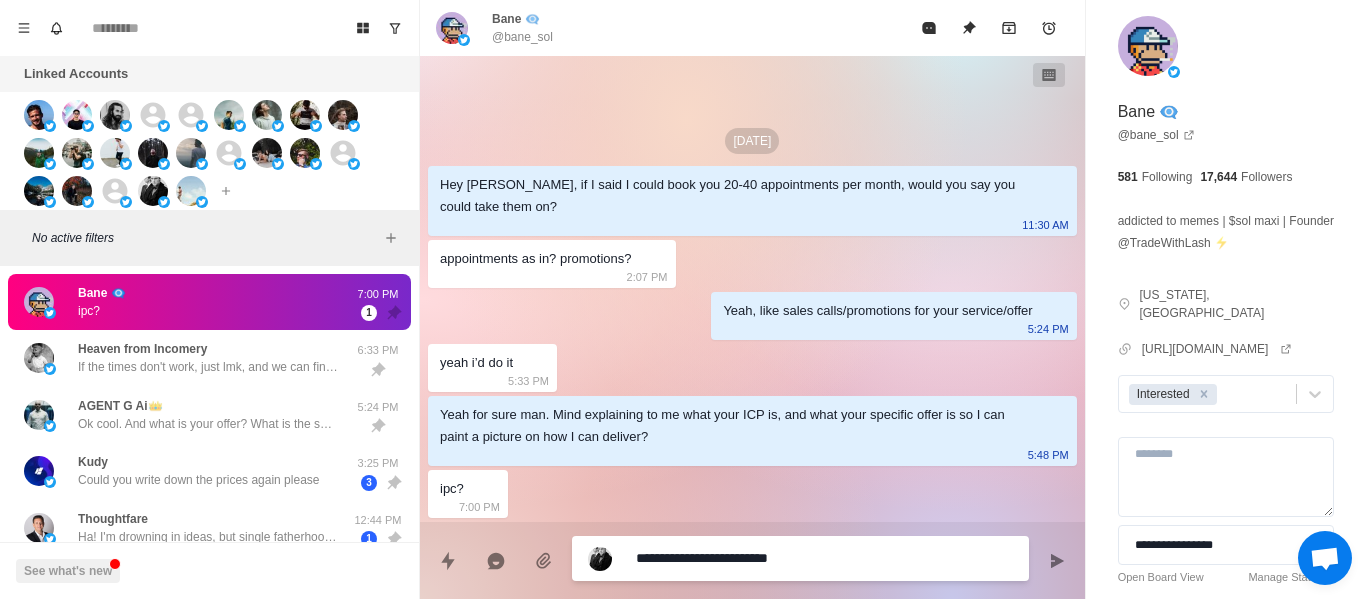 type on "*" 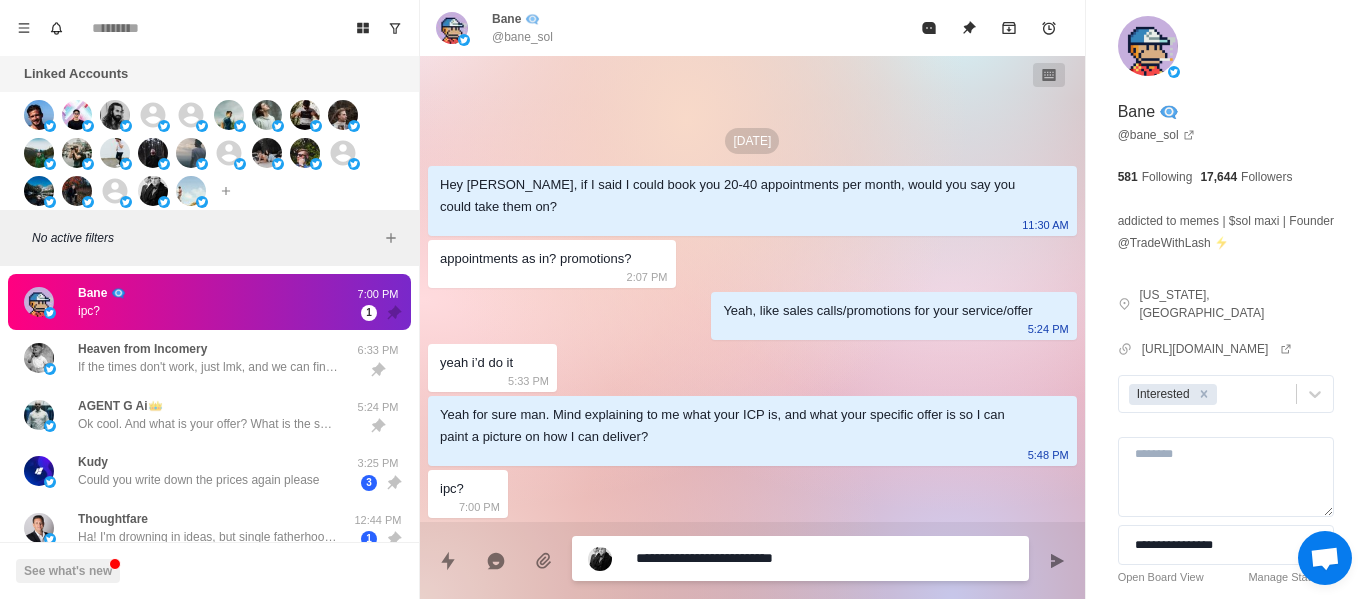 type on "*" 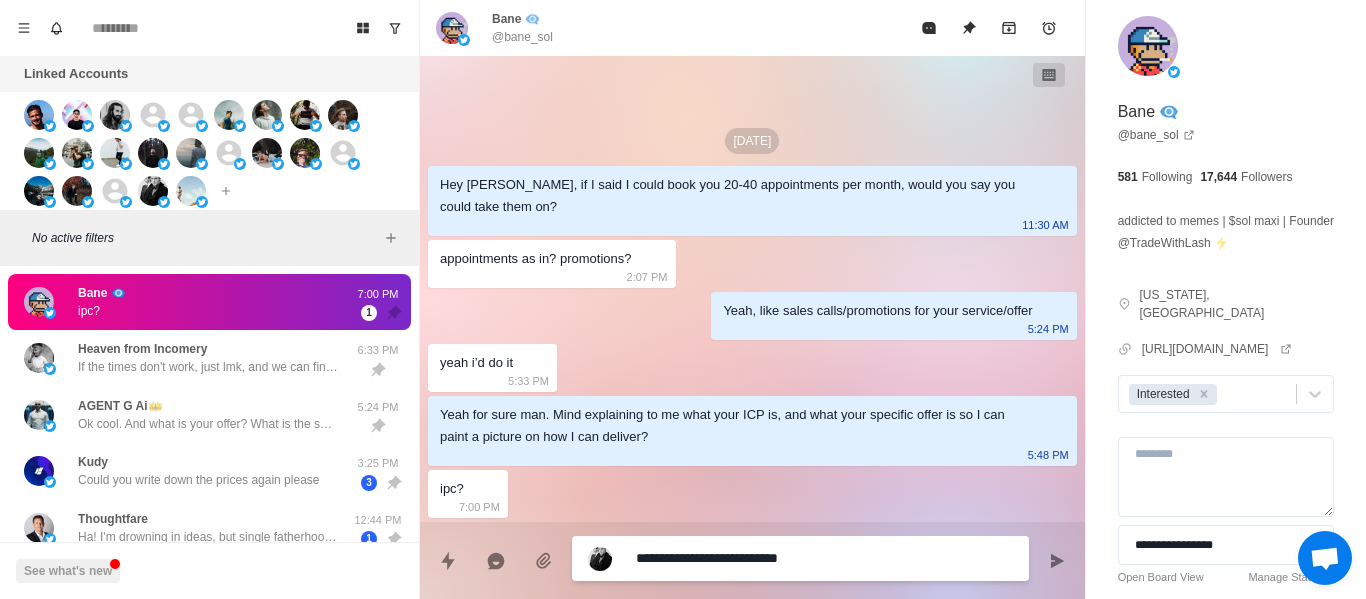 type on "*" 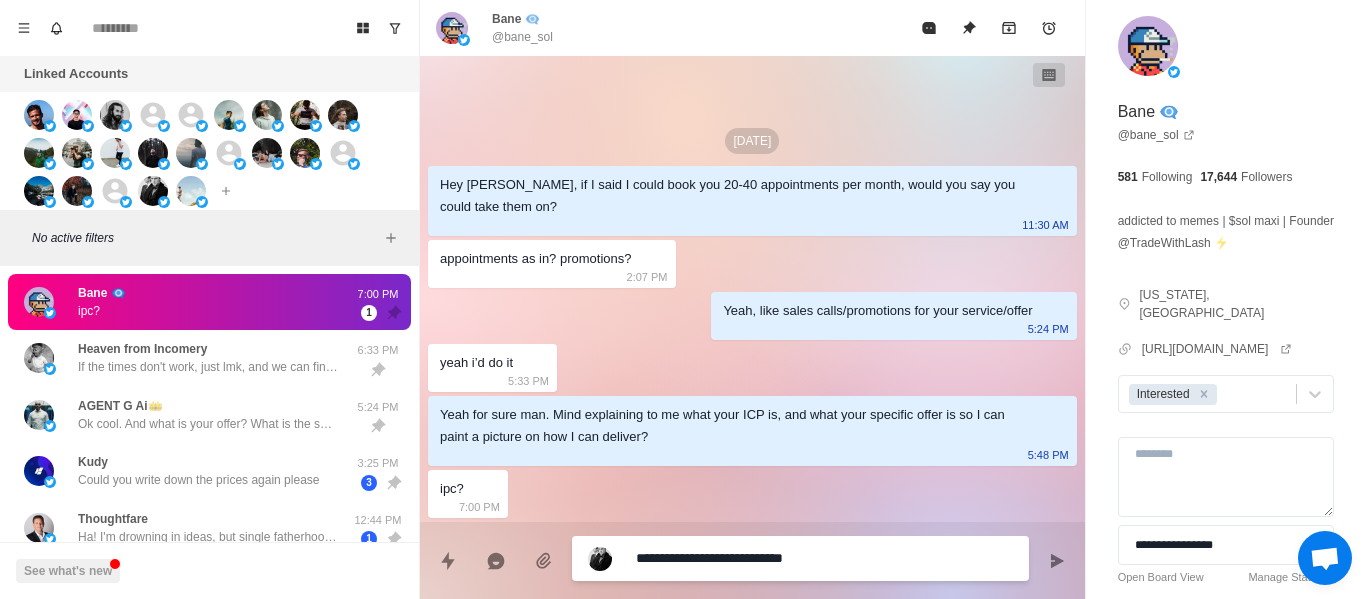 type on "*" 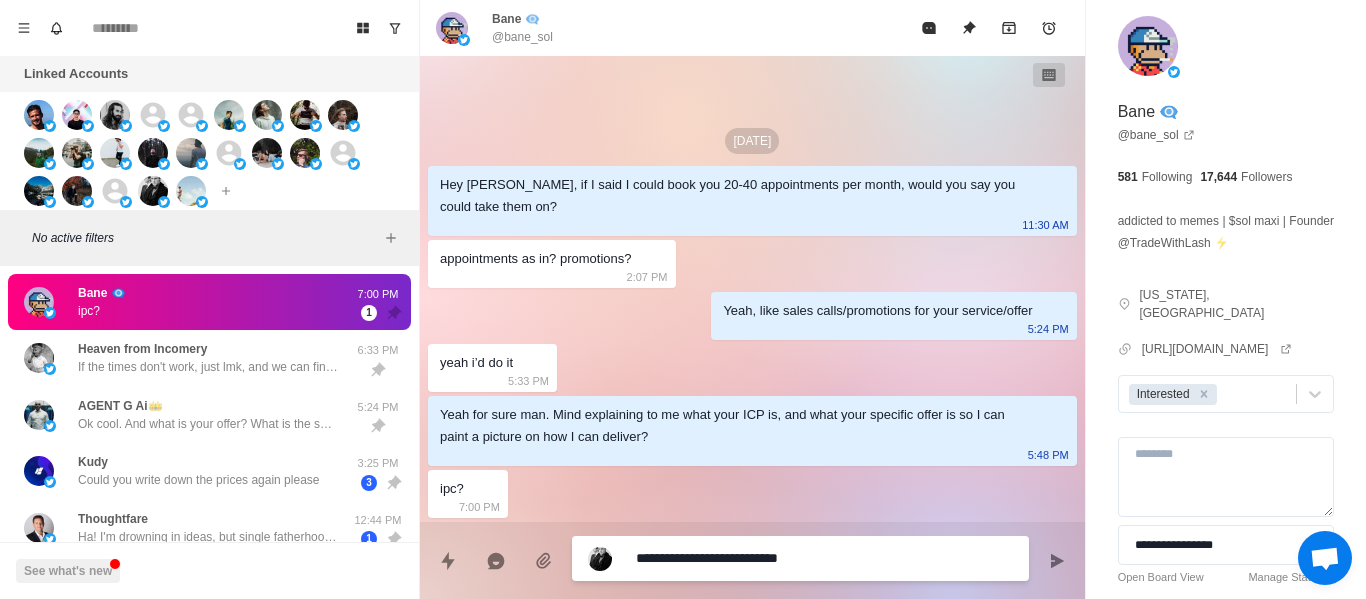 type on "*" 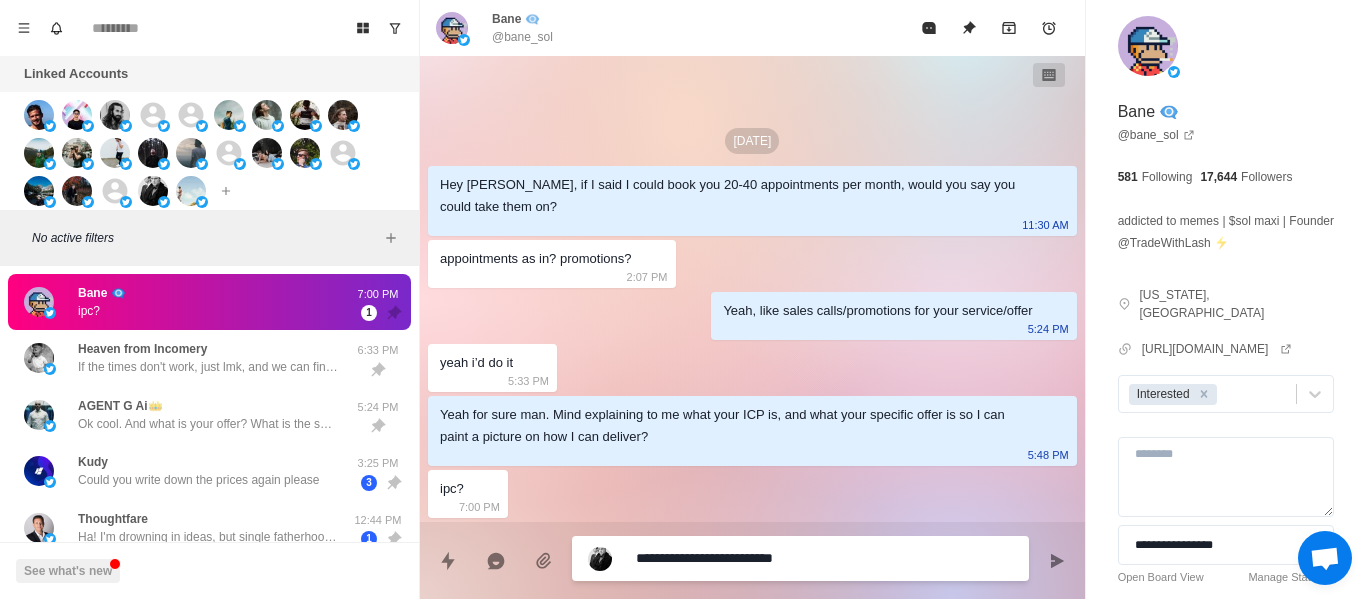 type on "*" 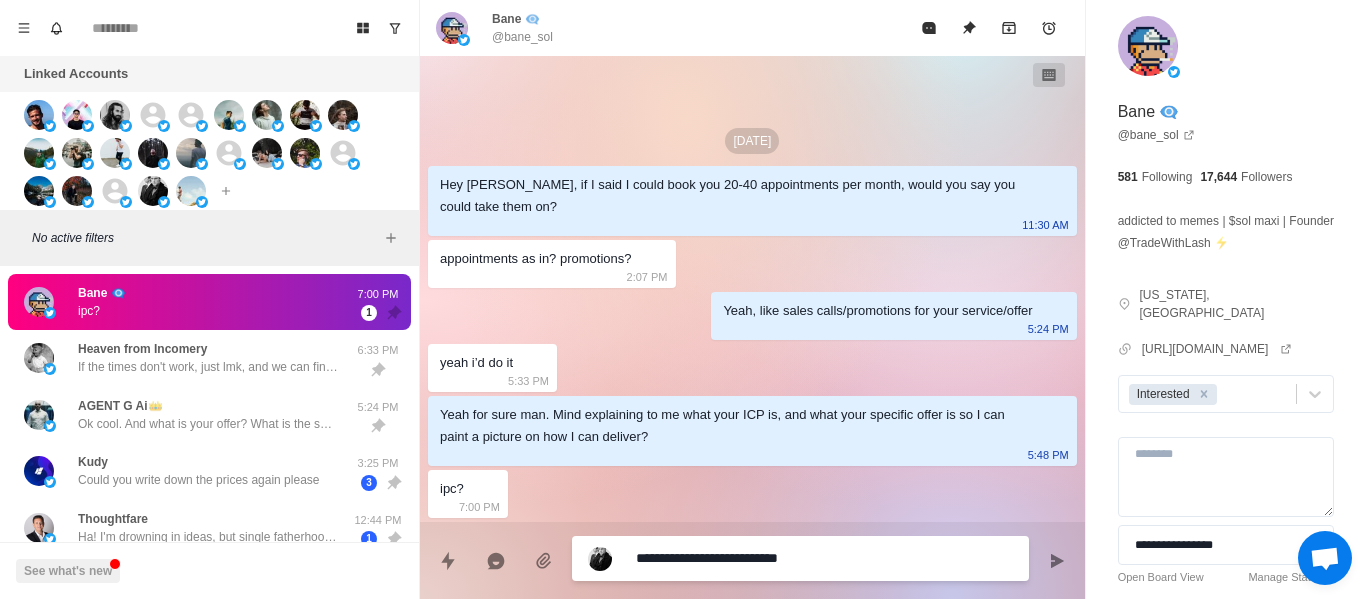 type on "*" 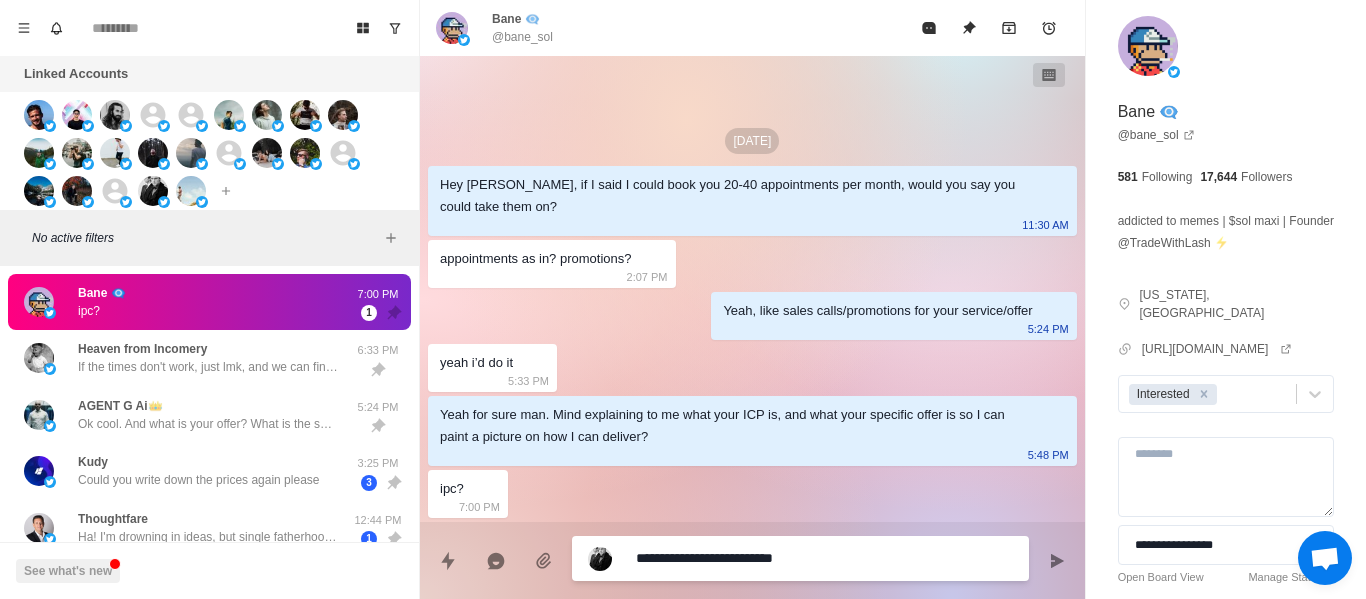 type on "*" 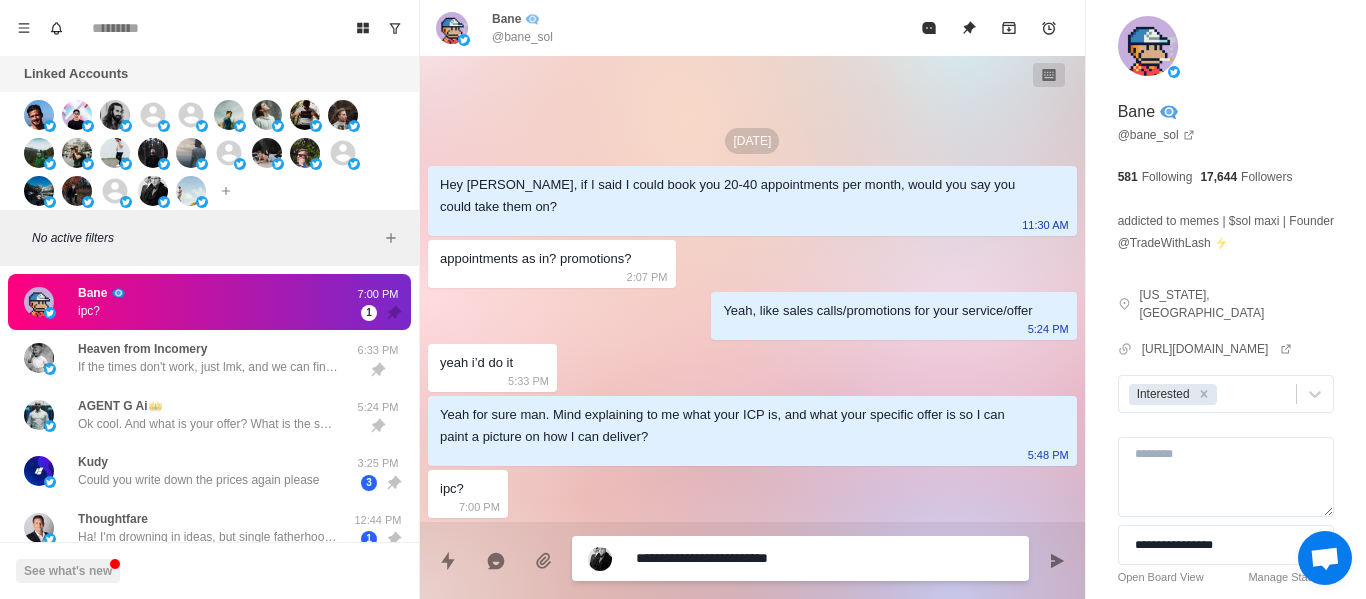 type on "*" 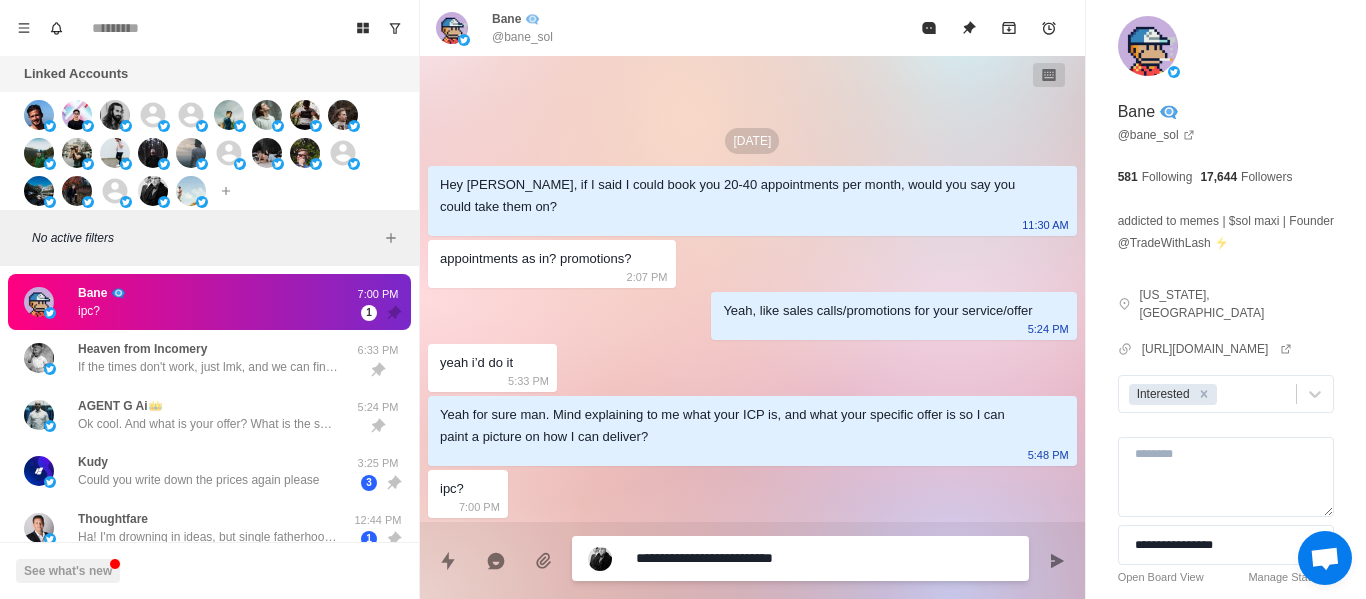 type on "*" 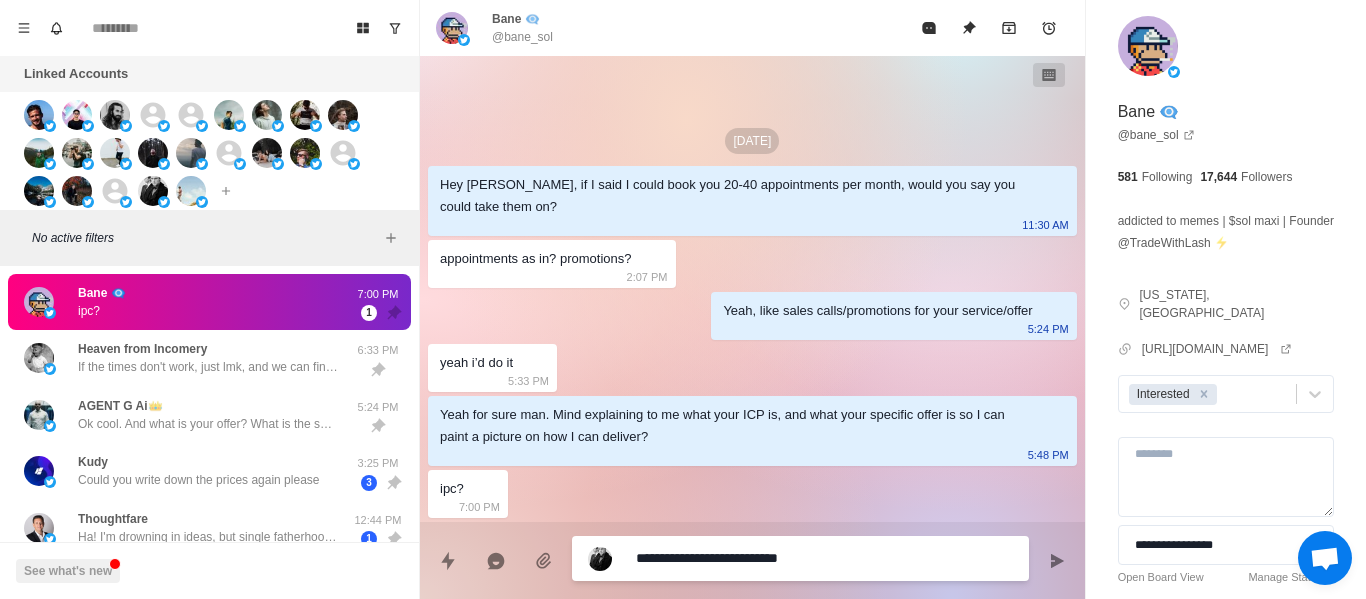 type on "*" 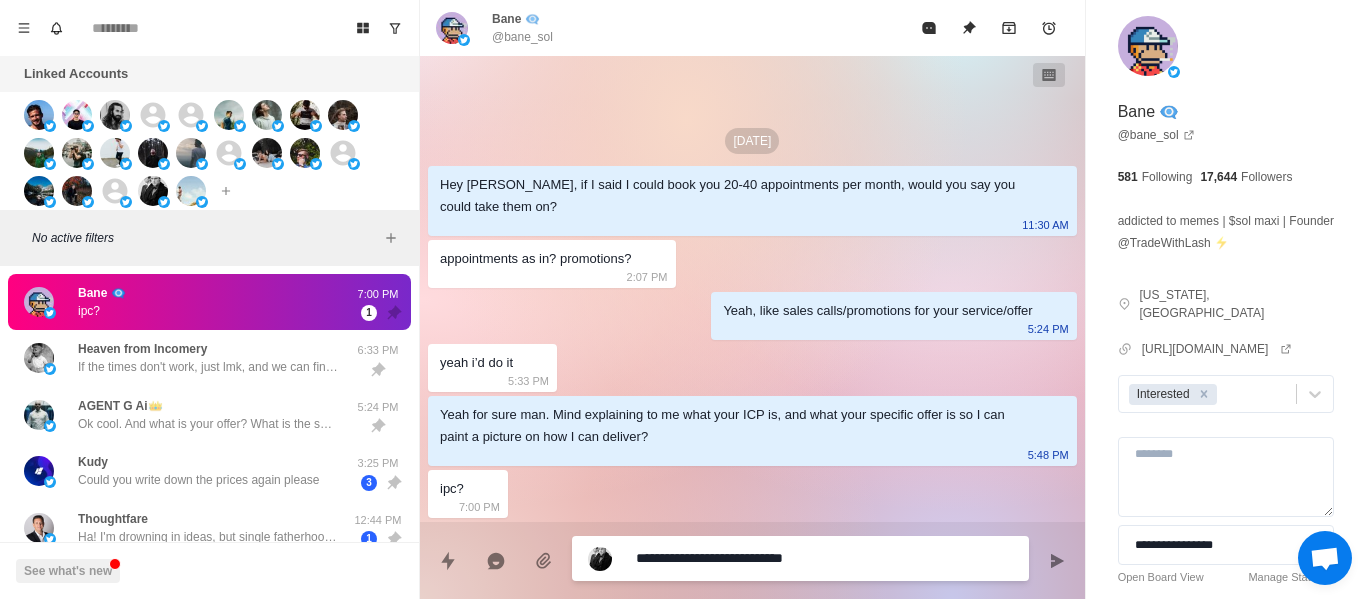 type on "*" 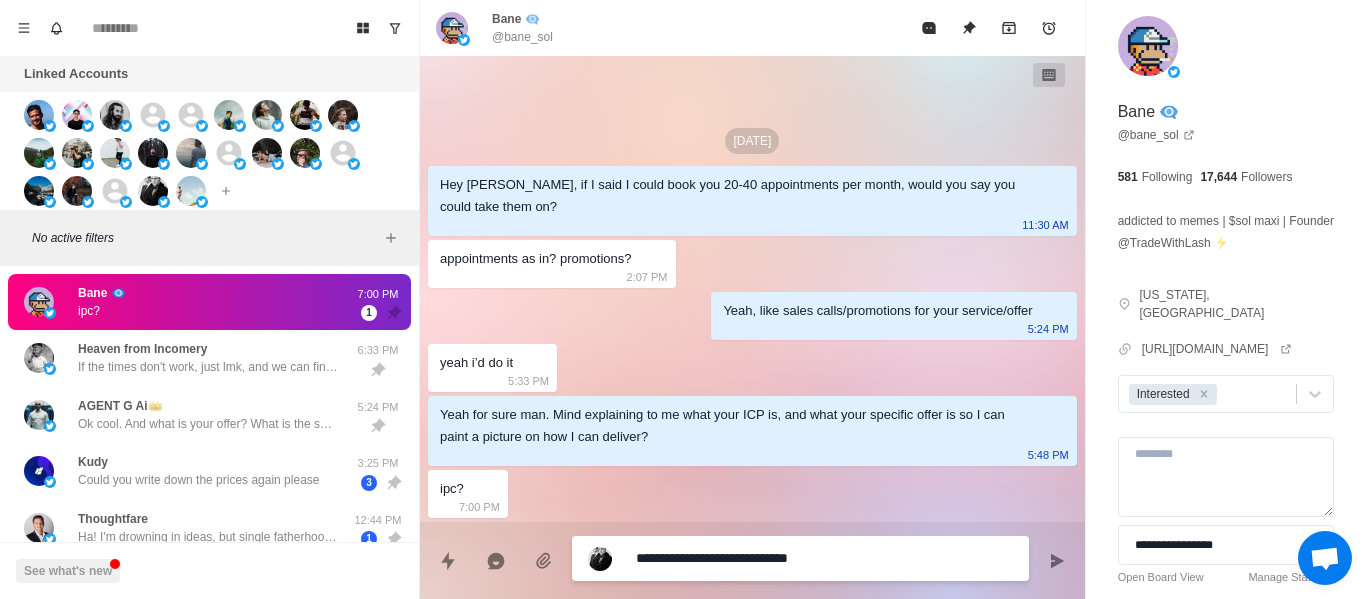 type on "*" 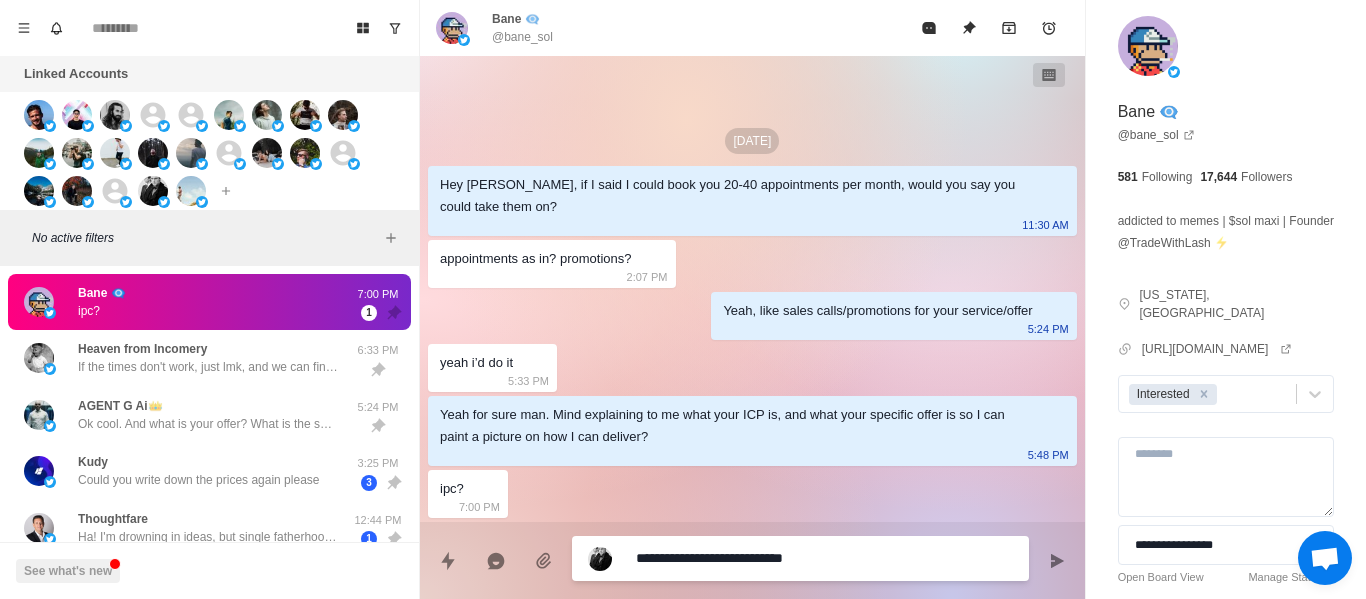 type on "*" 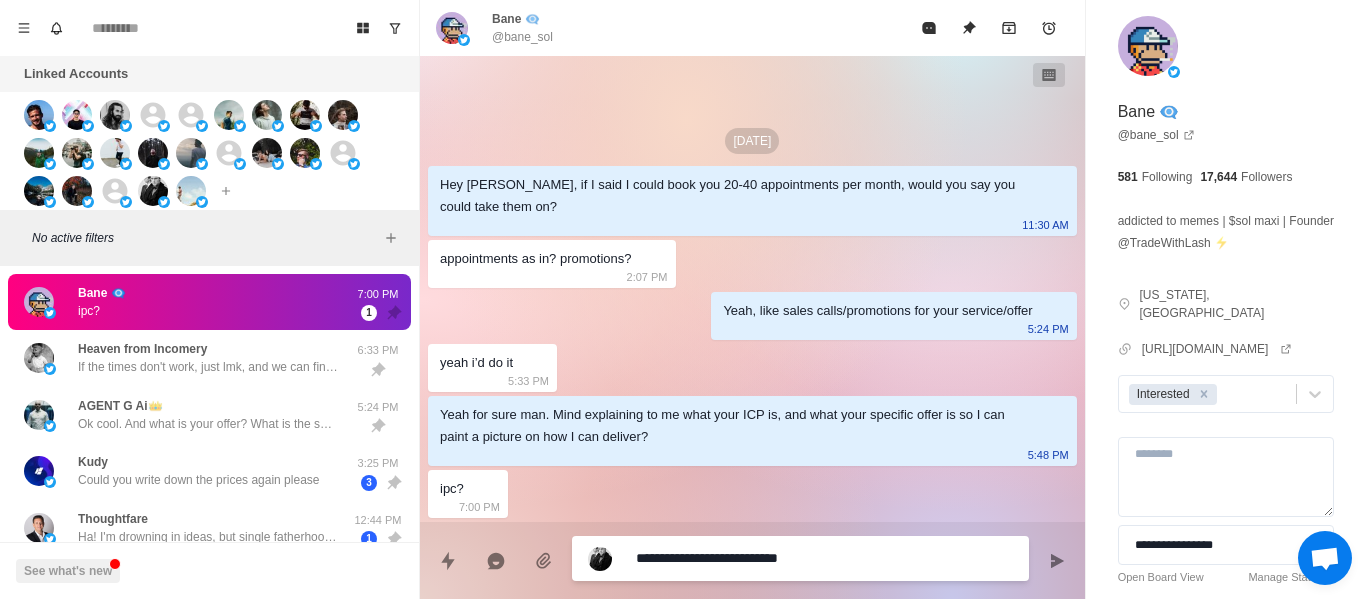 type on "*" 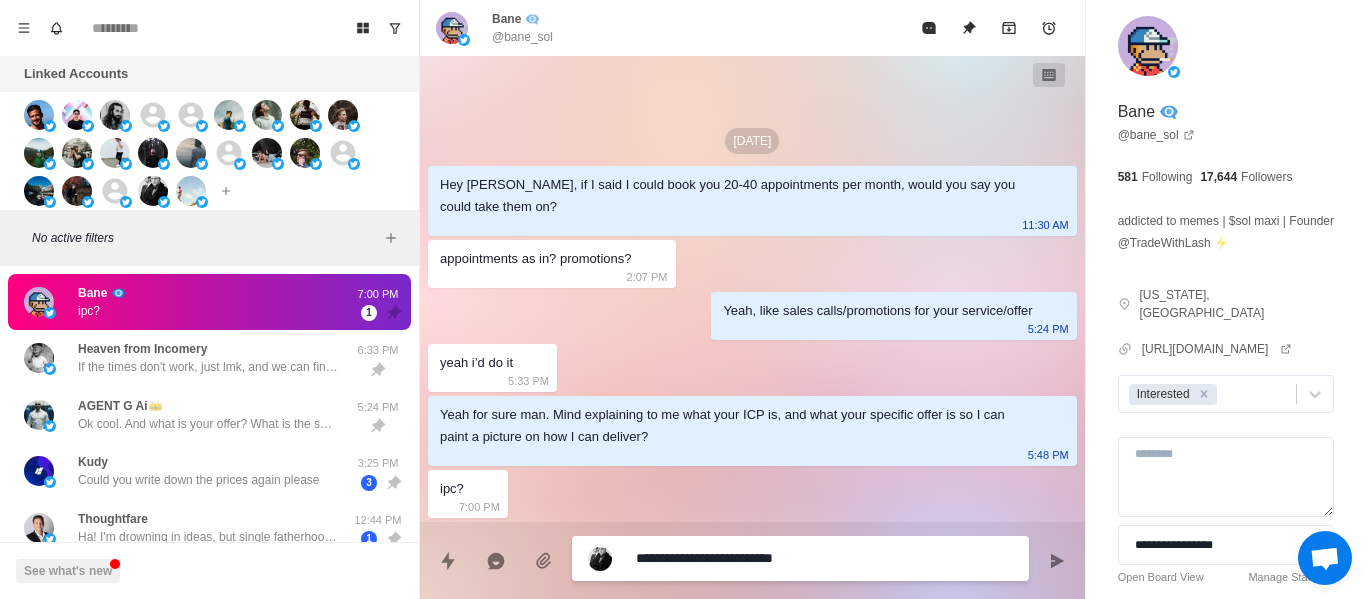 type on "*" 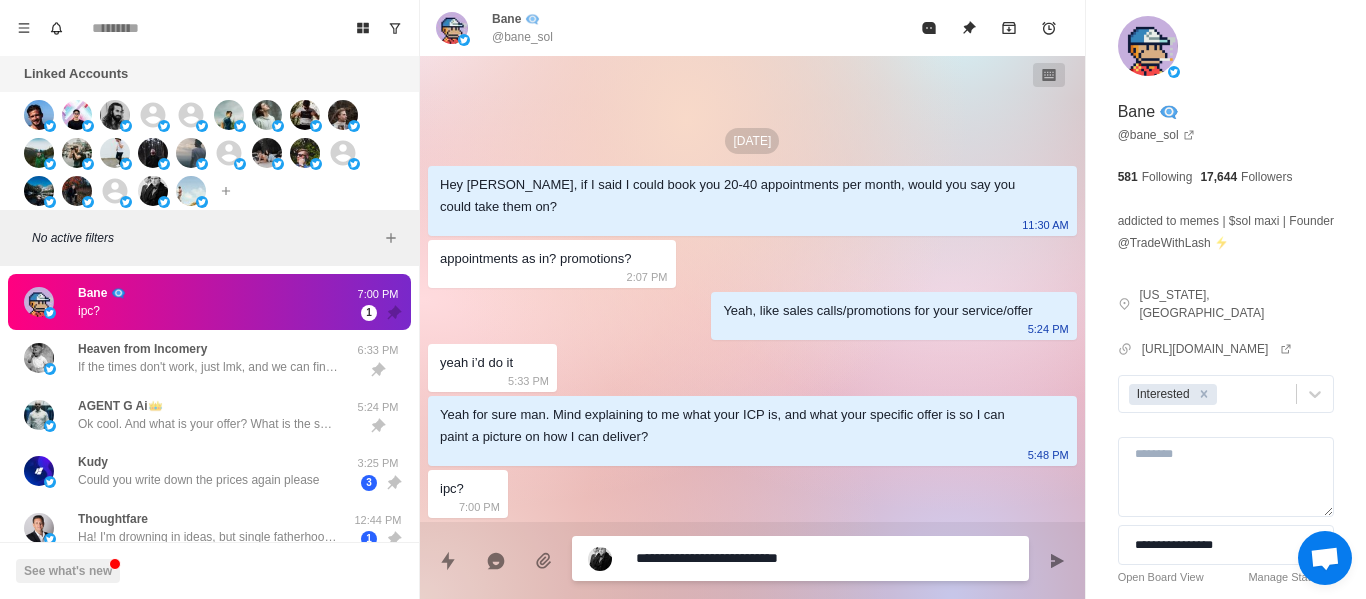 type on "*" 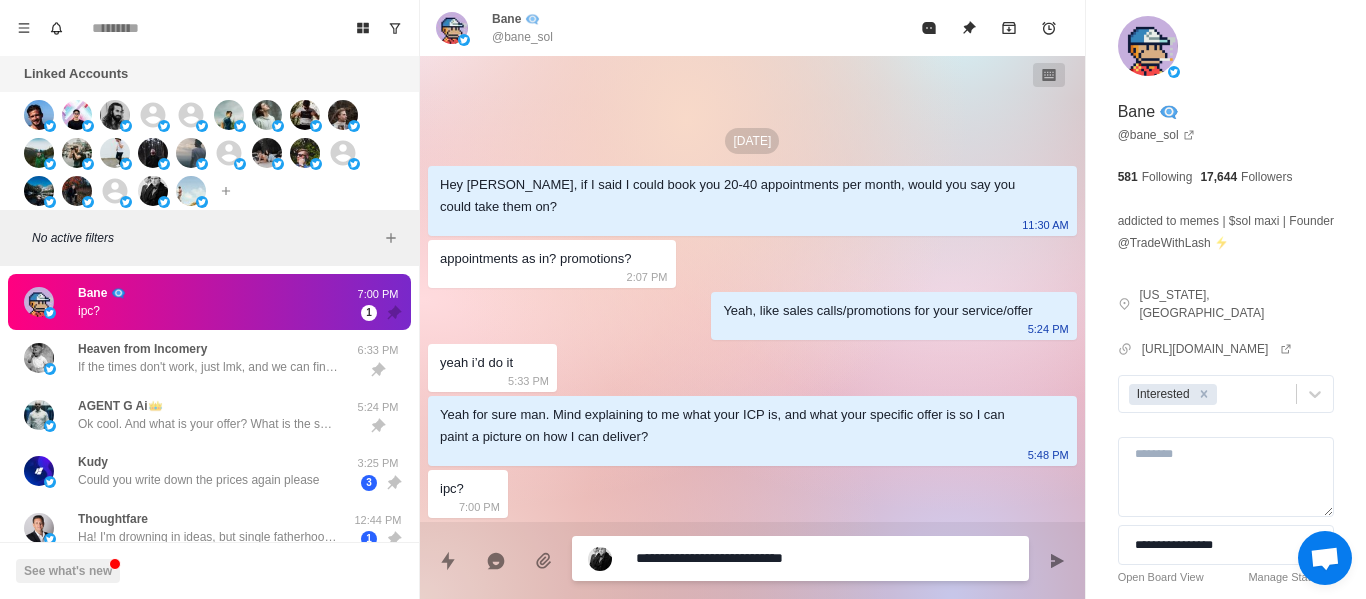type on "*" 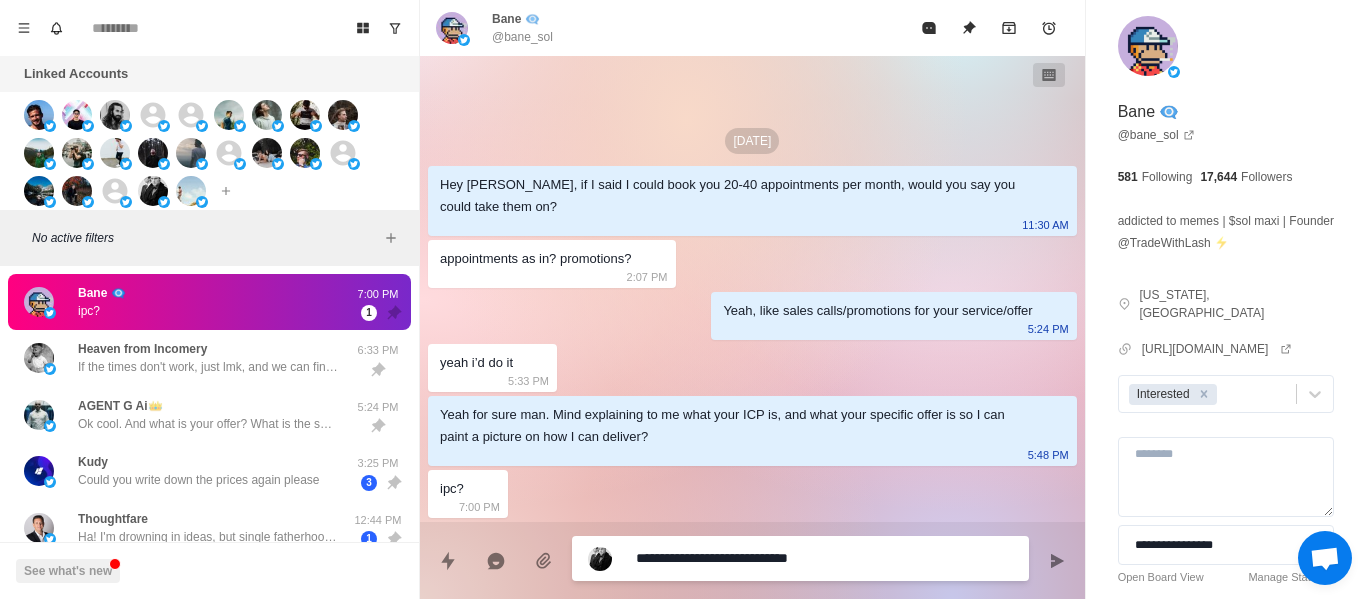 type on "*" 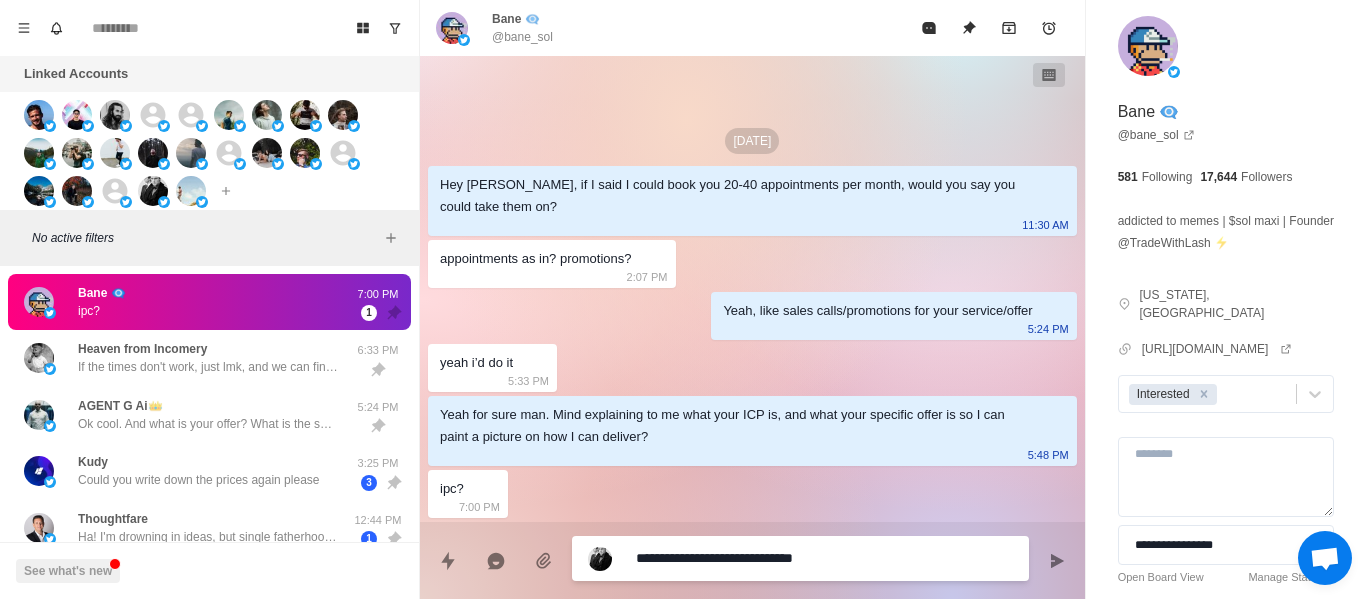 type on "*" 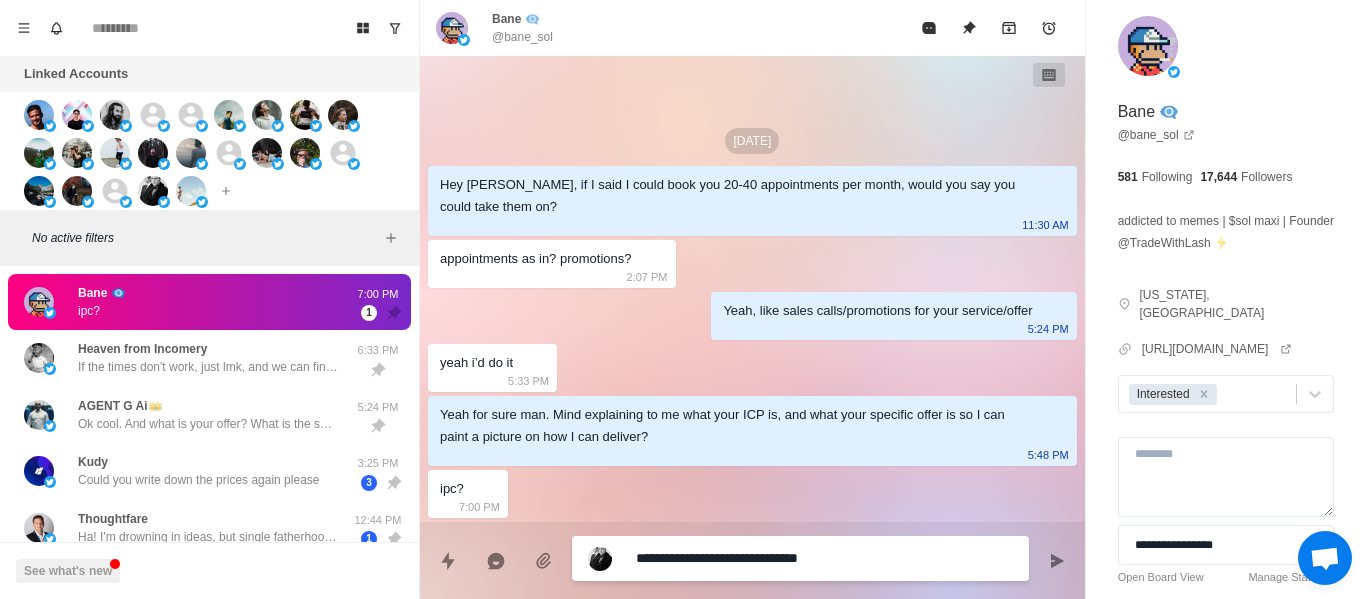 type on "*" 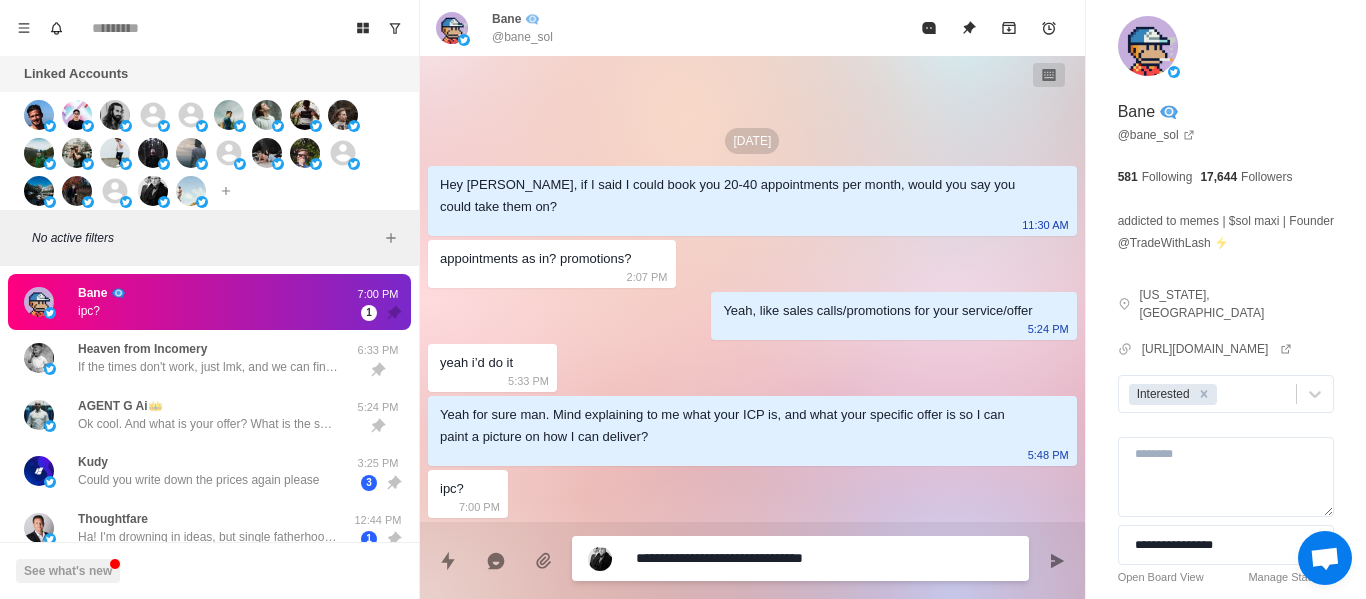type on "*" 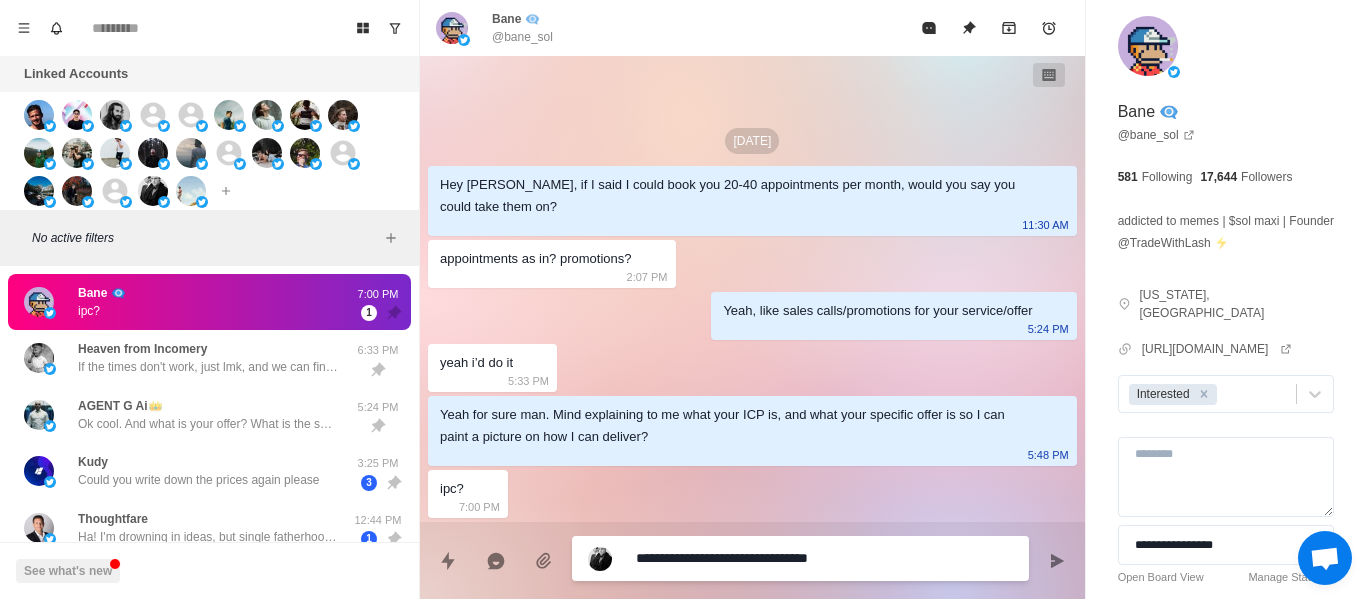 type on "*" 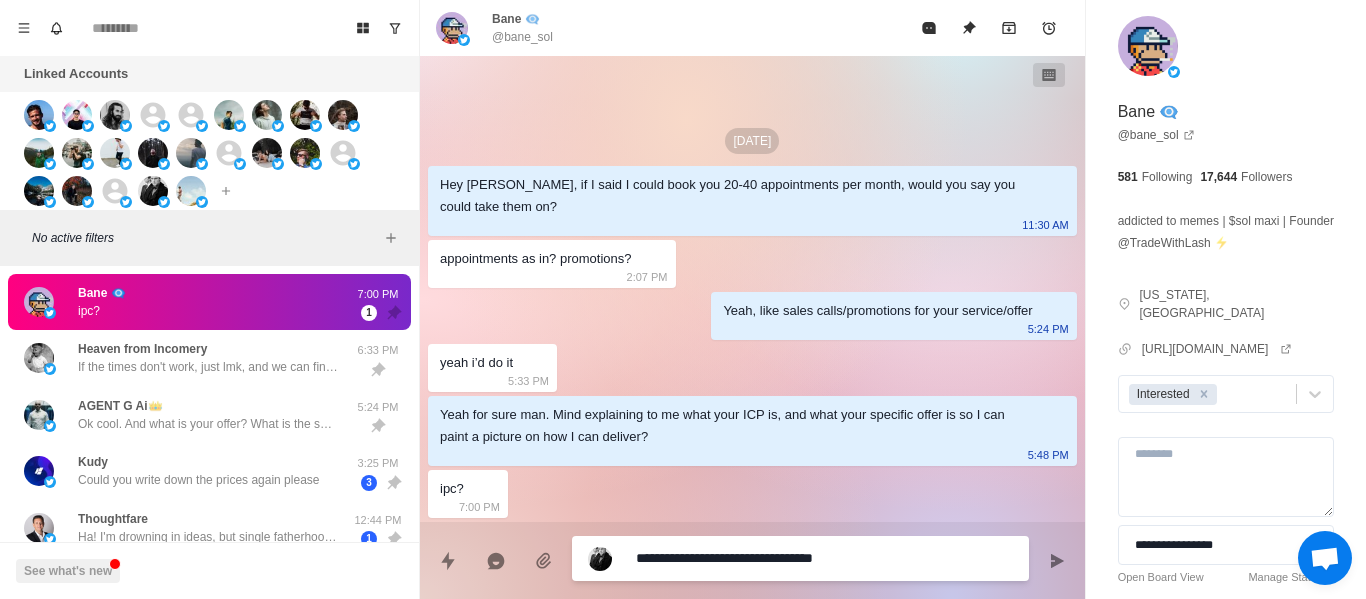 type on "*" 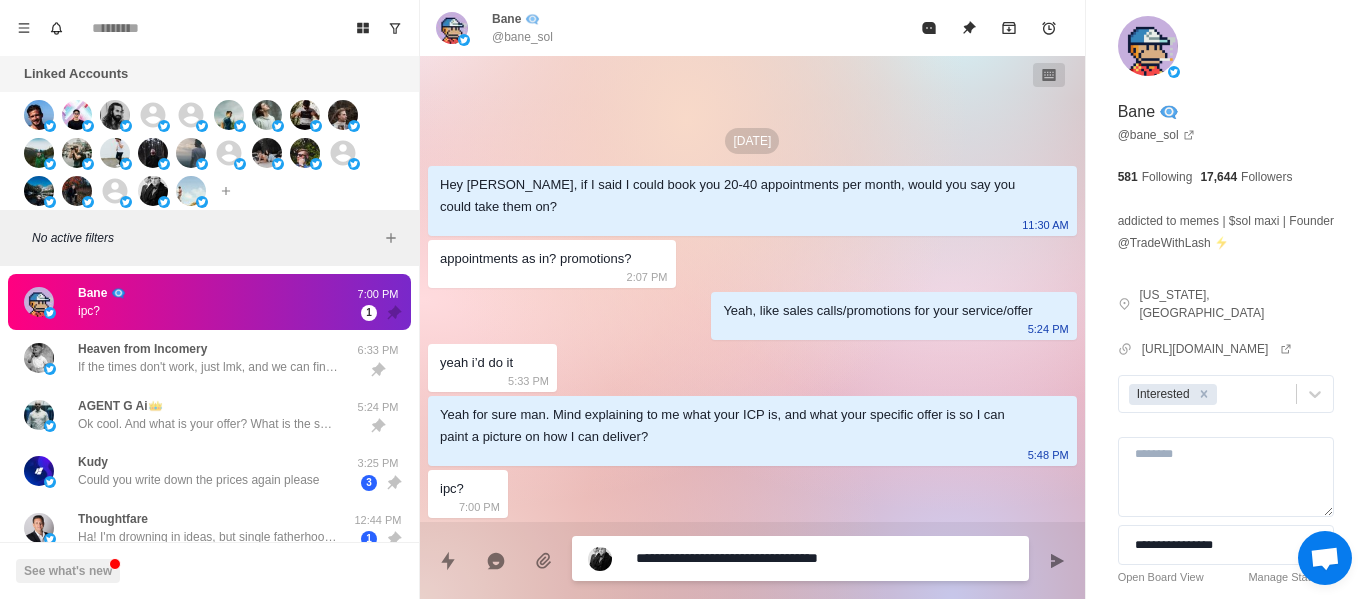 type on "*" 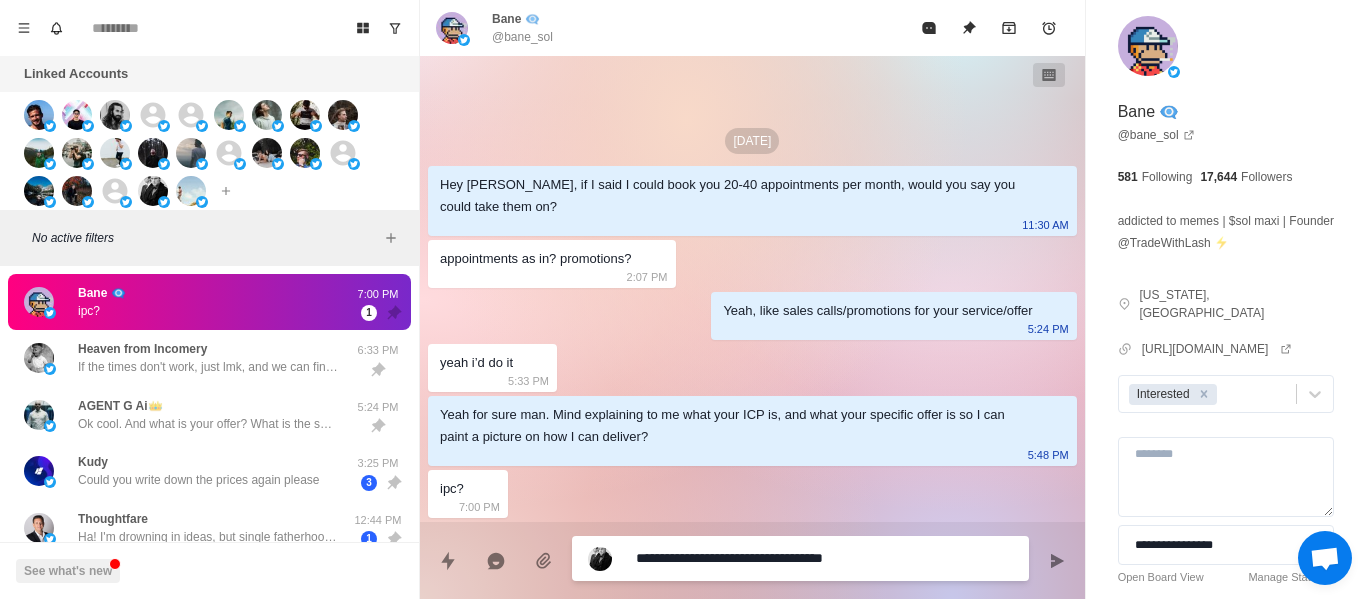 type on "*" 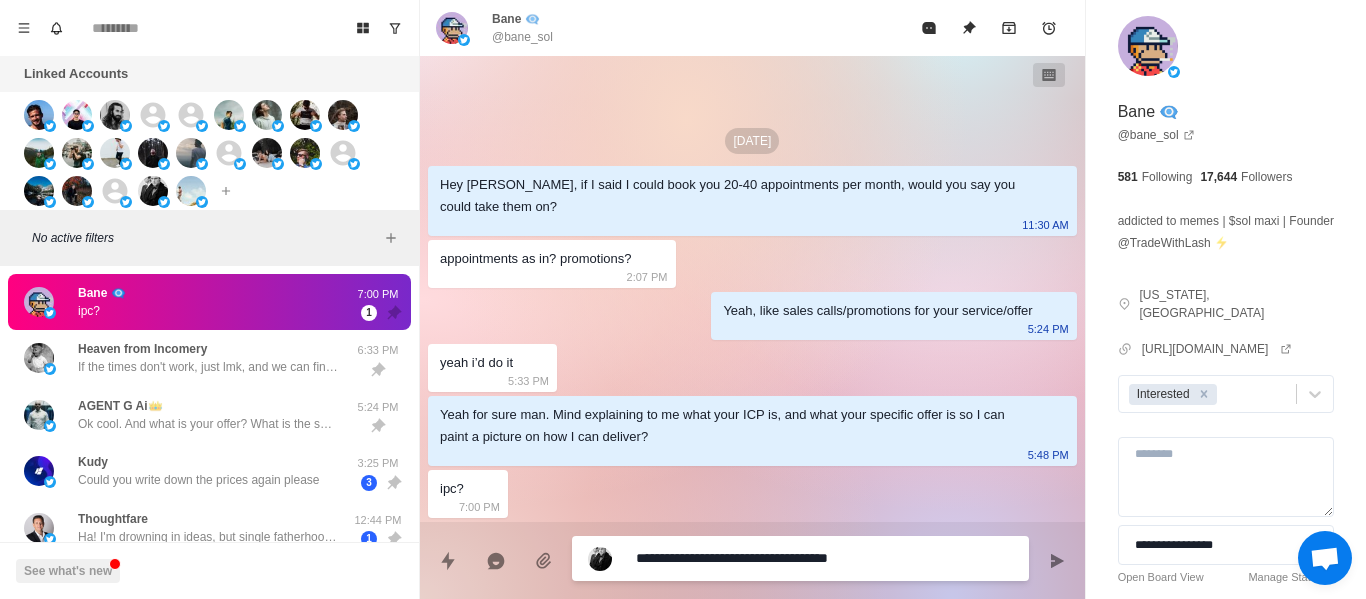 type on "*" 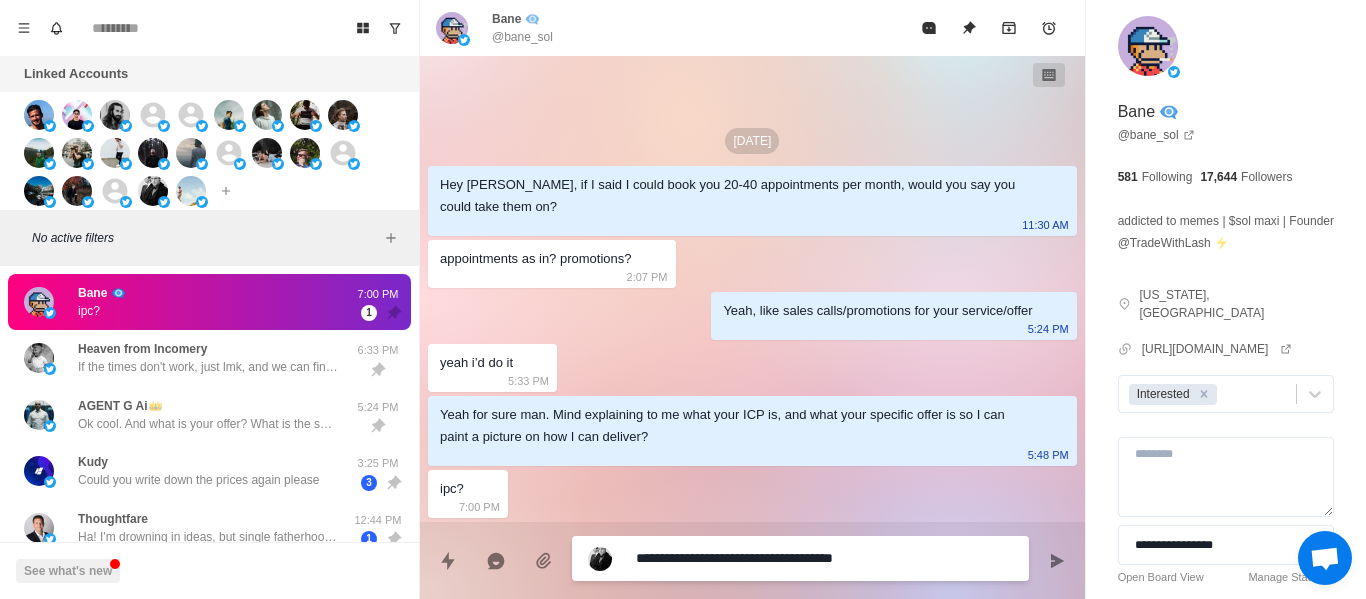 type on "*" 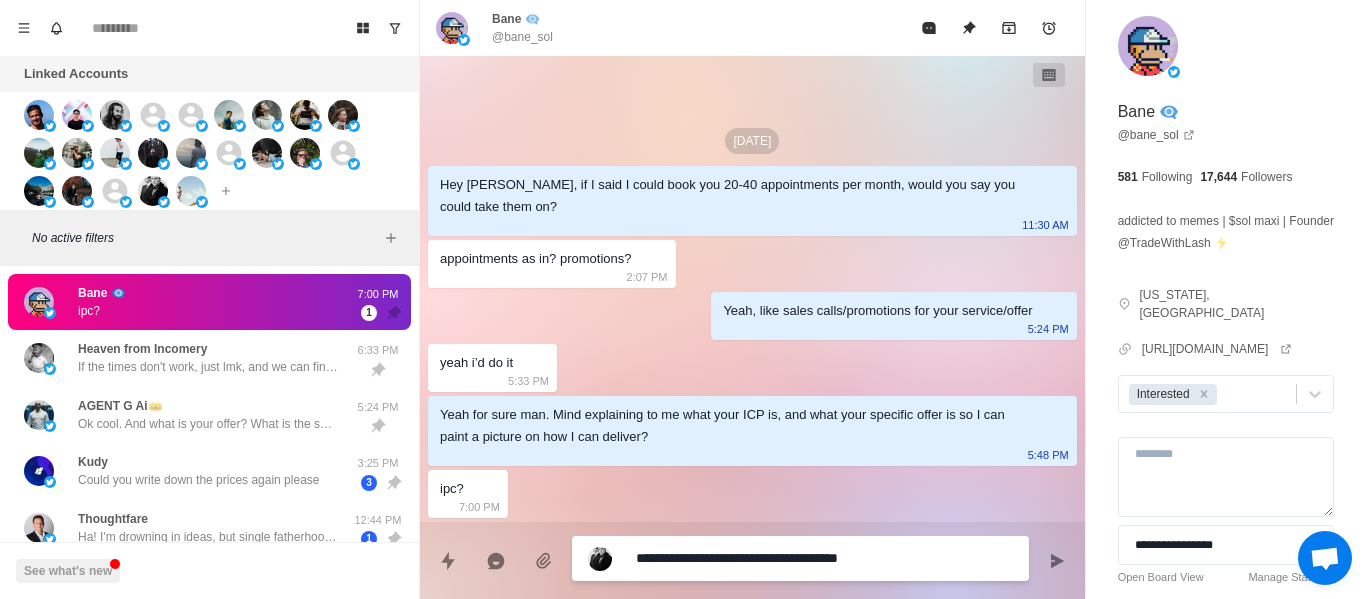 type on "*" 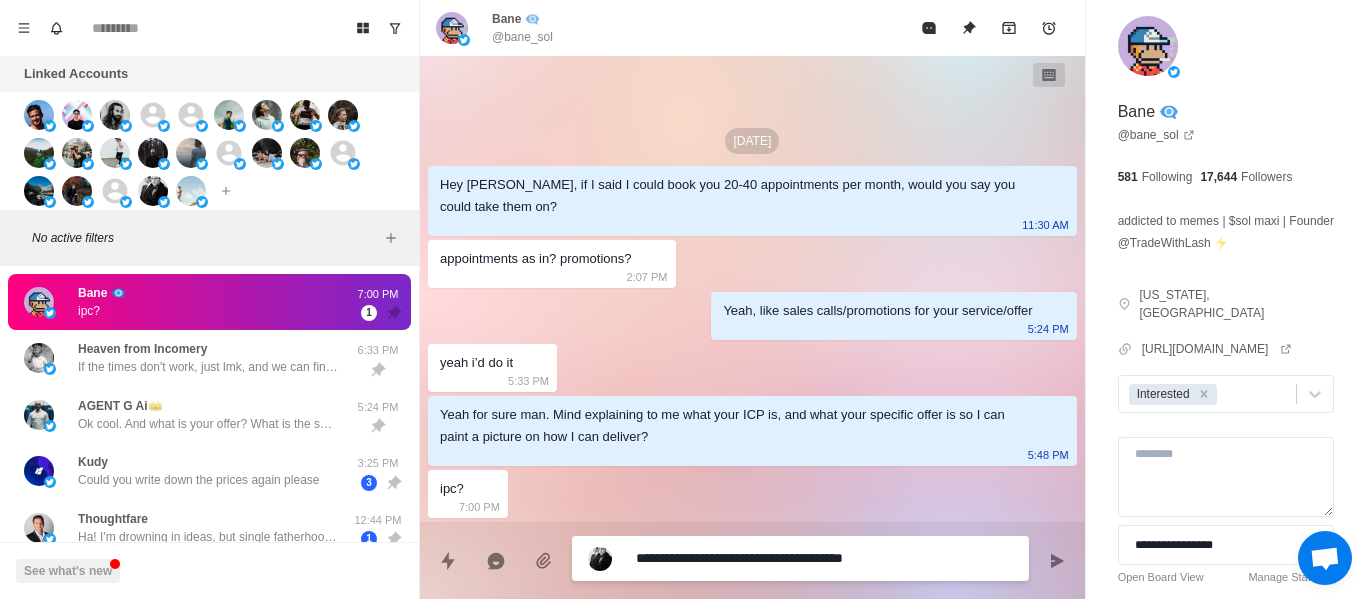 type on "*" 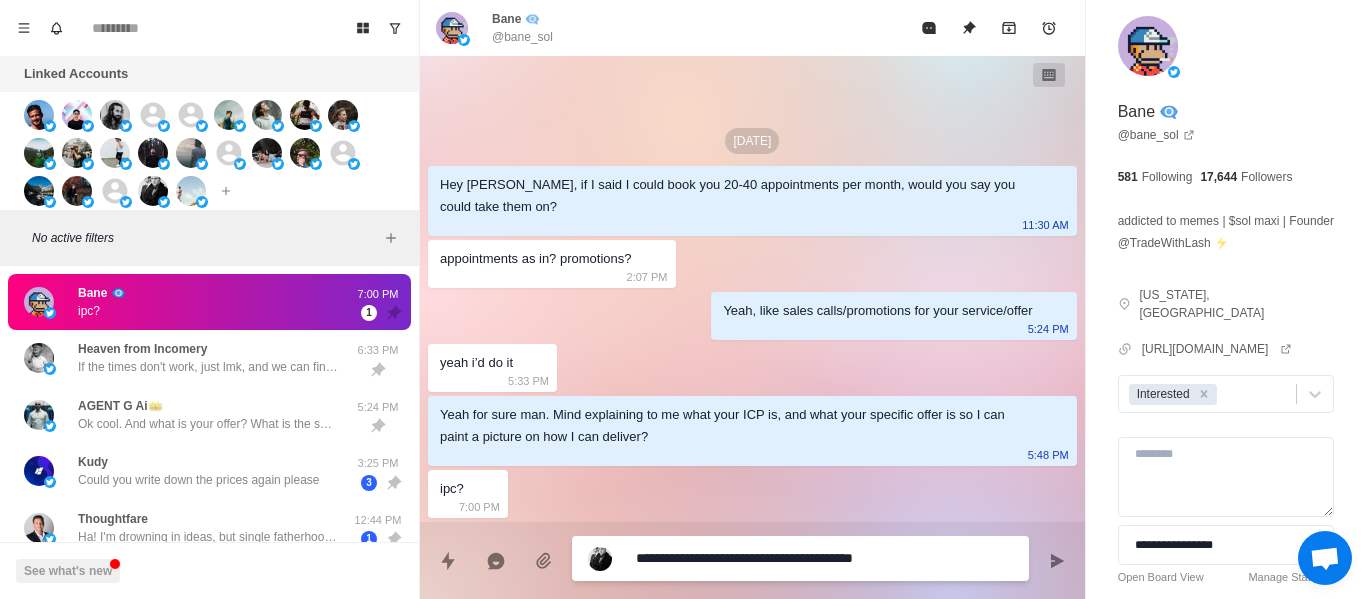 type on "**********" 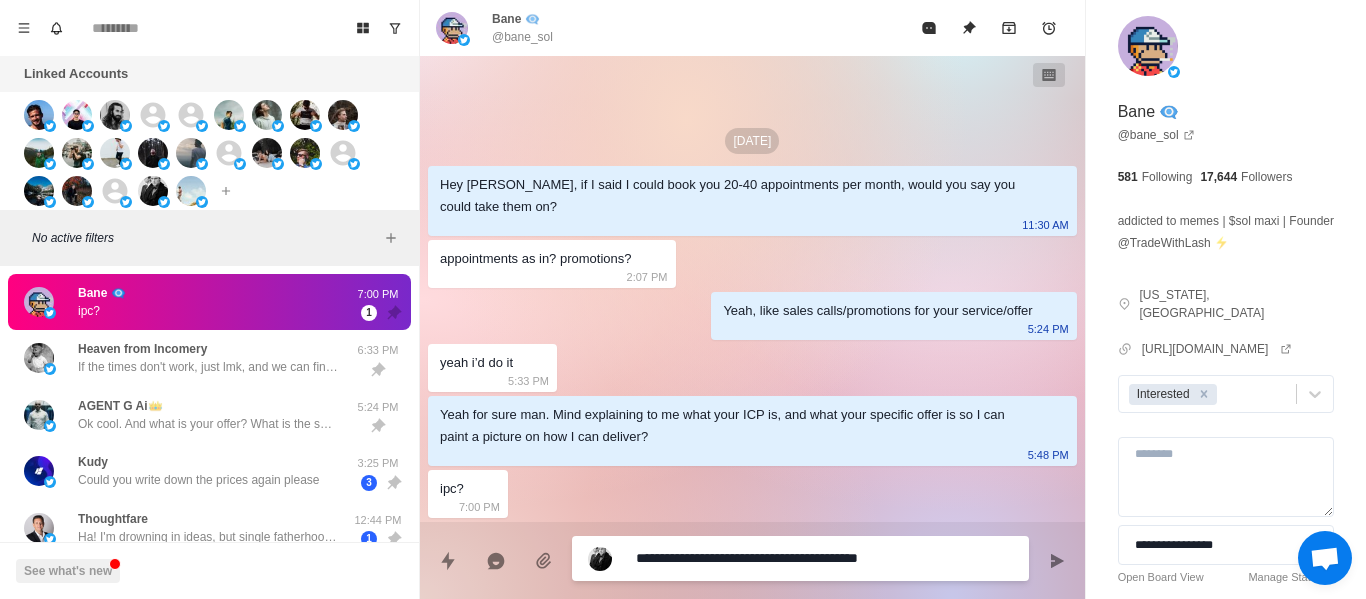 type on "*" 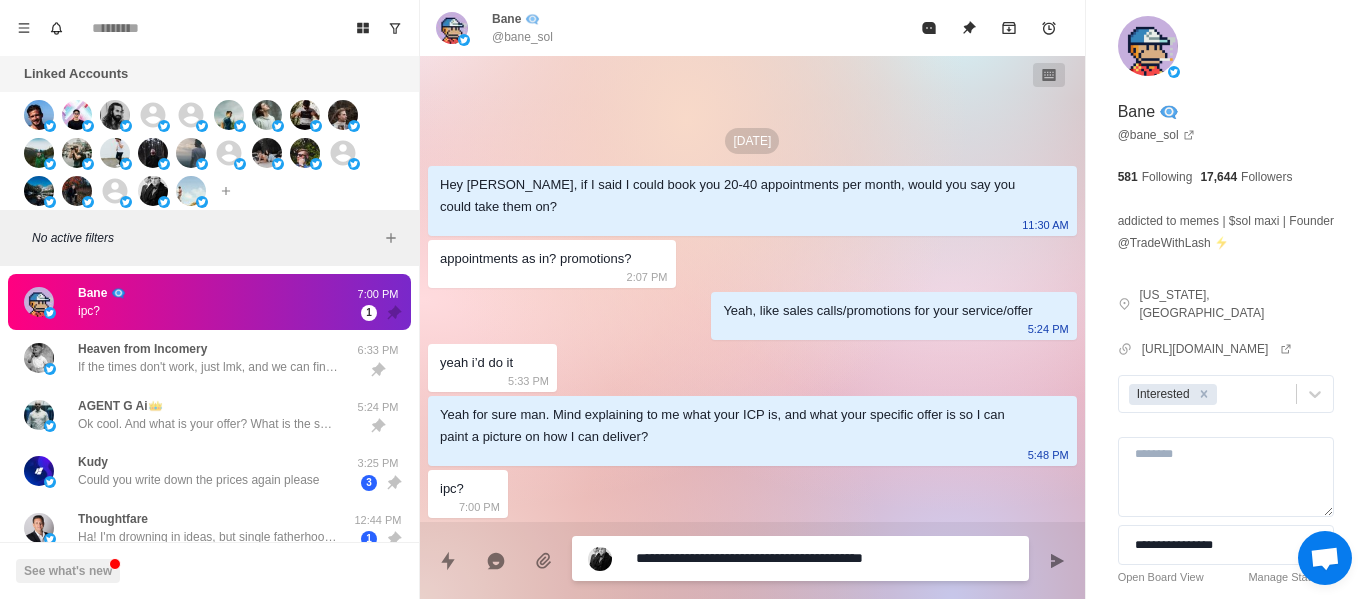 type on "*" 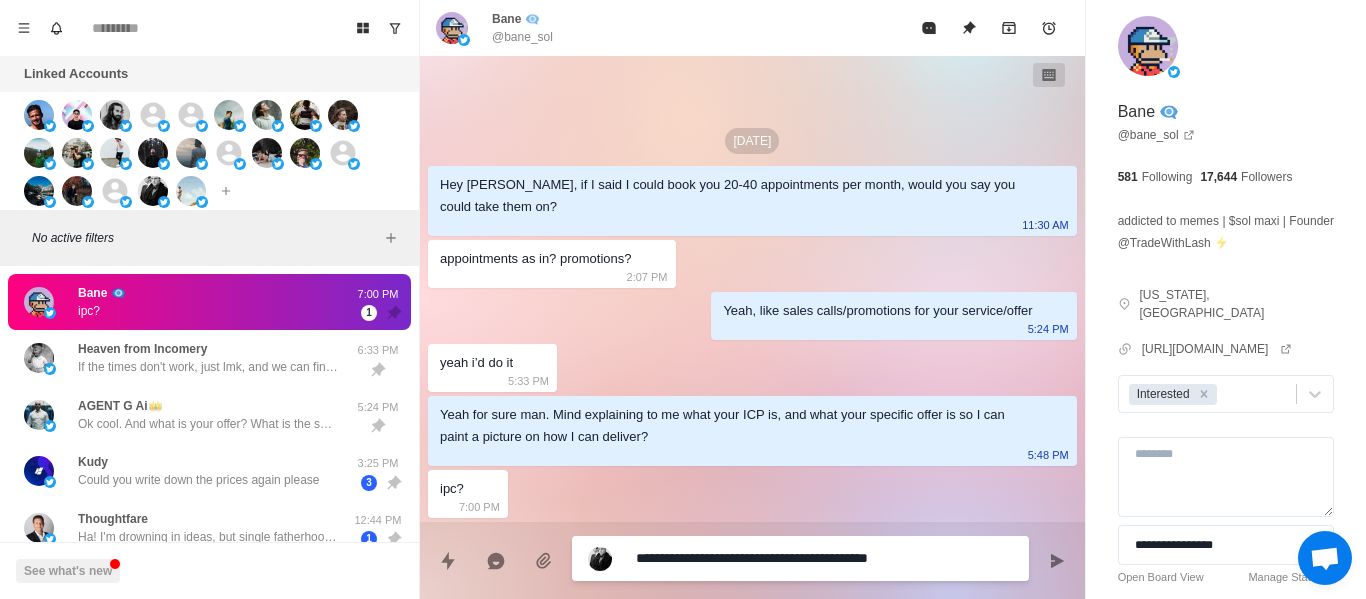 type on "*" 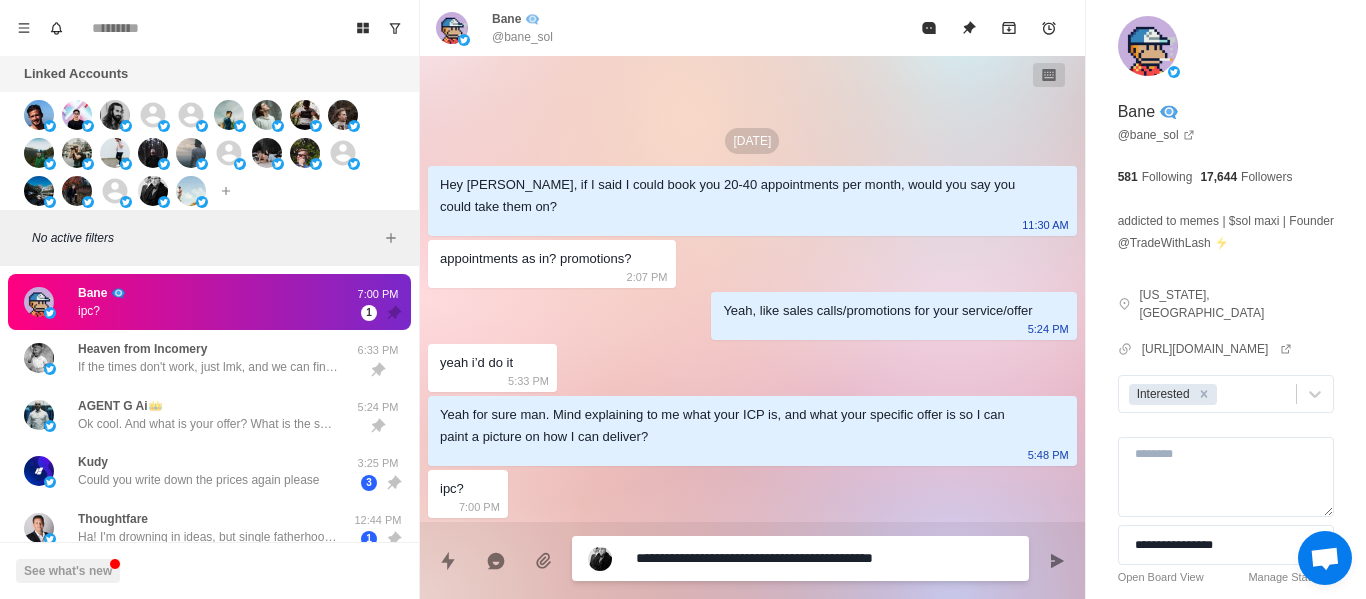 type on "*" 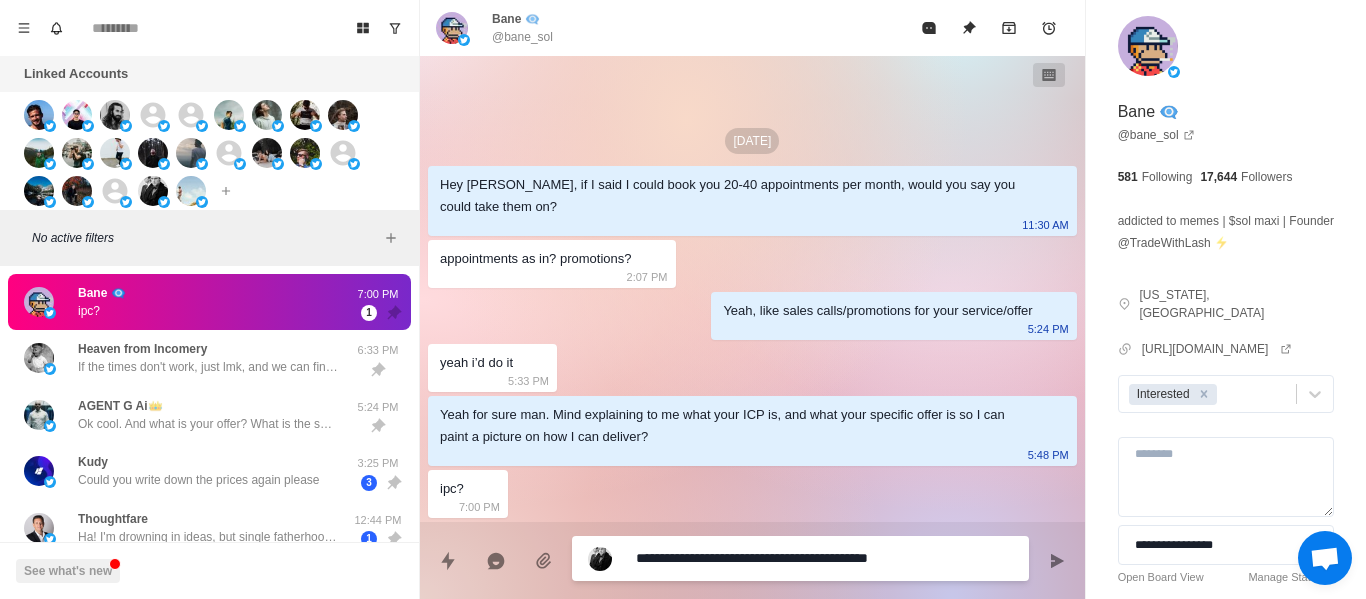 type 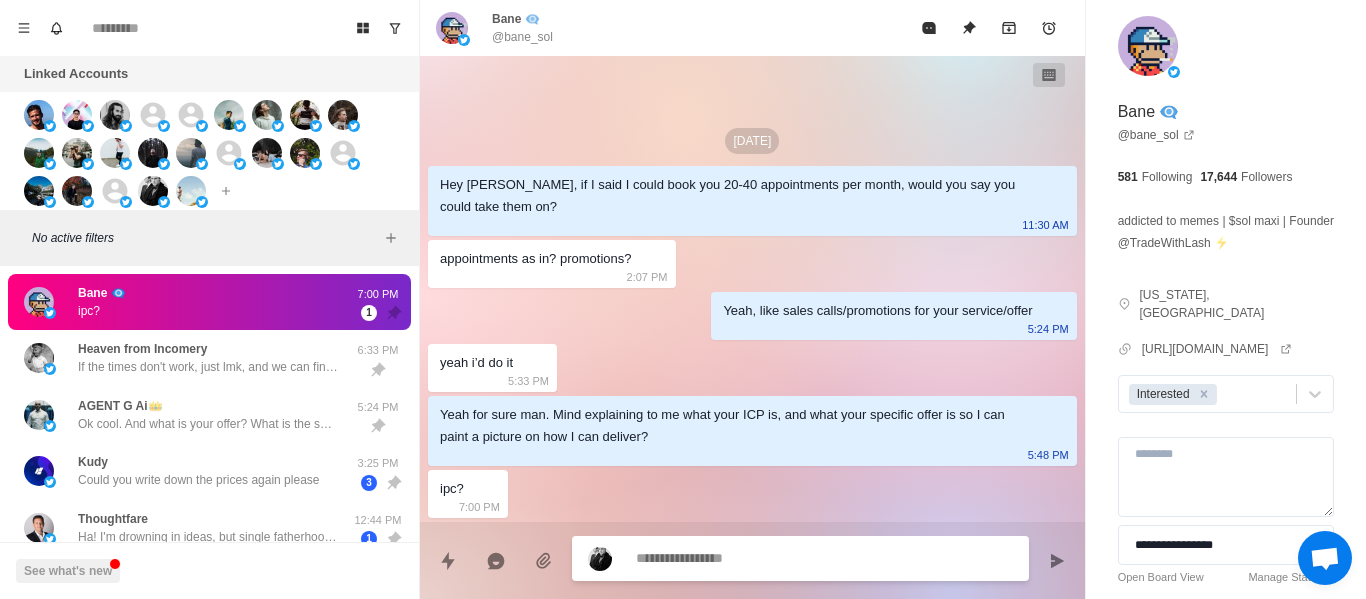 scroll, scrollTop: 8, scrollLeft: 0, axis: vertical 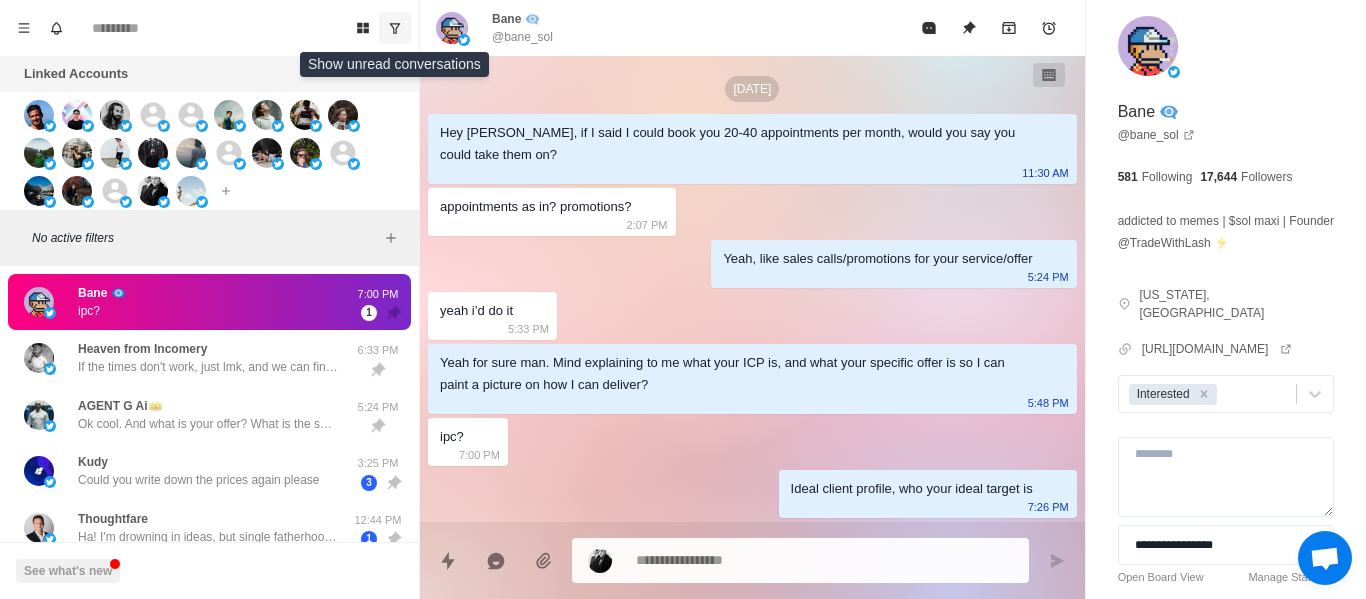 click at bounding box center [395, 28] 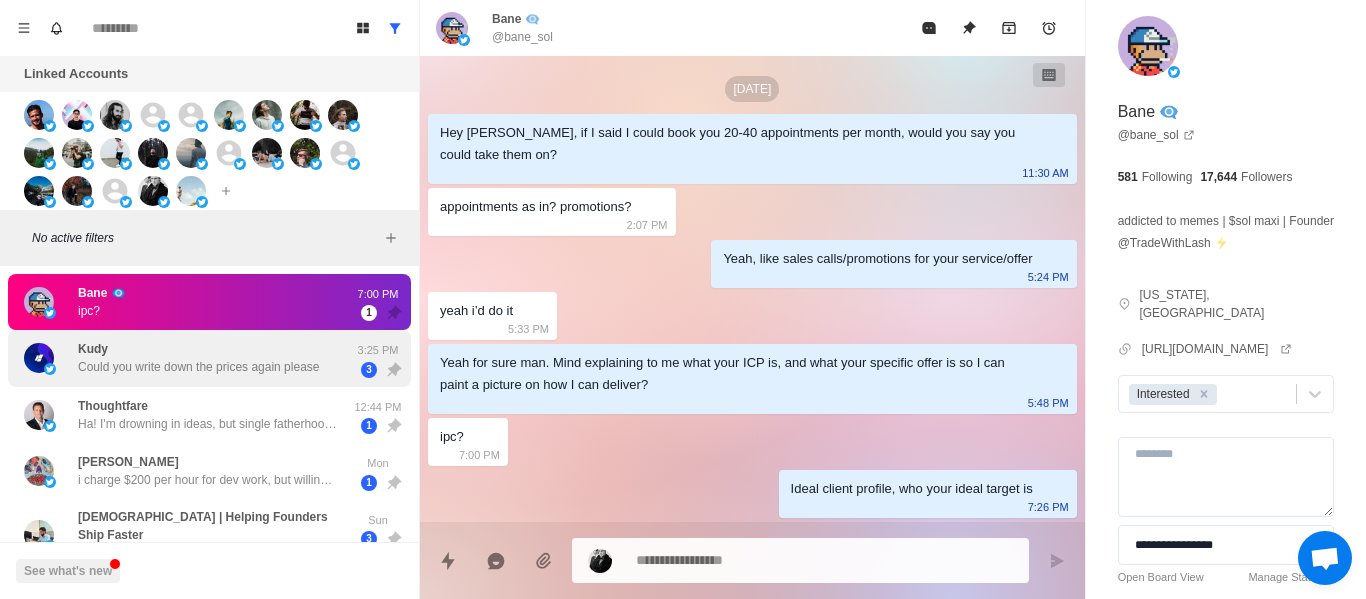 click on "Kudy Could you write down the prices again please" at bounding box center [198, 358] 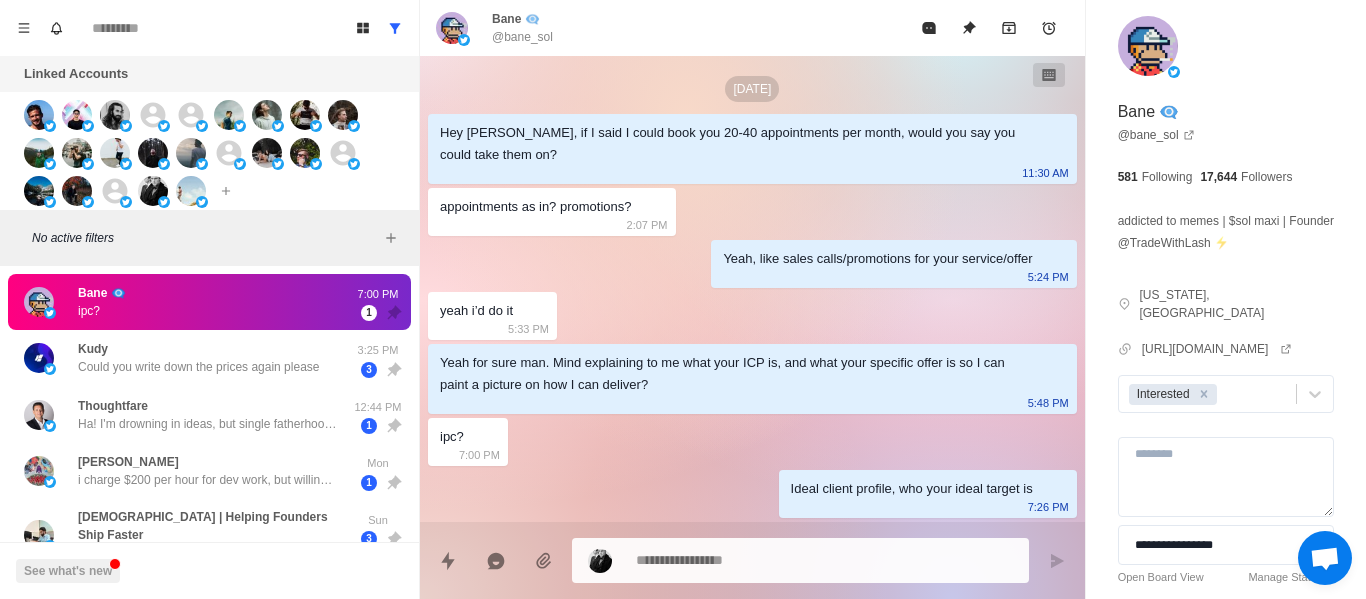 scroll, scrollTop: 0, scrollLeft: 0, axis: both 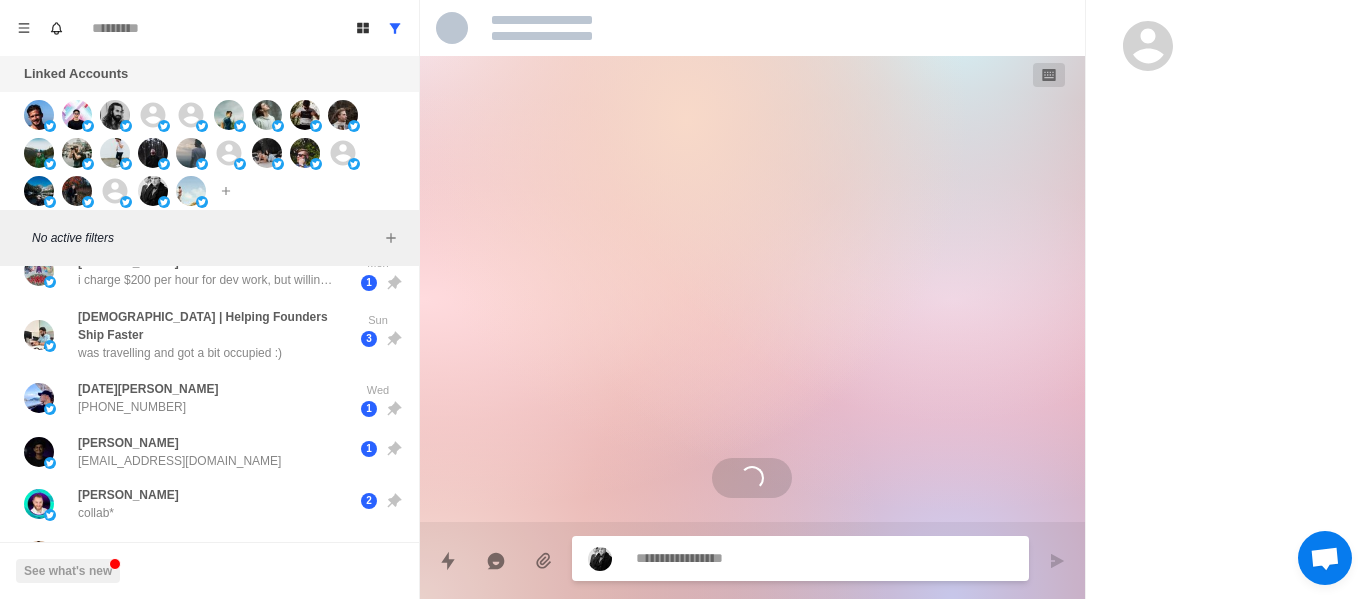 type on "*" 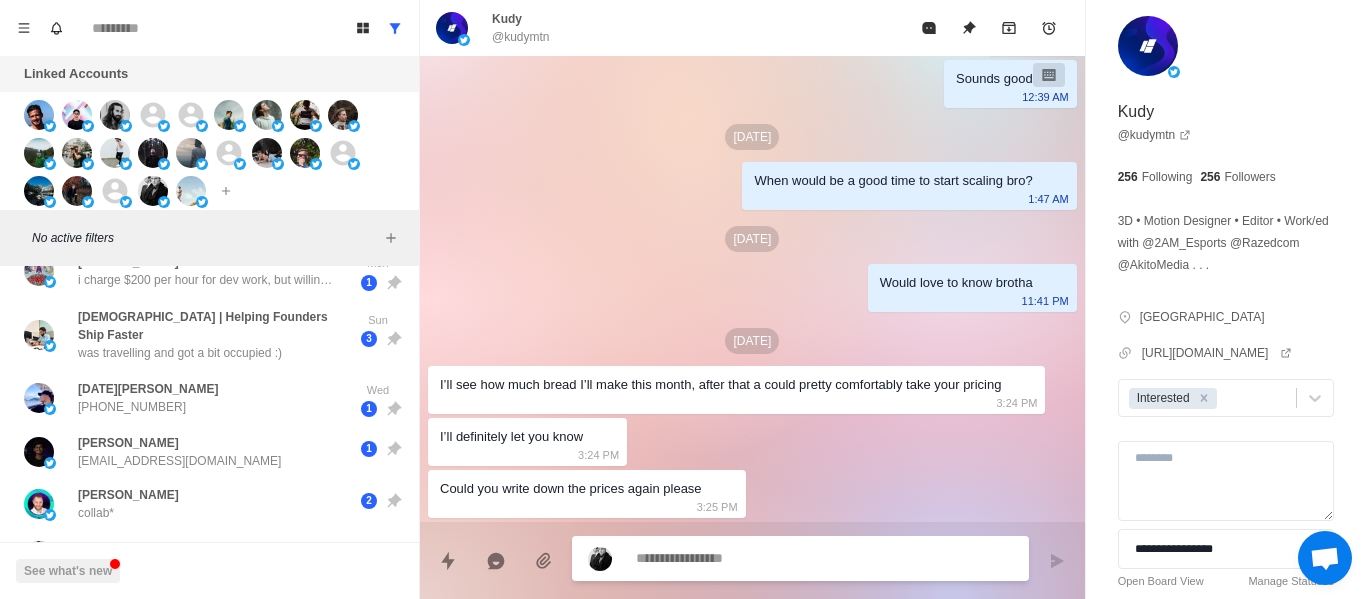 click at bounding box center [824, 558] 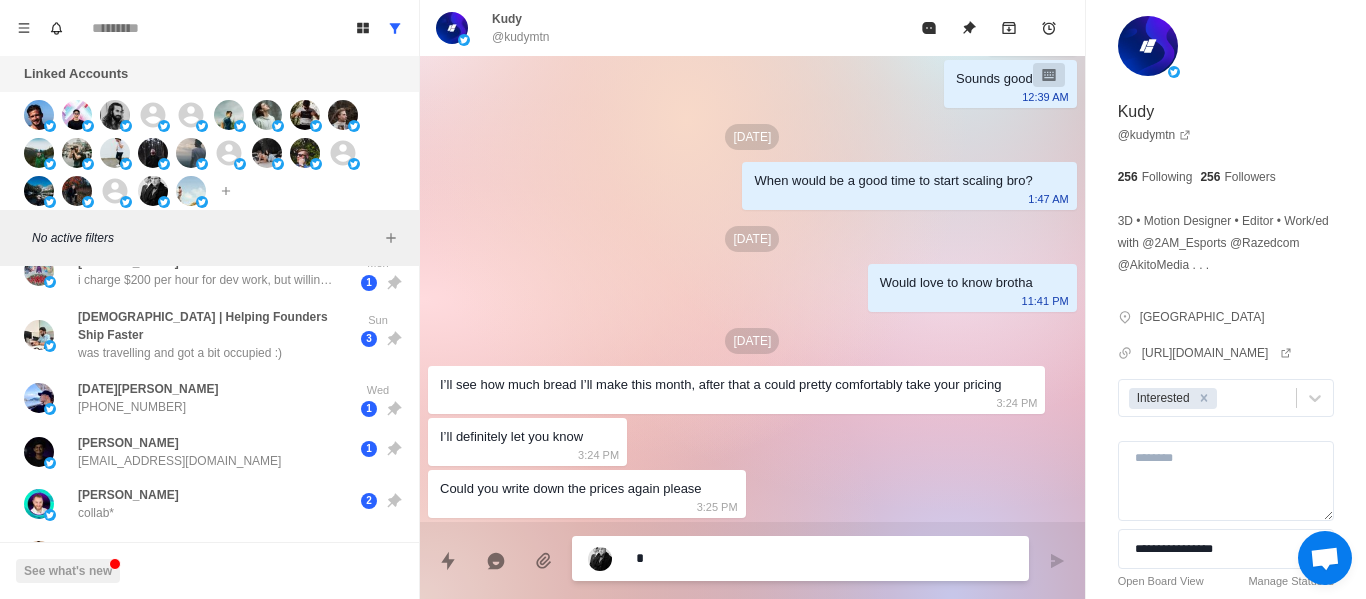 type on "*" 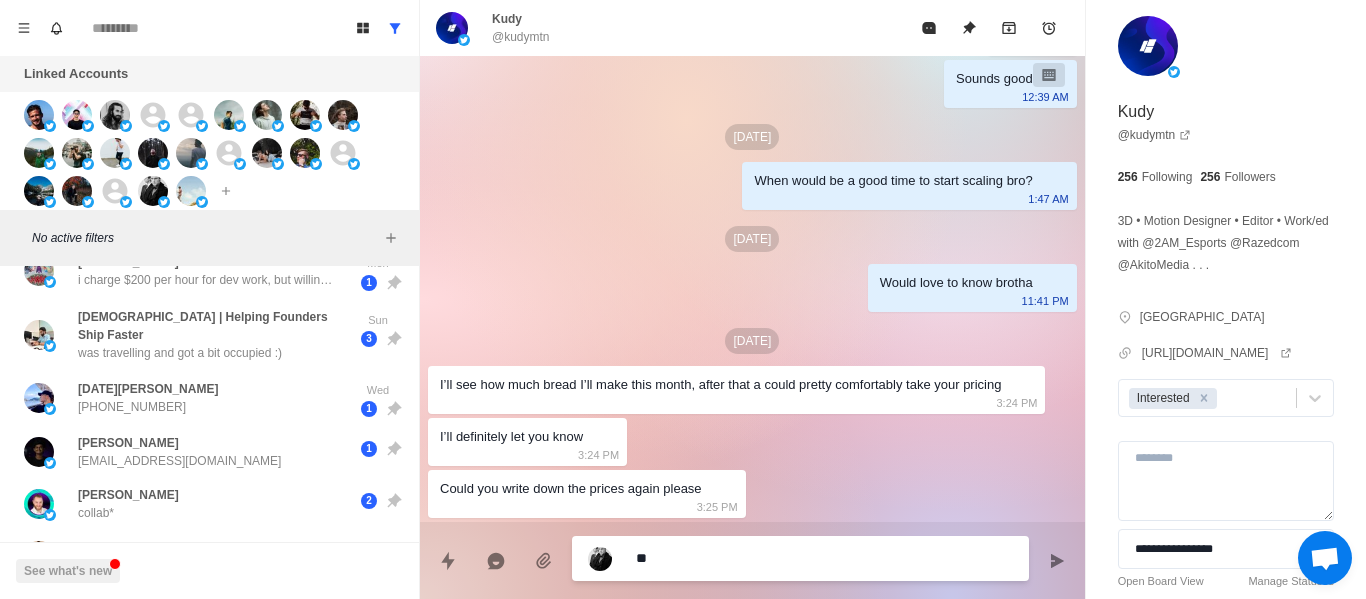 type on "*" 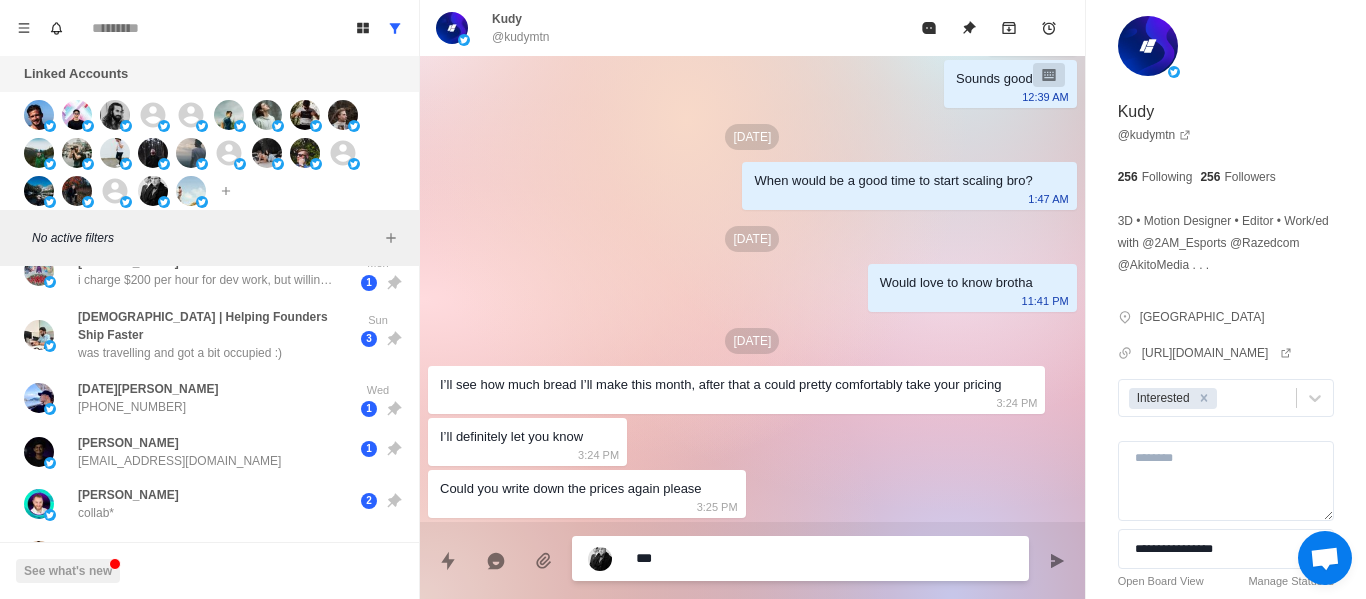 type on "*" 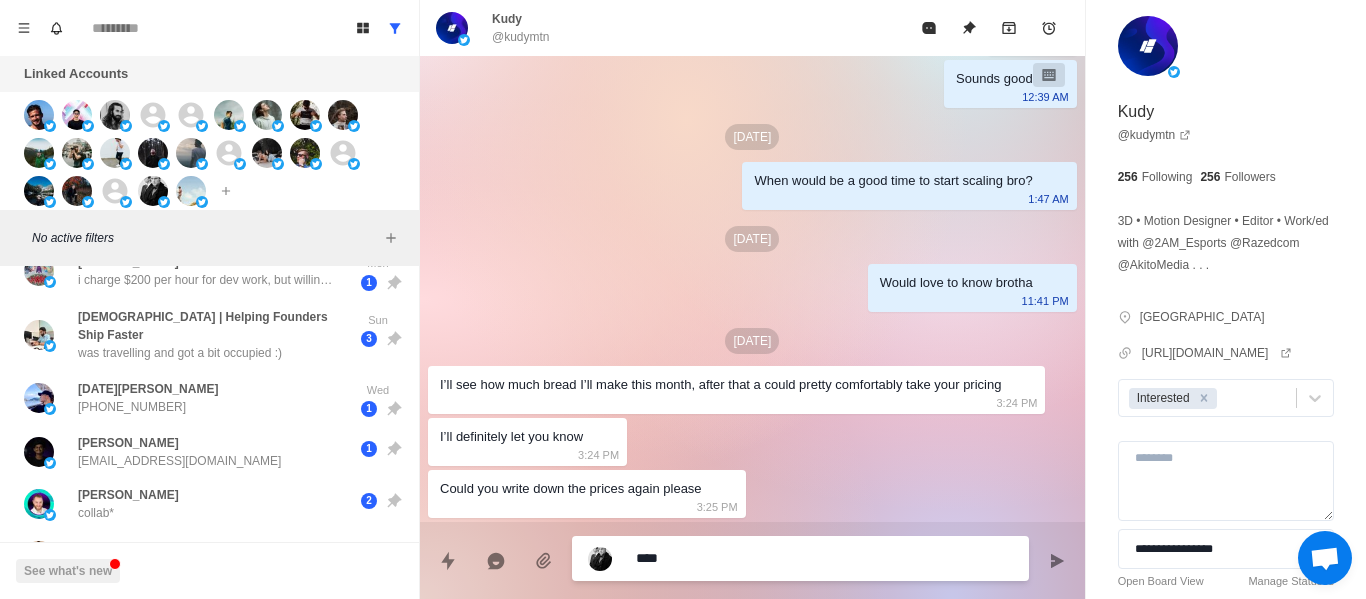 type on "*" 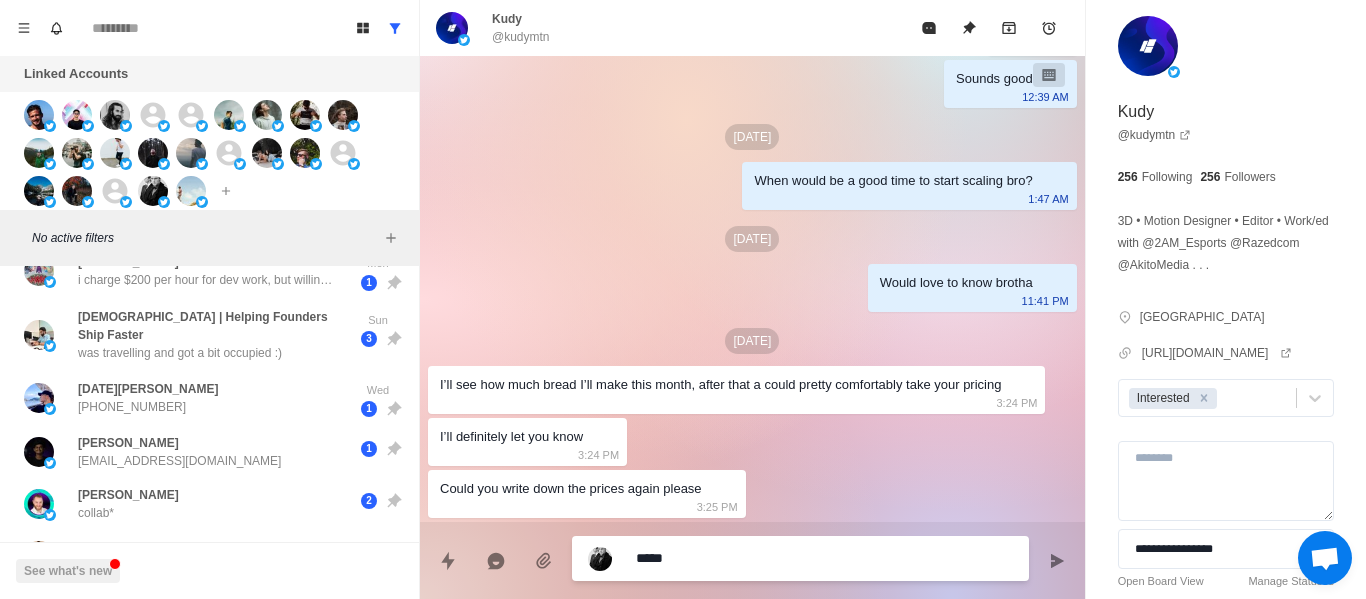 type on "*" 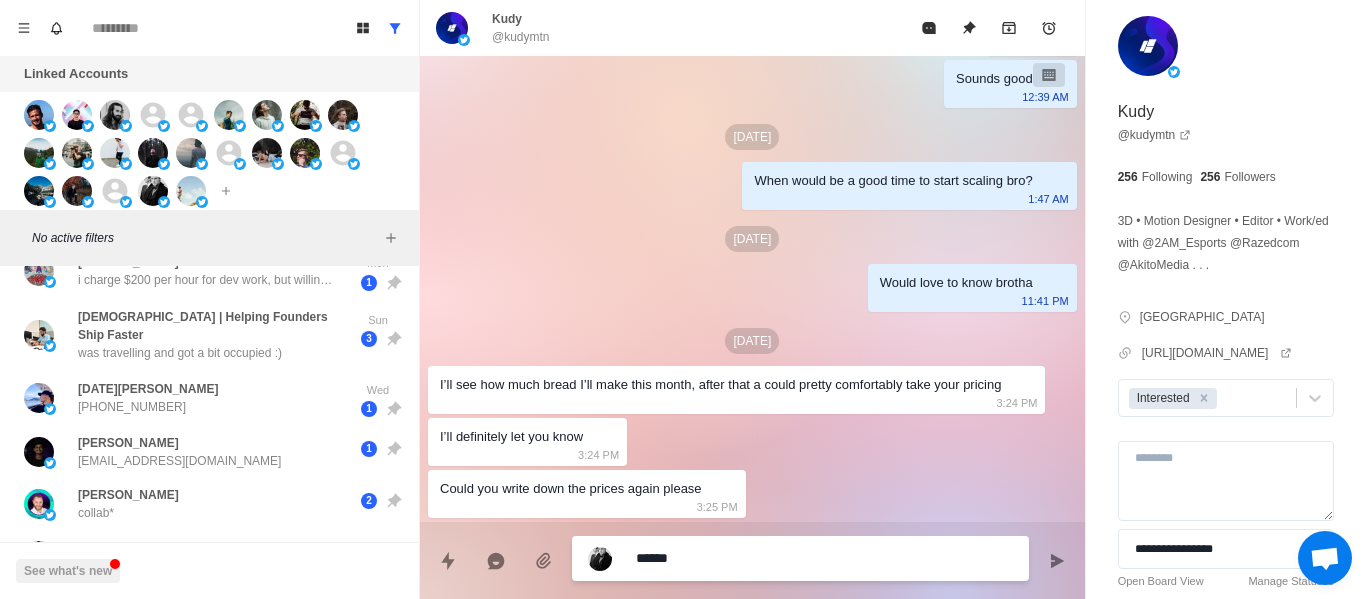 type on "*" 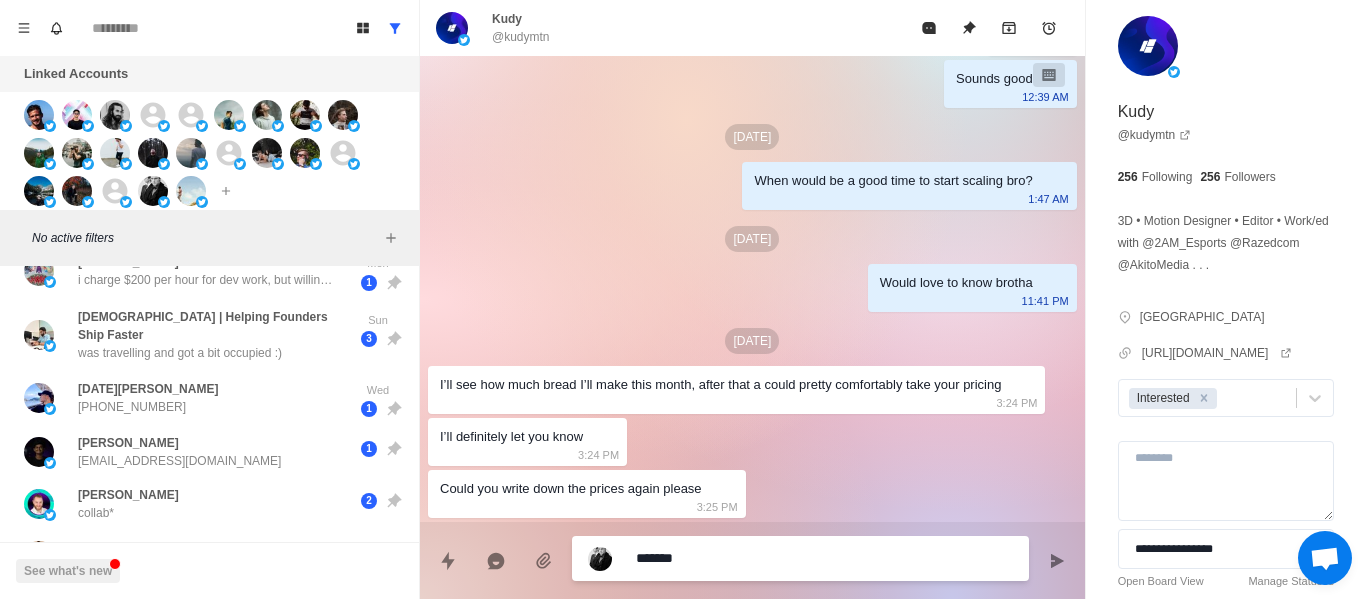 type on "*" 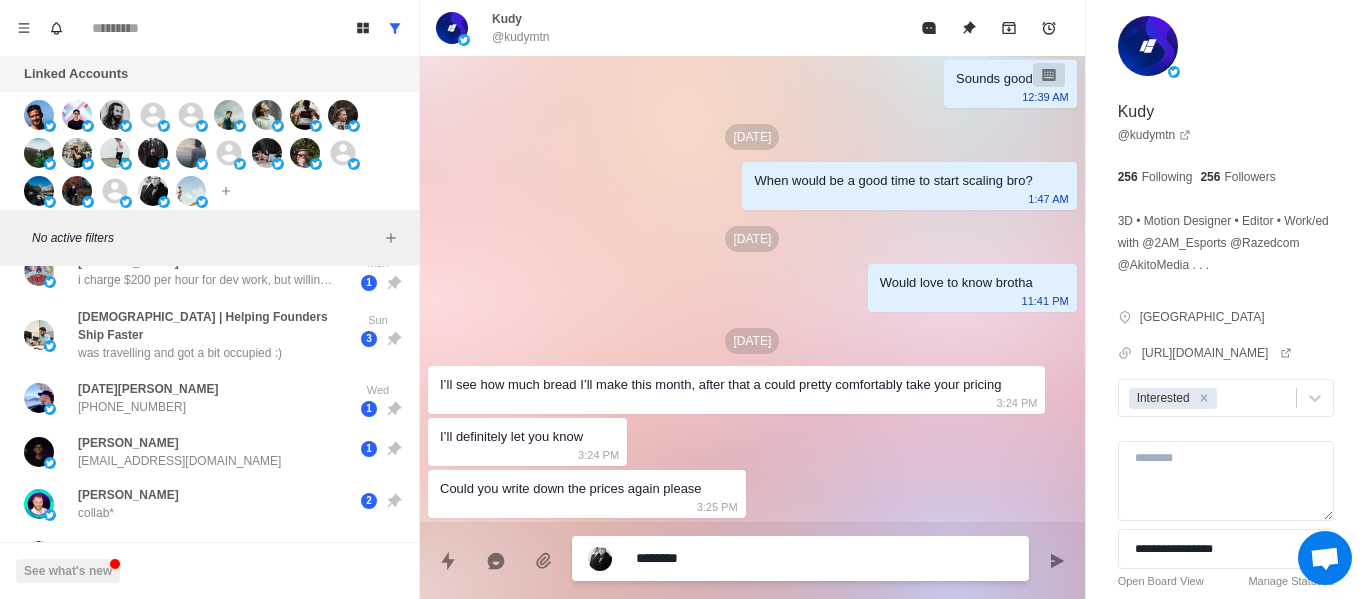 type on "*" 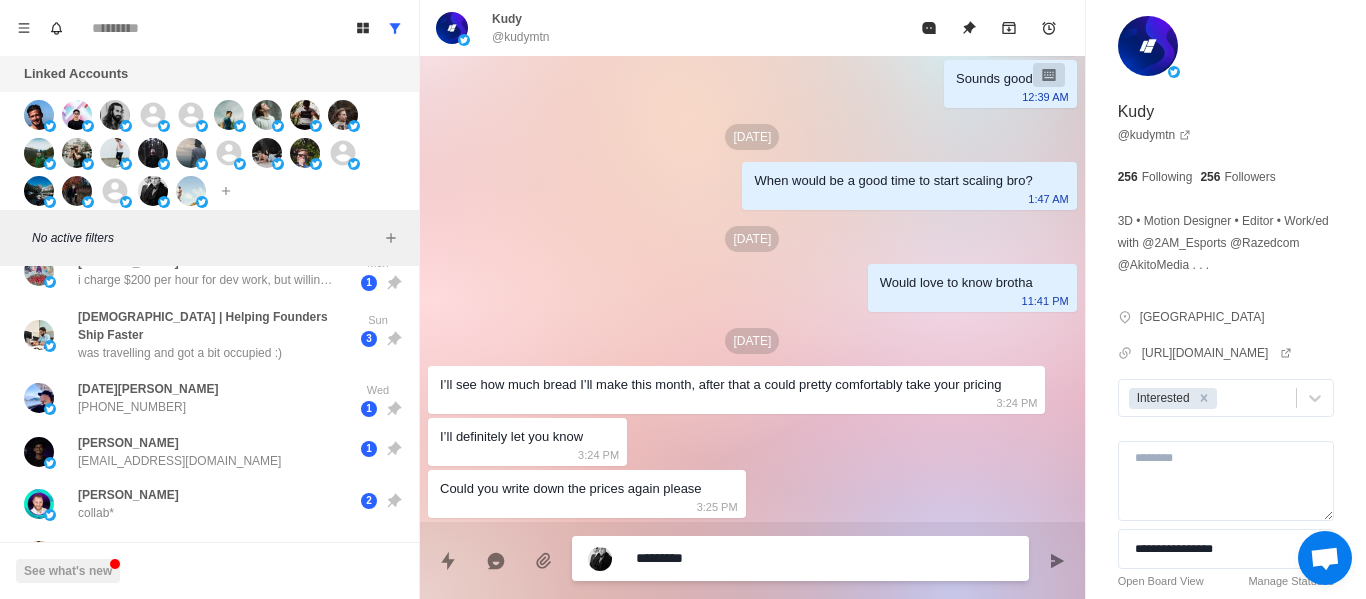 type on "*" 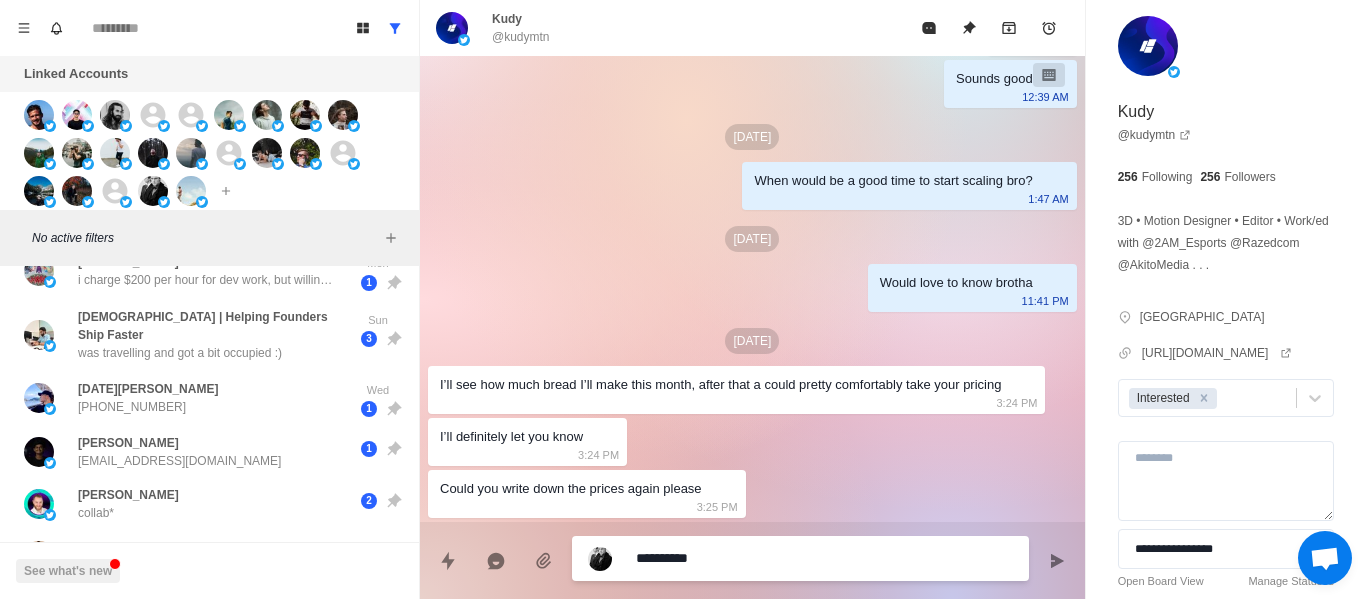 type on "*" 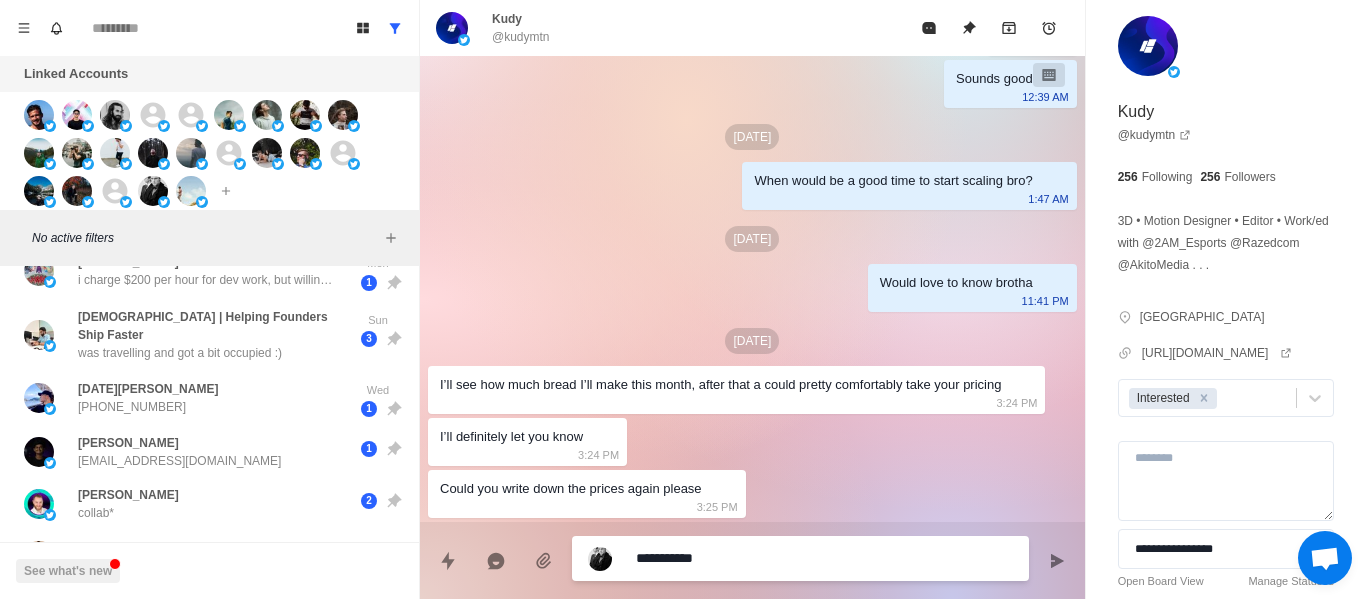 type on "*" 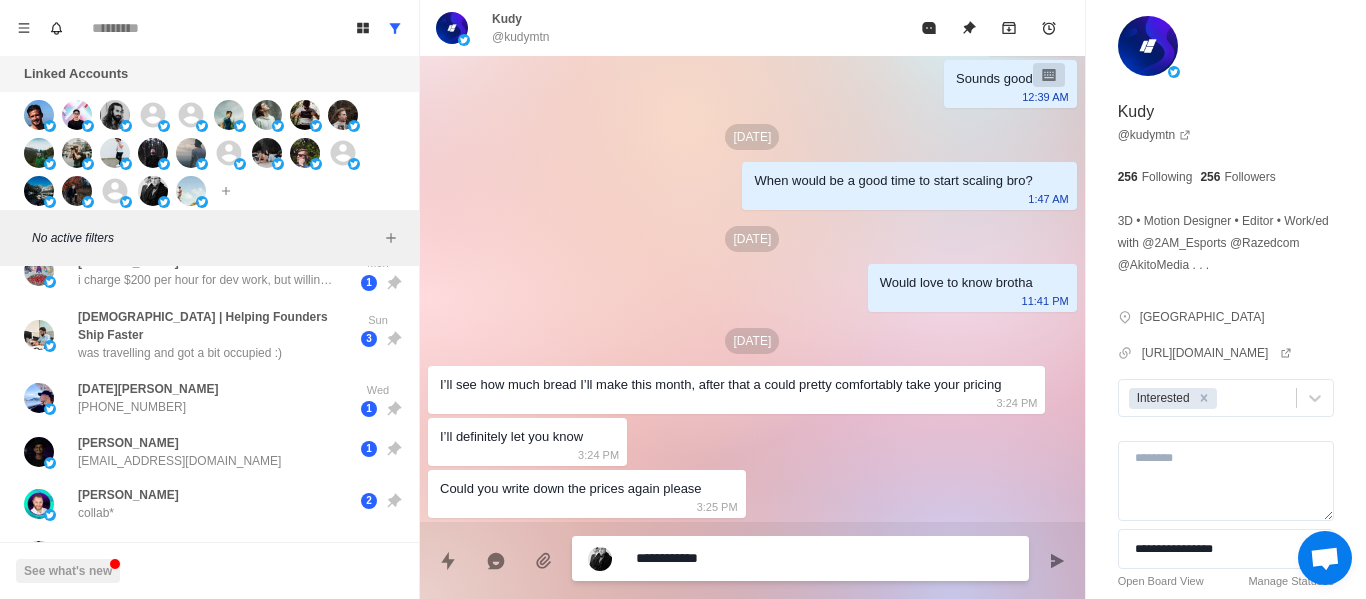 type on "*" 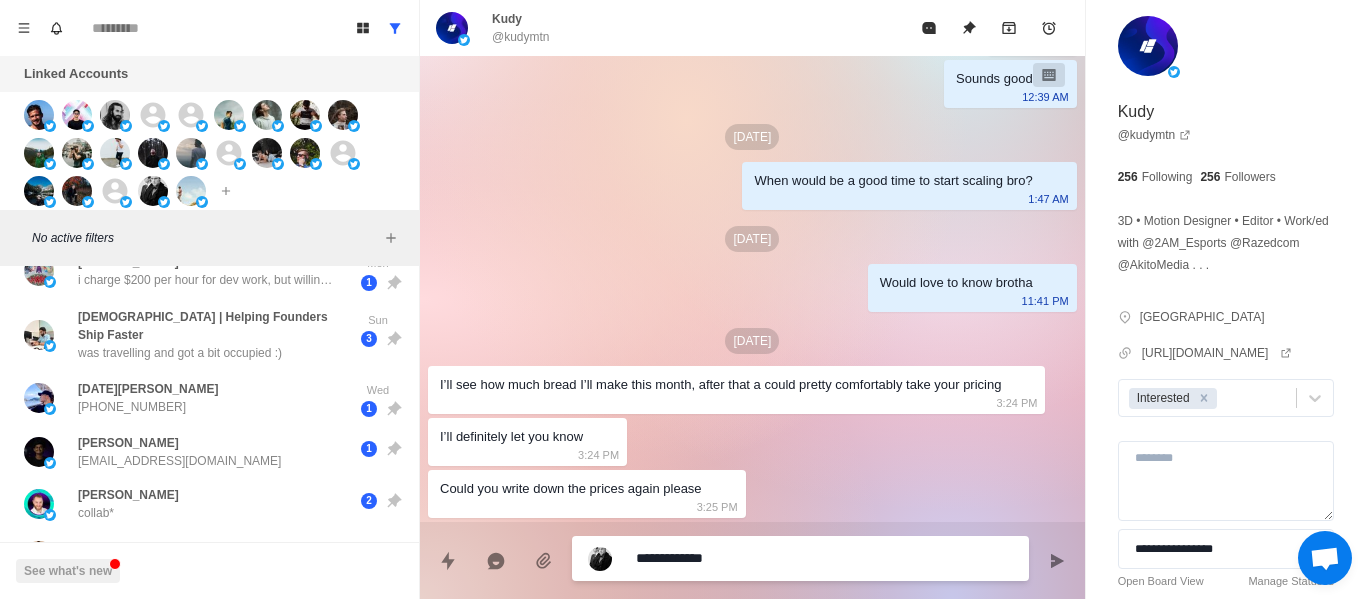 type on "*" 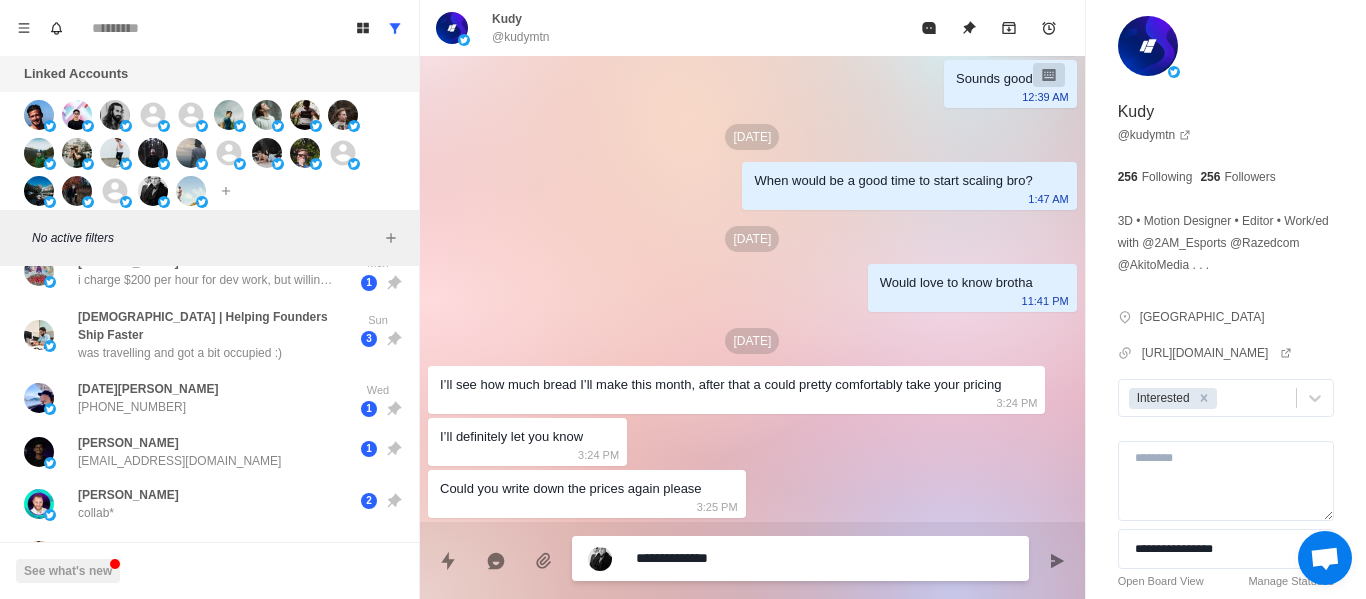 type on "*" 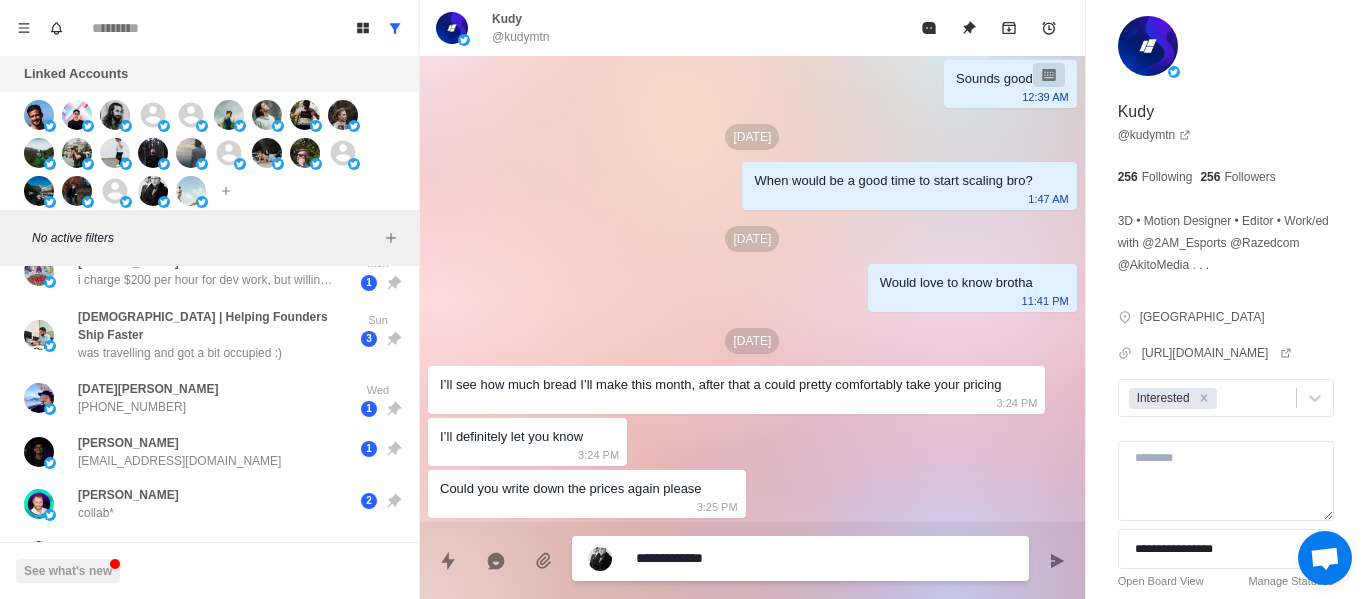 type on "*" 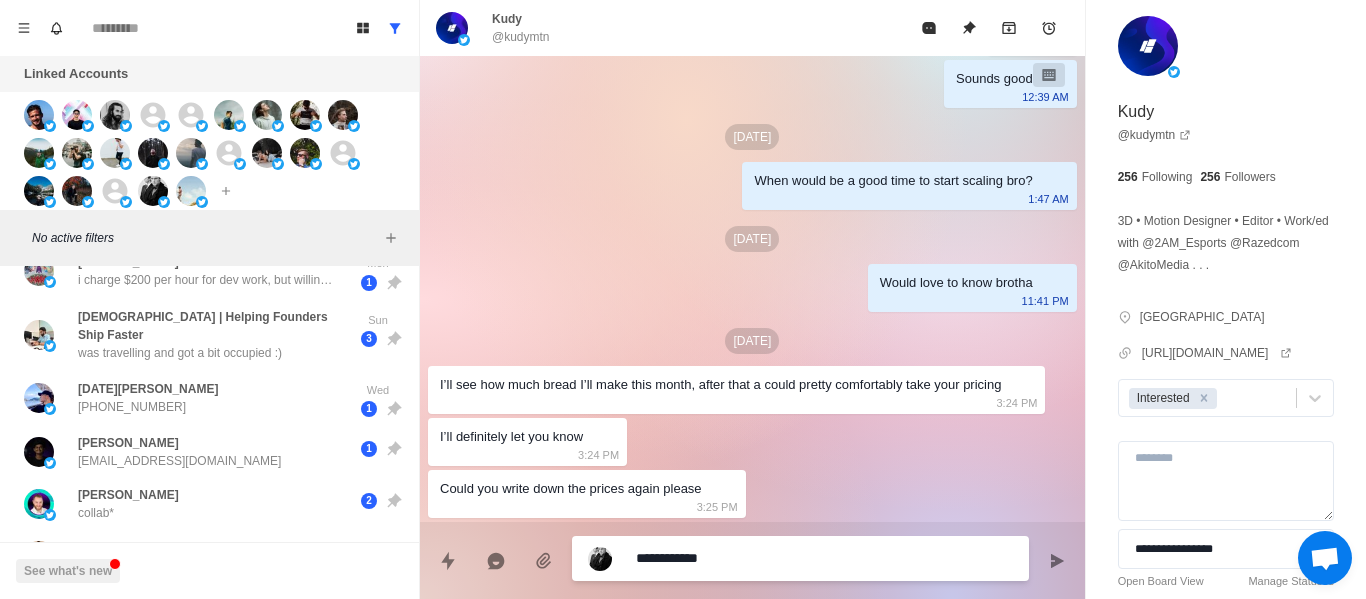 type on "*" 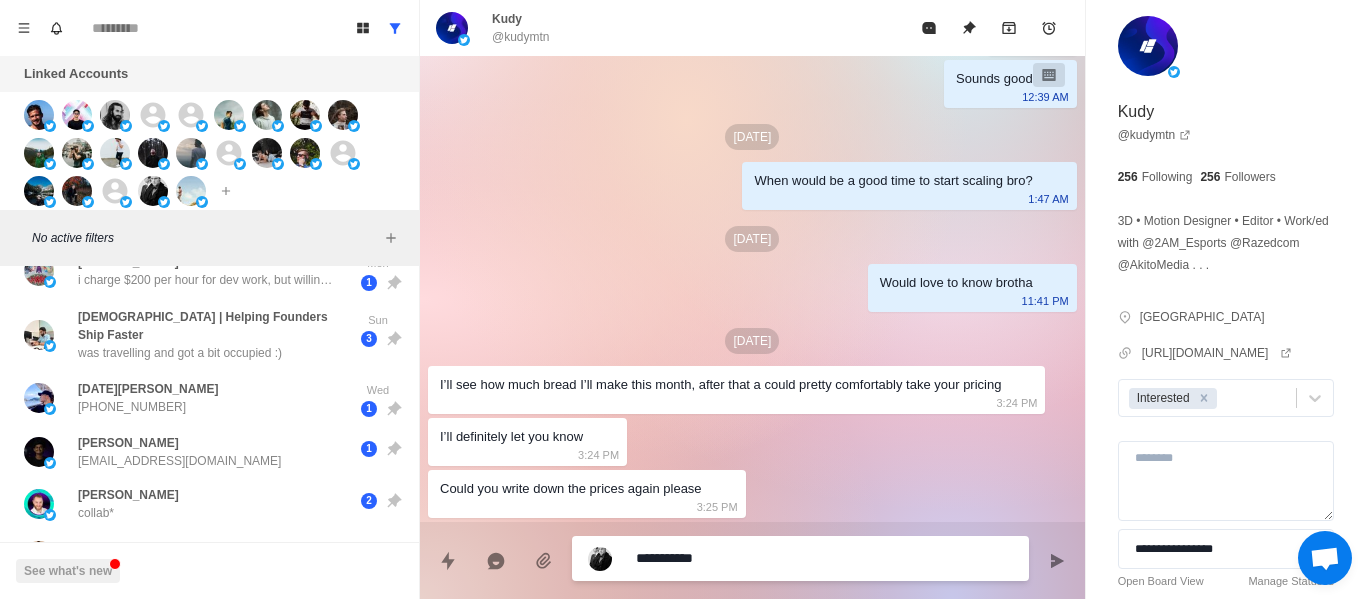 type on "*" 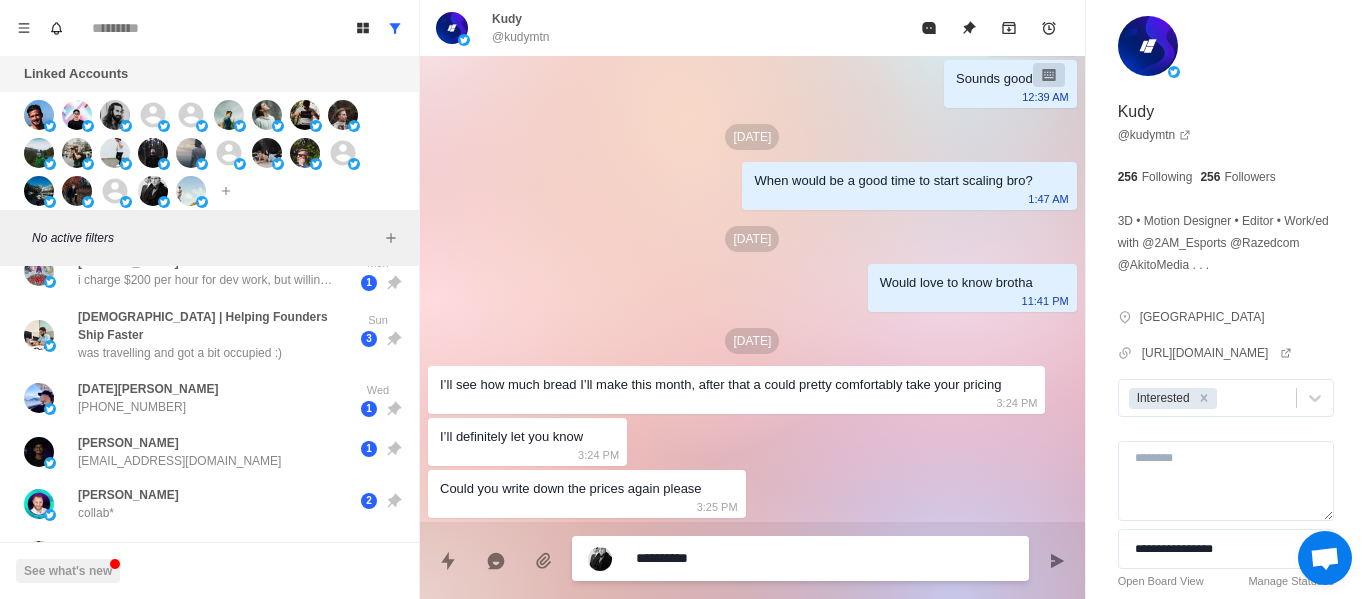 type on "*" 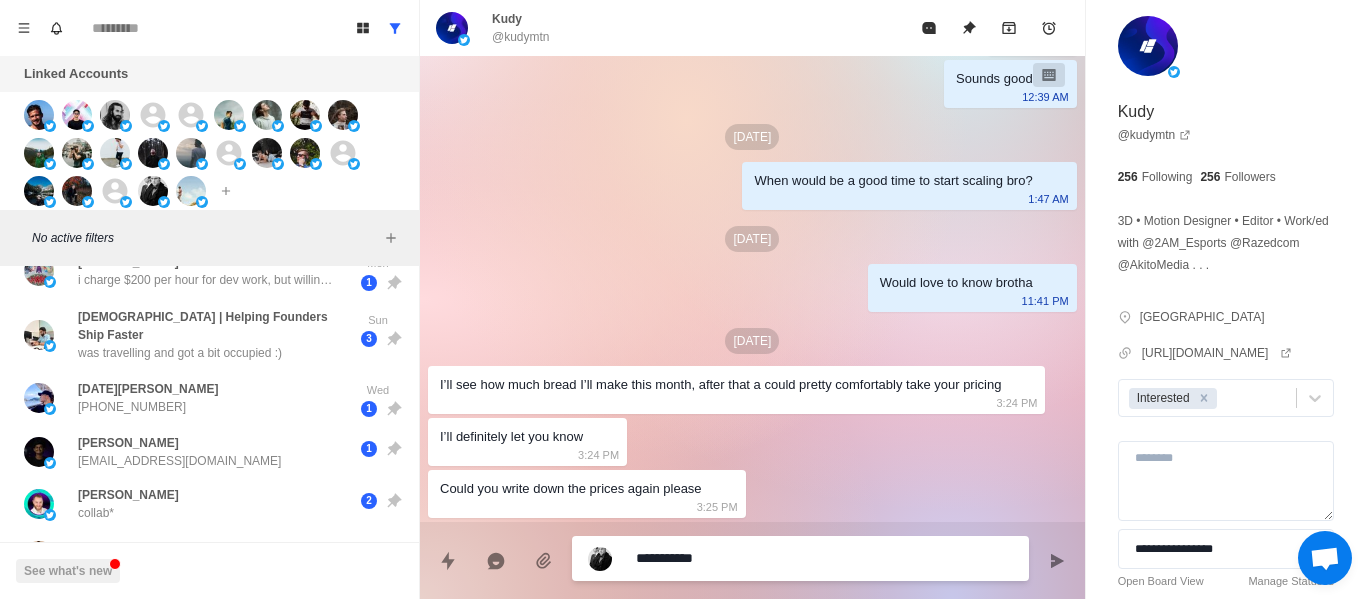 type on "*" 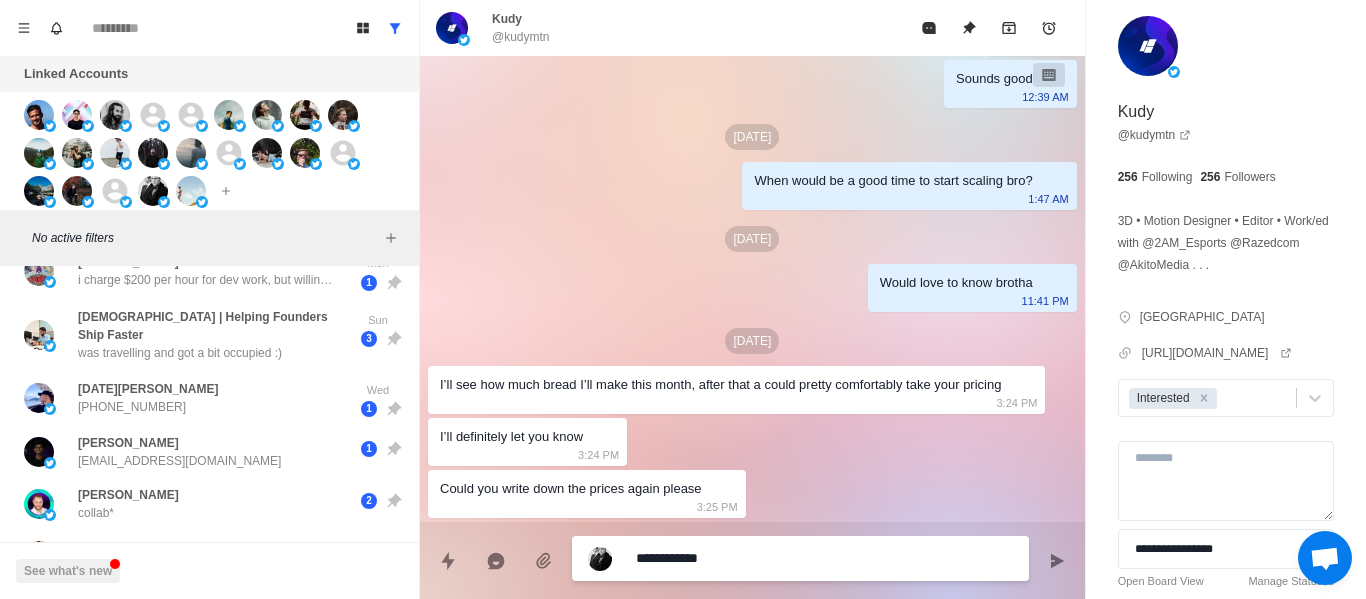 type on "*" 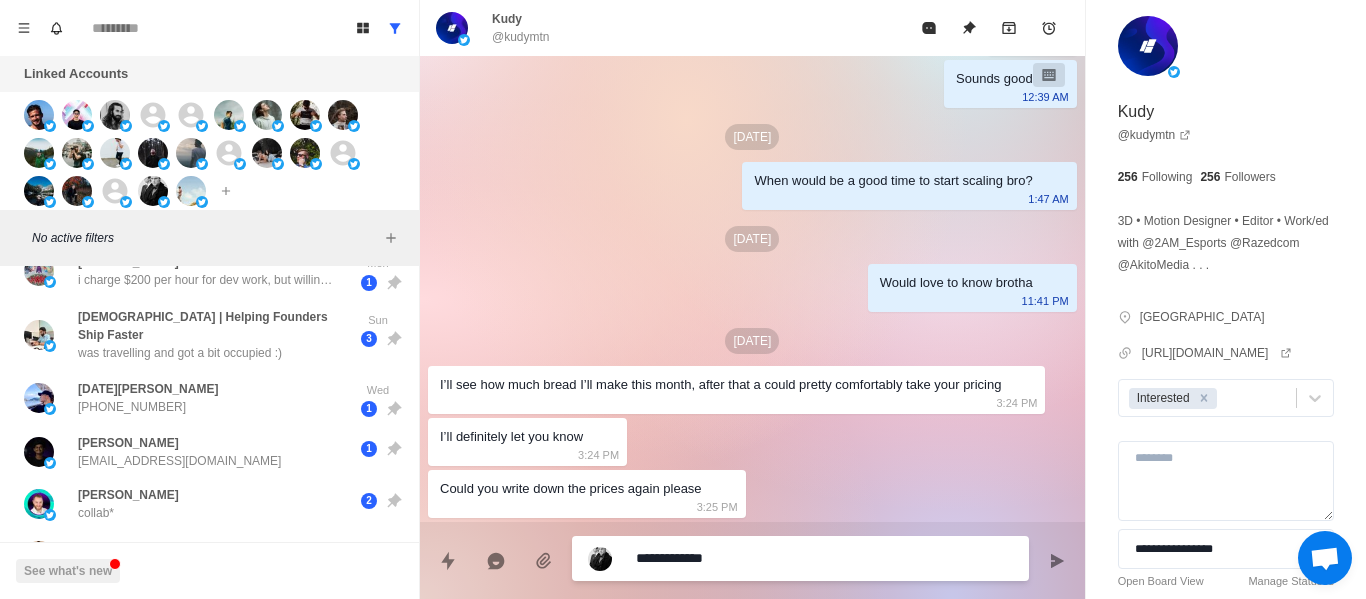 type on "*" 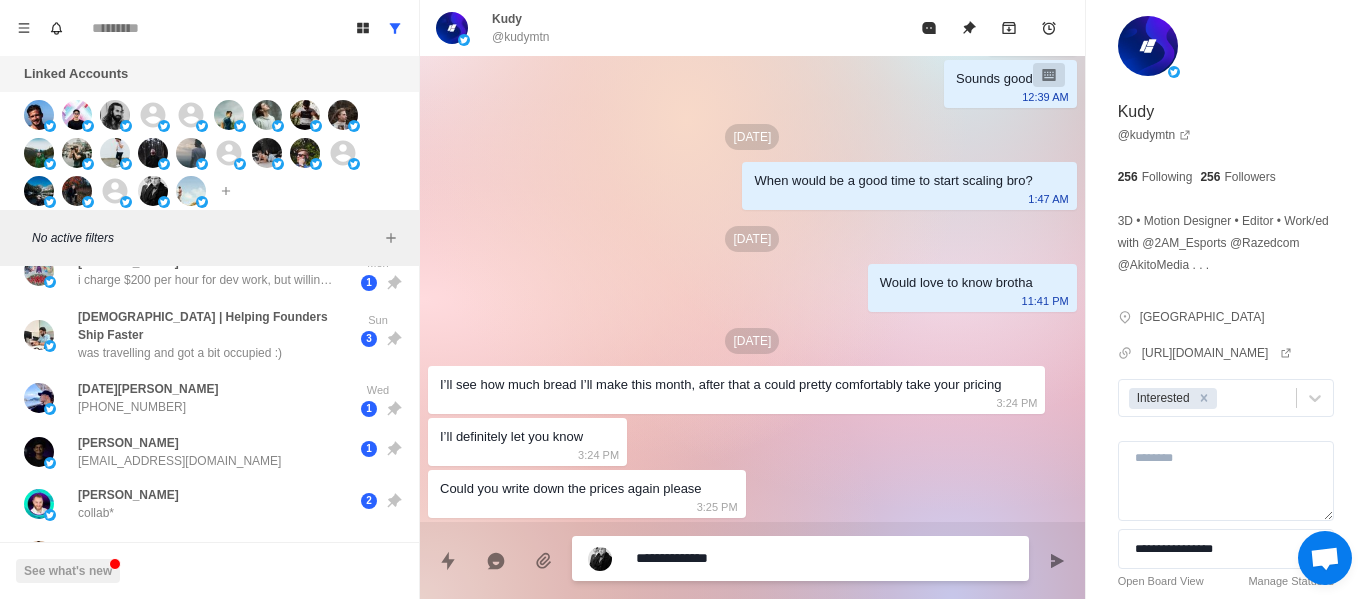 type on "*" 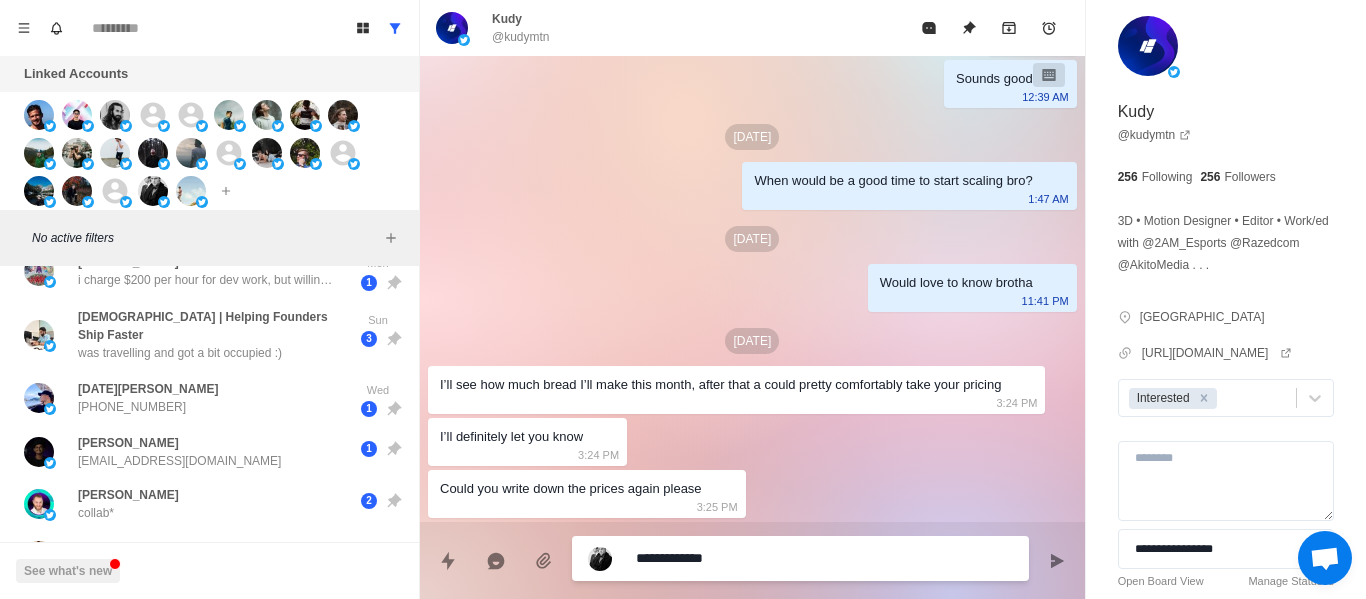 type on "*" 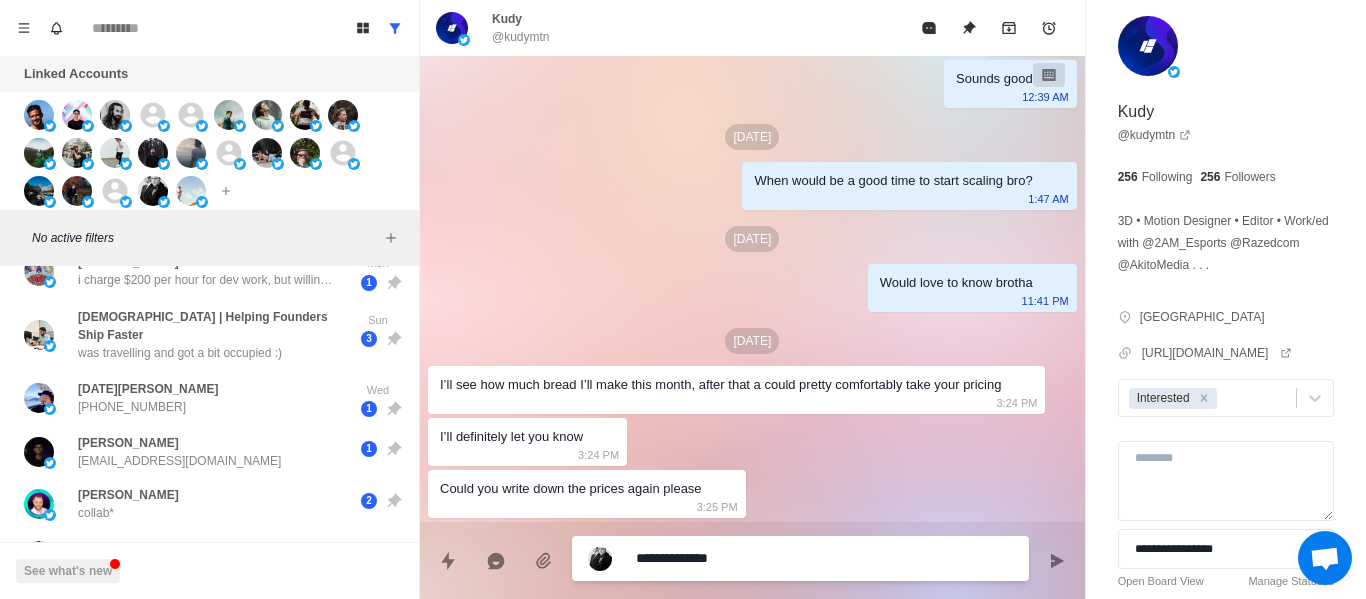 type on "*" 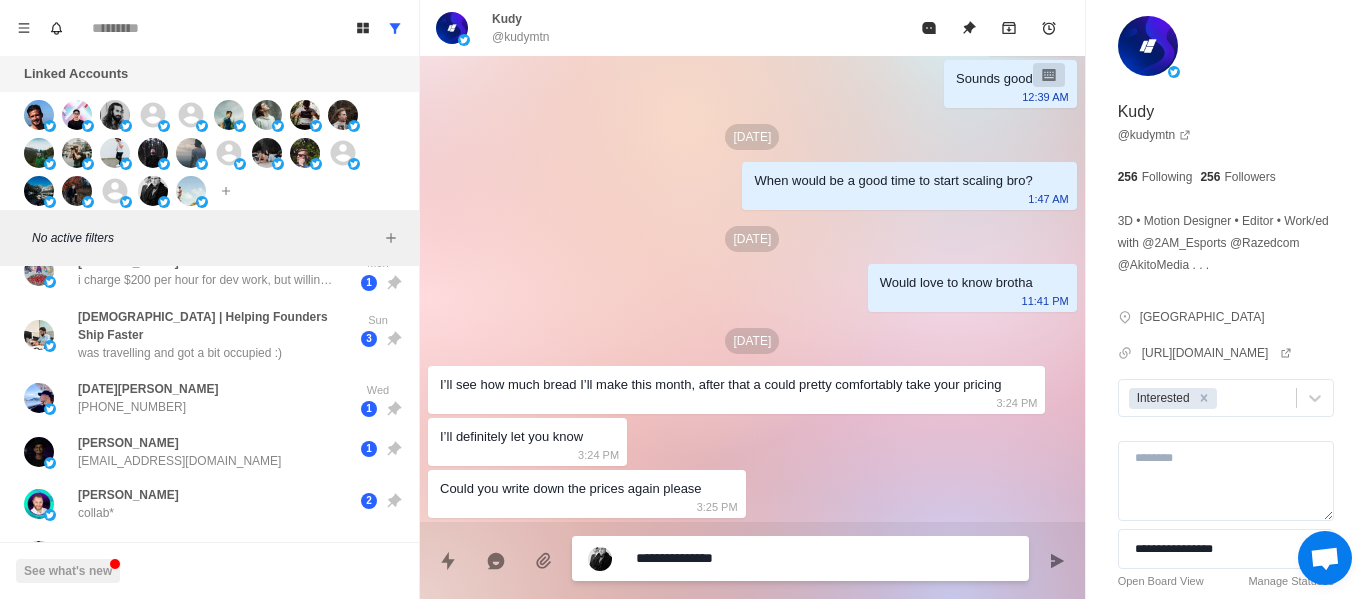 type on "**********" 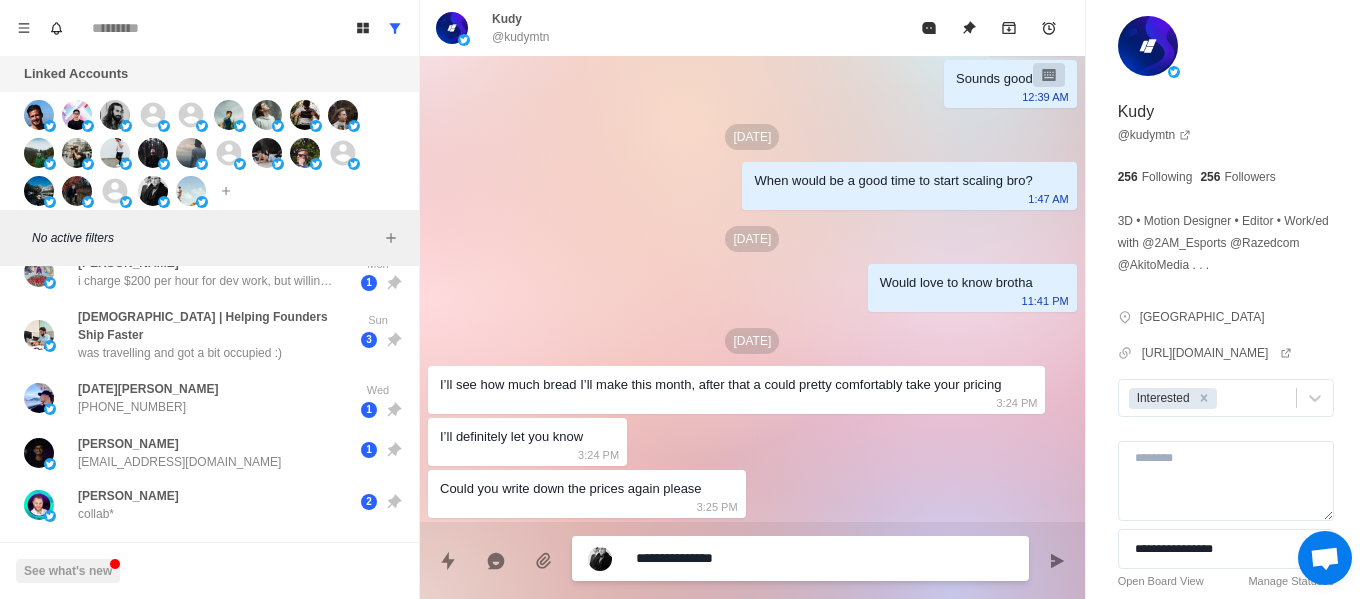 scroll, scrollTop: 0, scrollLeft: 0, axis: both 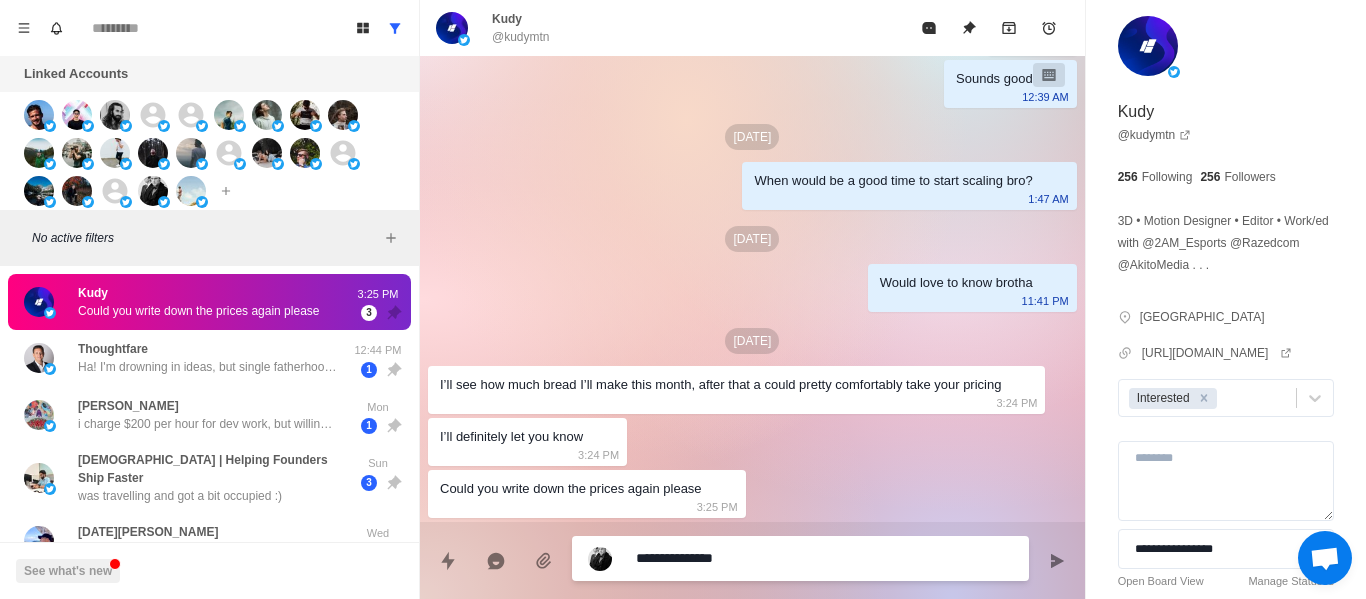 click on "**********" at bounding box center [824, 558] 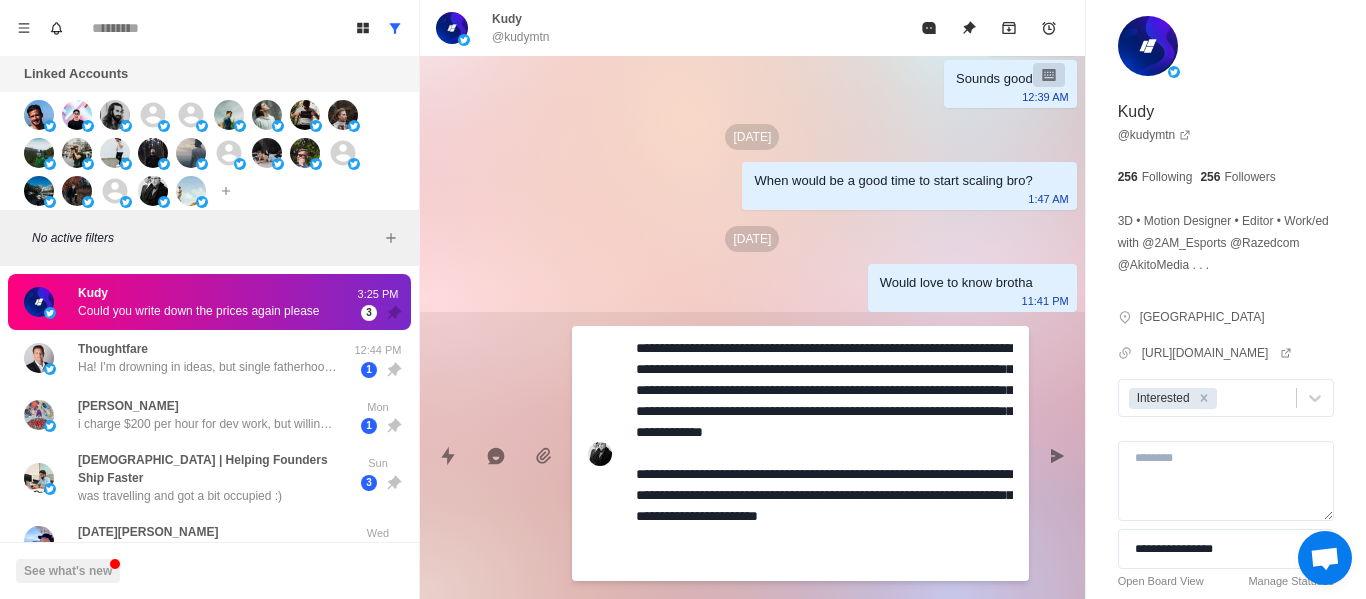 click on "**********" at bounding box center [824, 453] 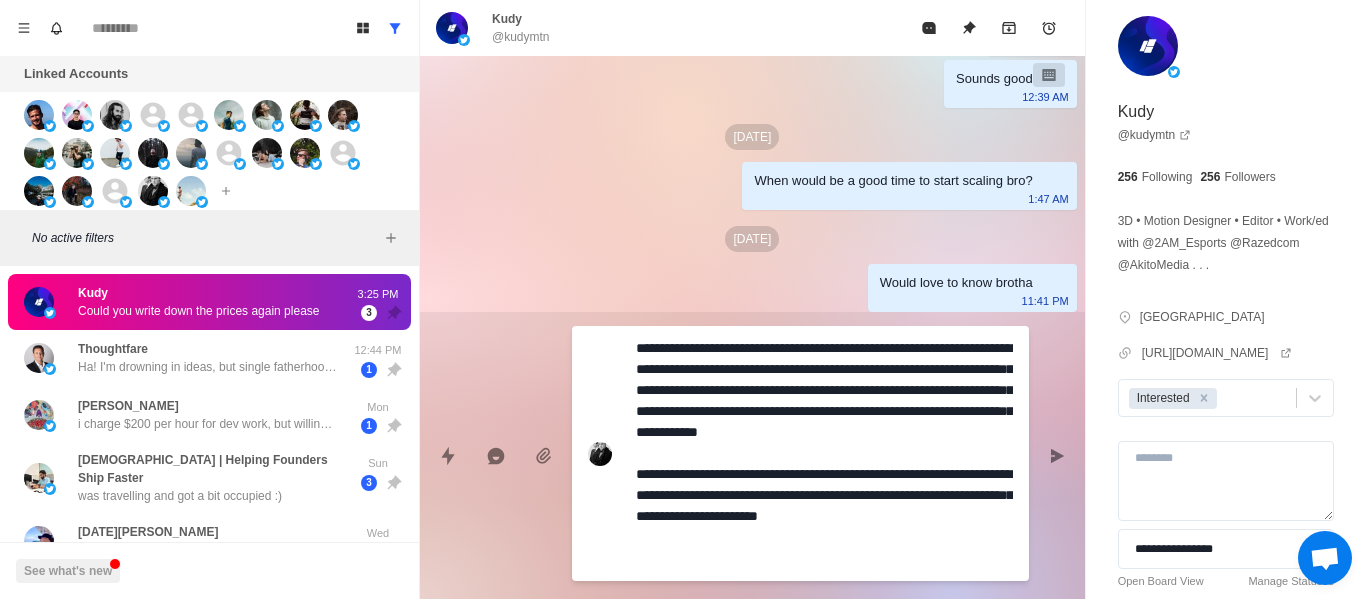 type on "*" 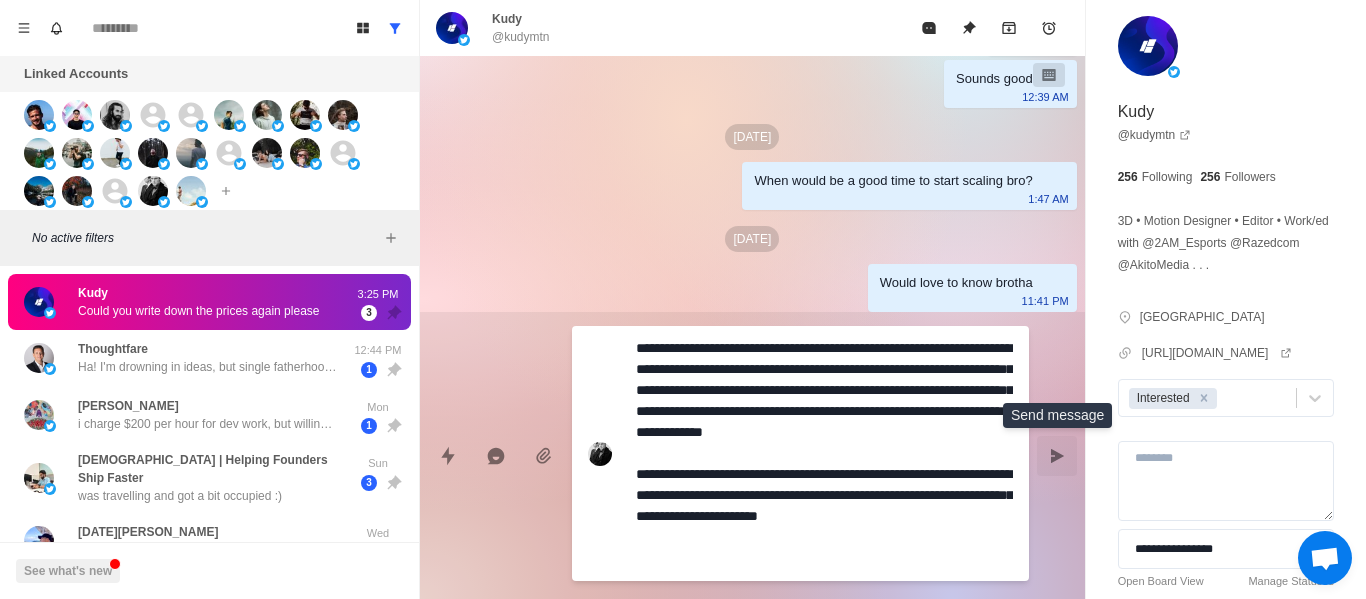 type 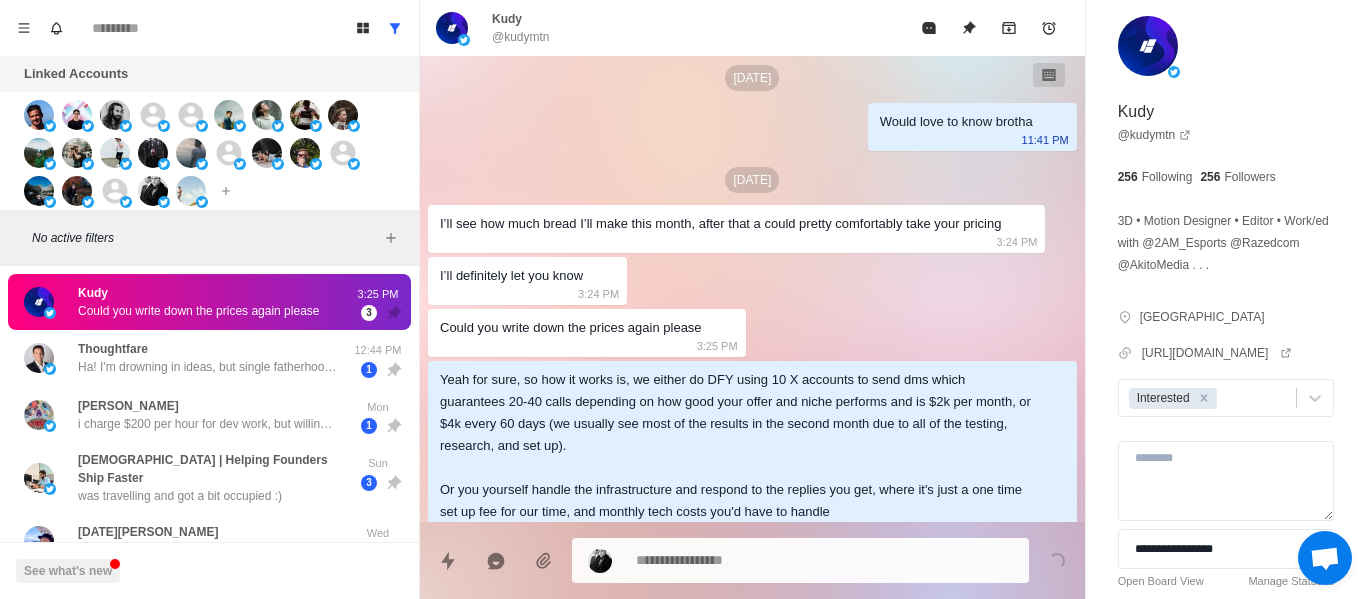 scroll, scrollTop: 3158, scrollLeft: 0, axis: vertical 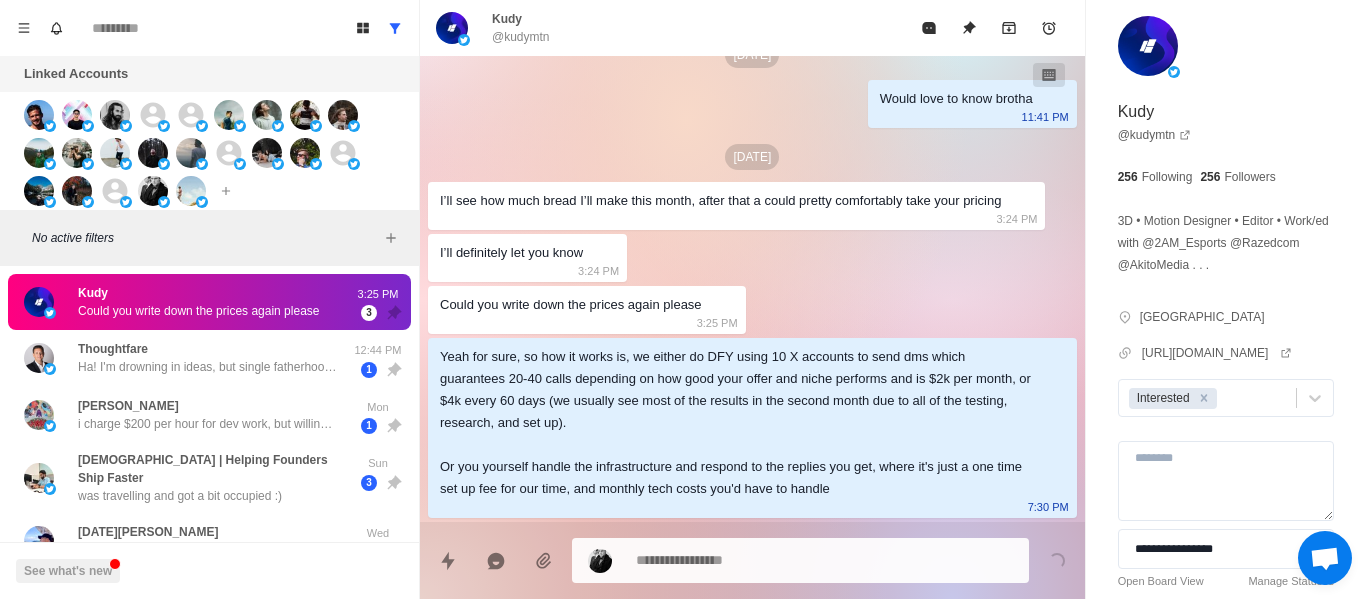 click at bounding box center [824, 560] 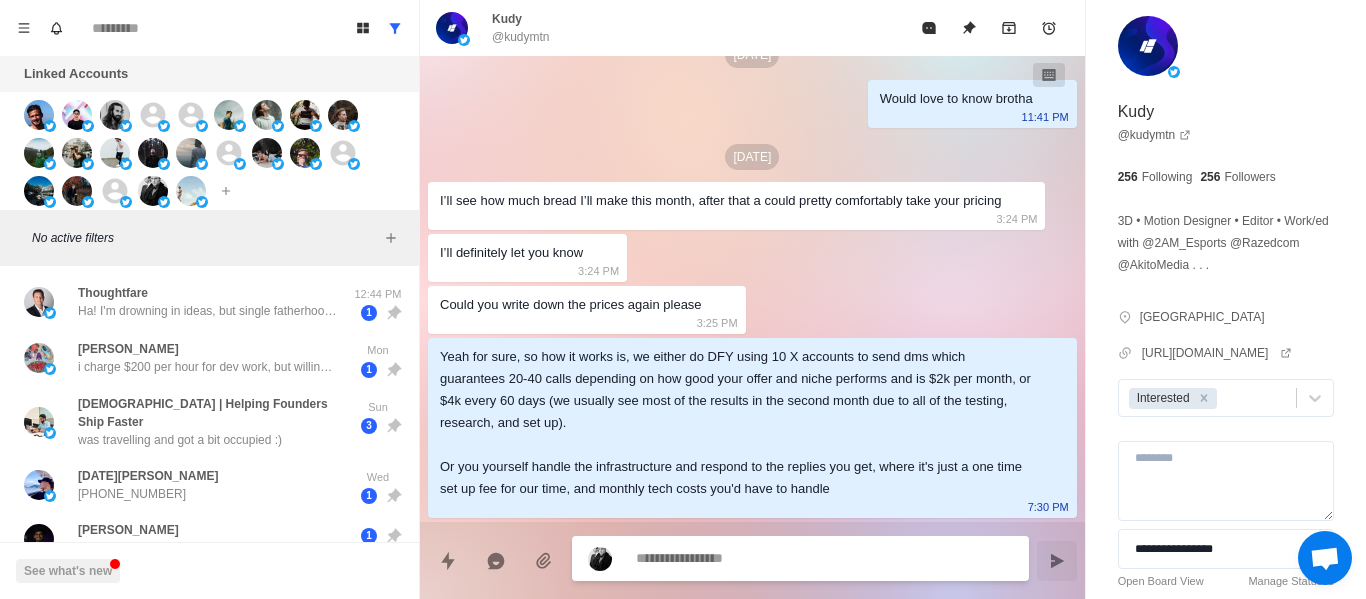 scroll, scrollTop: 3210, scrollLeft: 0, axis: vertical 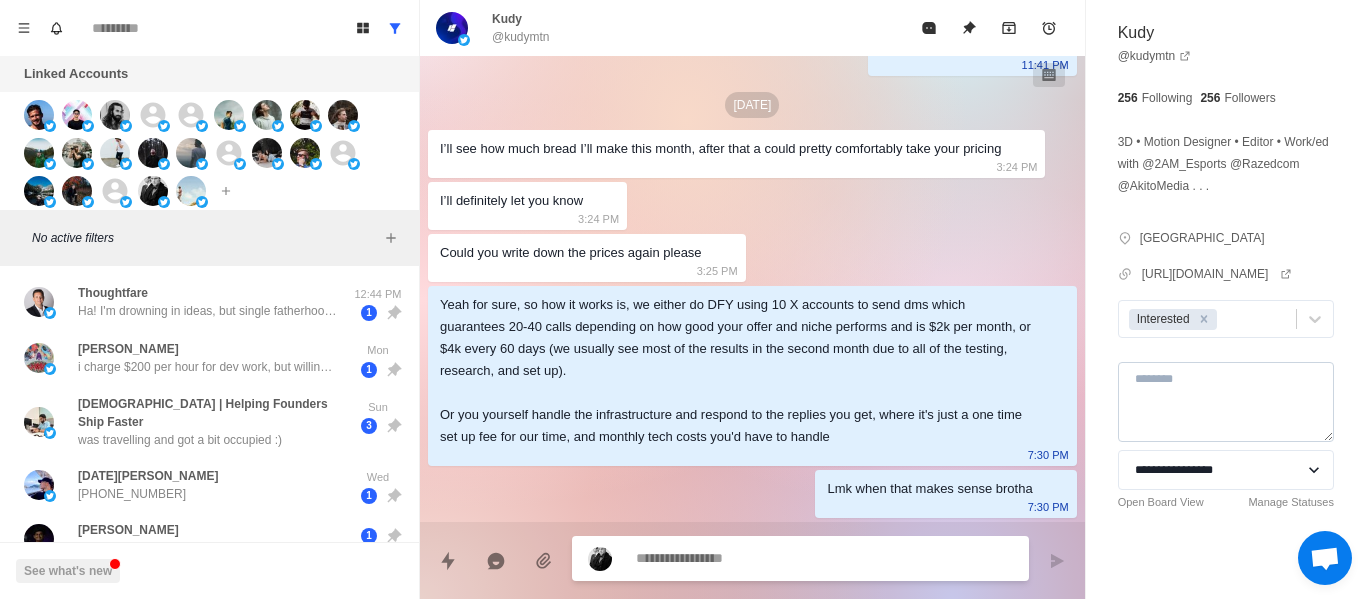 click at bounding box center [1226, 402] 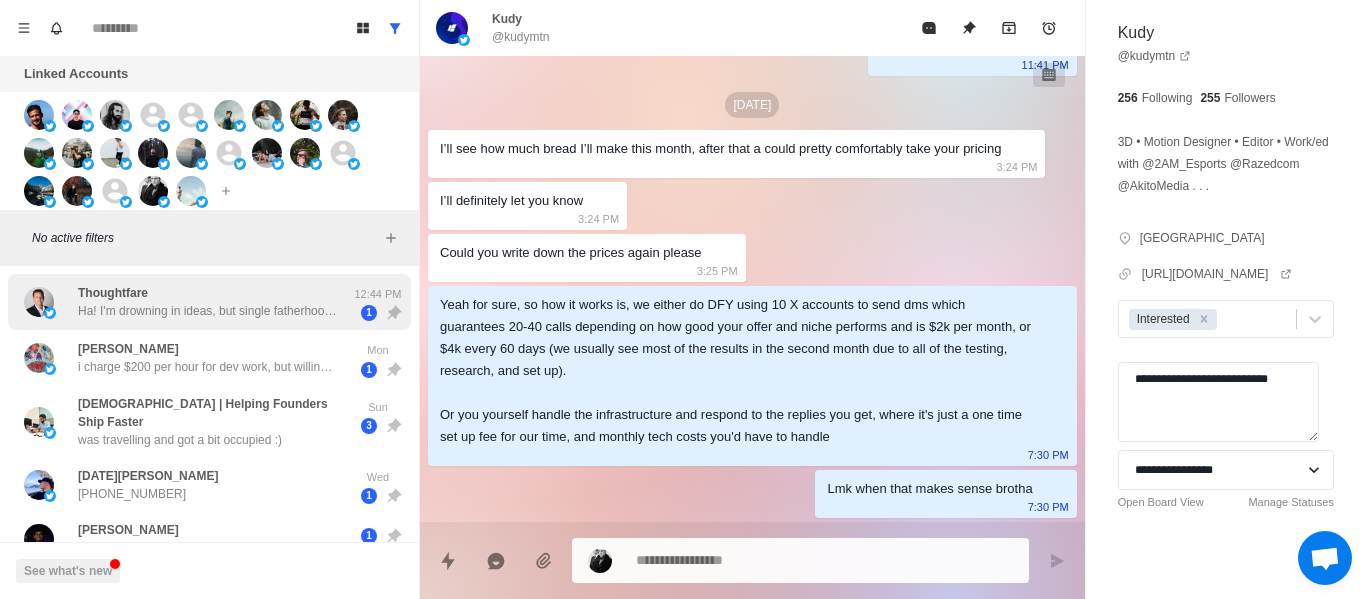 click on "Ha!  I'm [MEDICAL_DATA] in ideas, but single fatherhood has me crazy short on time.  Been learning Rust from the floor up and found some drag-n-drop libraries for Dioxus and a state control library for my orchestration platform called Retake.  Now it's just hack and [PERSON_NAME] to get things put together, but then again that's a big time sync.  Top heavy on ideas, and critically short on time brother" at bounding box center [208, 311] 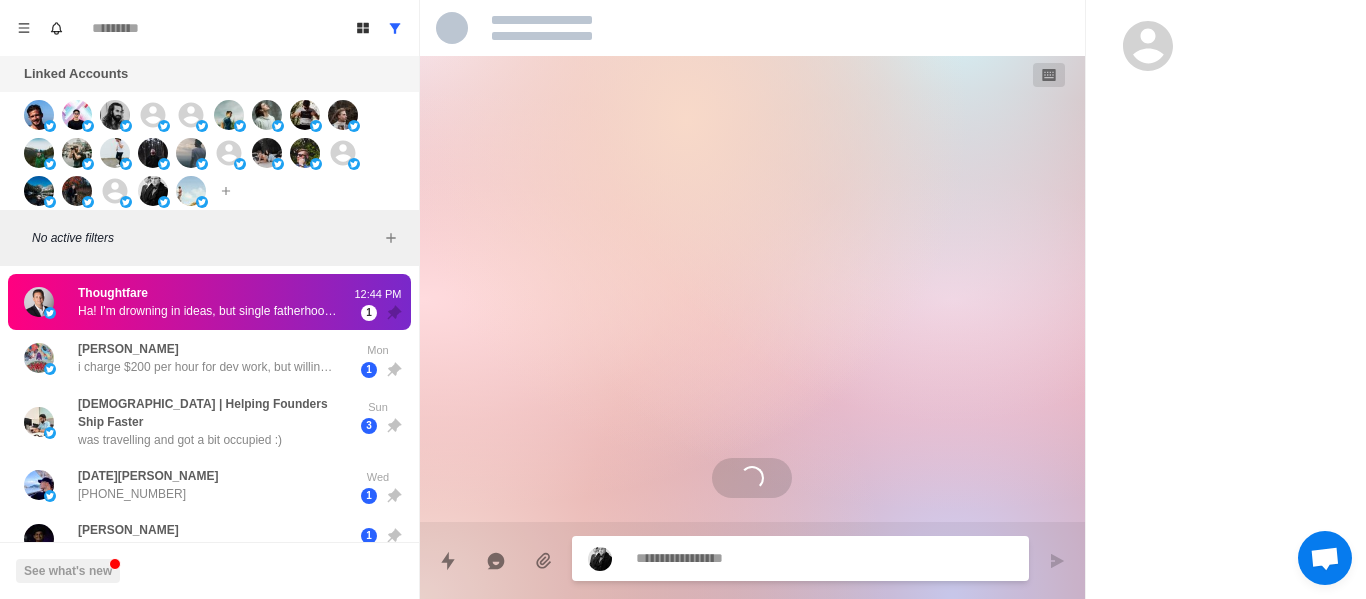 scroll, scrollTop: 0, scrollLeft: 0, axis: both 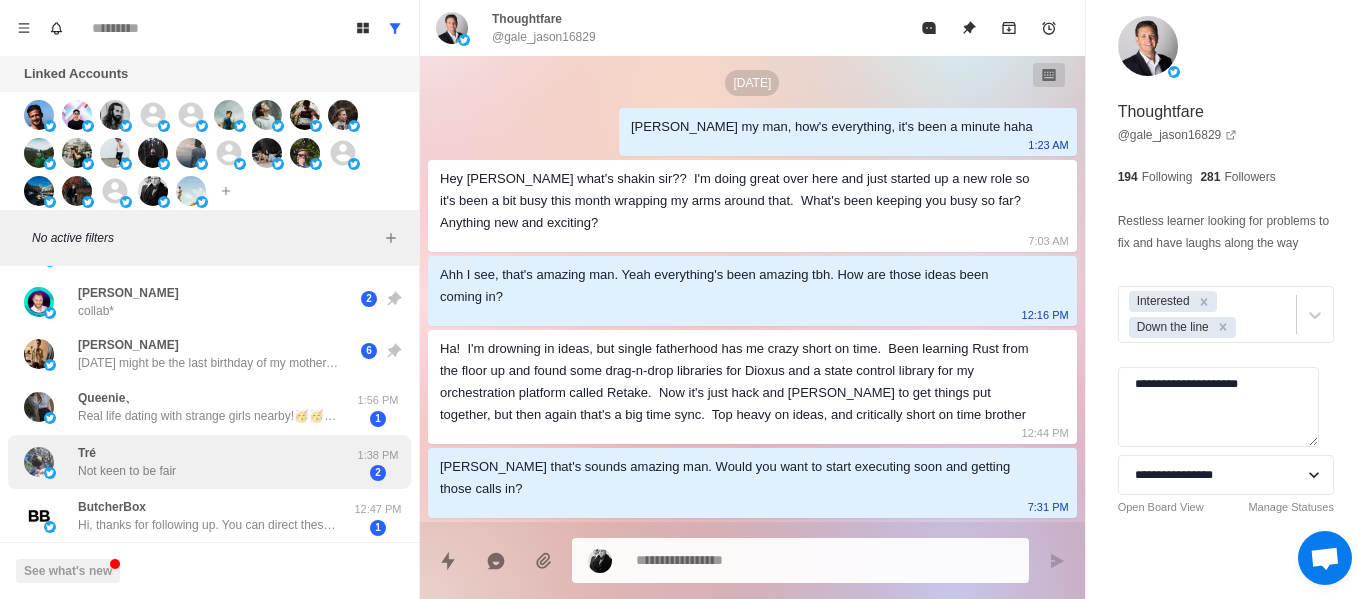 click on "Tré Not keen to be fair" at bounding box center (188, 462) 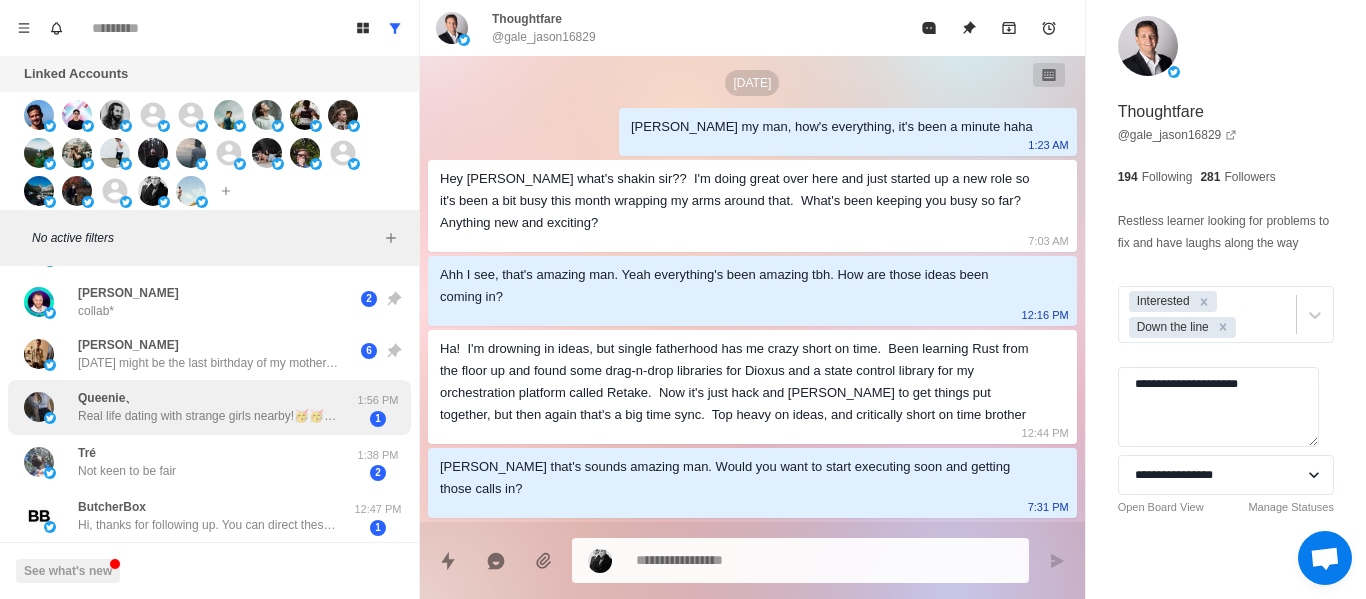 scroll, scrollTop: 0, scrollLeft: 0, axis: both 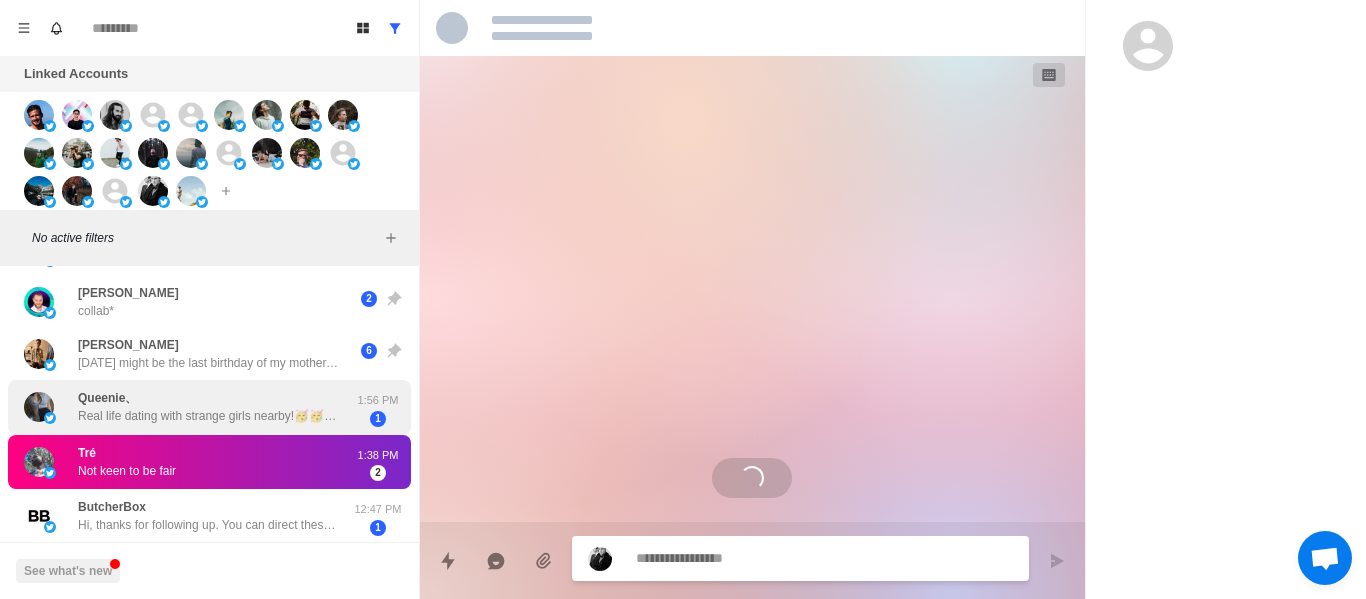 click on "Queenie、 Real life dating with strange girls nearby!🥳🥳
🔞Various styles,🔞sexy and hot.
💕https://t.co/mJgkjvMI95💕
Fill in the invitation code💖c4ucvg💖
Unlock private one-on-one nude chat for free! 💎 🌂 🎉 🍀" at bounding box center [188, 407] 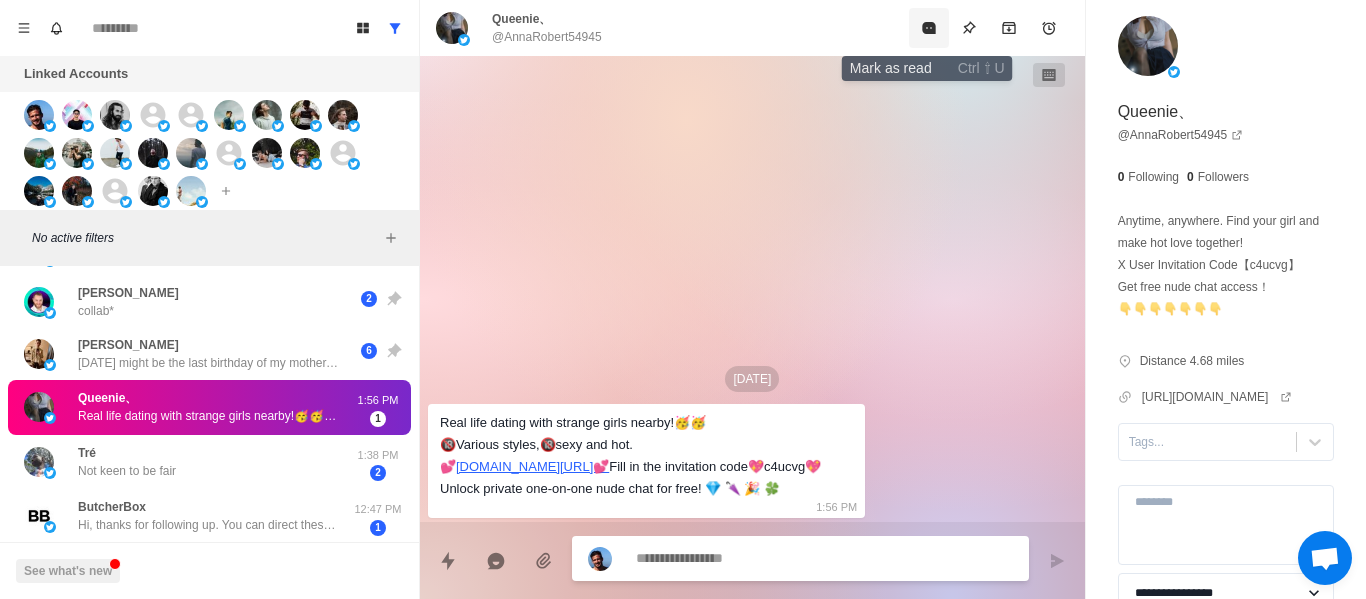click 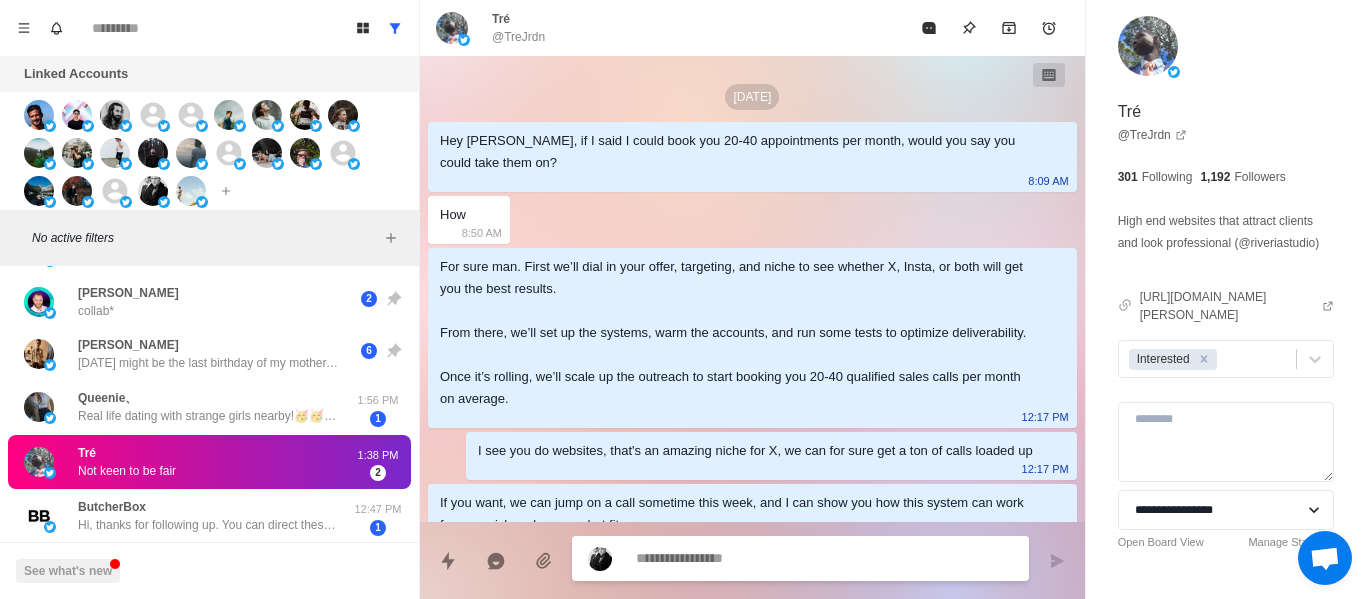 scroll, scrollTop: 162, scrollLeft: 0, axis: vertical 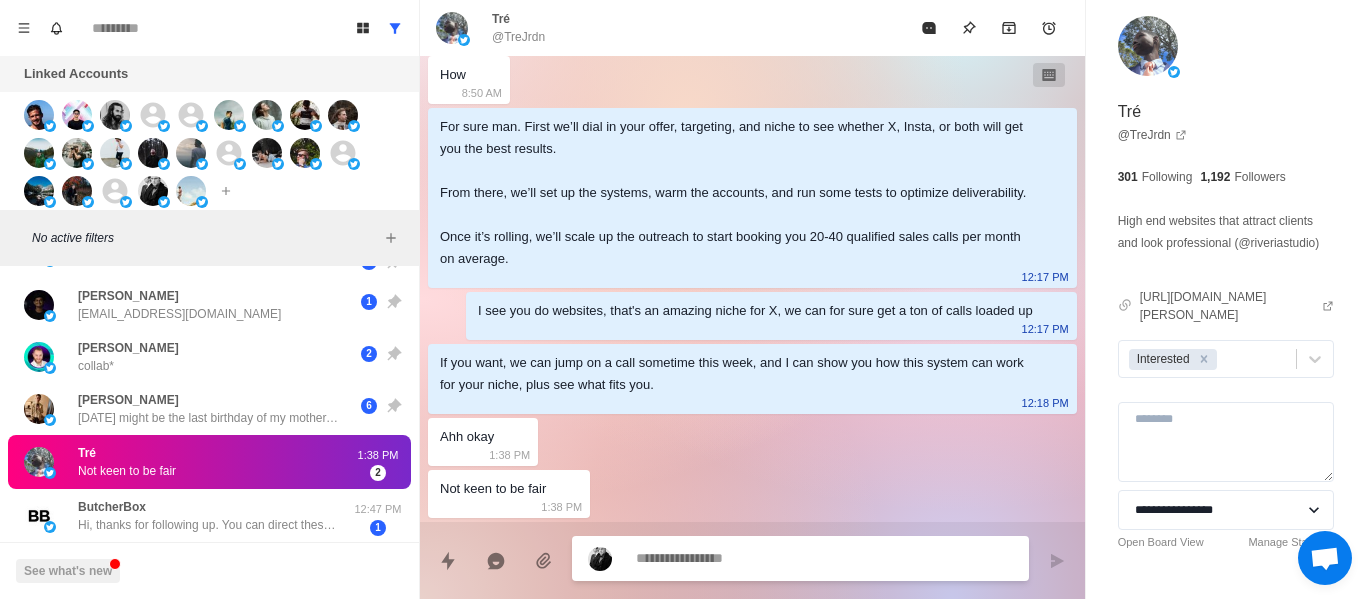 click at bounding box center [824, 558] 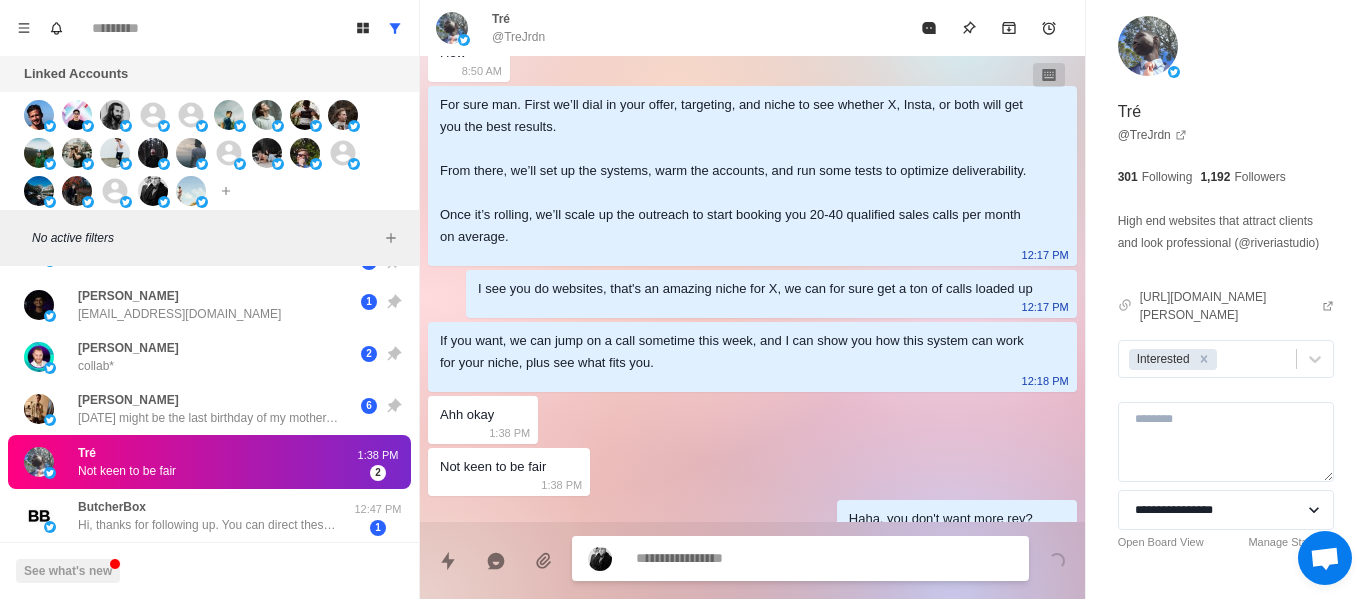scroll, scrollTop: 214, scrollLeft: 0, axis: vertical 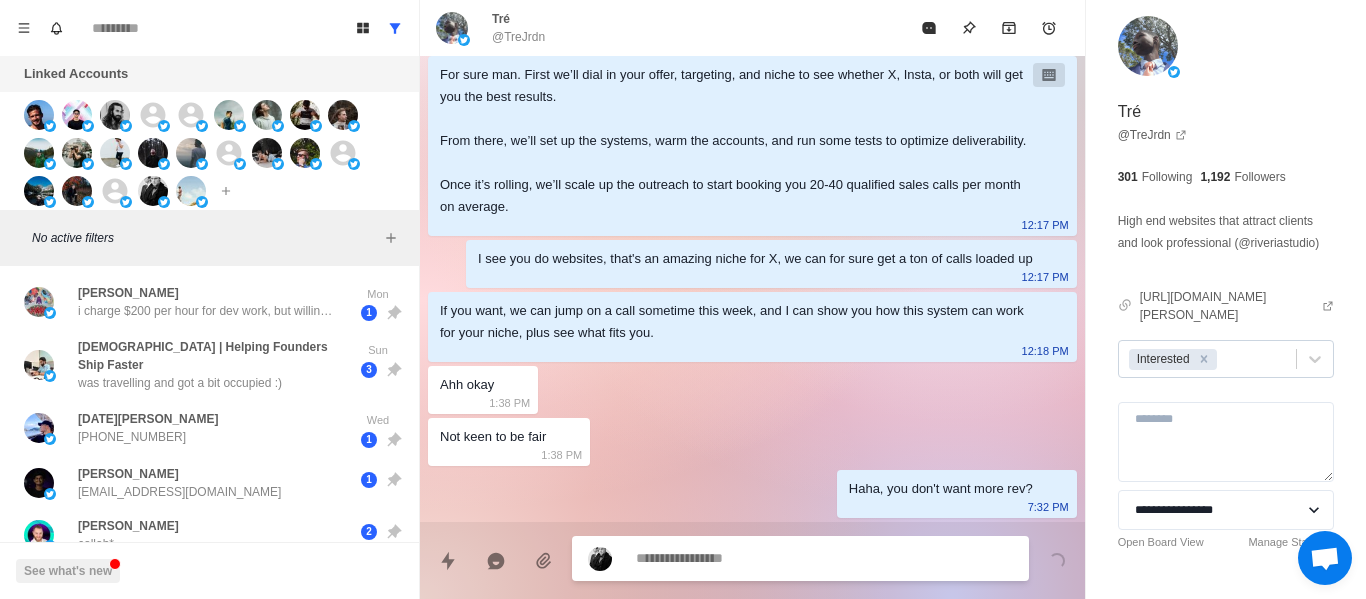 click at bounding box center (1204, 359) 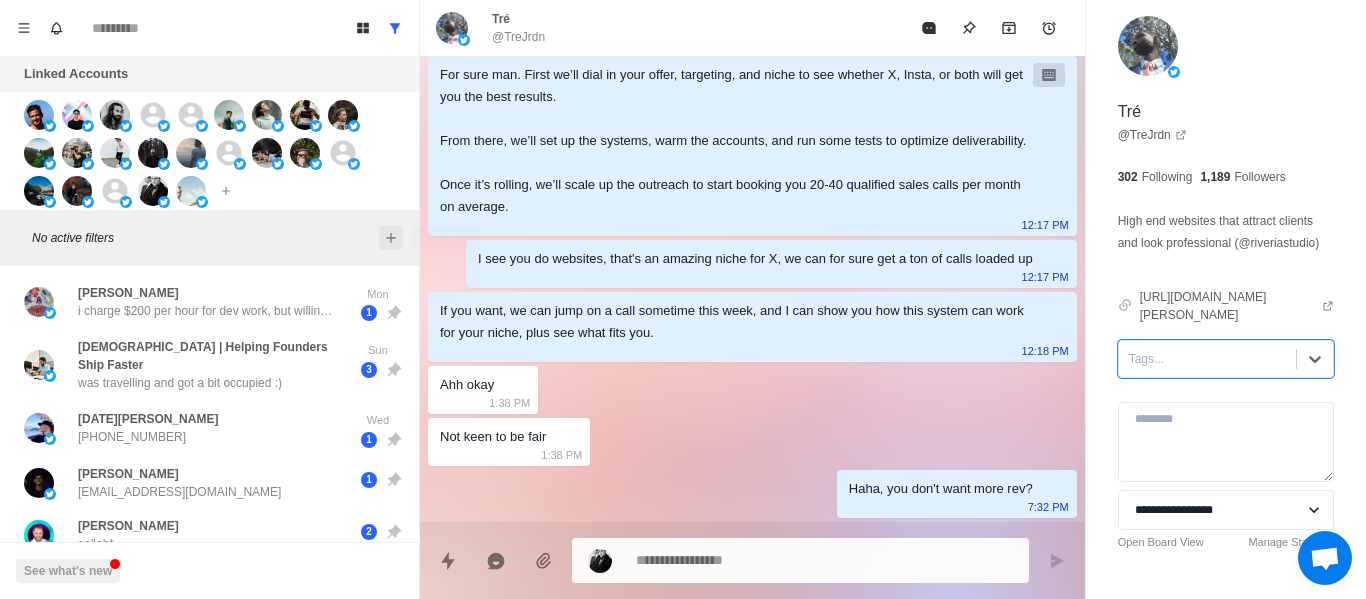 click 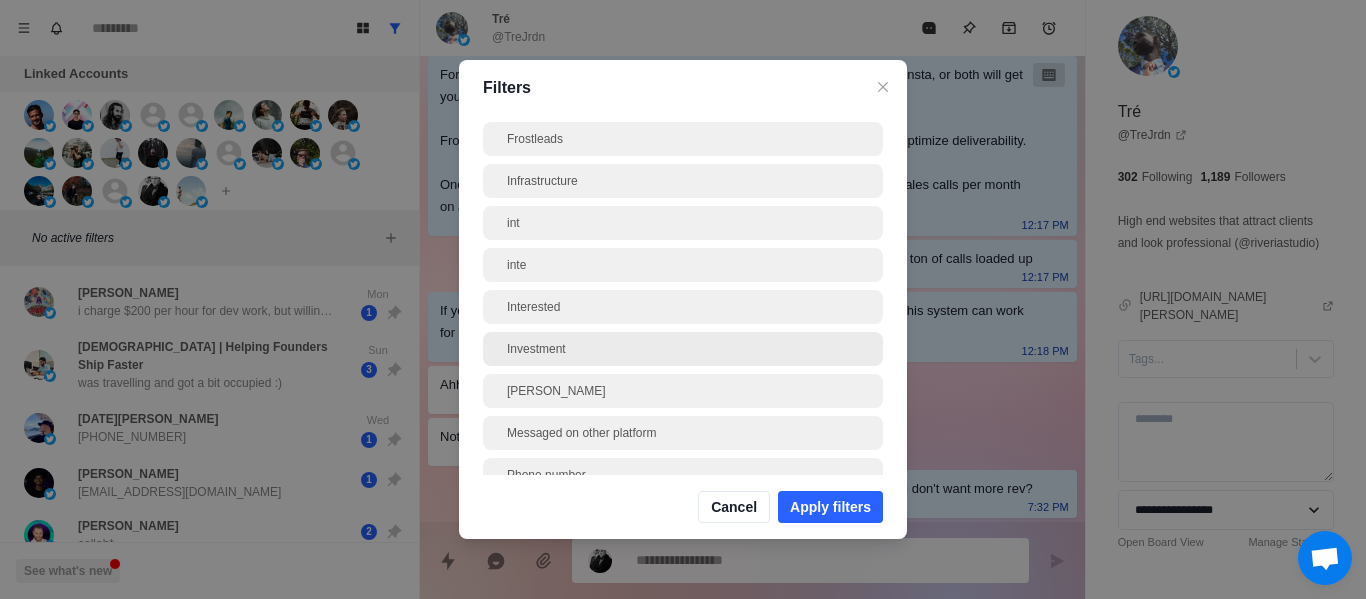 scroll, scrollTop: 800, scrollLeft: 0, axis: vertical 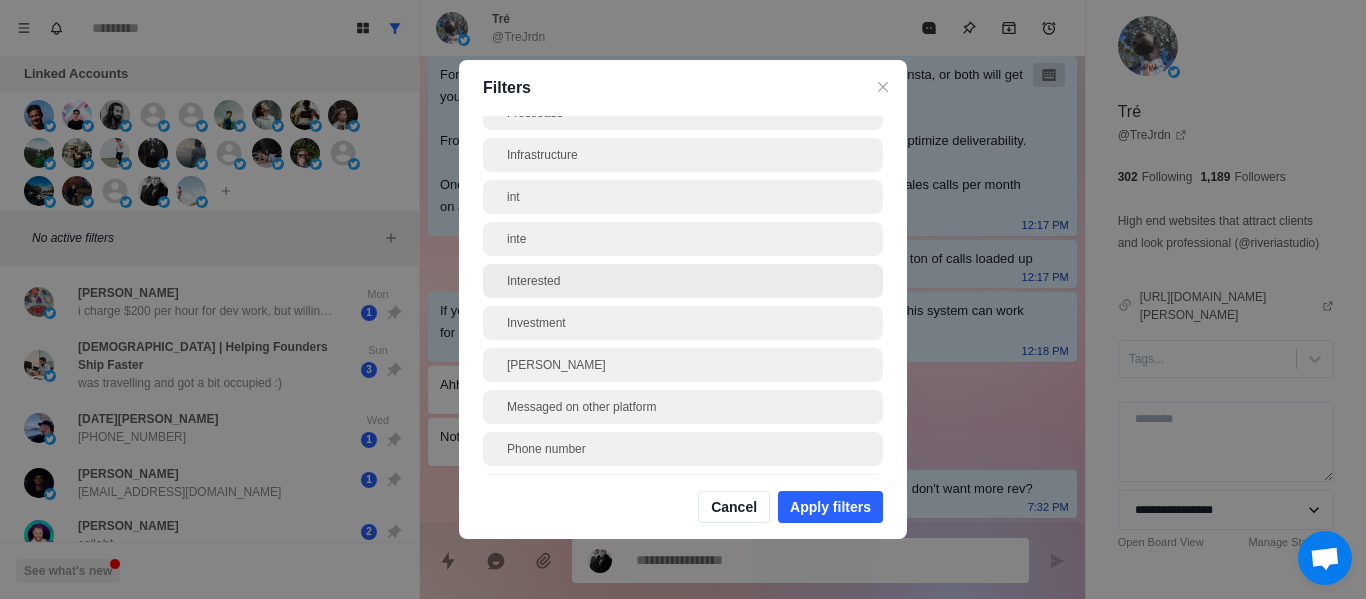 click on "Interested" at bounding box center (683, 281) 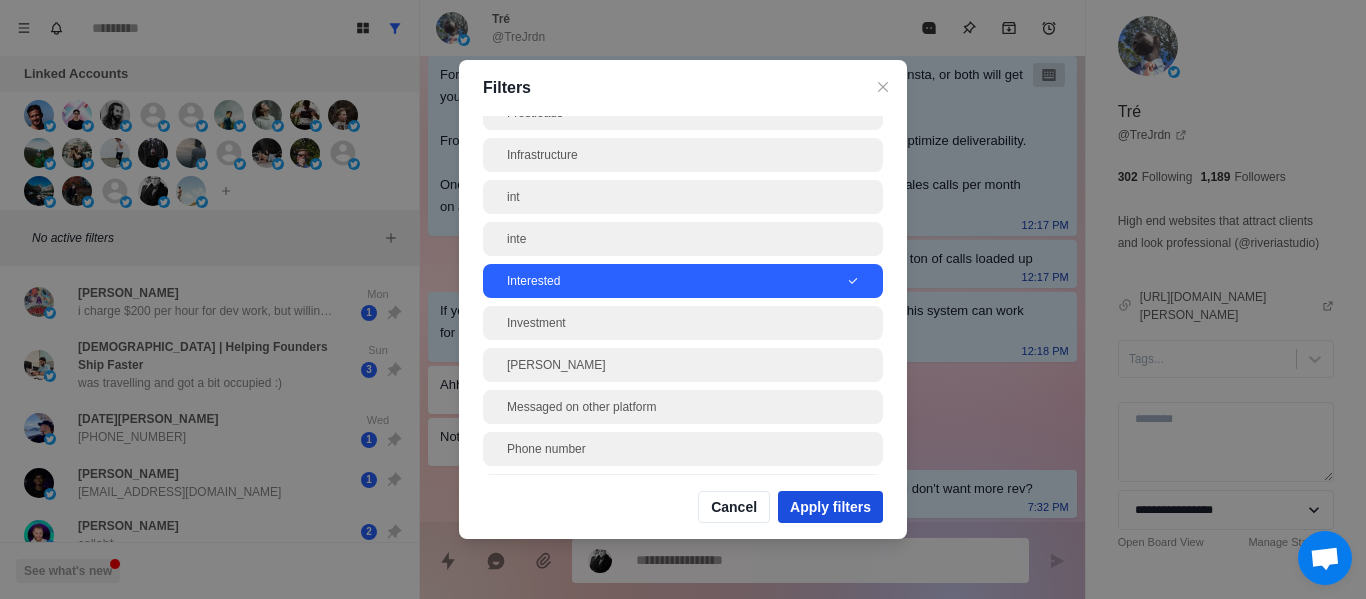 click on "Apply filters" at bounding box center (830, 507) 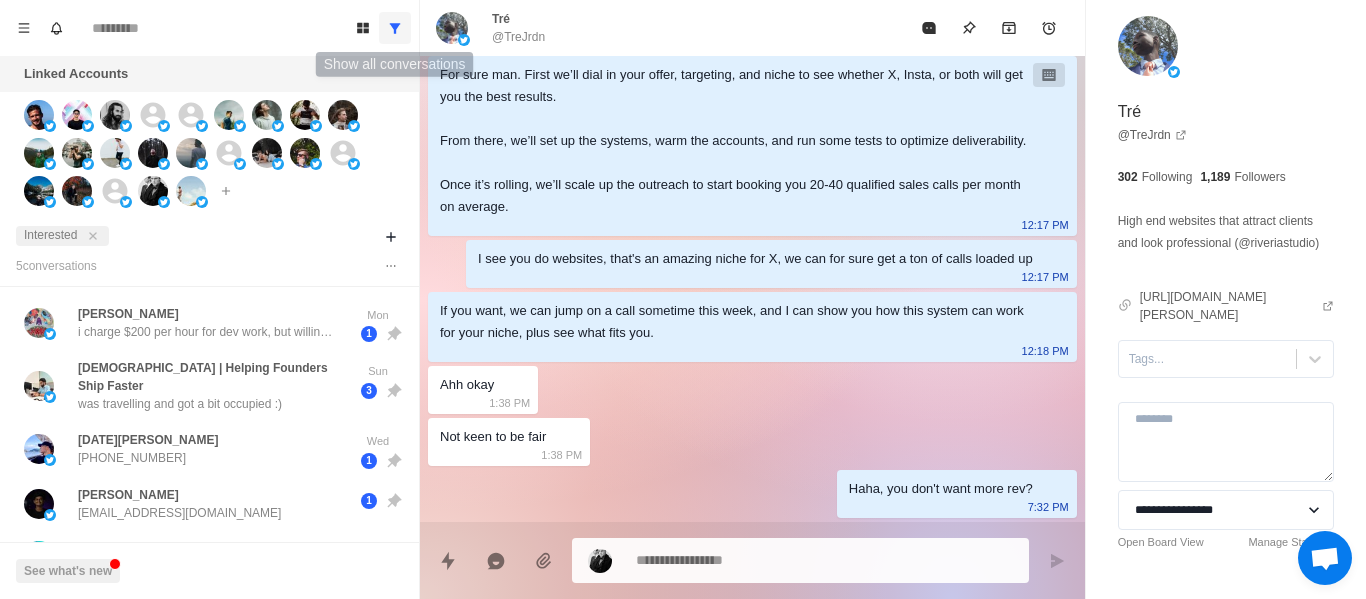 drag, startPoint x: 393, startPoint y: 28, endPoint x: 393, endPoint y: 17, distance: 11 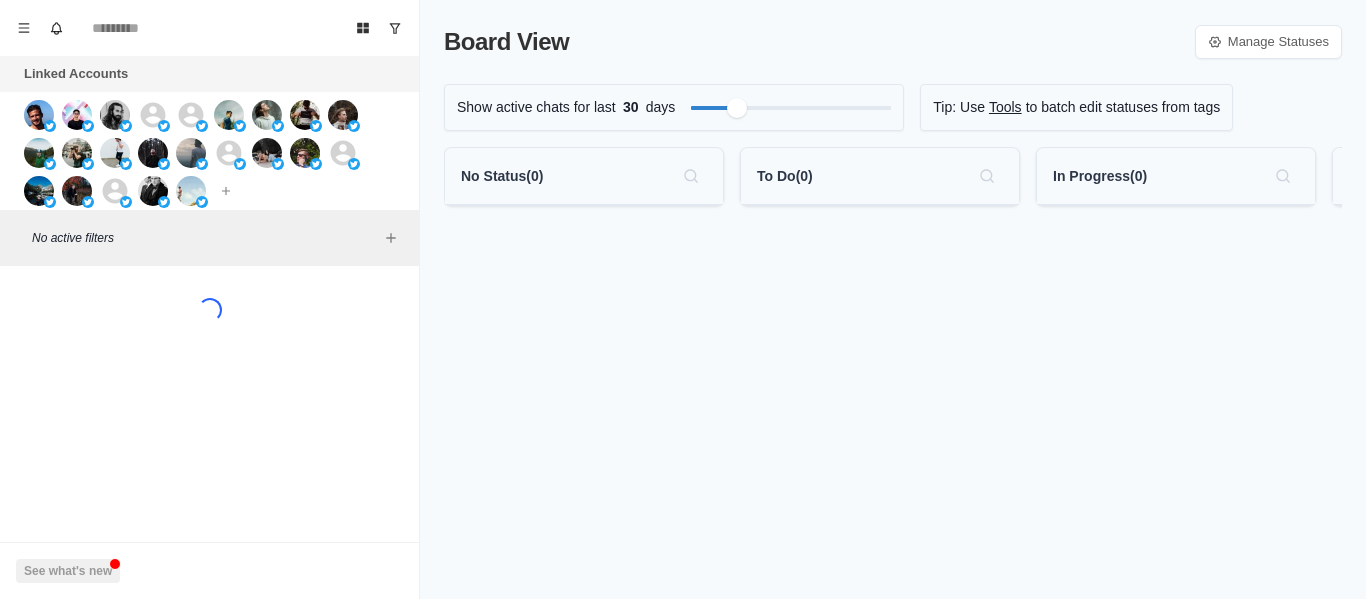 scroll, scrollTop: 0, scrollLeft: 0, axis: both 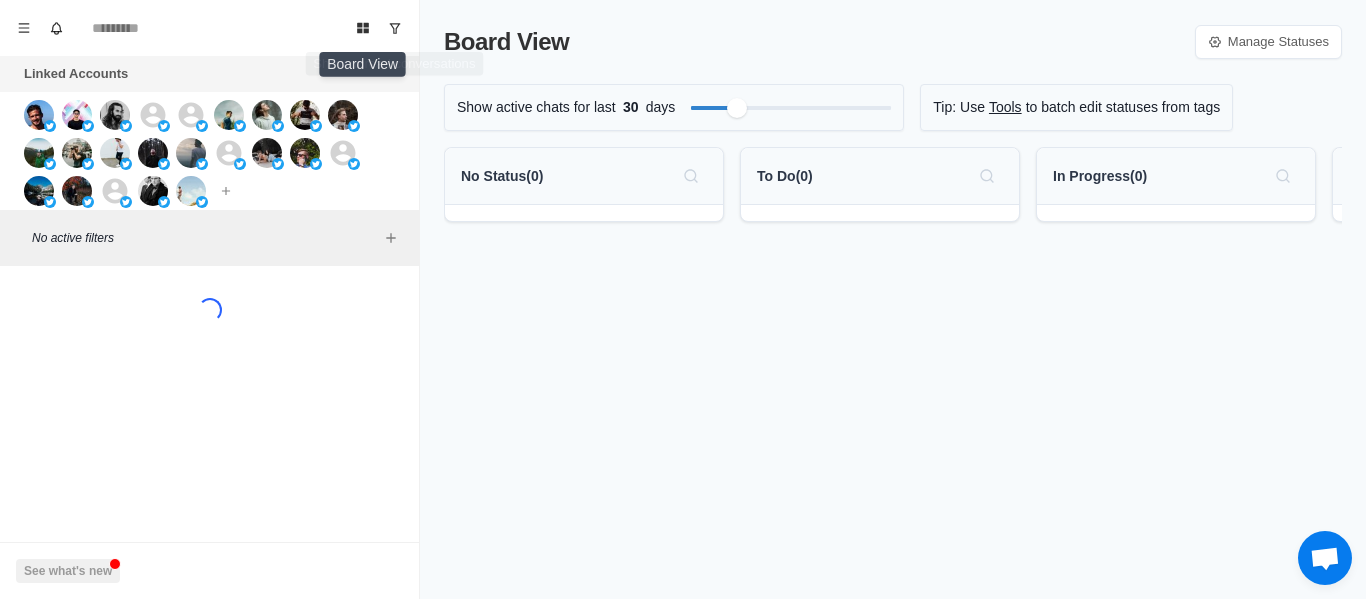 click at bounding box center [395, 28] 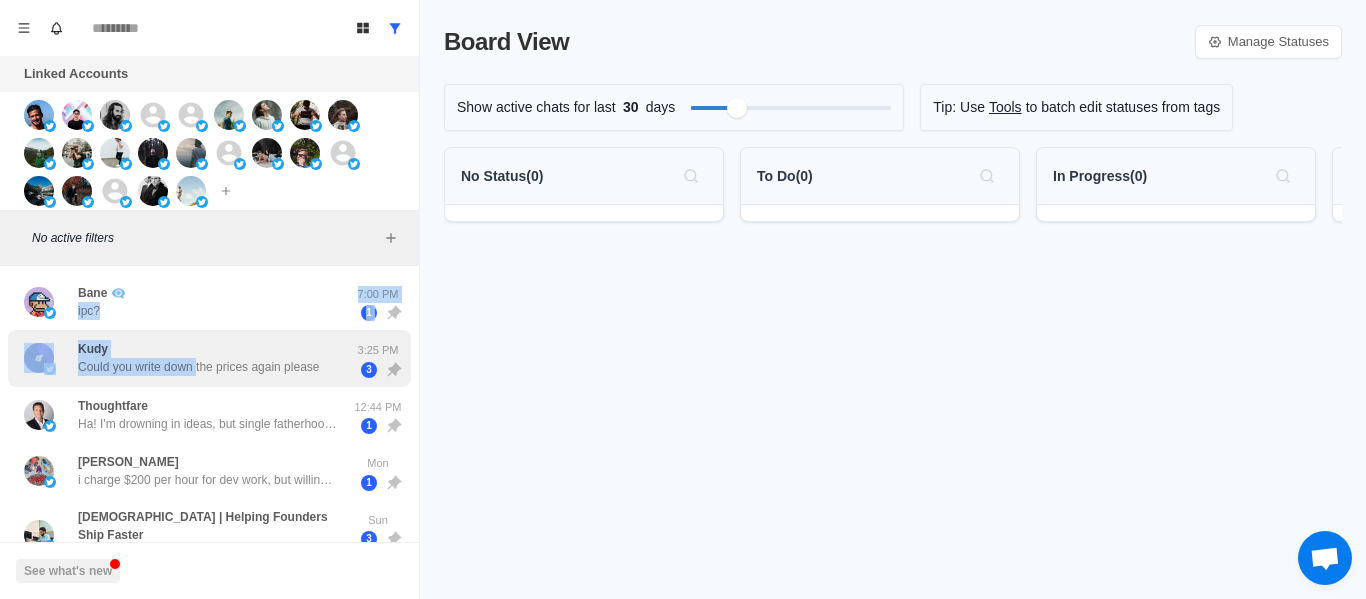 click on "Bane 👁️‍🗨️ ipc? 7:00 PM 1 Kudy Could you write down the prices again please 3:25 PM 3 Thoughtfare Ha!  I'm drowning in ideas, but single fatherhood has me crazy short on time.  Been learning Rust from the floor up and found some drag-n-drop libraries for Dioxus and a state control library for my orchestration platform called Retake.  Now it's just hack and slash to get things put together, but then again that's a big time sync.  Top heavy on ideas, and critically short on time brother 12:44 PM 1 Drew Roberts i charge $200 per hour for dev work, but willing to do $50 to $100 for 30-60 min meetings as long as they pay upfront. u can sell it for whatever u want above that rate Mon 1 Krishna | Helping Founders Ship Faster was travelling and got a bit occupied :) Sun 3 Noel Fucskó +36300763889 Wed 1 Siva Dhaas sivadhaas24@gmail.com 1 Jacob Letourneau collab* 2 Ilyas Akhmadiyev 6 Queenie、 1:56 PM 1 Tré Not keen to be fair 1:38 PM 2 ButcherBox 12:47 PM 1 See what's new" at bounding box center [209, 638] 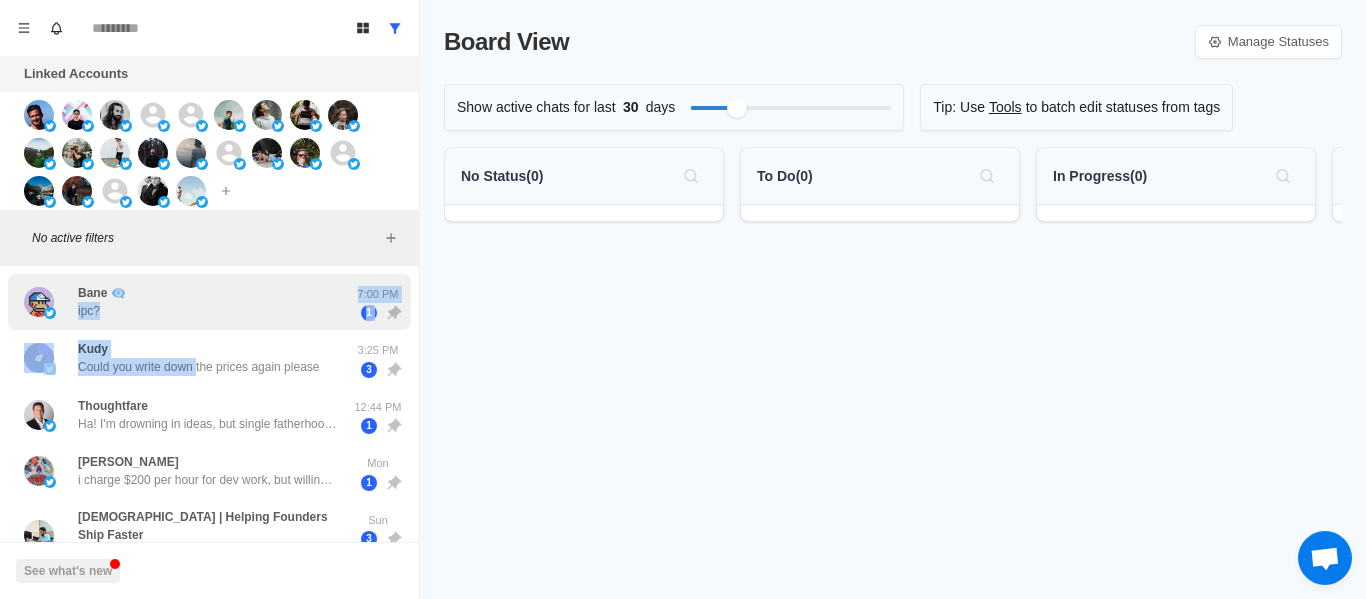 click on "Bane 👁️‍🗨️ ipc?" at bounding box center [188, 302] 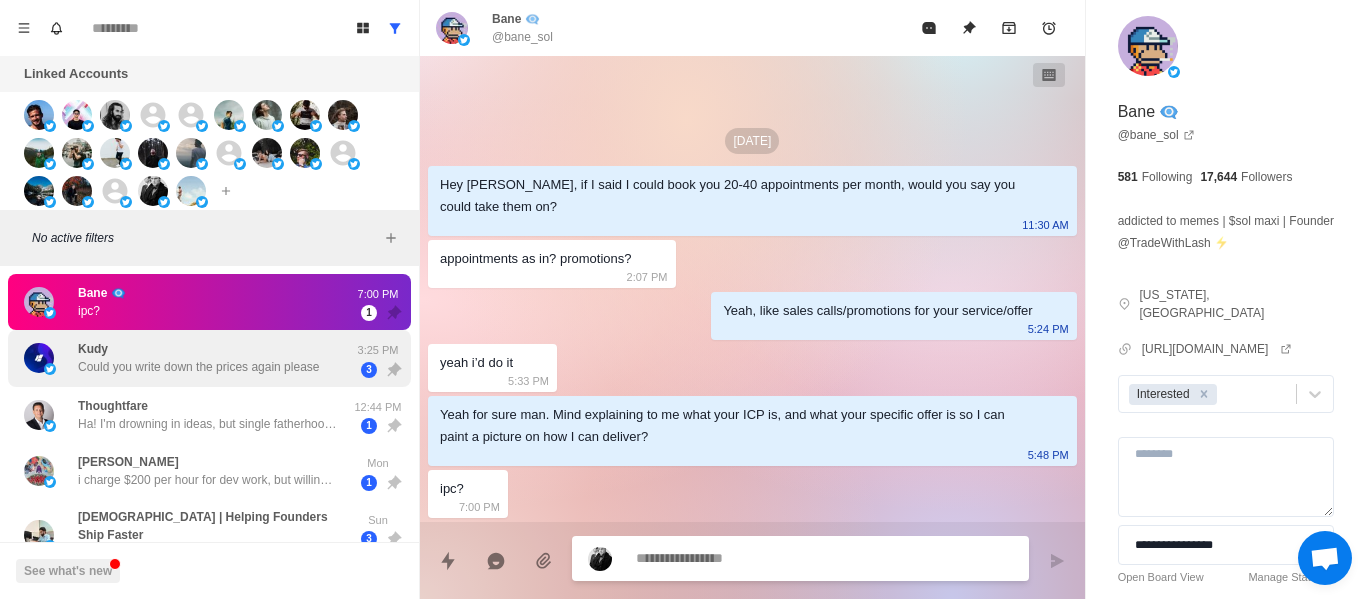 click on "Could you write down the prices again please" at bounding box center [198, 367] 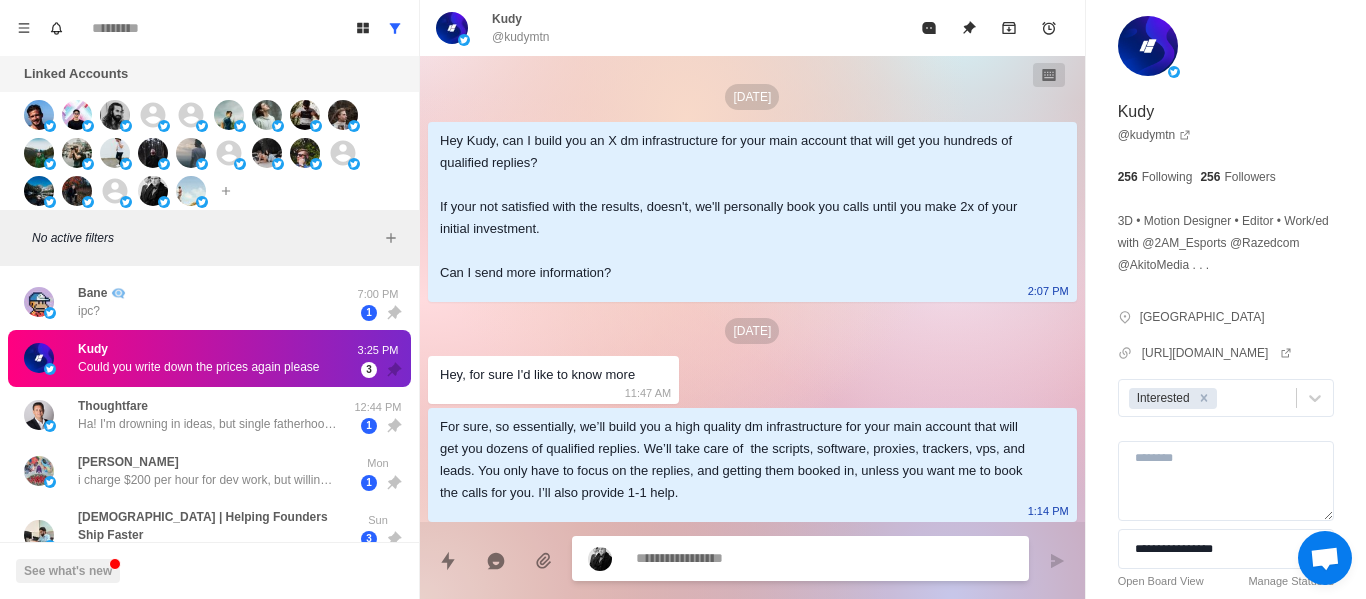 scroll, scrollTop: 2974, scrollLeft: 0, axis: vertical 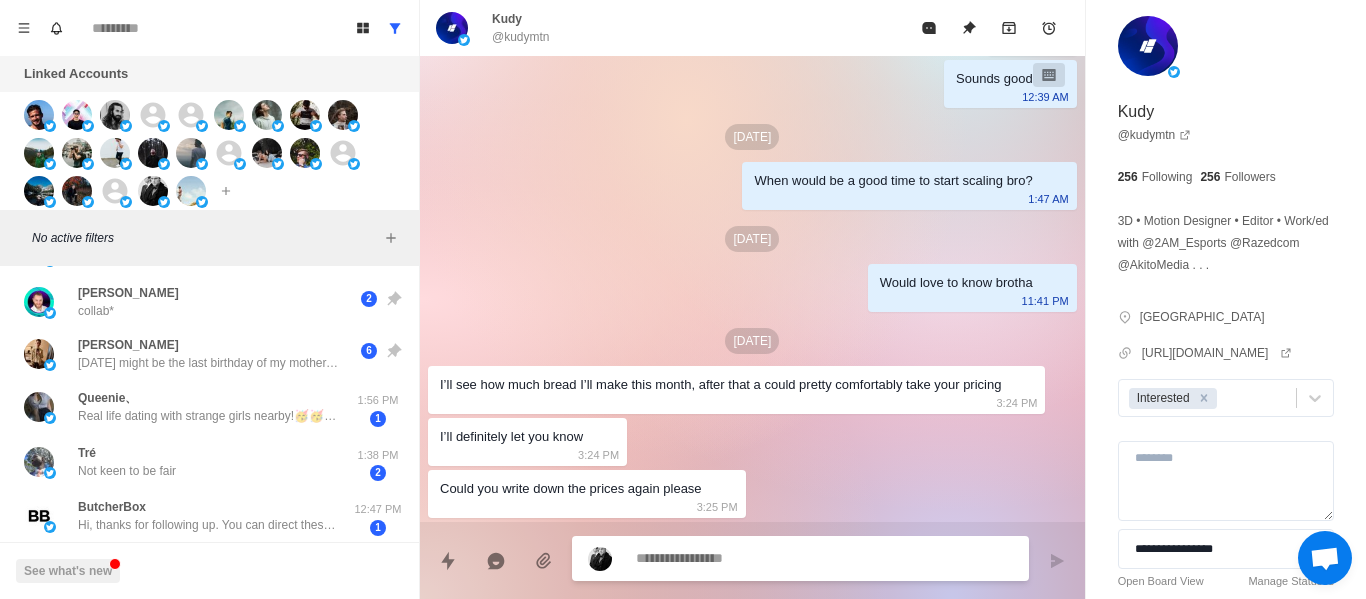 click on "No active filters" at bounding box center (205, 238) 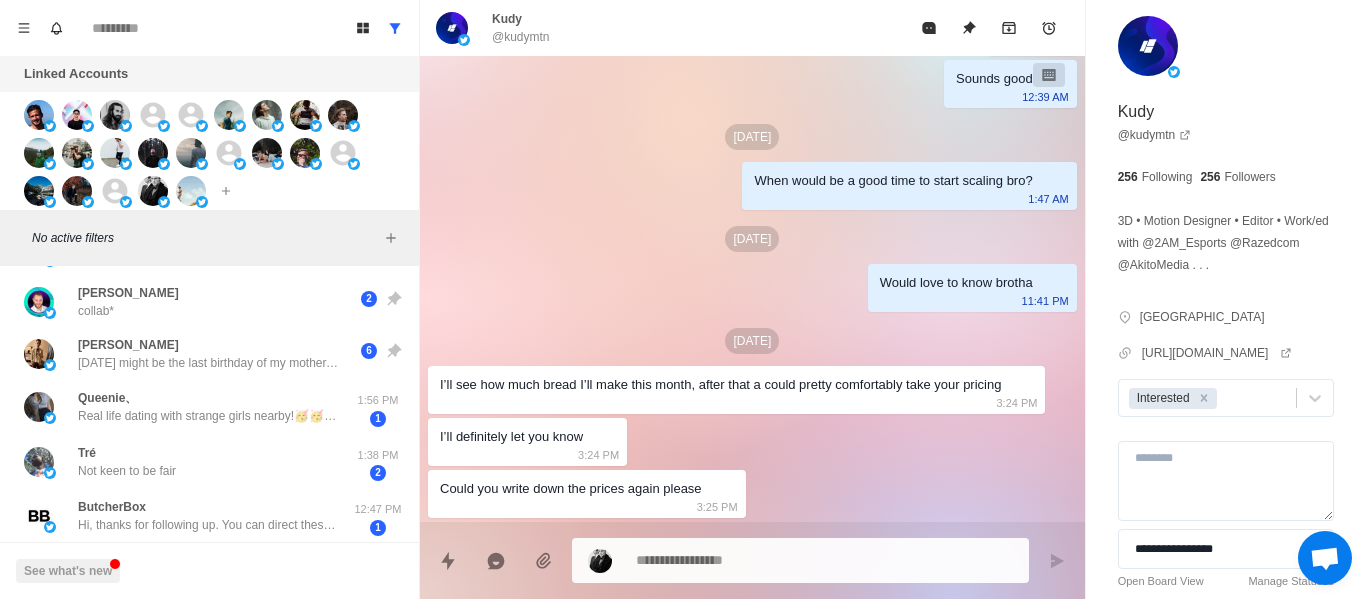 click on "No active filters" at bounding box center [205, 238] 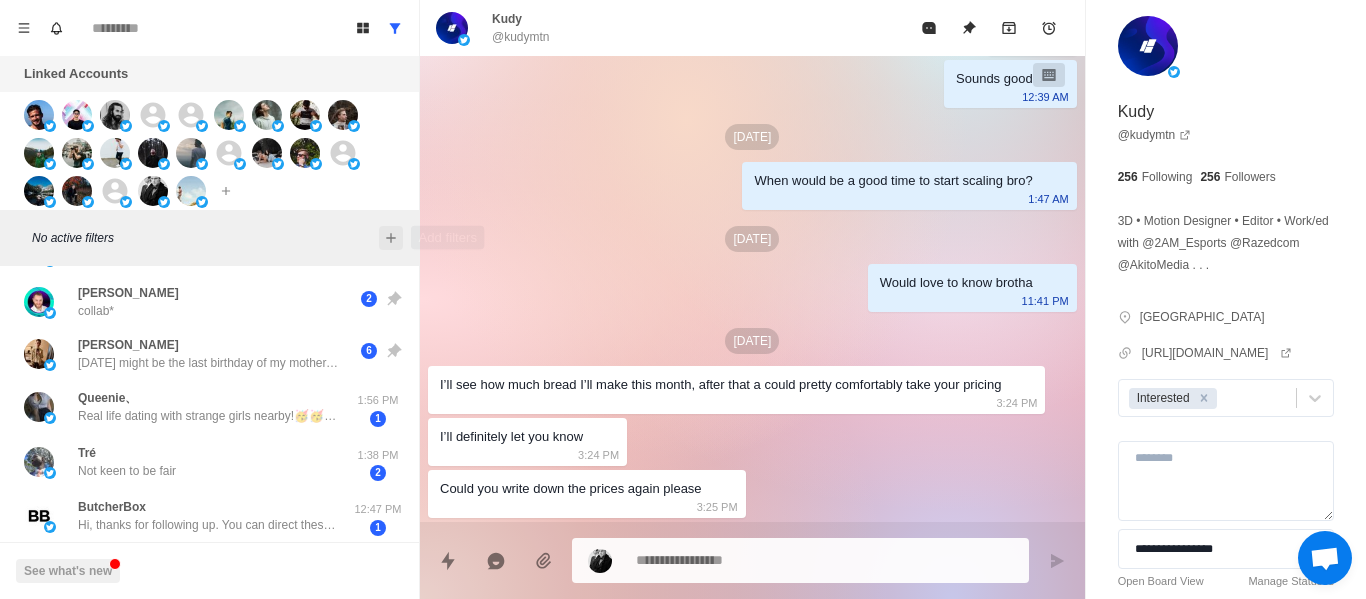 click at bounding box center [391, 238] 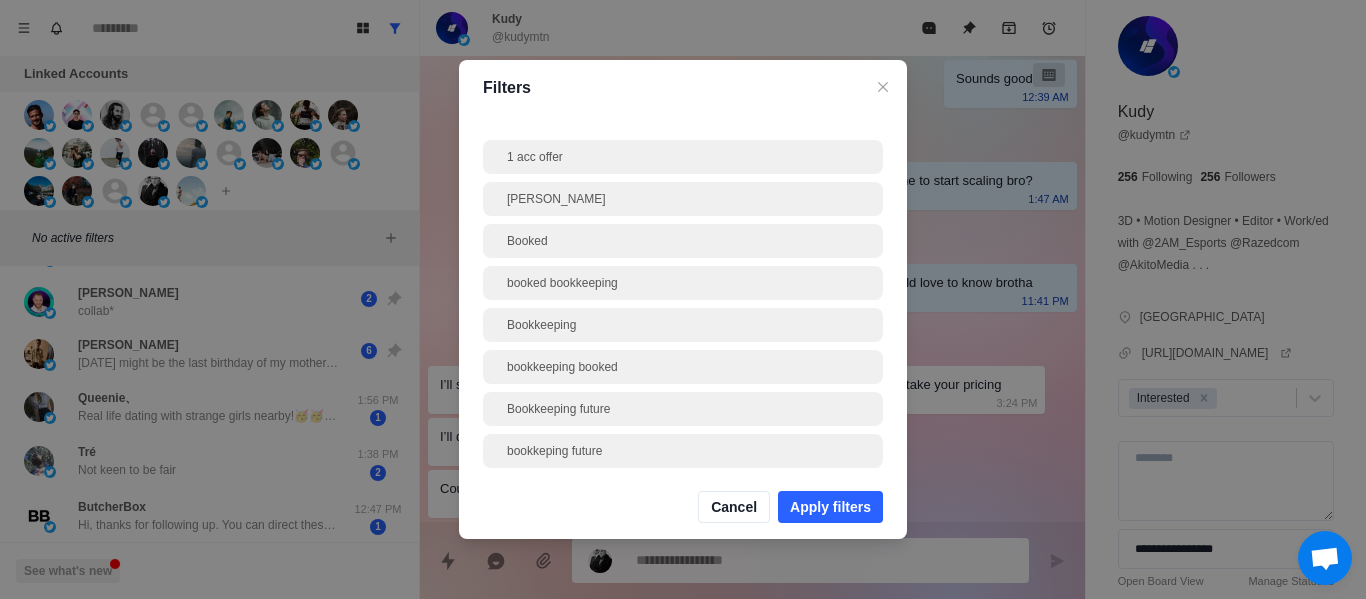scroll, scrollTop: 347, scrollLeft: 0, axis: vertical 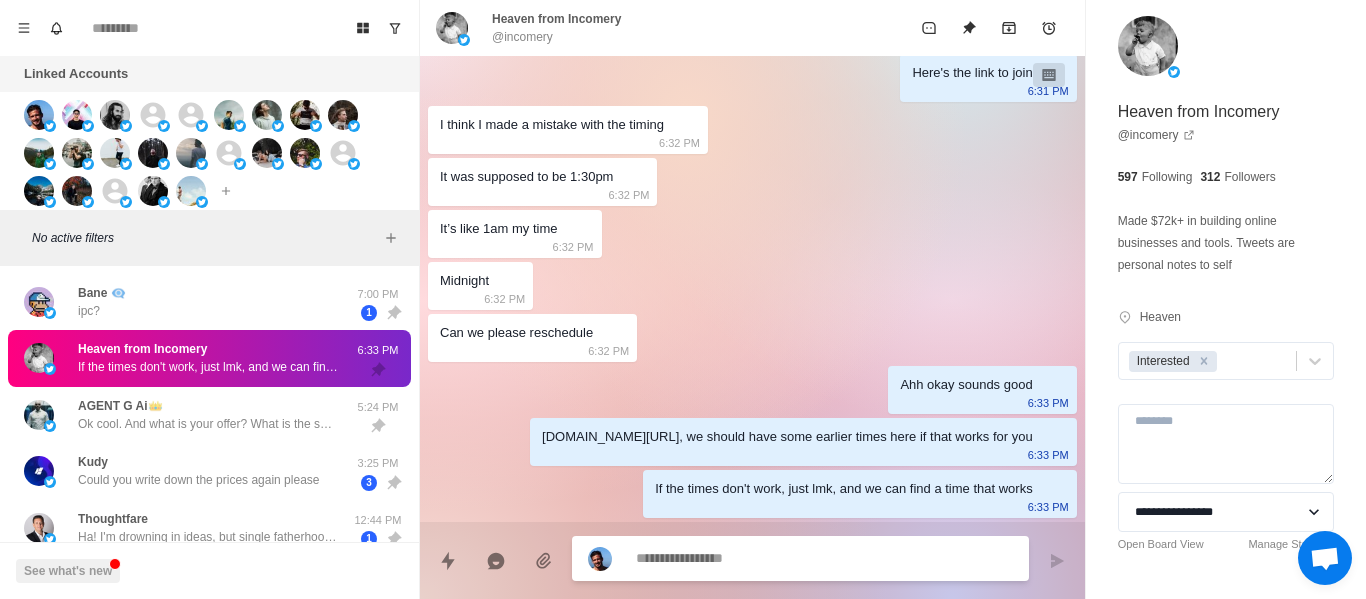 click on "No active filters" at bounding box center (217, 238) 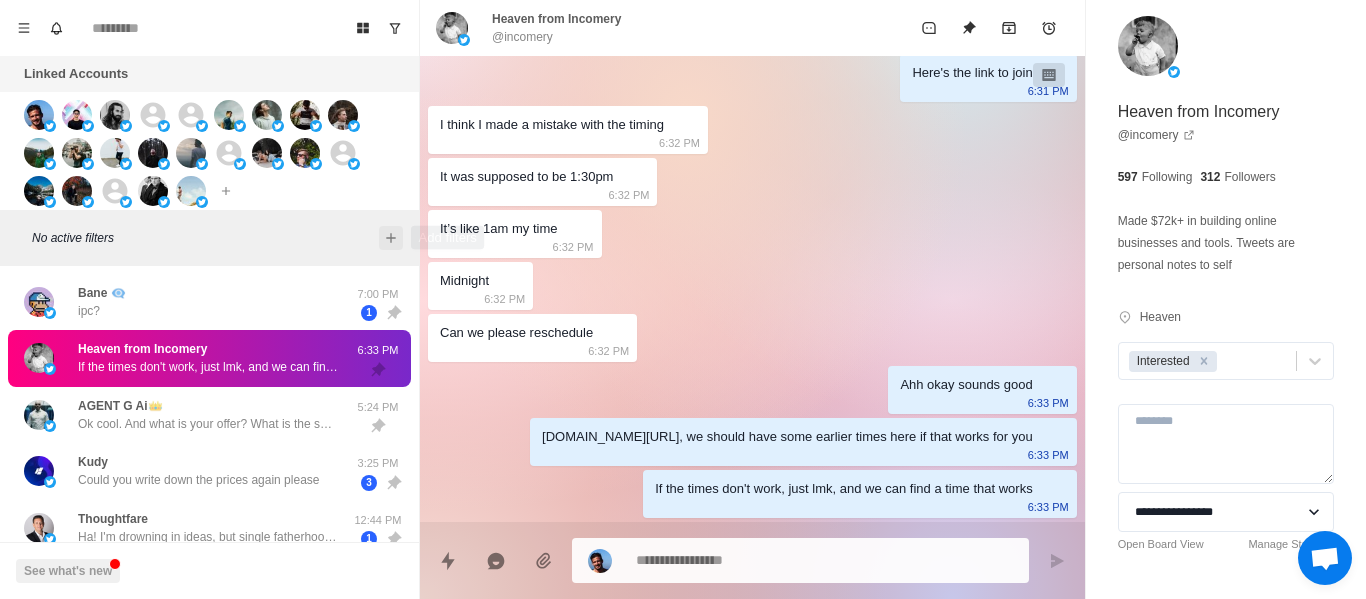 click 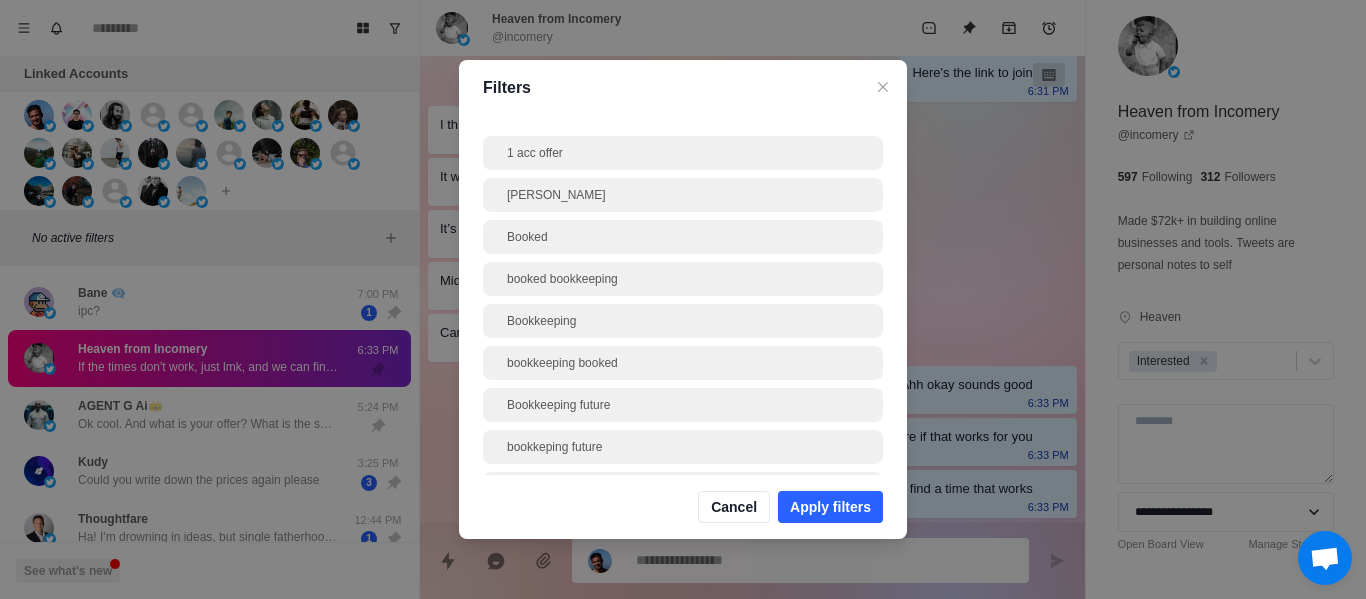scroll, scrollTop: 0, scrollLeft: 0, axis: both 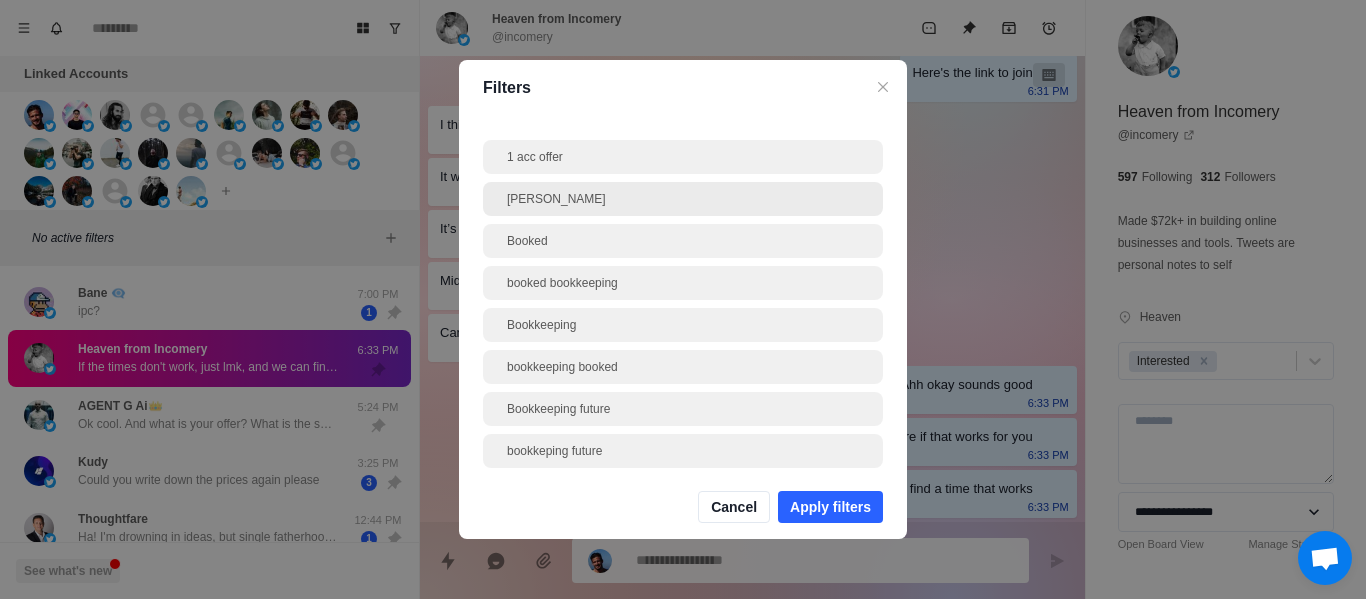 click on "[PERSON_NAME]" at bounding box center [683, 199] 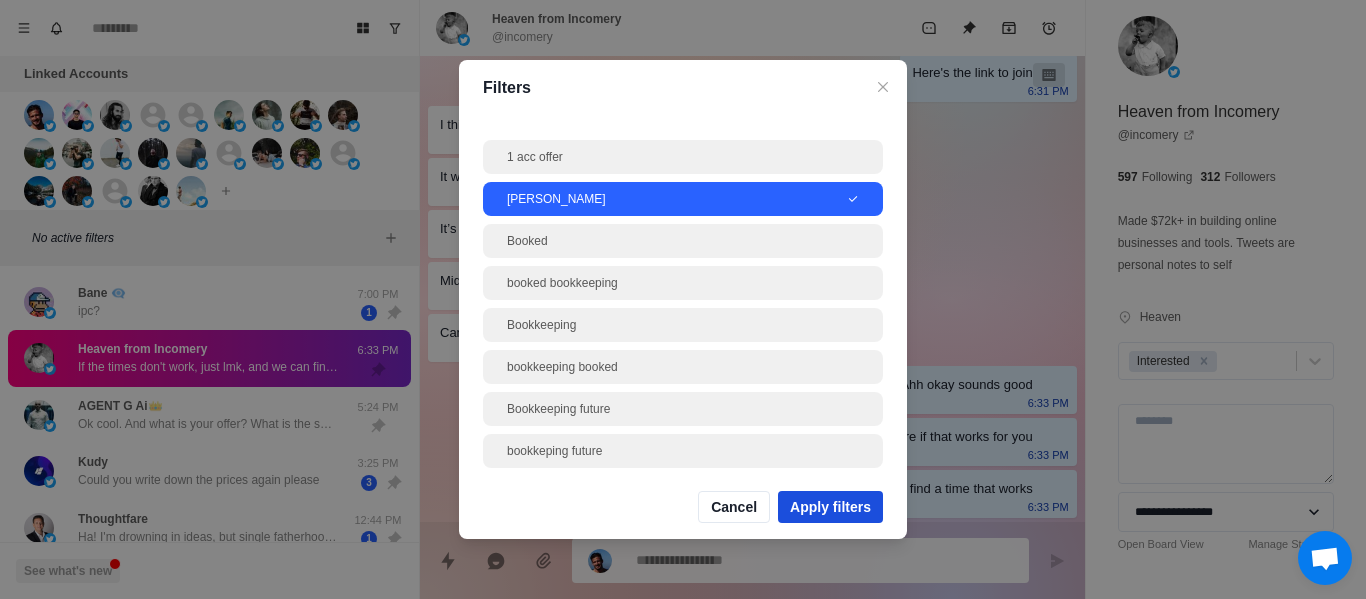 drag, startPoint x: 796, startPoint y: 509, endPoint x: 788, endPoint y: 526, distance: 18.788294 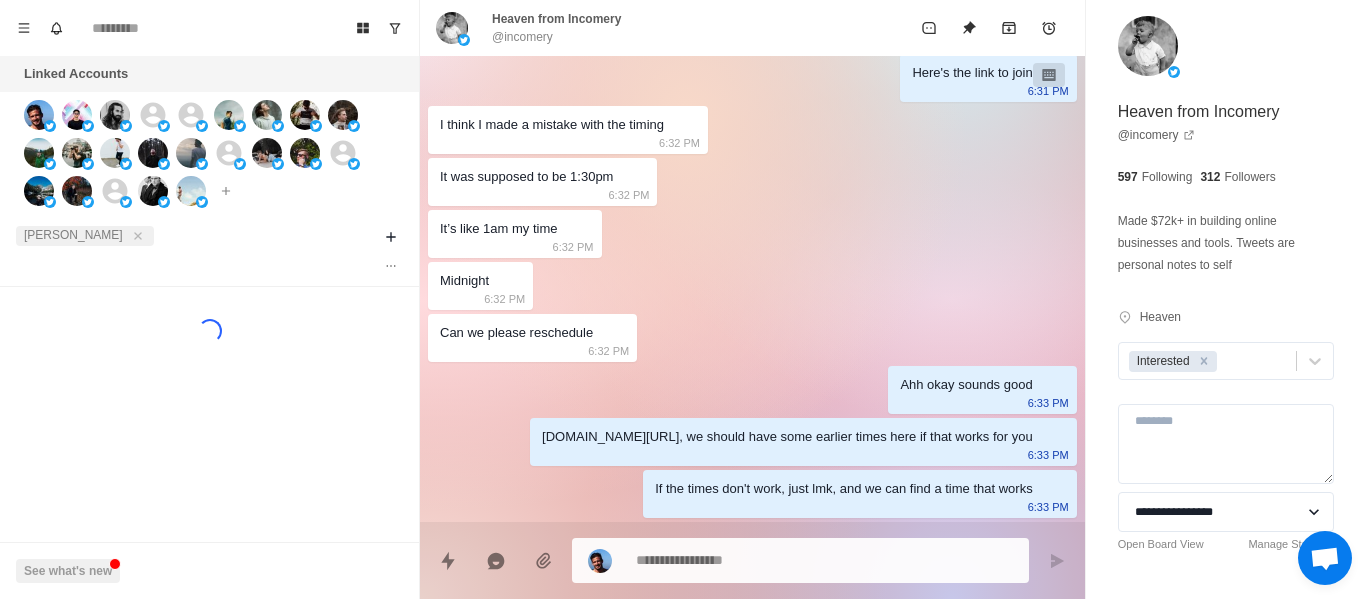 type on "*" 